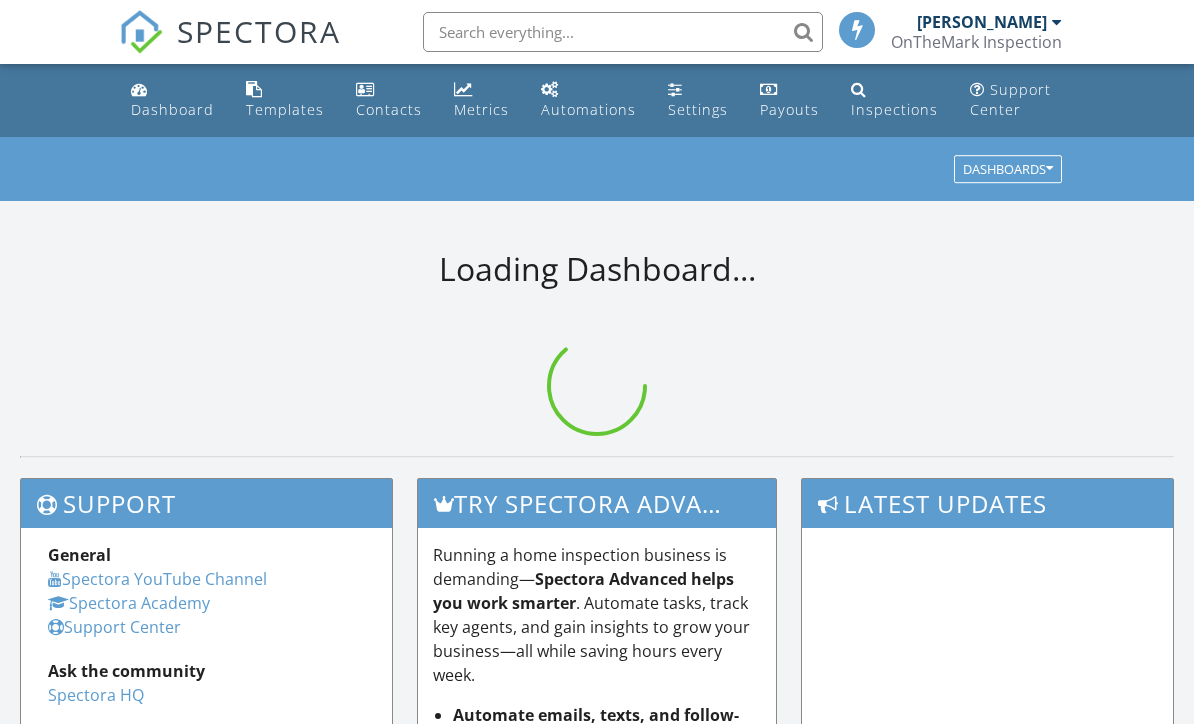 scroll, scrollTop: 0, scrollLeft: 0, axis: both 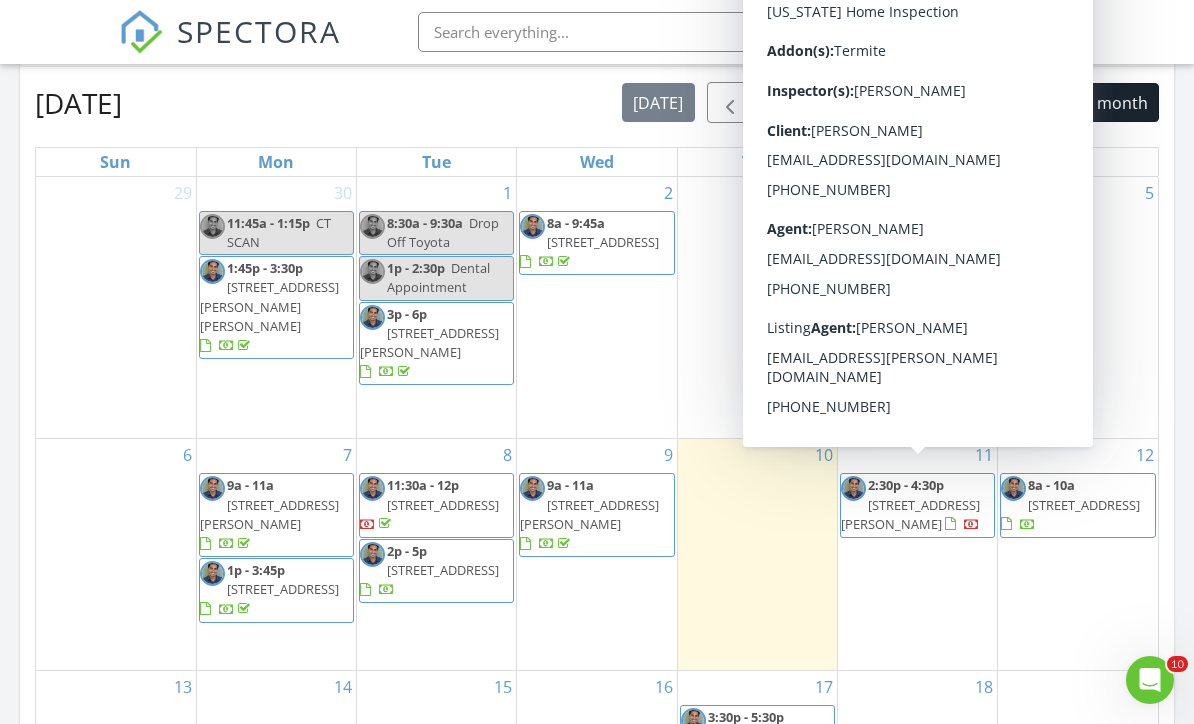 click on "3031 W 45th Ave, Gary 46408" at bounding box center (910, 514) 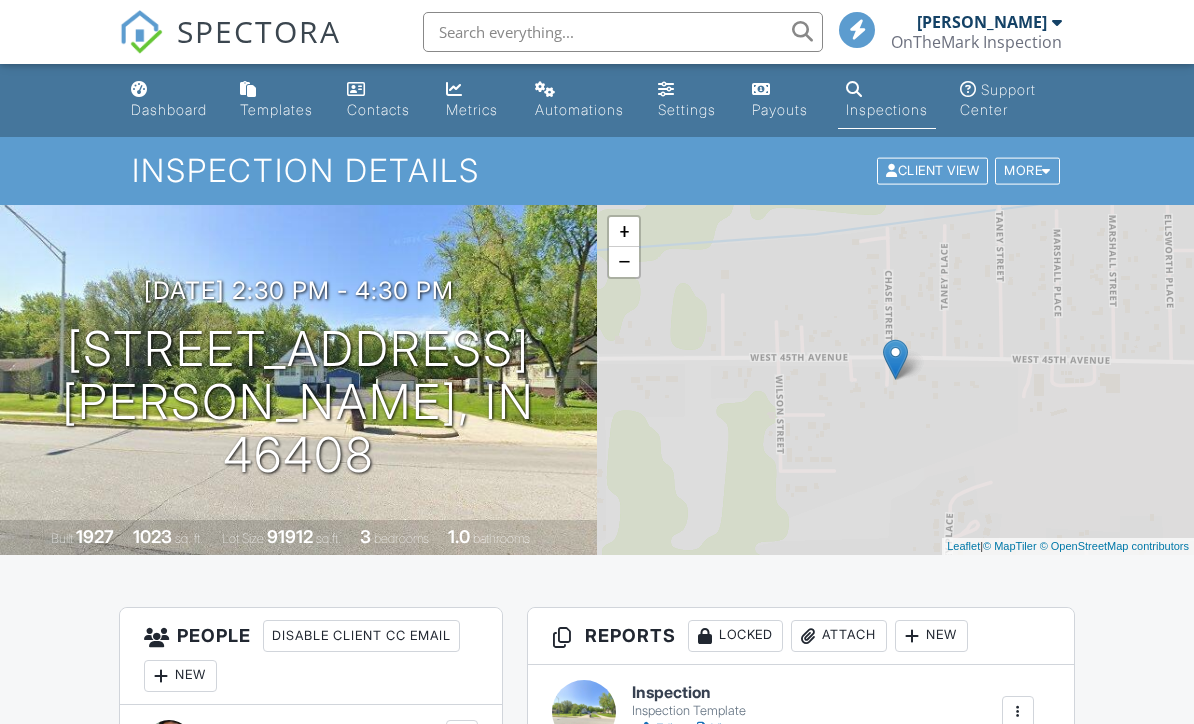 scroll, scrollTop: 16, scrollLeft: 0, axis: vertical 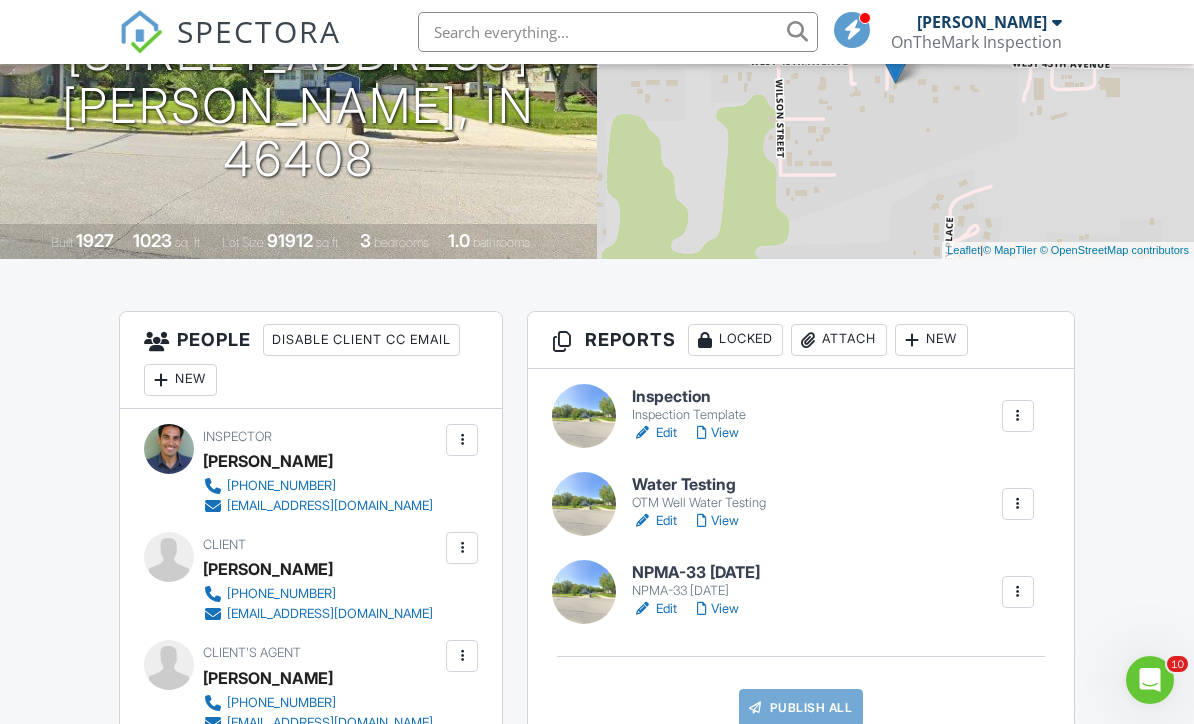 click on "Edit" at bounding box center [654, 433] 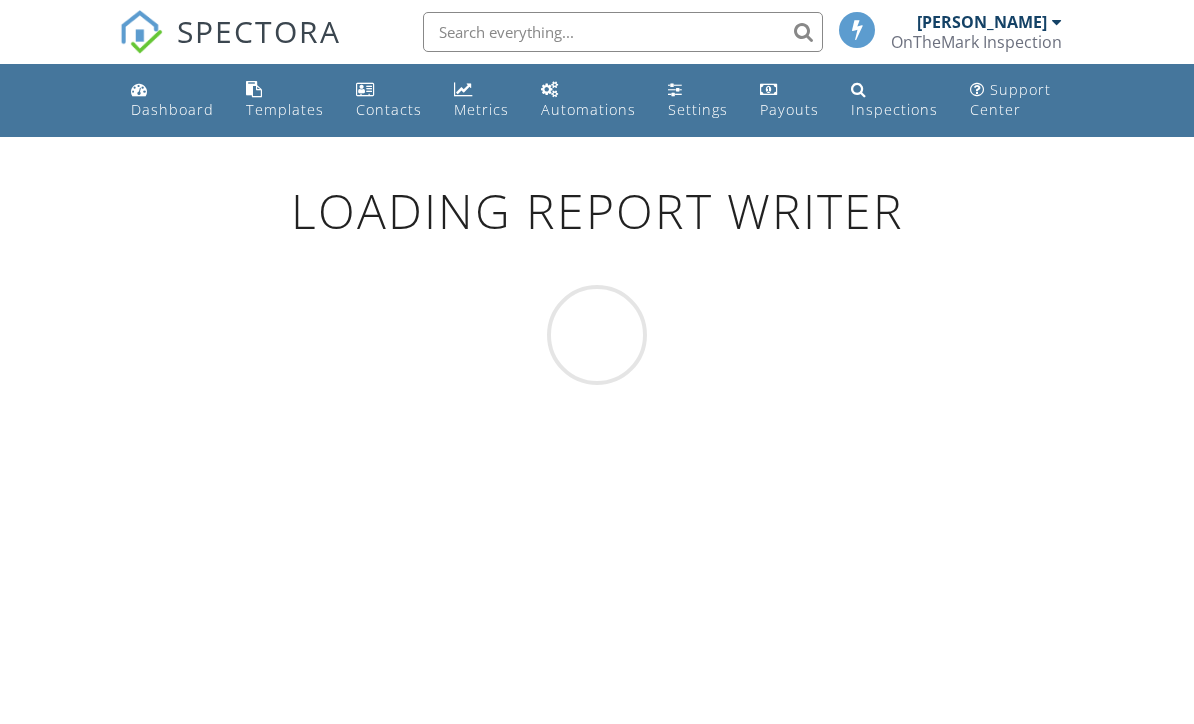 scroll, scrollTop: 0, scrollLeft: 0, axis: both 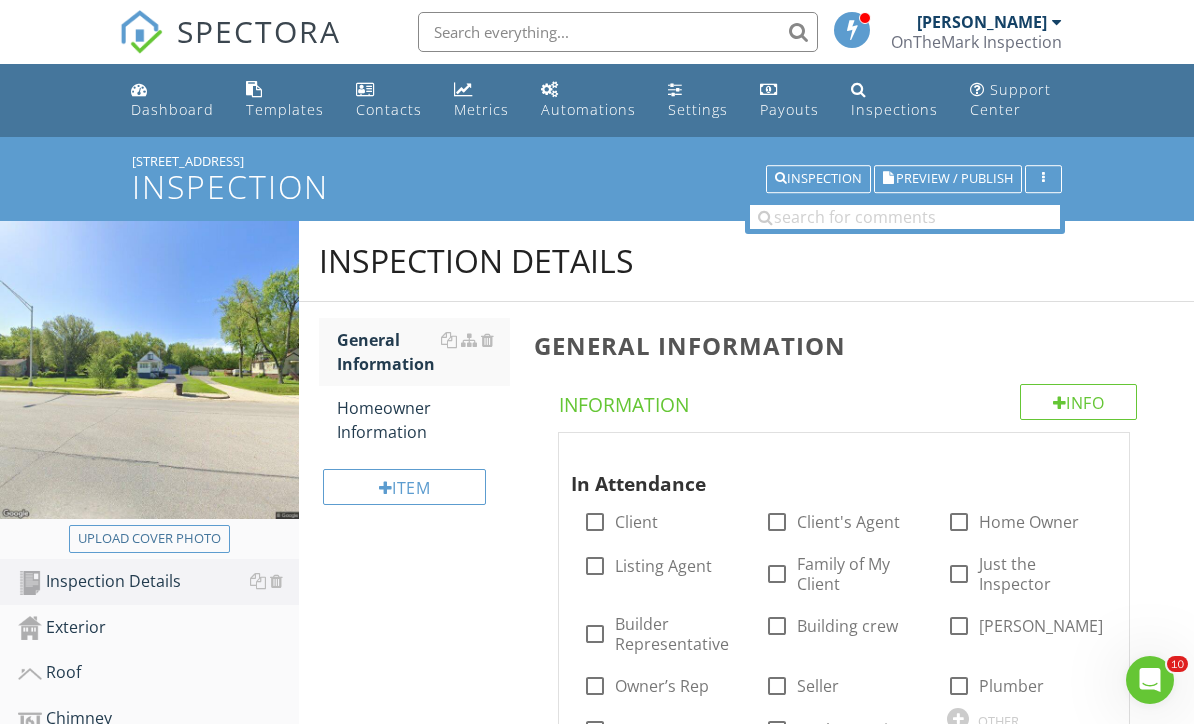 click on "Upload cover photo" at bounding box center [149, 539] 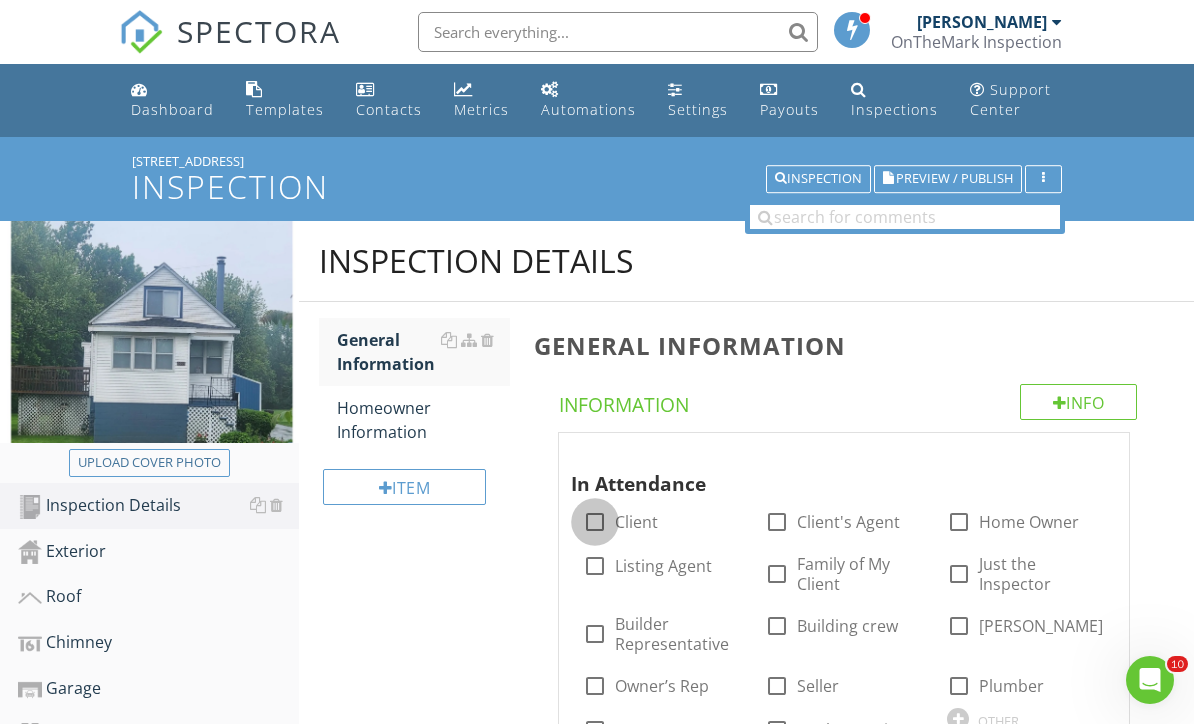 click at bounding box center (595, 522) 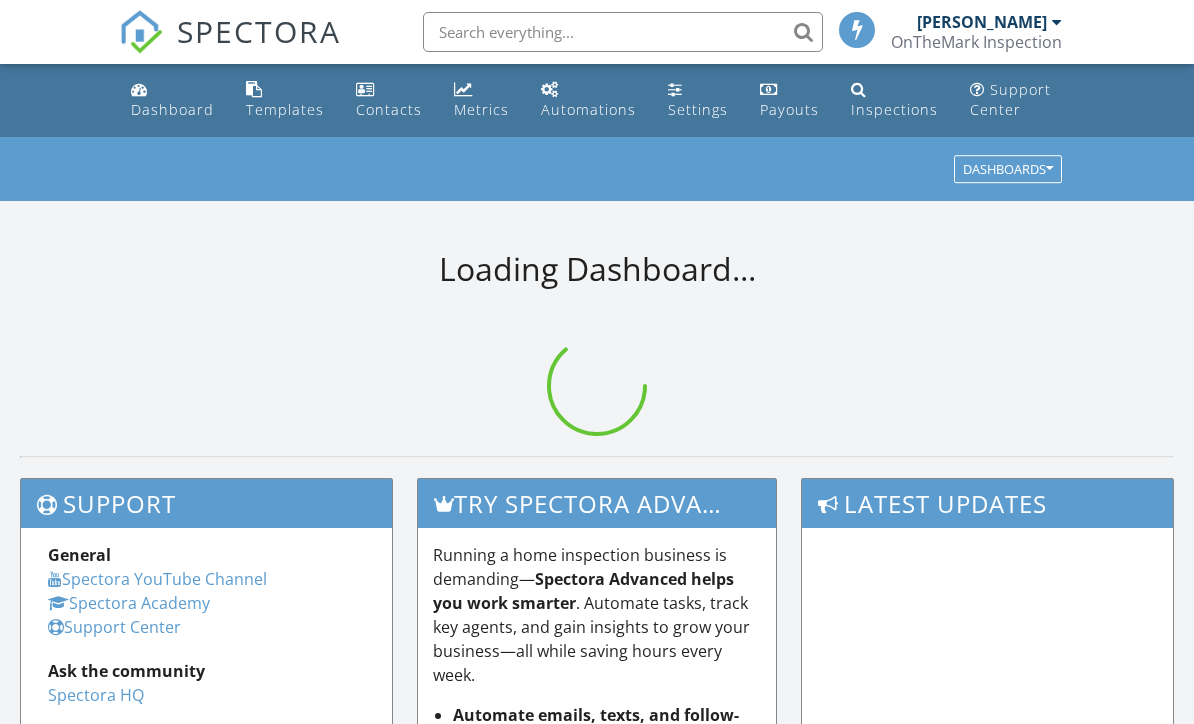 scroll, scrollTop: 0, scrollLeft: 0, axis: both 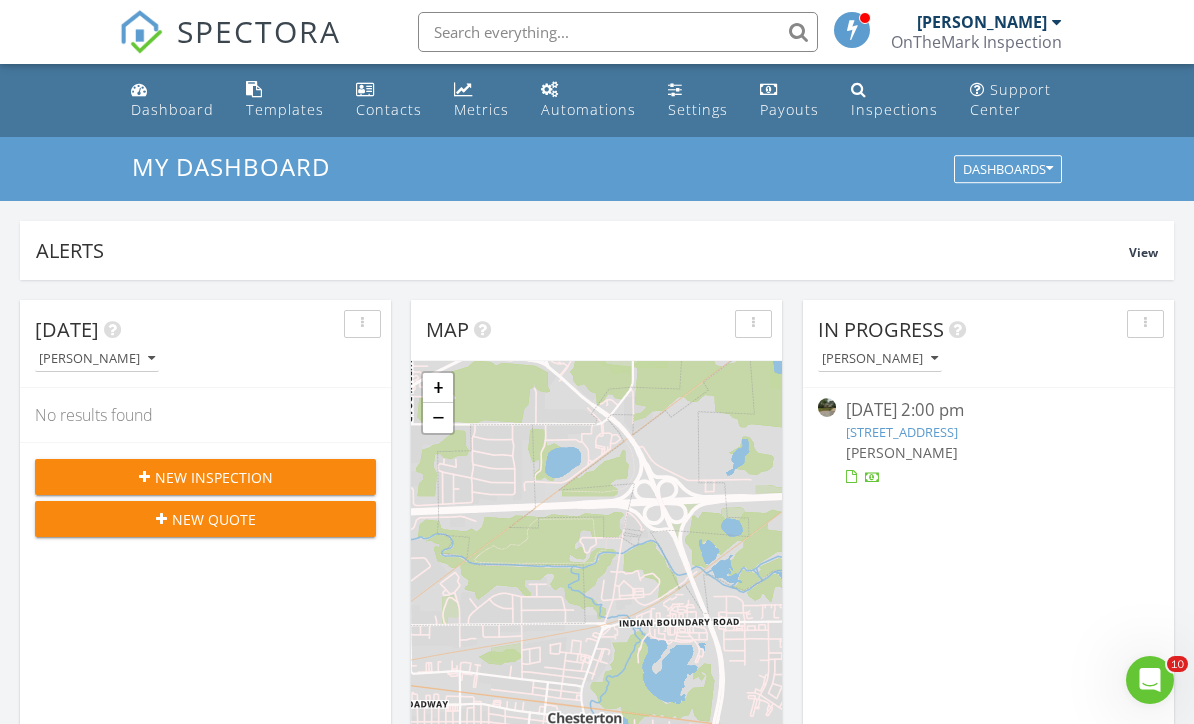 click on "Templates" at bounding box center [285, 100] 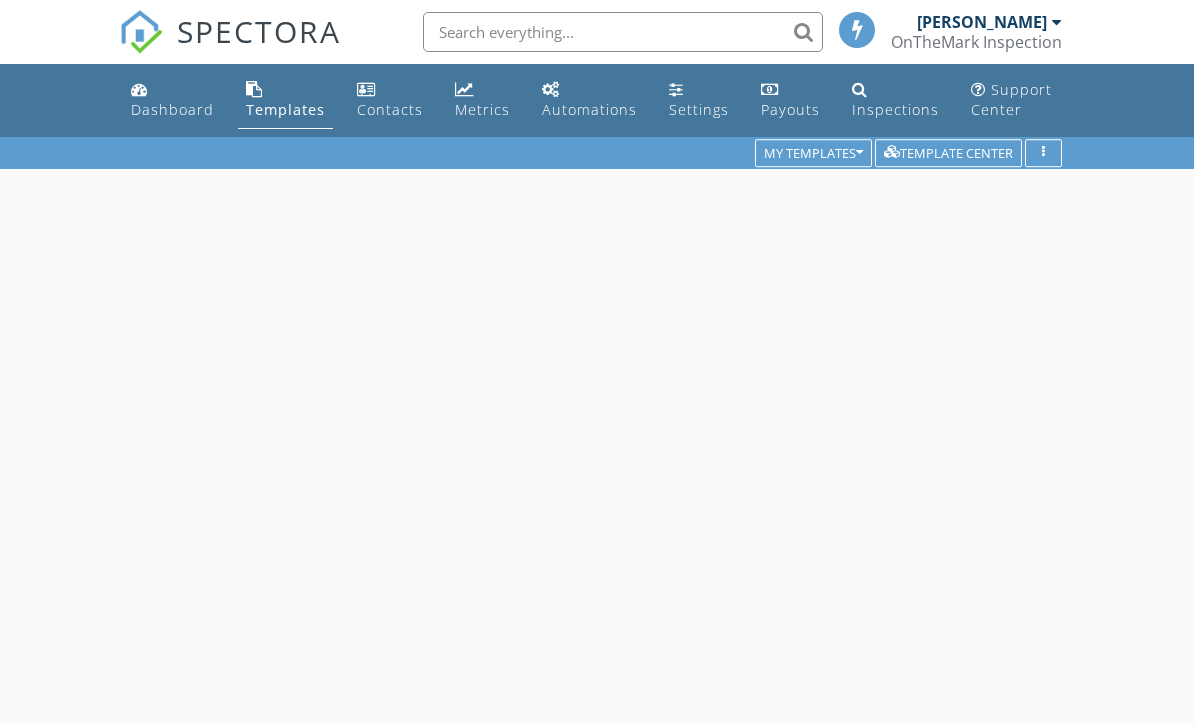 scroll, scrollTop: 0, scrollLeft: 0, axis: both 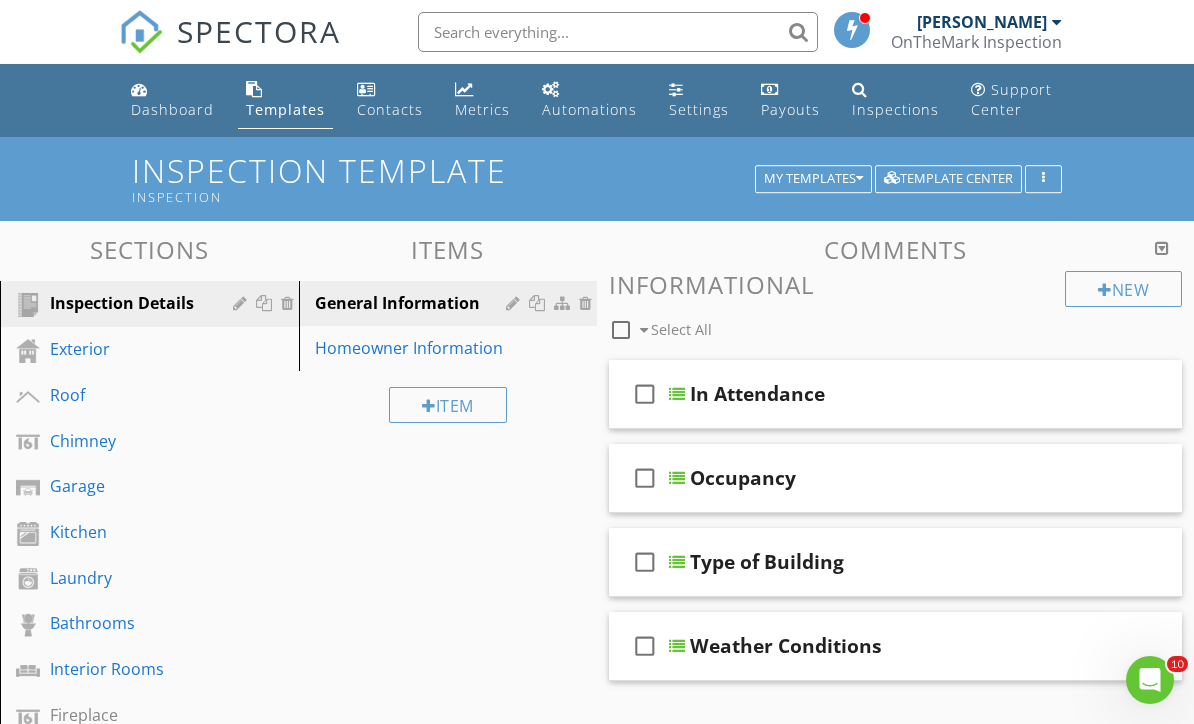 click on "Exterior" at bounding box center [127, 349] 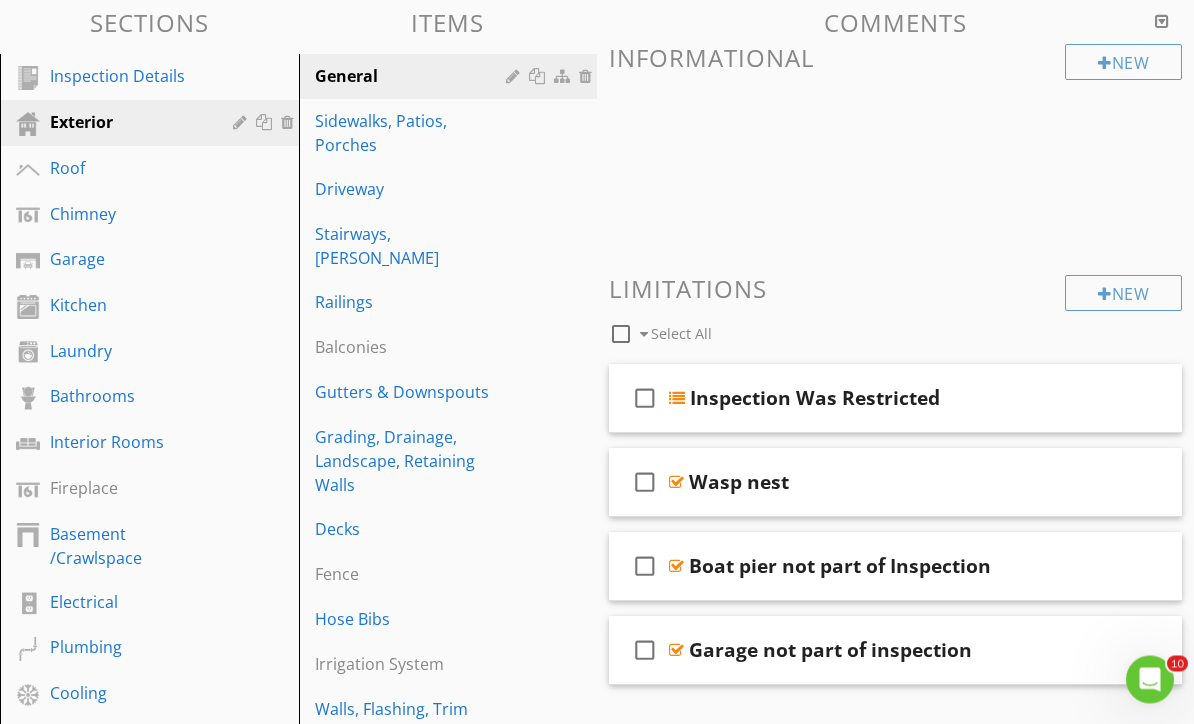 scroll, scrollTop: 227, scrollLeft: 0, axis: vertical 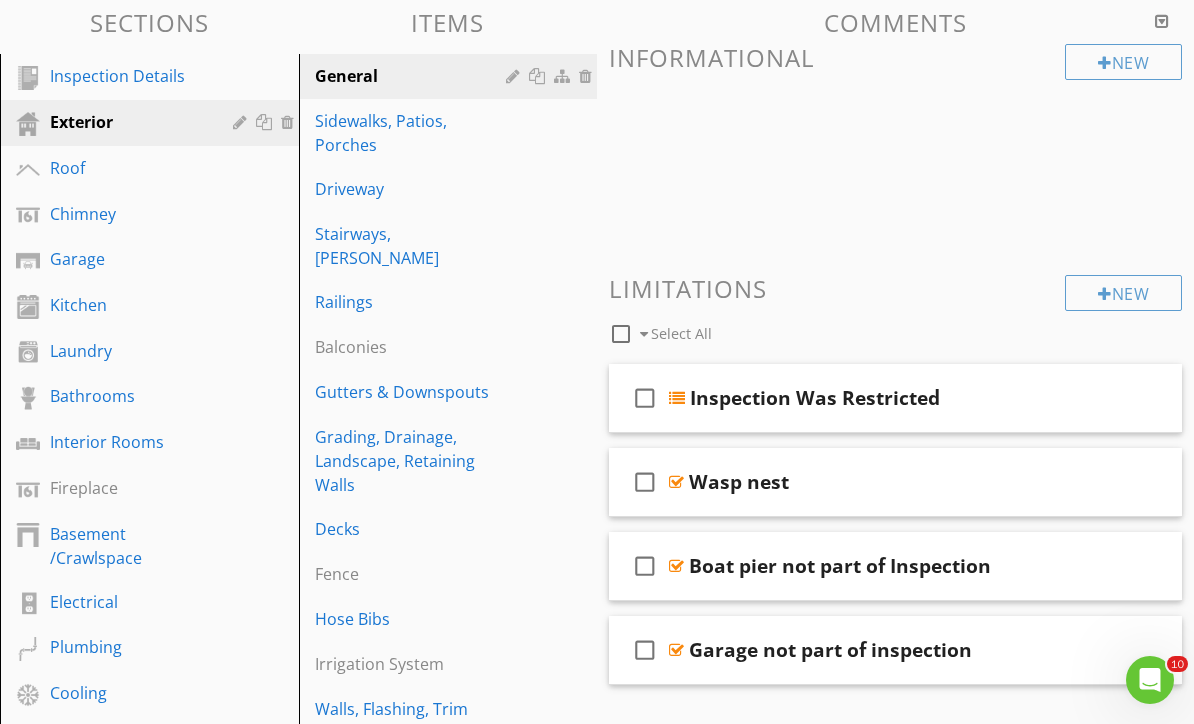 click on "Driveway" at bounding box center [414, 189] 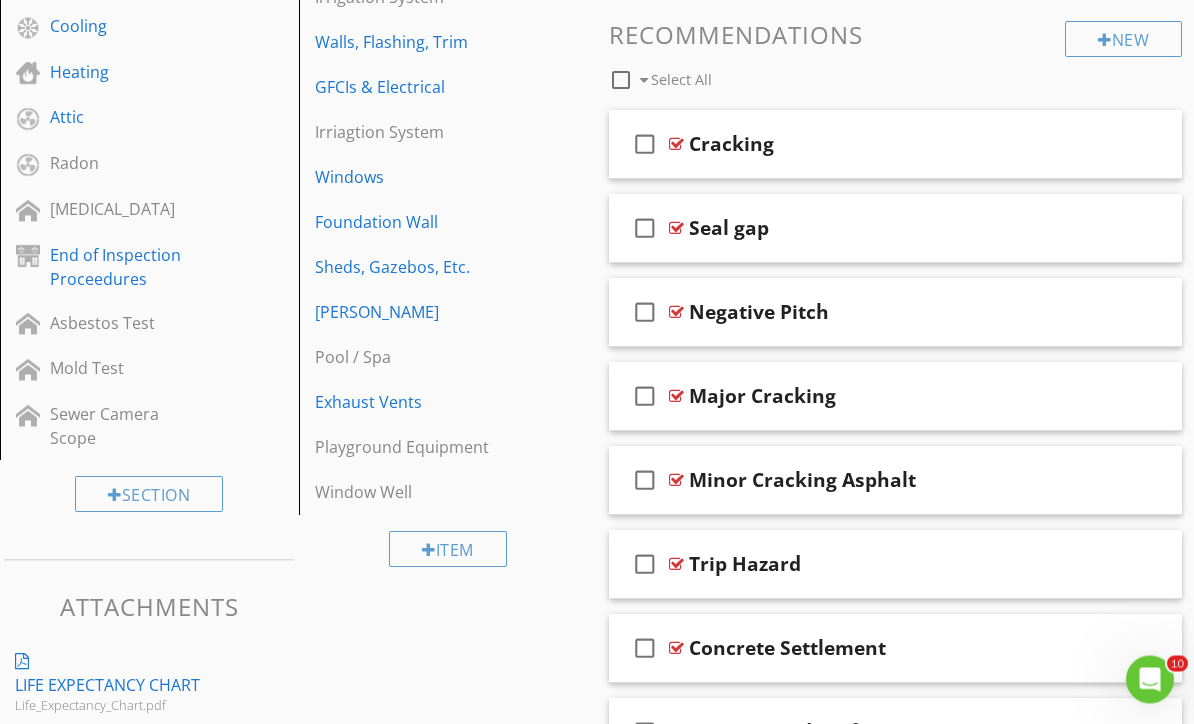 scroll, scrollTop: 895, scrollLeft: 0, axis: vertical 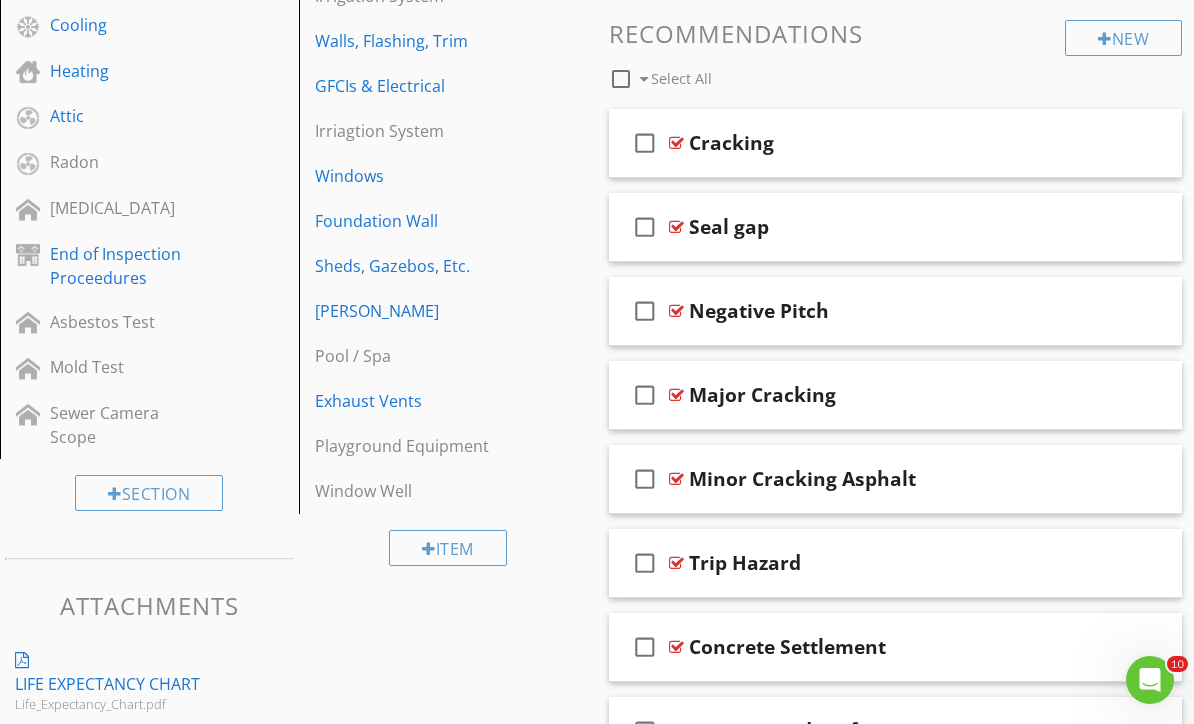 type 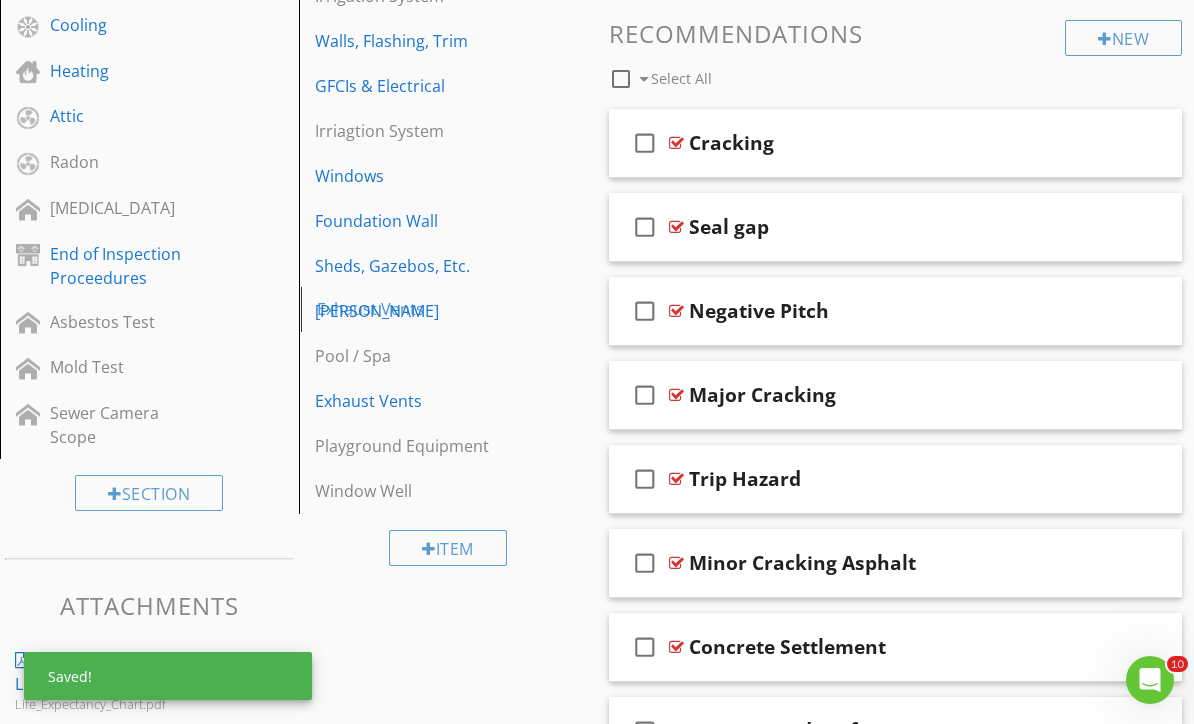 type 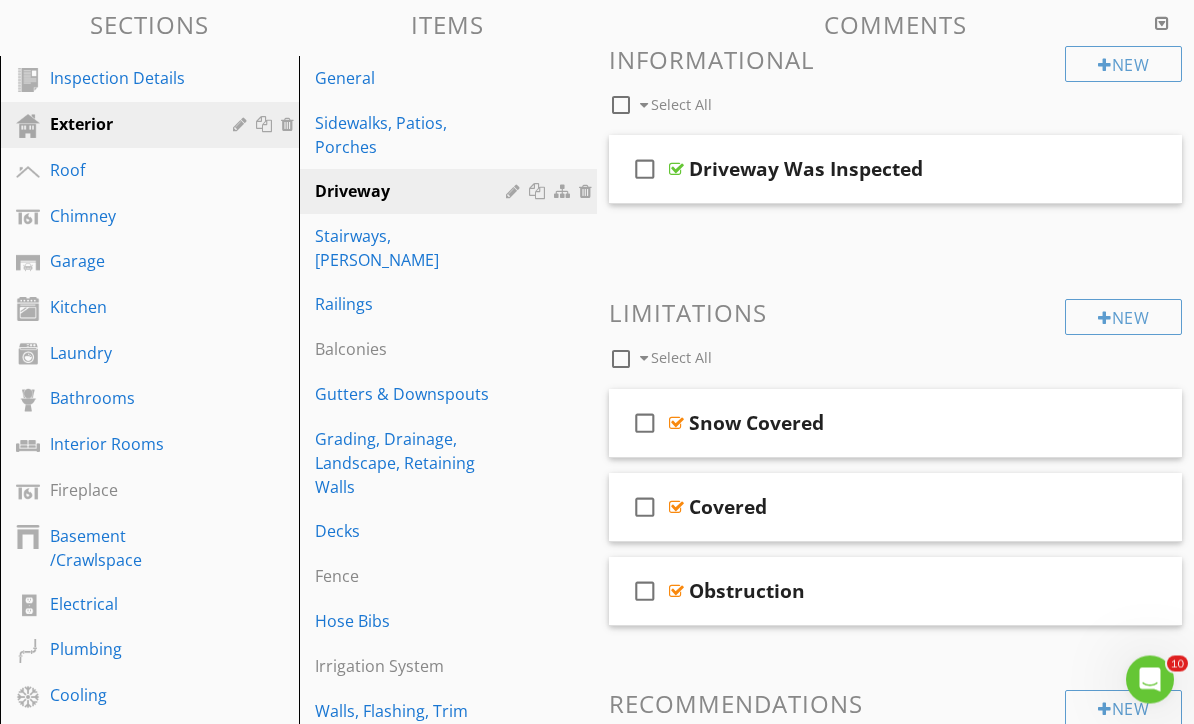 scroll, scrollTop: 225, scrollLeft: 0, axis: vertical 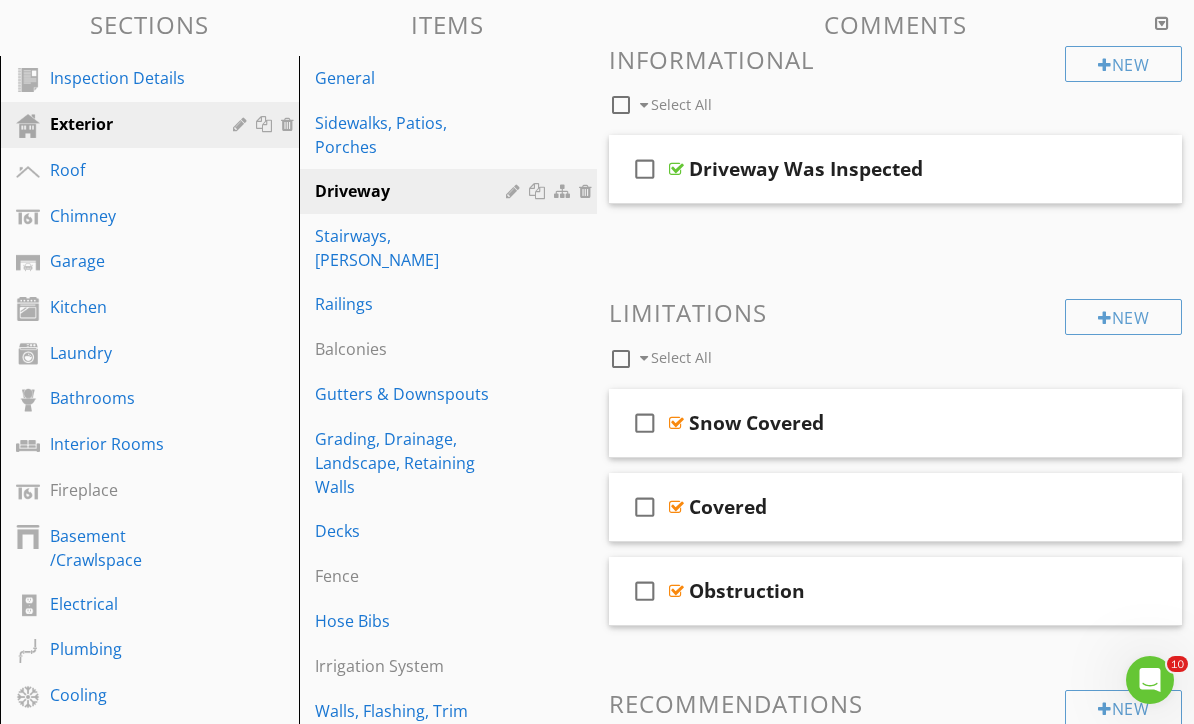 click on "Stairways, [PERSON_NAME]" at bounding box center [414, 248] 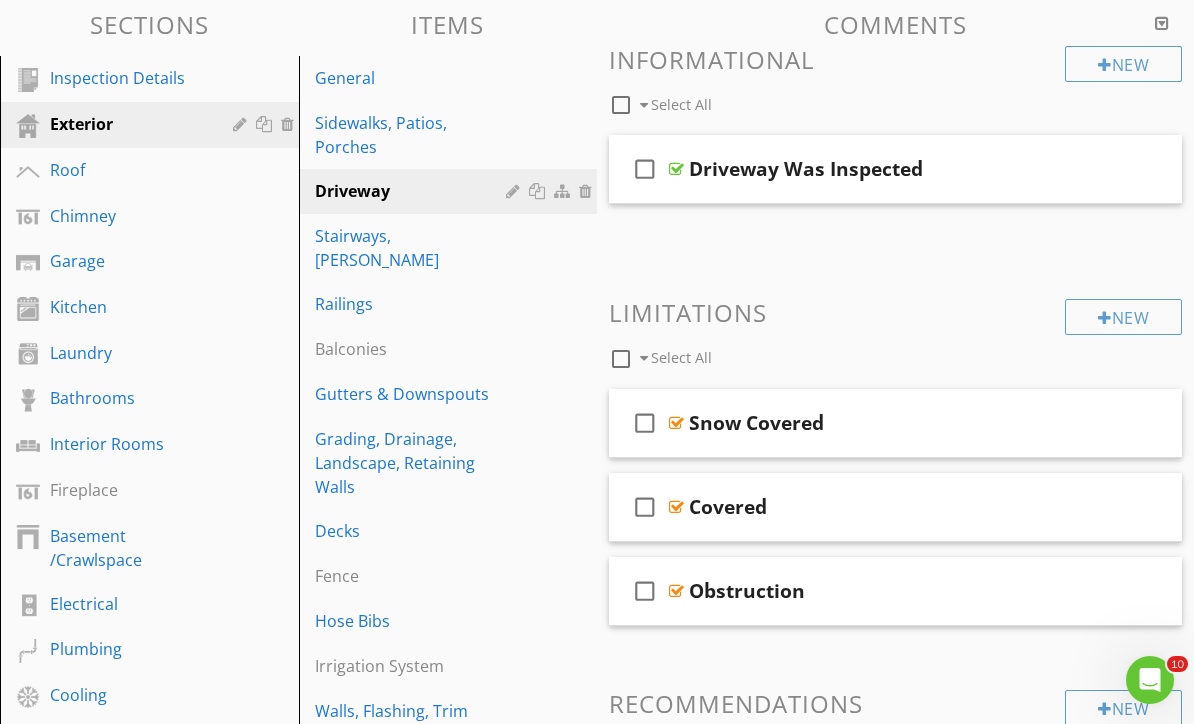click on "Stairways, [PERSON_NAME]" at bounding box center [414, 248] 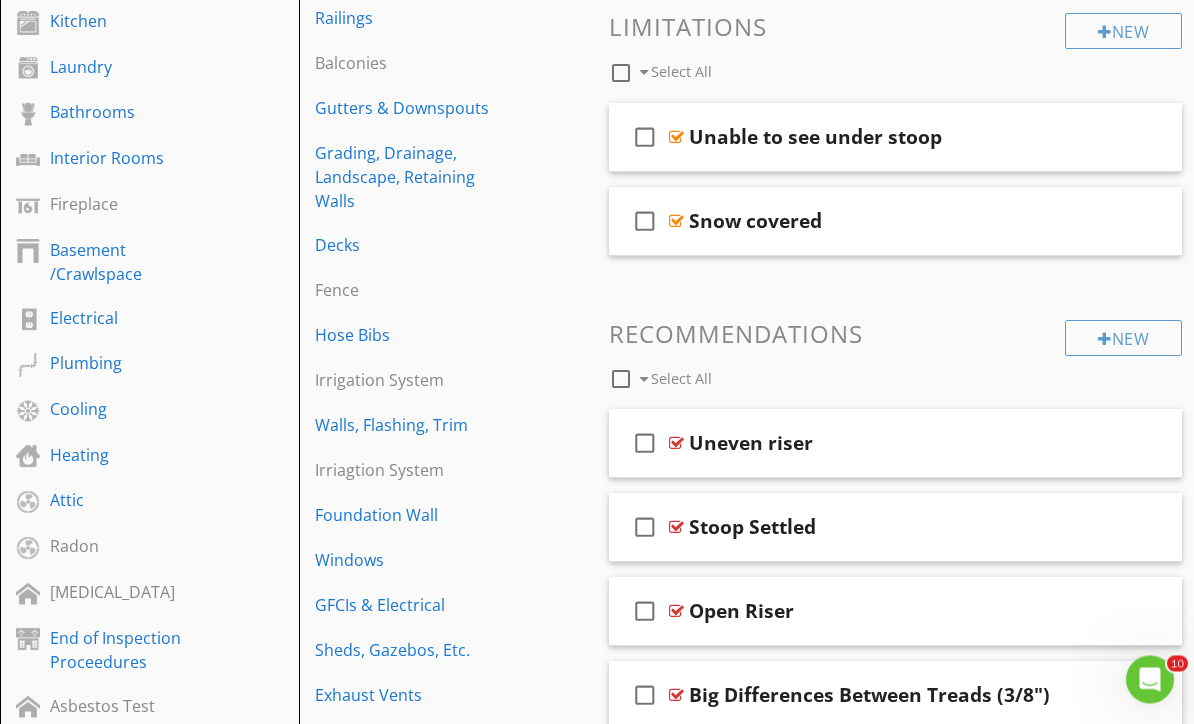 scroll, scrollTop: 521, scrollLeft: 0, axis: vertical 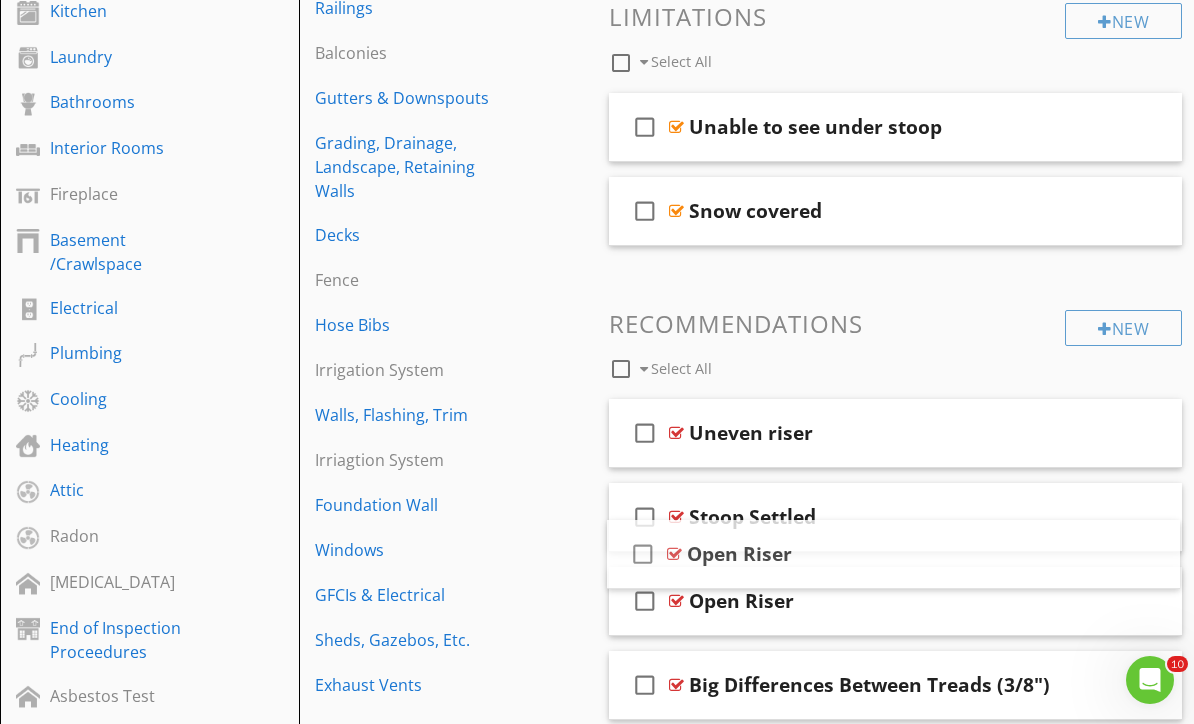 type 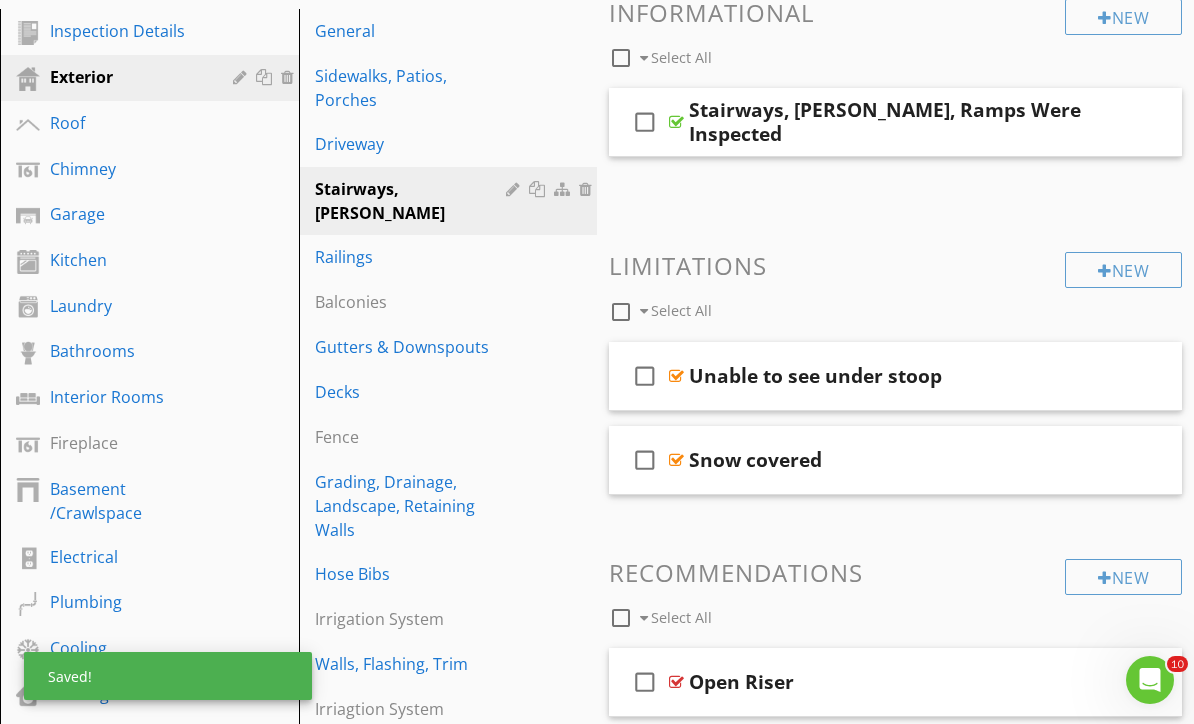 scroll, scrollTop: 253, scrollLeft: 0, axis: vertical 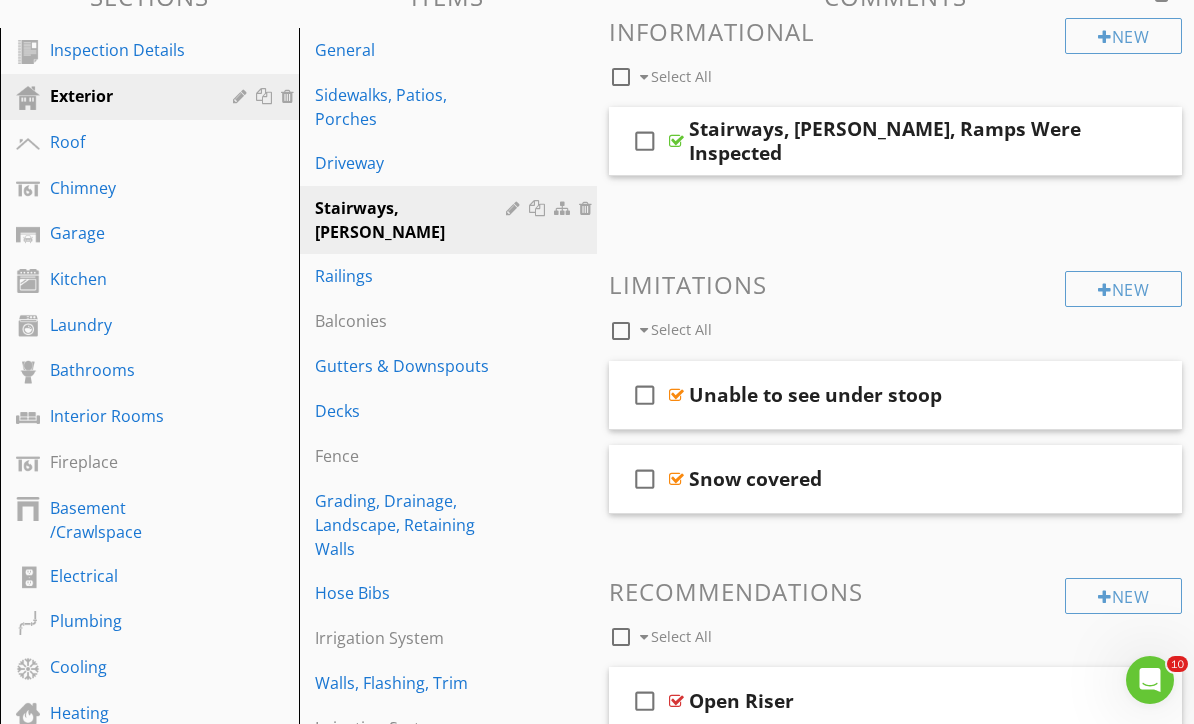 click on "Railings" at bounding box center [414, 276] 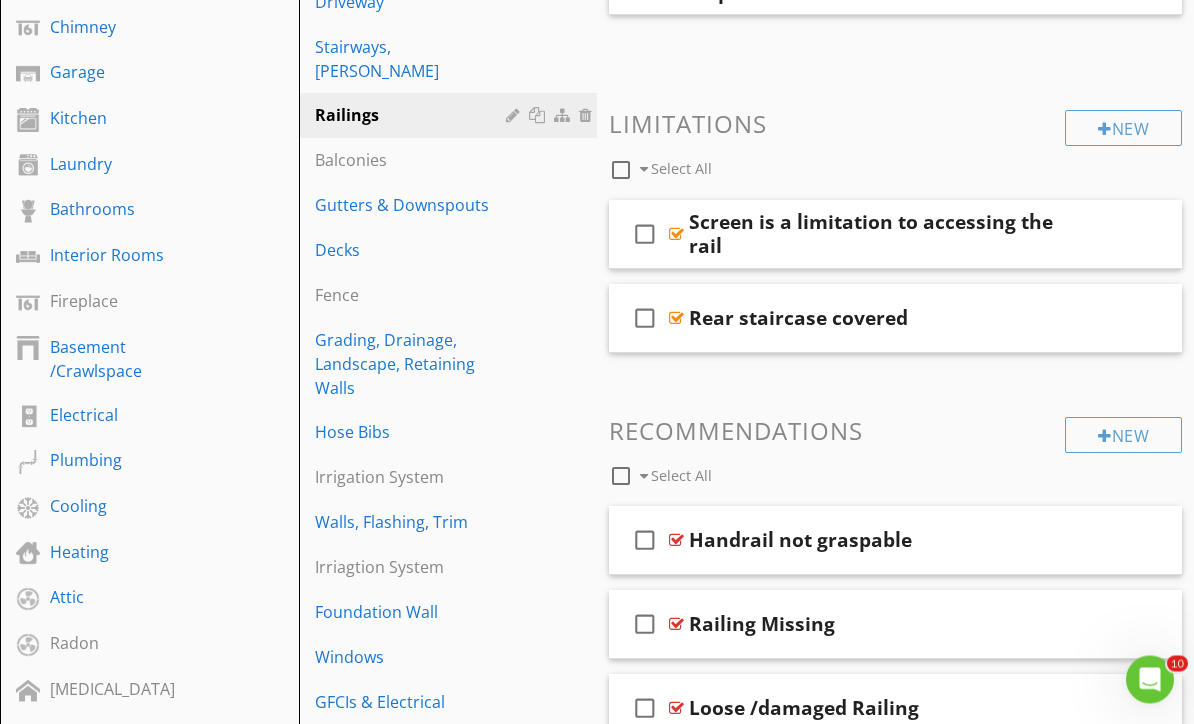 scroll, scrollTop: 415, scrollLeft: 0, axis: vertical 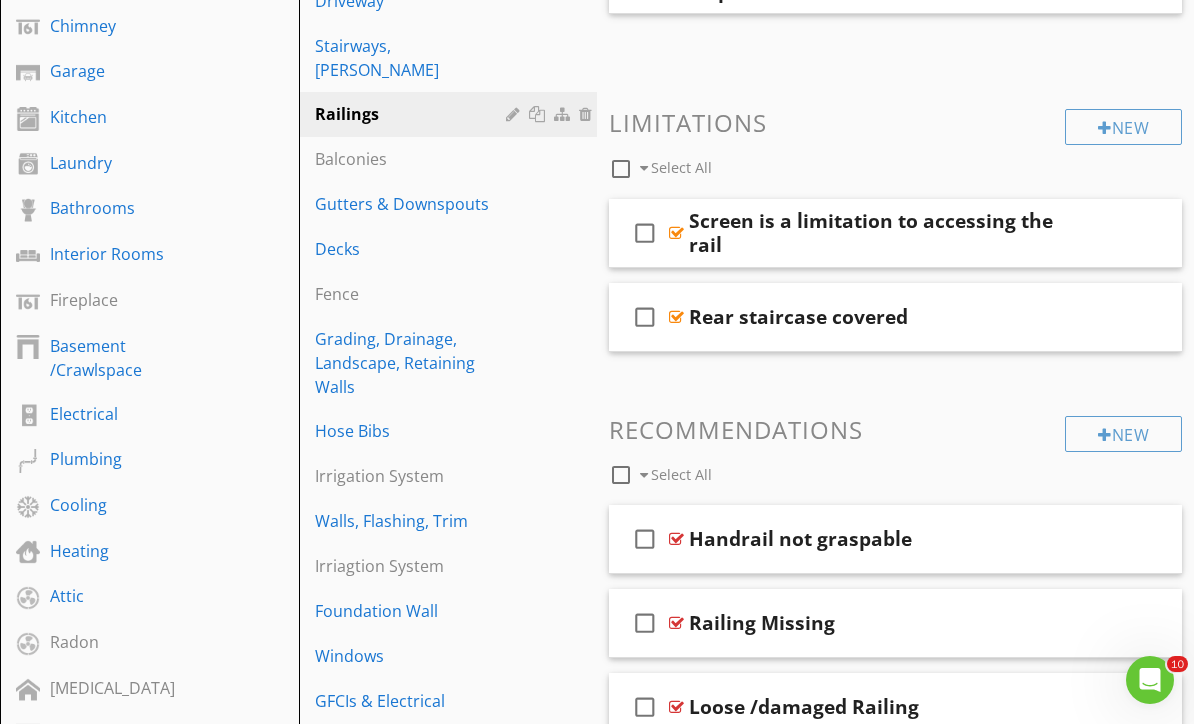 click on "Grading, Drainage, Landscape, Retaining Walls" at bounding box center (414, 363) 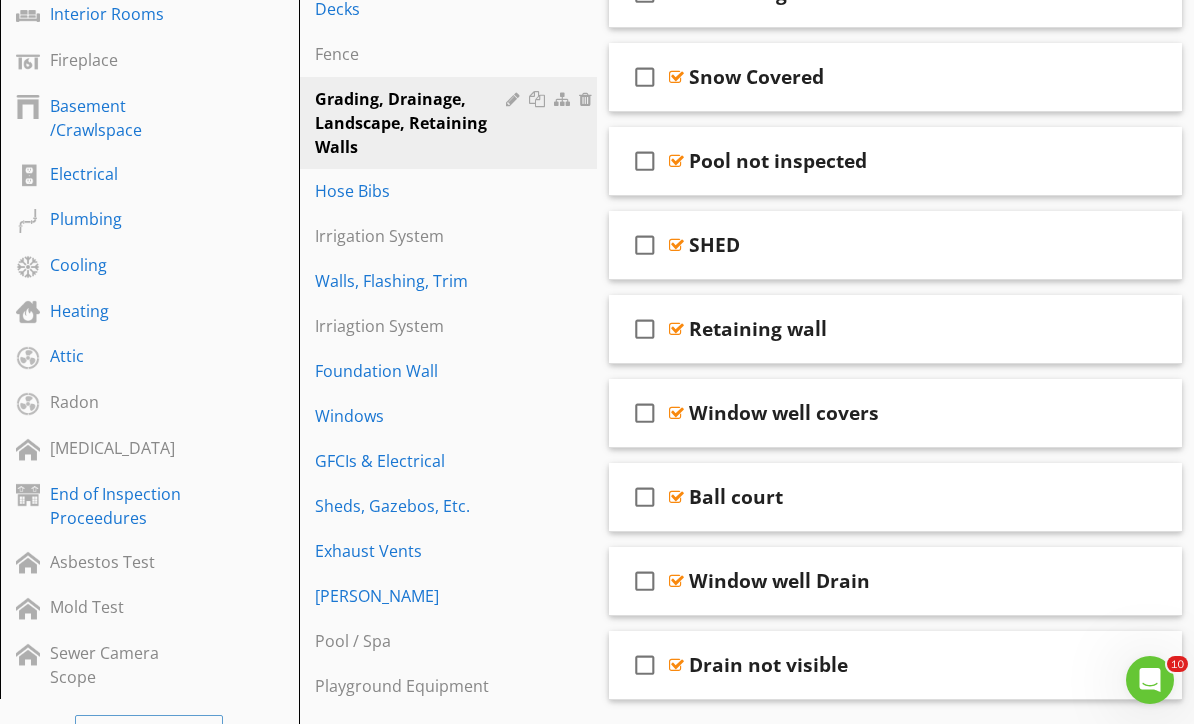scroll, scrollTop: 654, scrollLeft: 0, axis: vertical 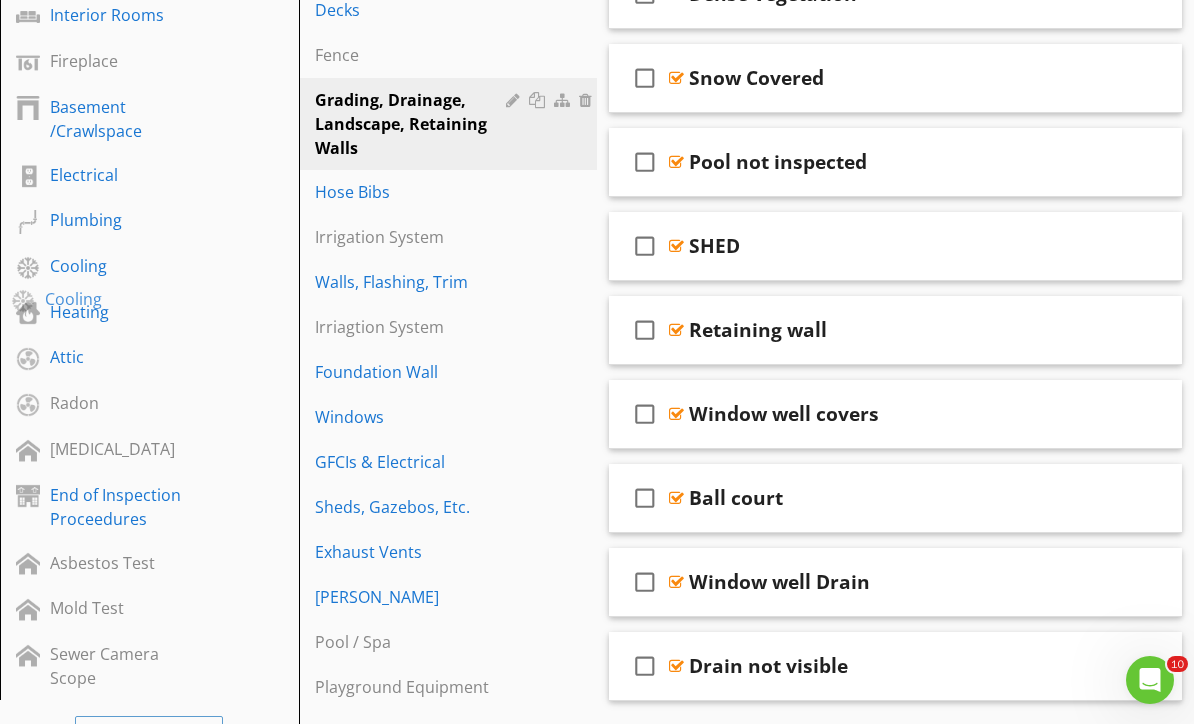 type 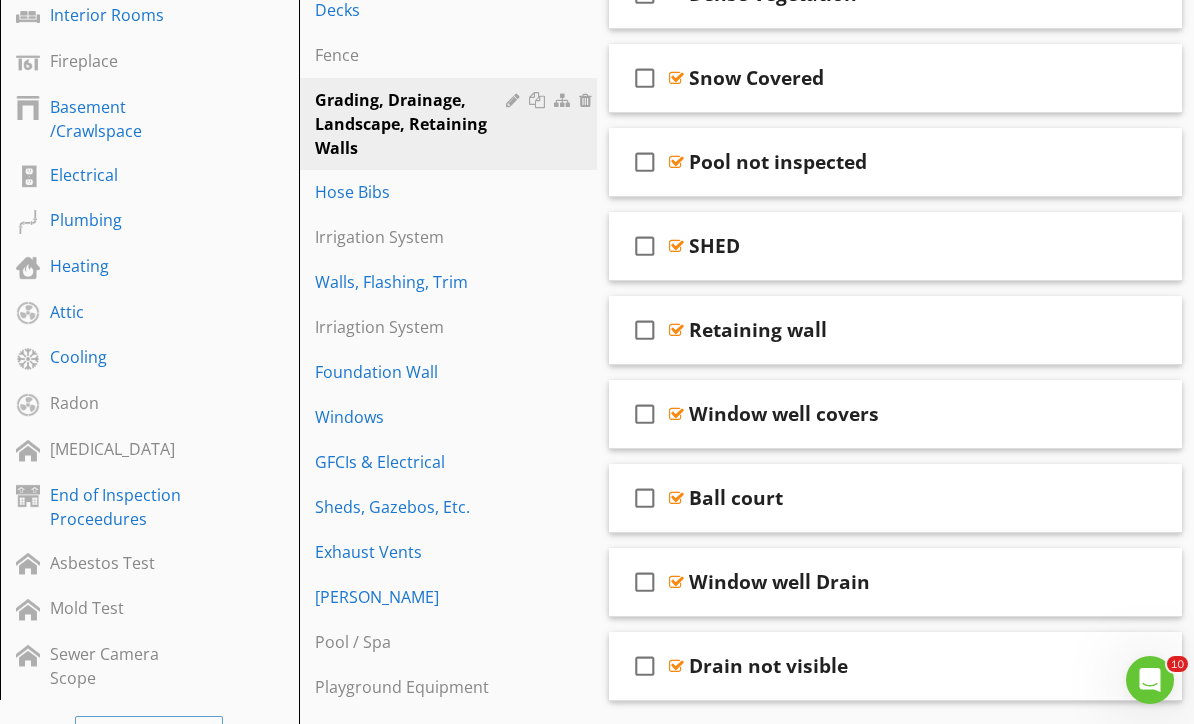 type 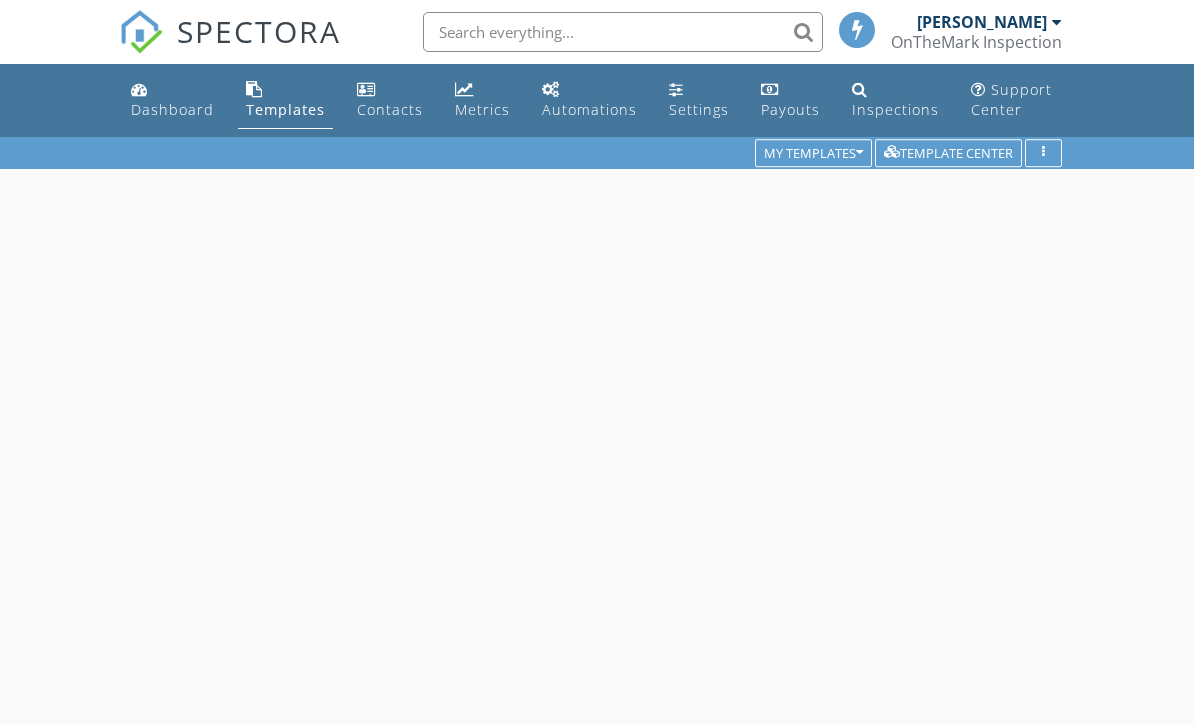 scroll, scrollTop: 203, scrollLeft: 0, axis: vertical 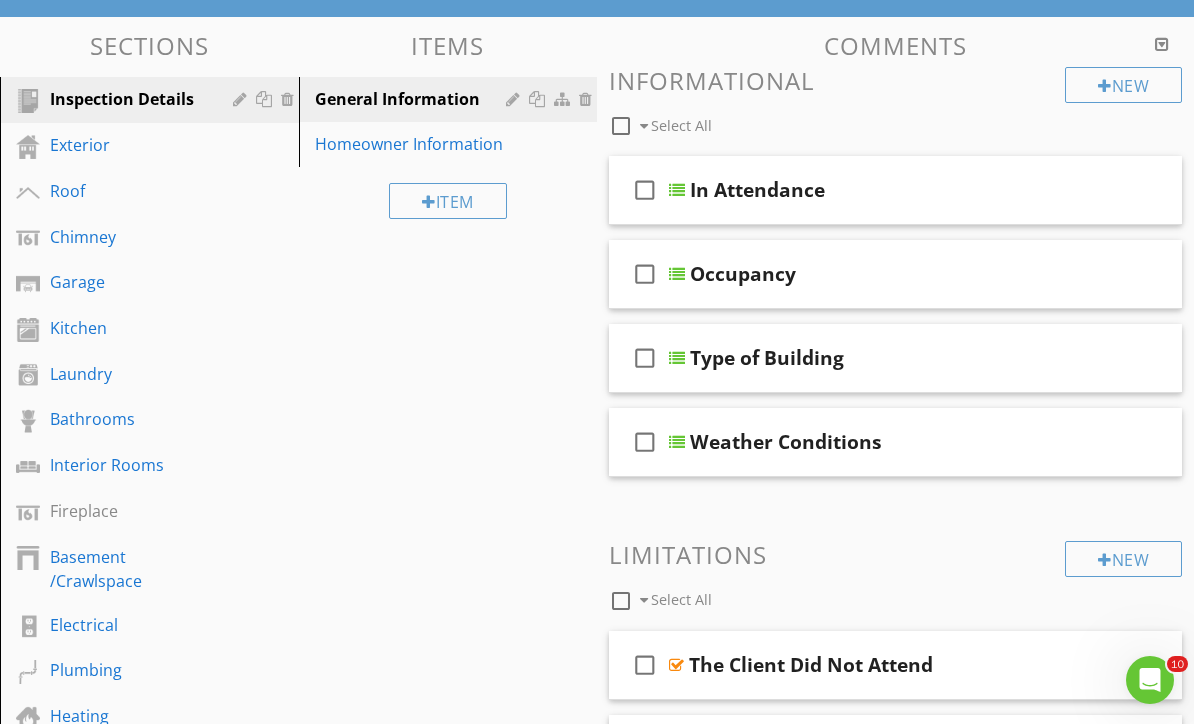 click on "Exterior" at bounding box center [127, 145] 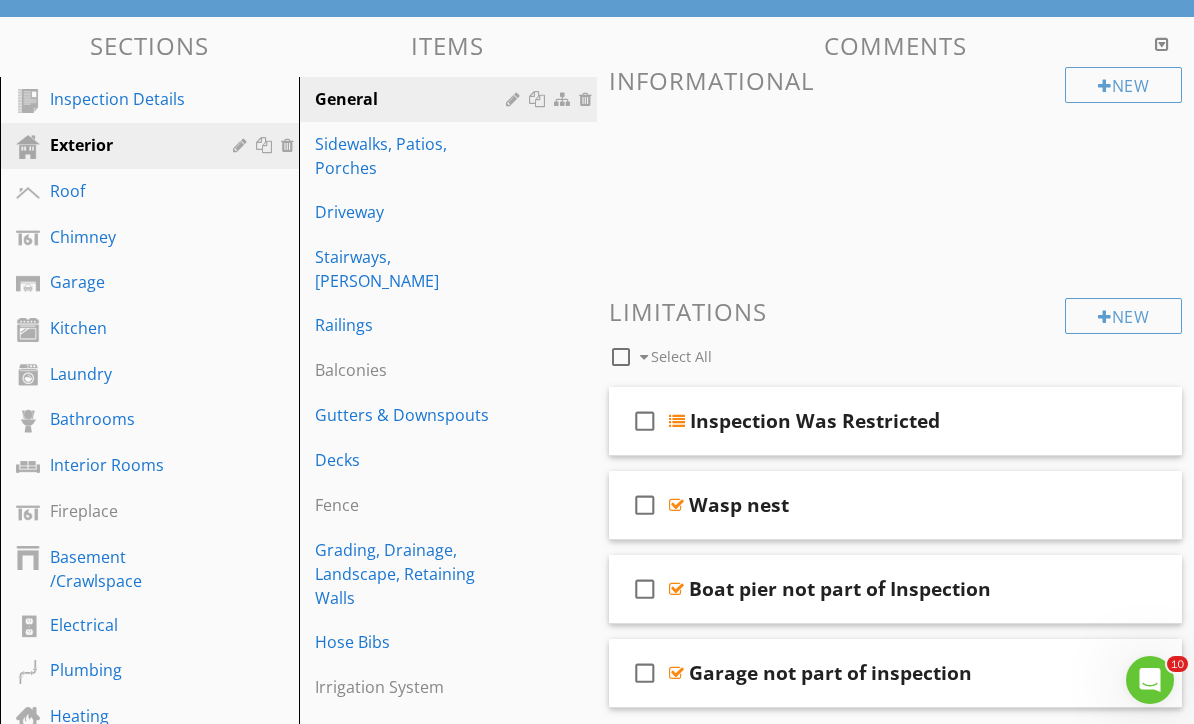 click on "Decks" at bounding box center [414, 460] 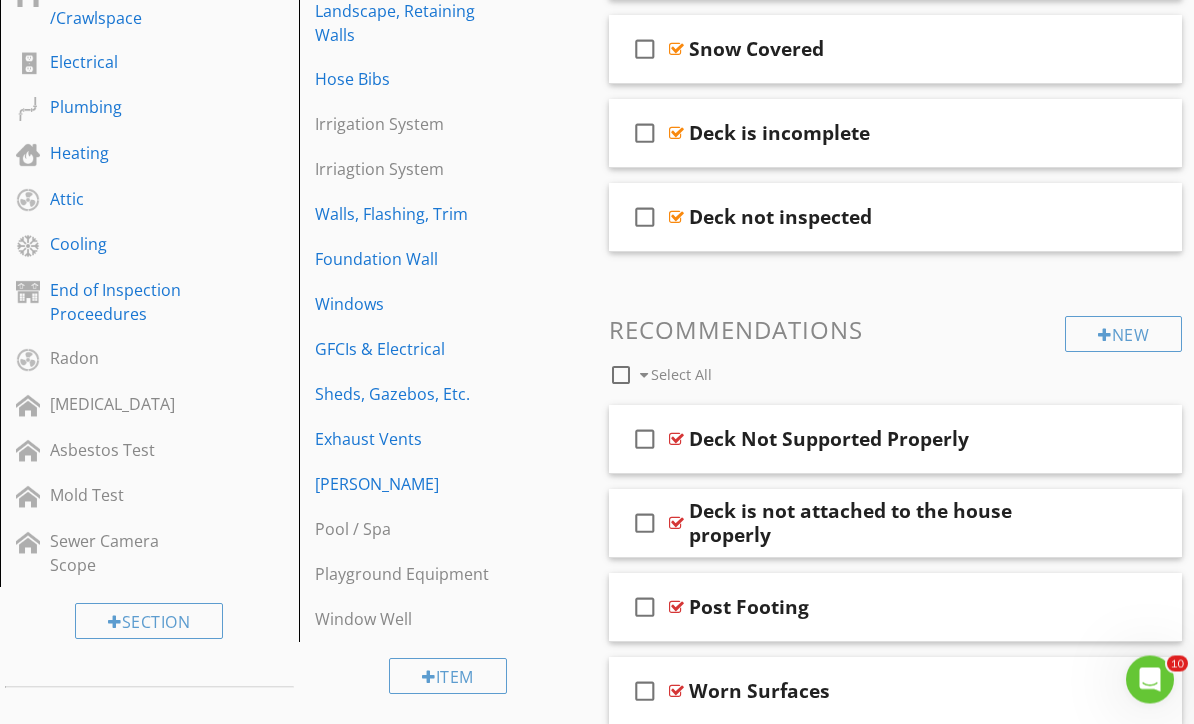 scroll, scrollTop: 767, scrollLeft: 0, axis: vertical 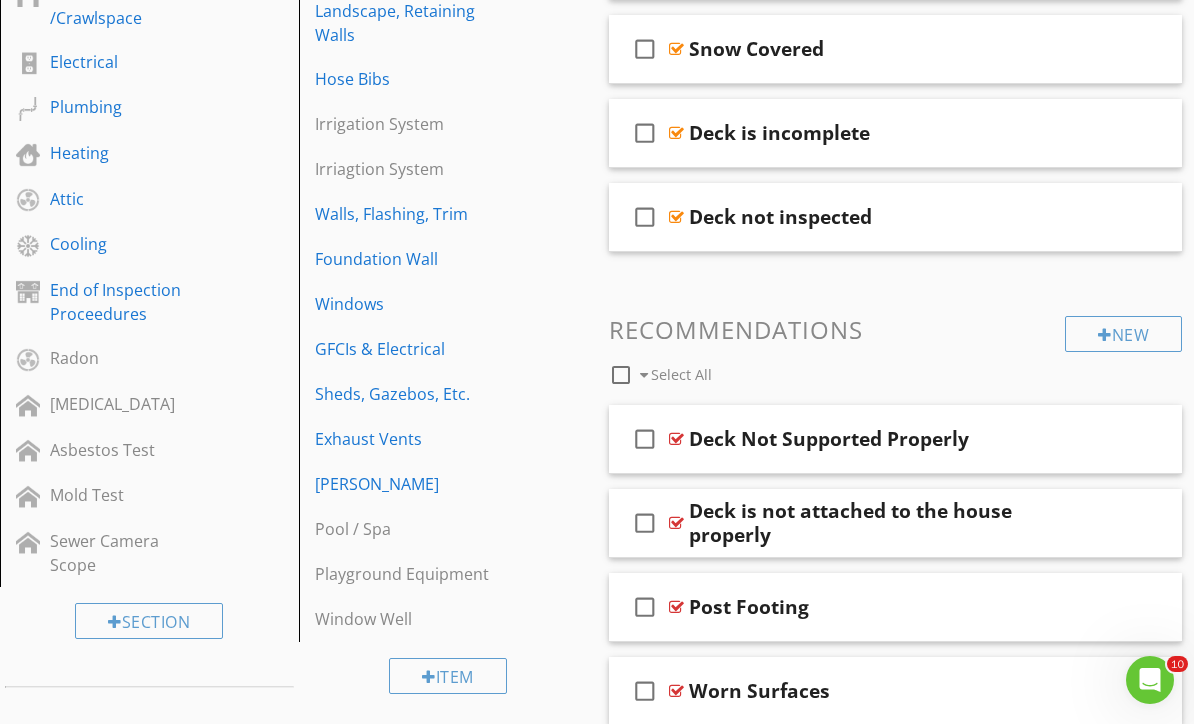 type 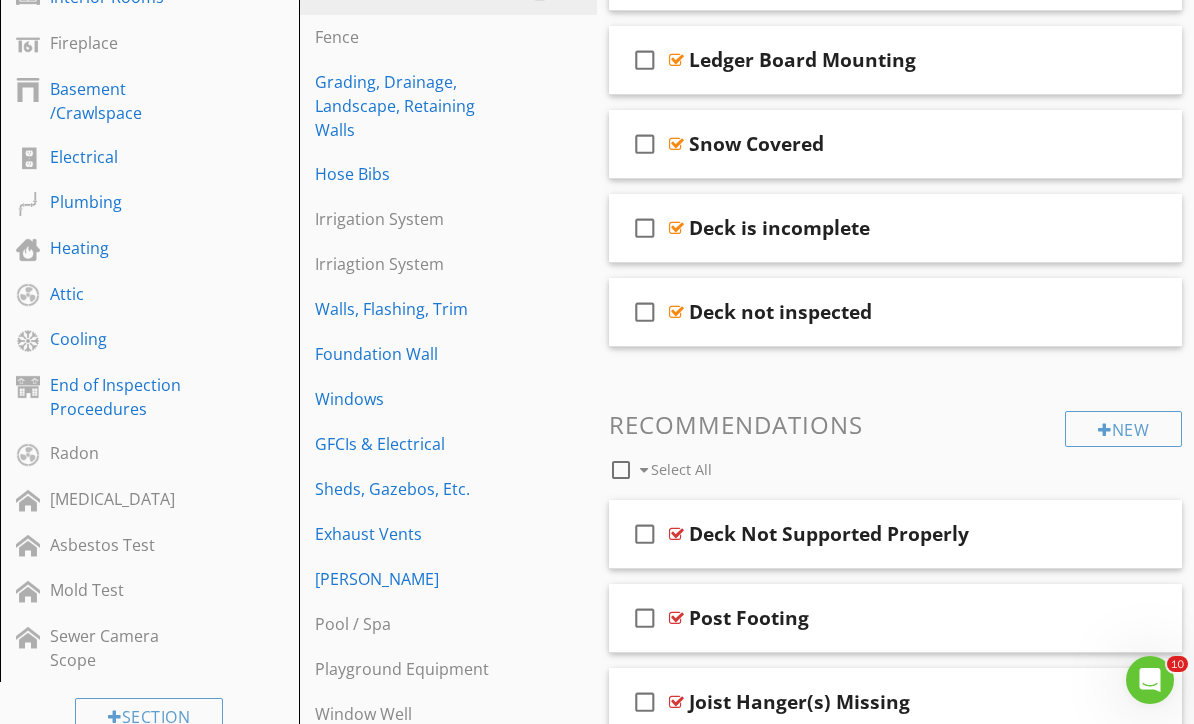 scroll, scrollTop: 671, scrollLeft: 0, axis: vertical 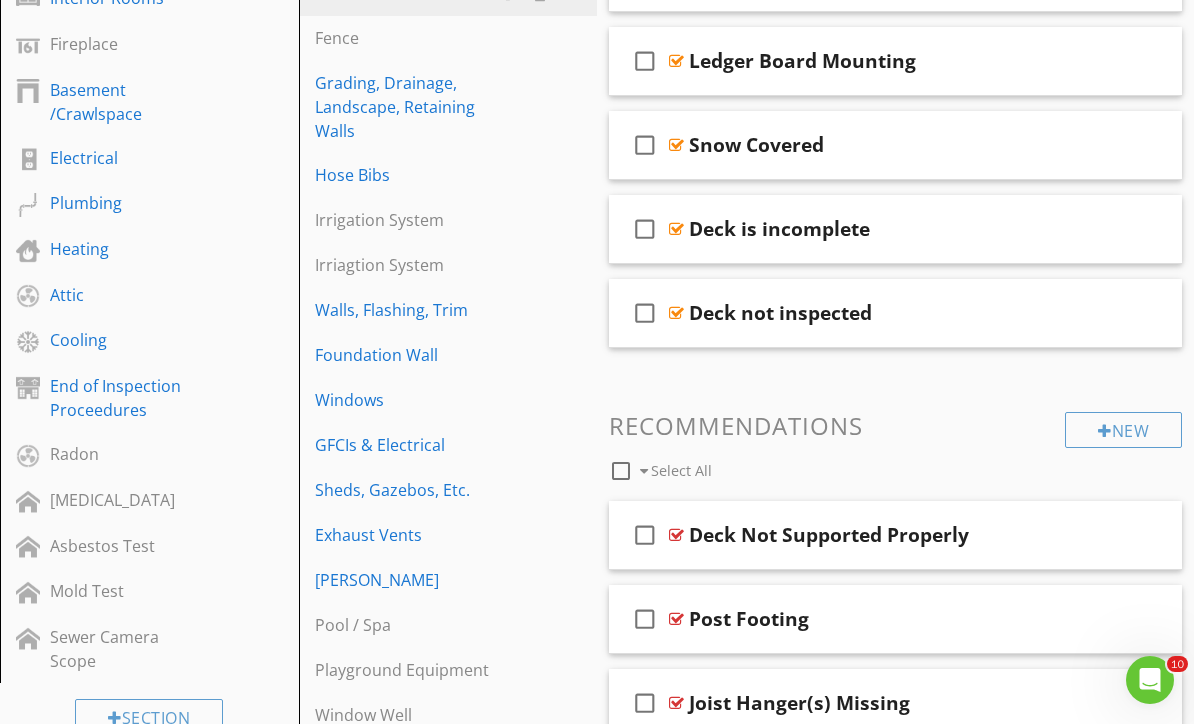 click on "Windows" at bounding box center [414, 400] 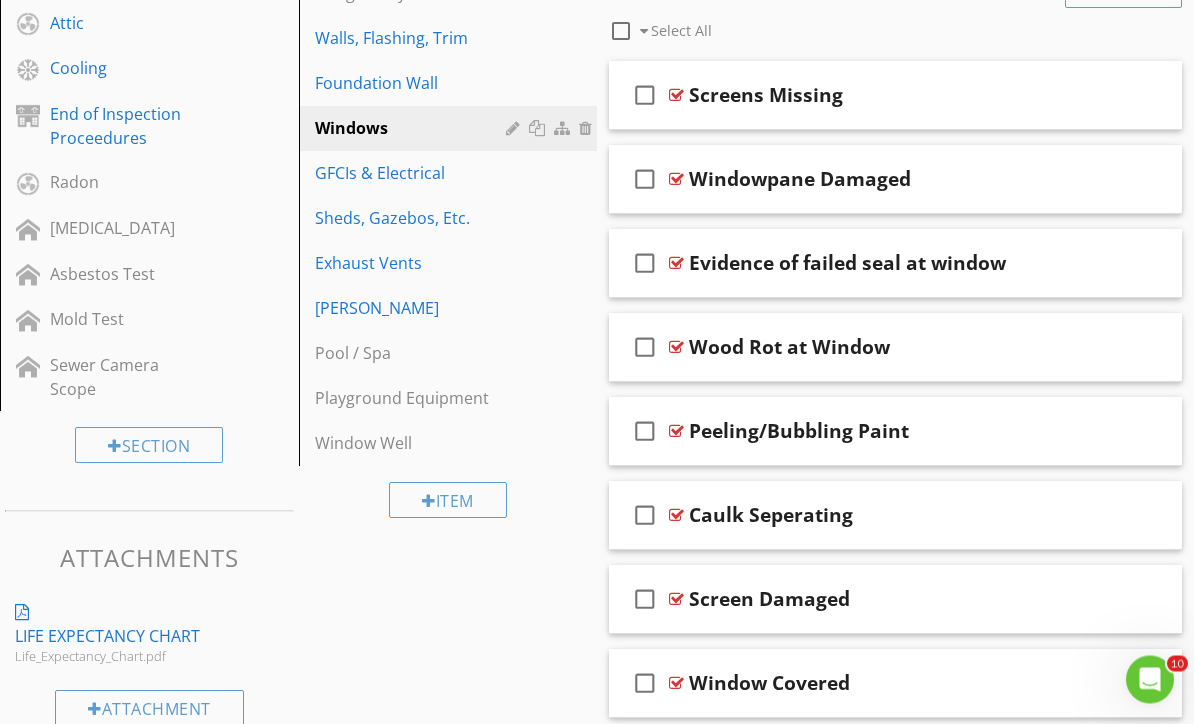 scroll, scrollTop: 943, scrollLeft: 0, axis: vertical 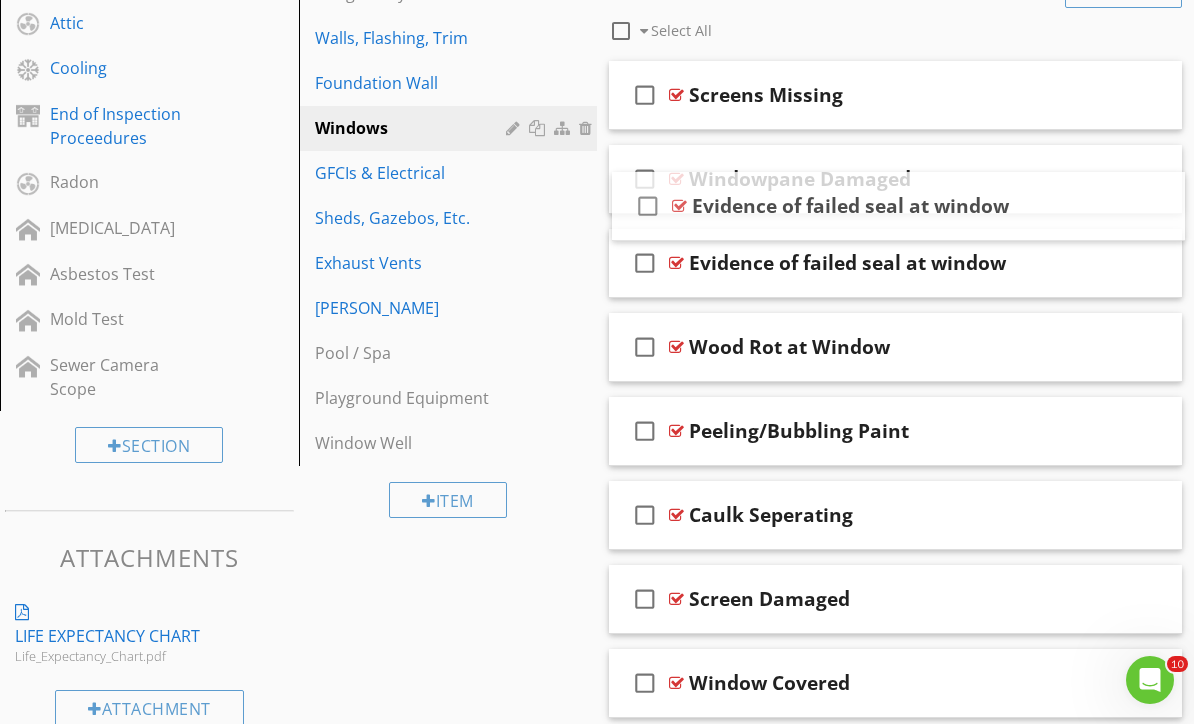 type 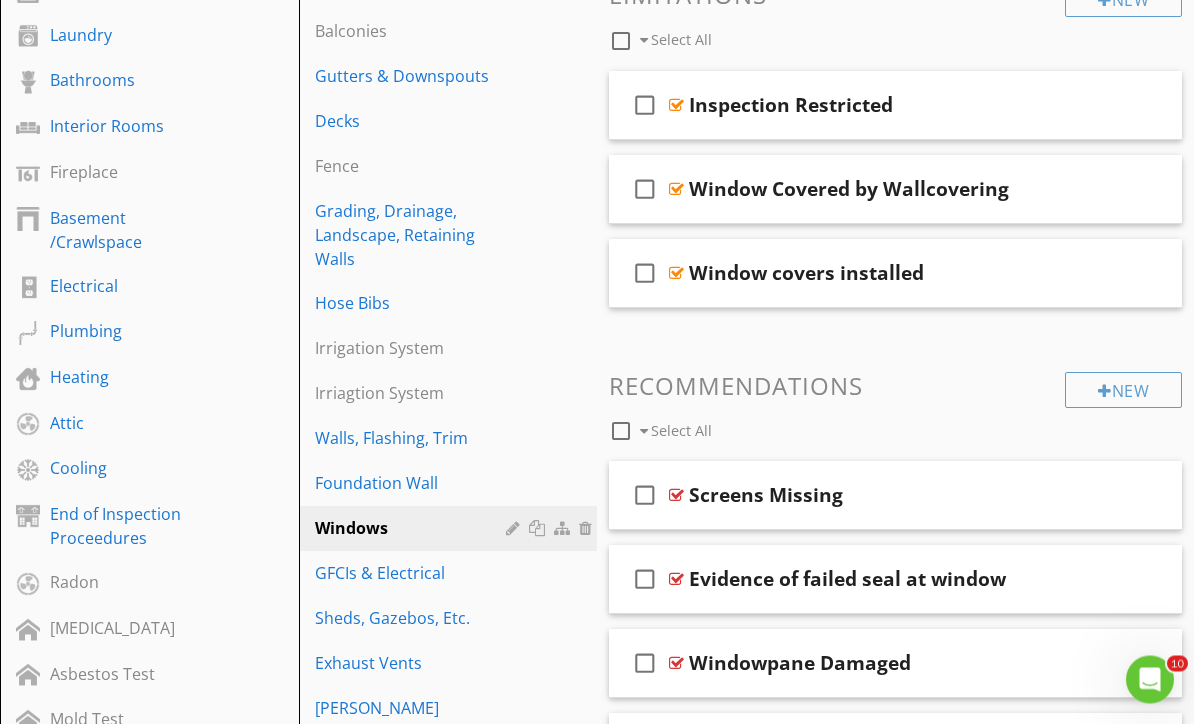 scroll, scrollTop: 543, scrollLeft: 0, axis: vertical 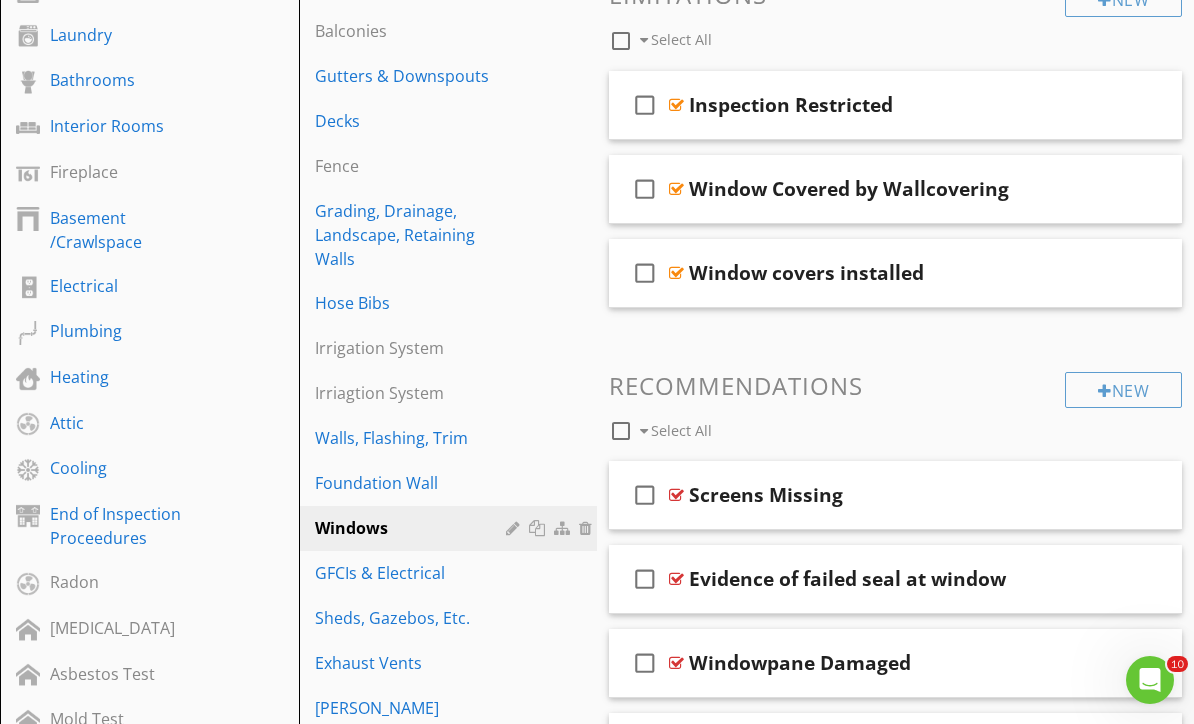 click on "Exhaust Vents" at bounding box center [414, 663] 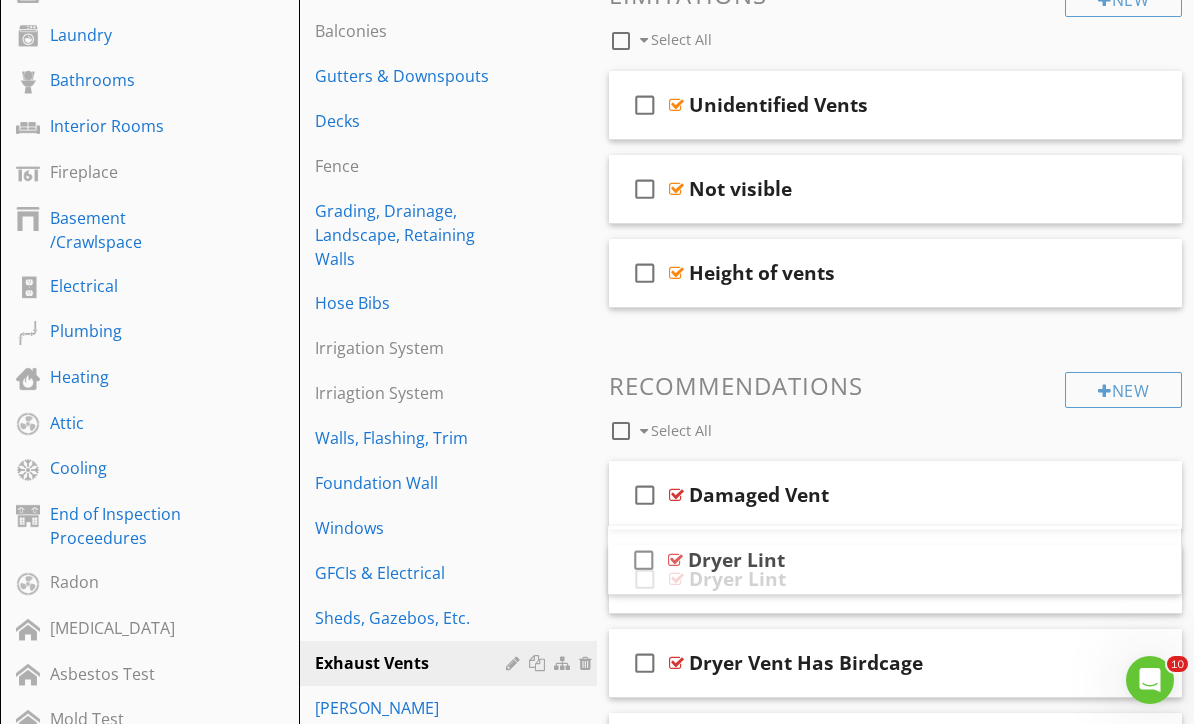 type 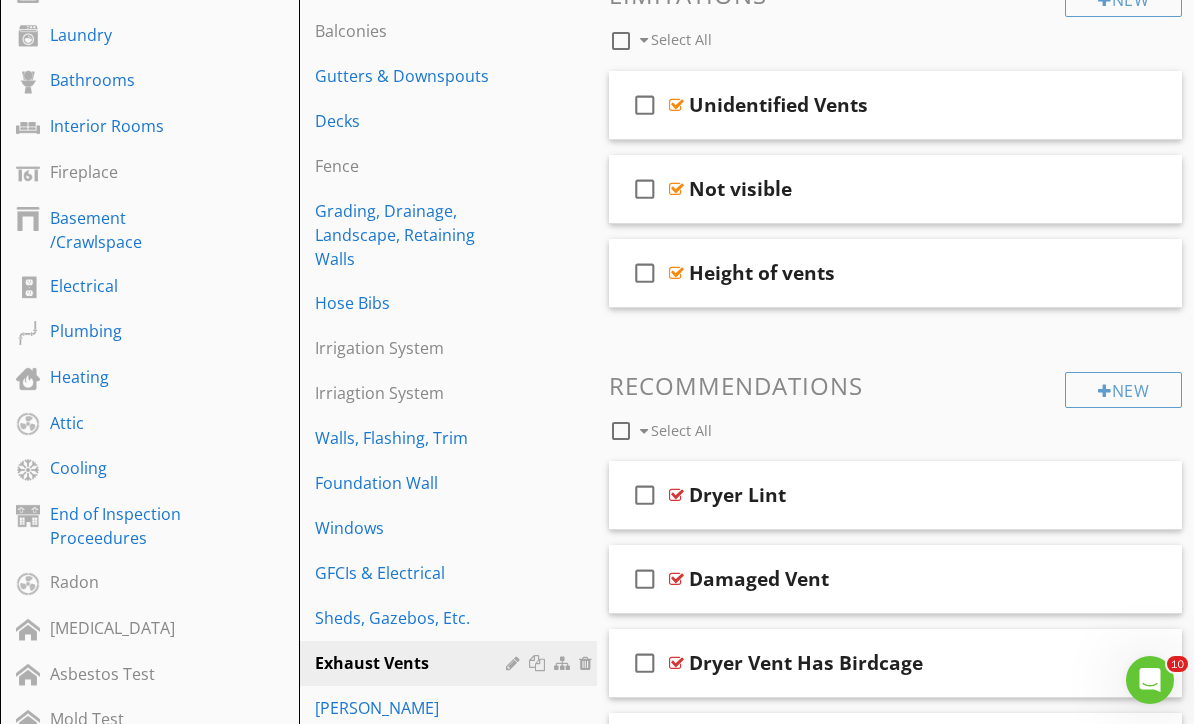 type 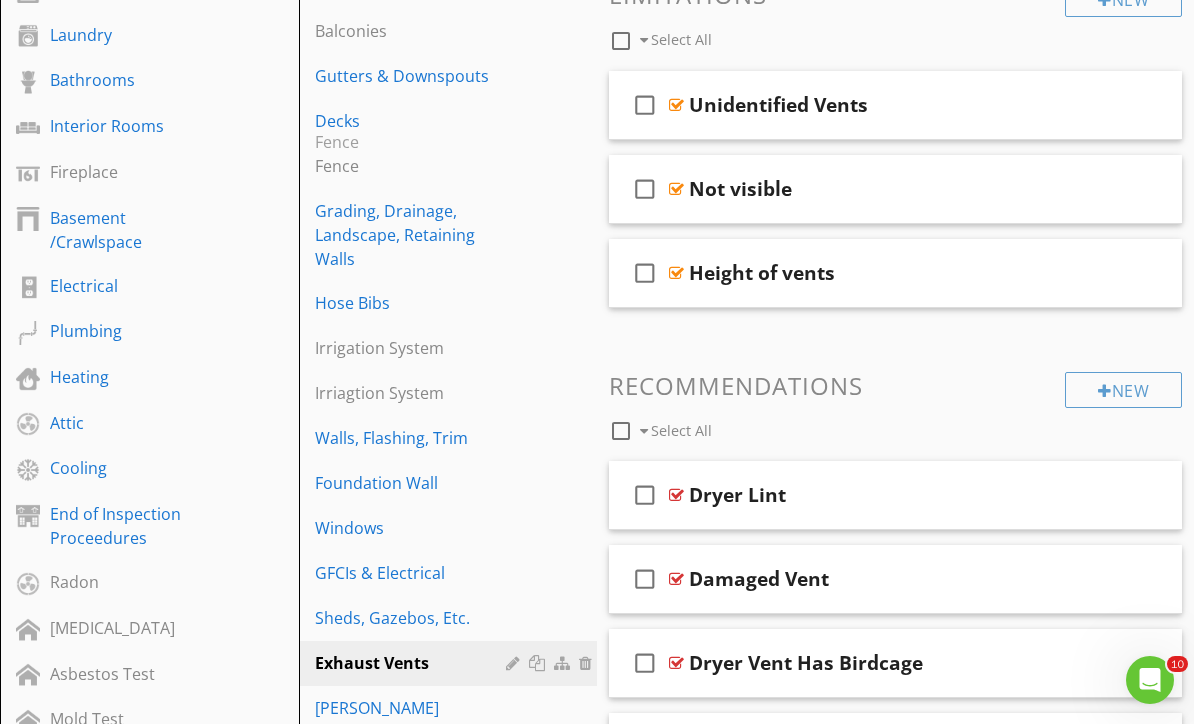 type 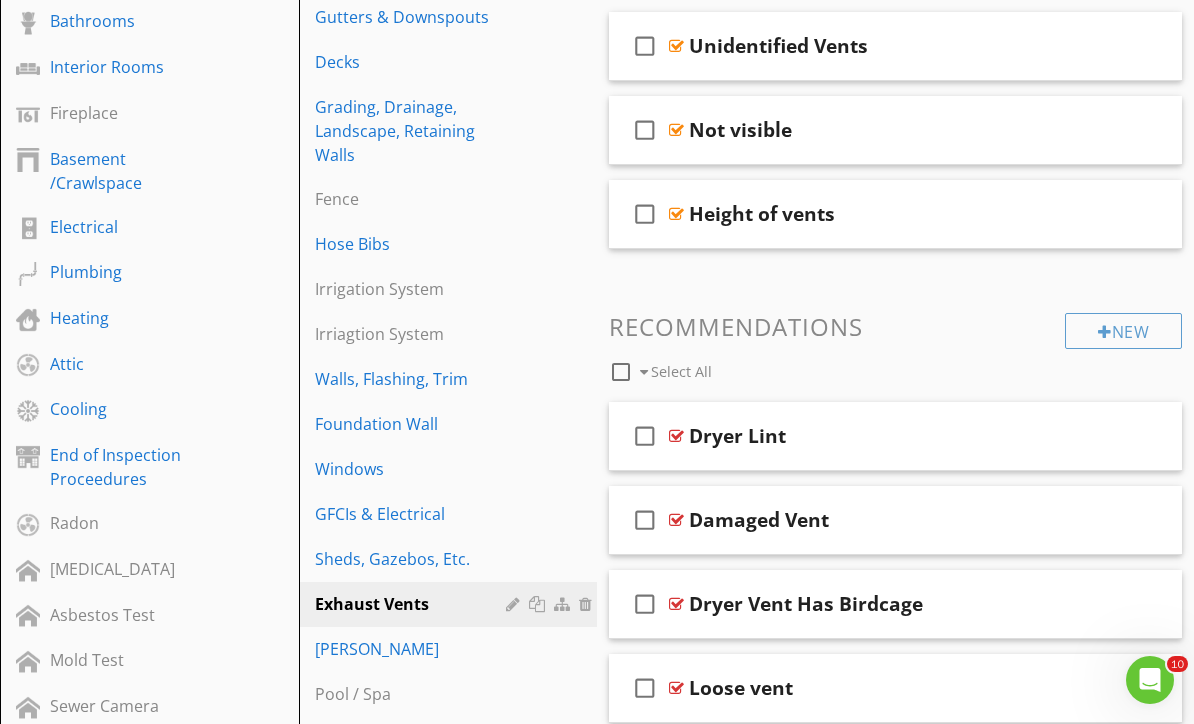 scroll, scrollTop: 608, scrollLeft: 0, axis: vertical 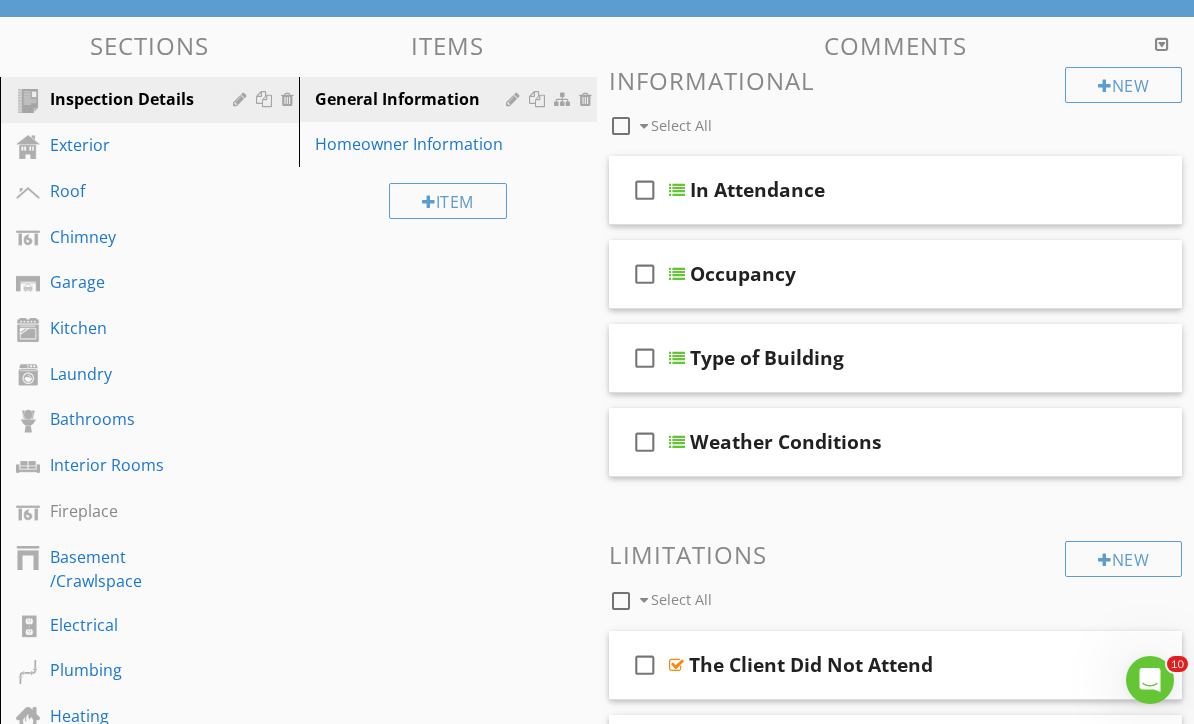 click on "Roof" at bounding box center [127, 191] 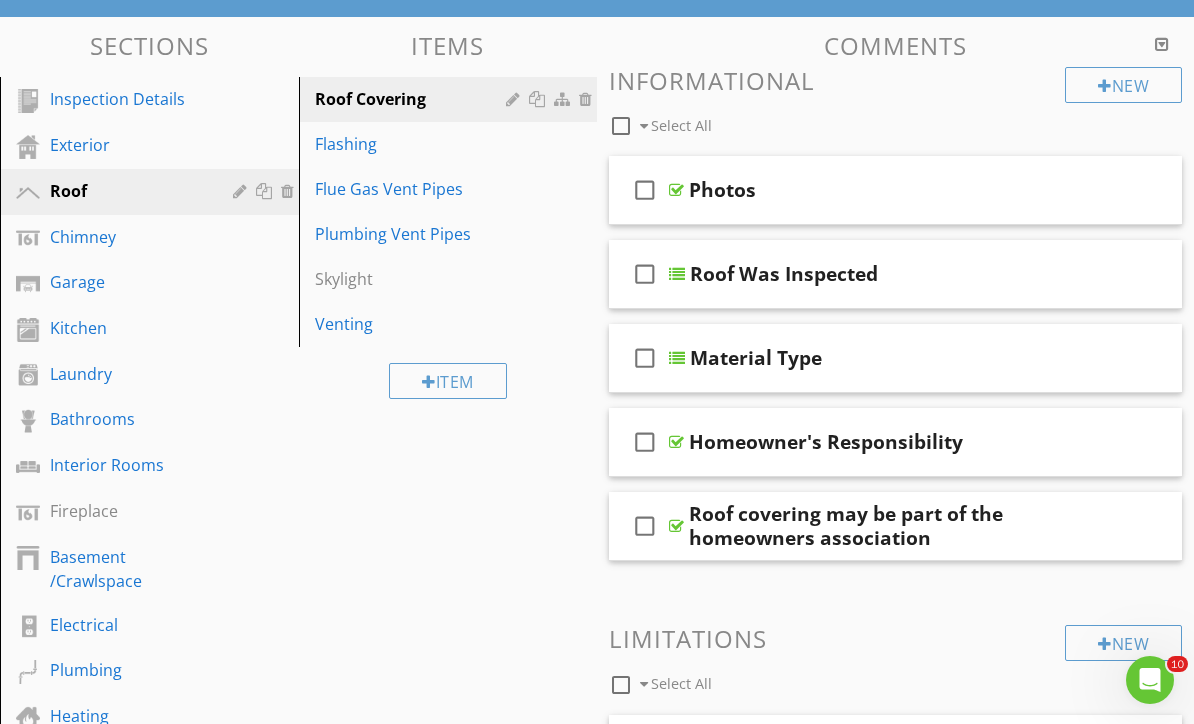 click on "Flashing" at bounding box center (414, 144) 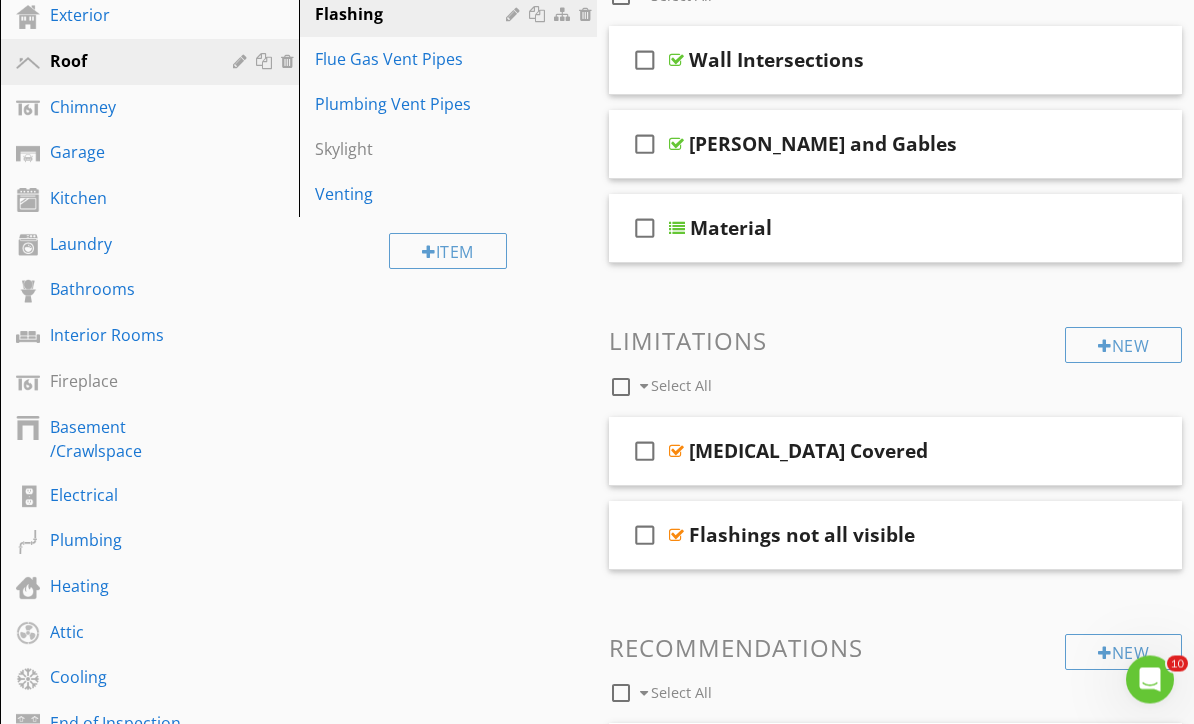 scroll, scrollTop: 334, scrollLeft: 0, axis: vertical 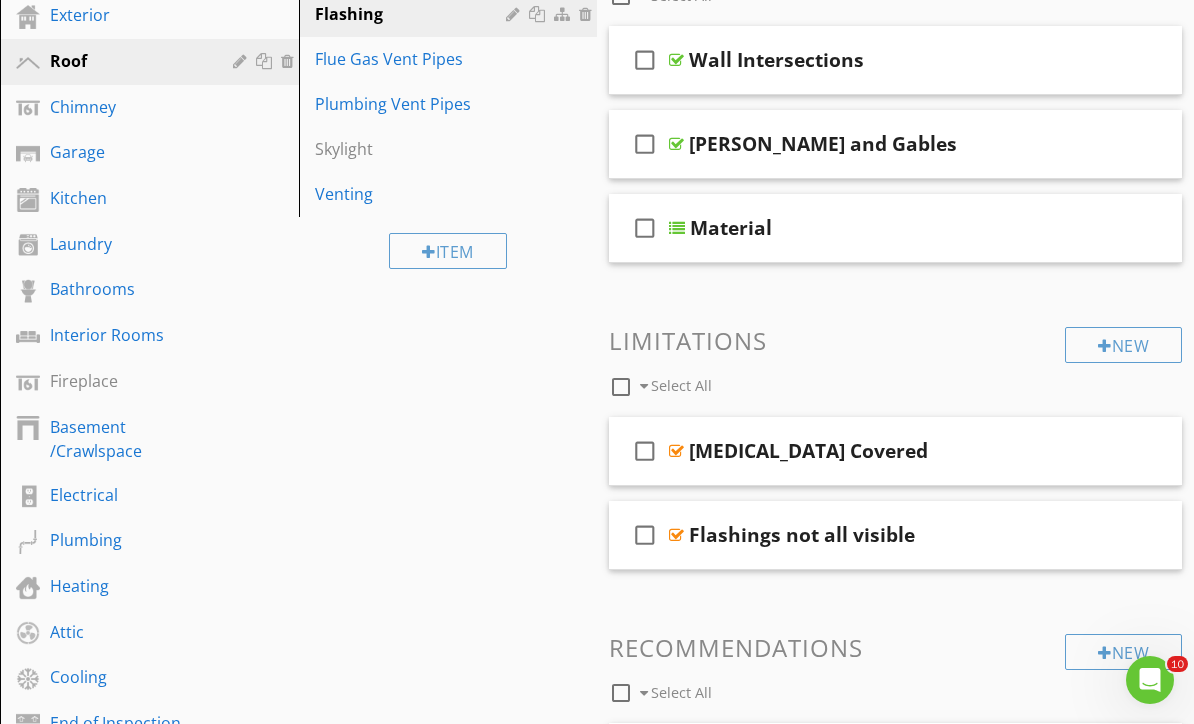 click on "Skylight" at bounding box center [414, 149] 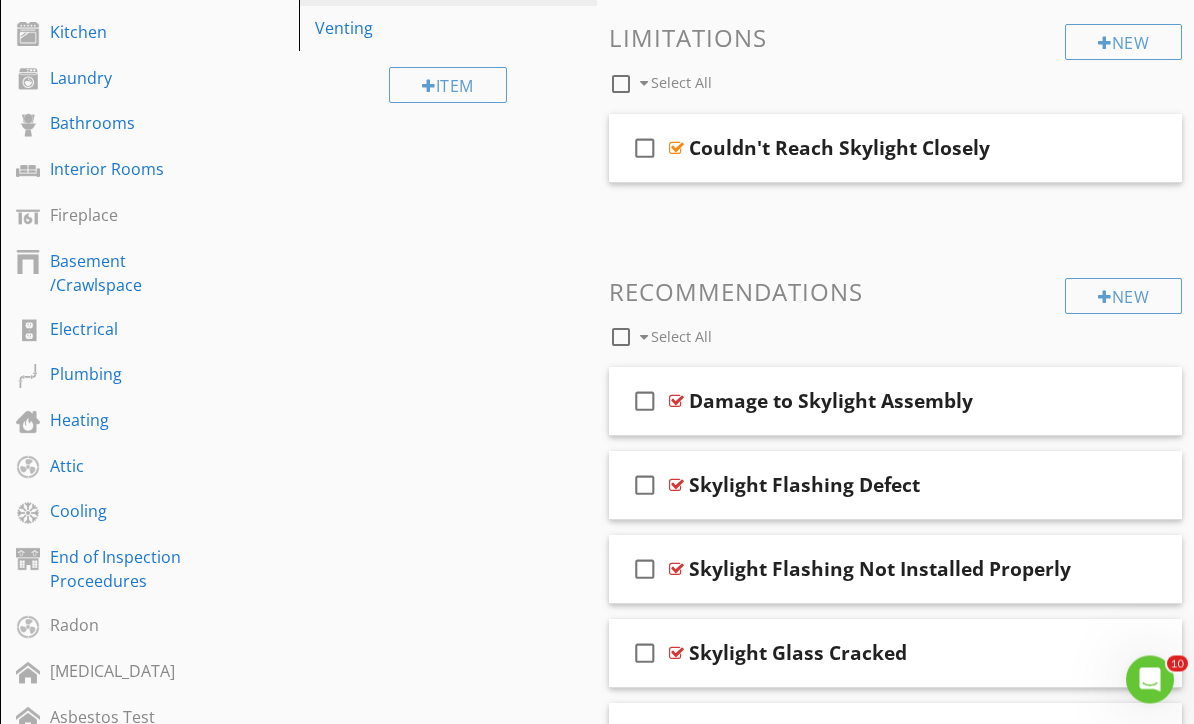 scroll, scrollTop: 500, scrollLeft: 0, axis: vertical 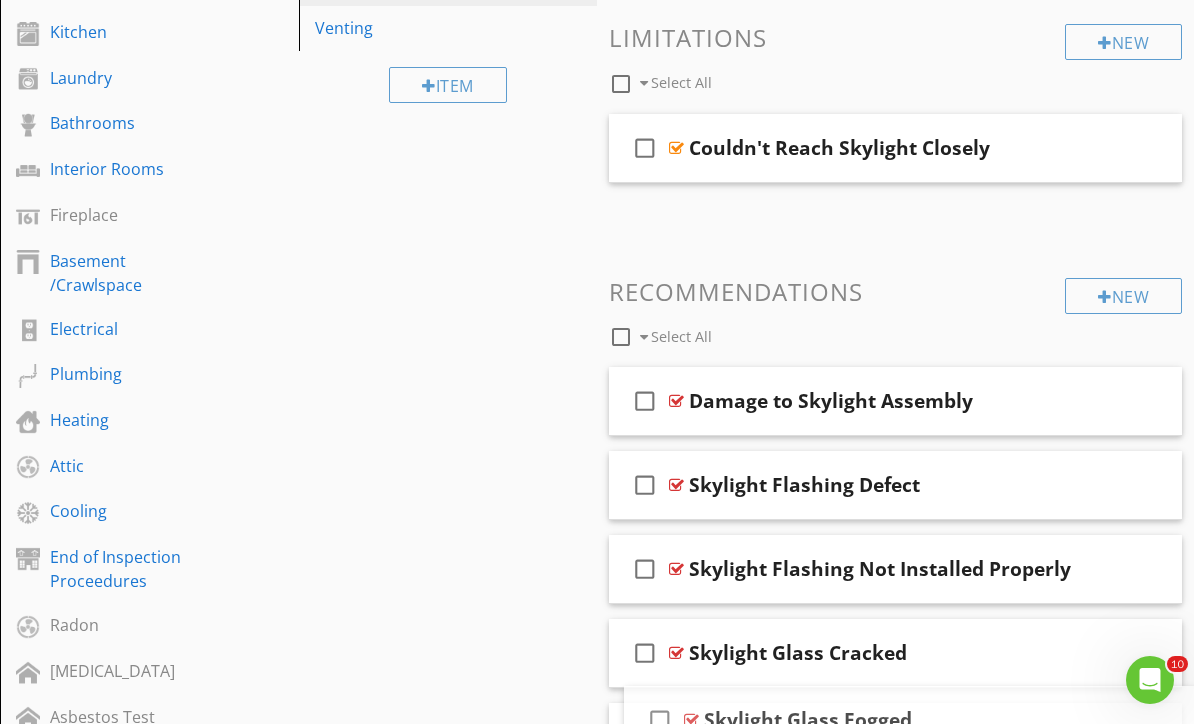 type 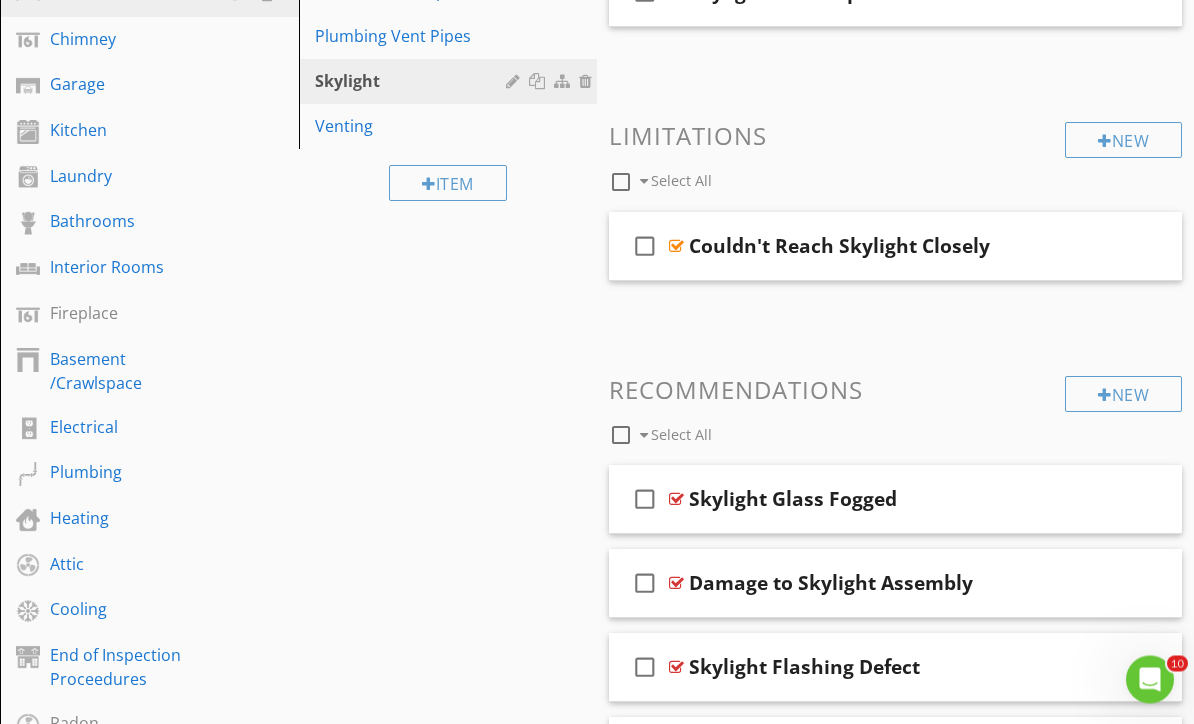 scroll, scrollTop: 402, scrollLeft: 0, axis: vertical 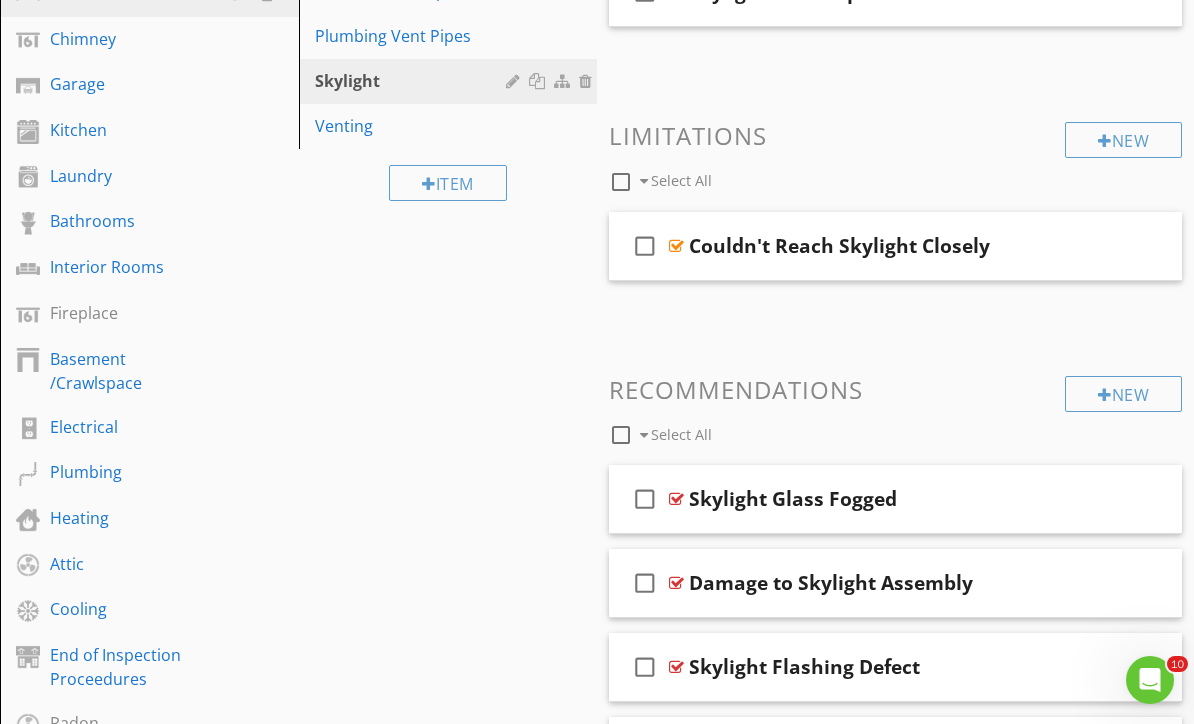 click on "Garage" at bounding box center [127, 84] 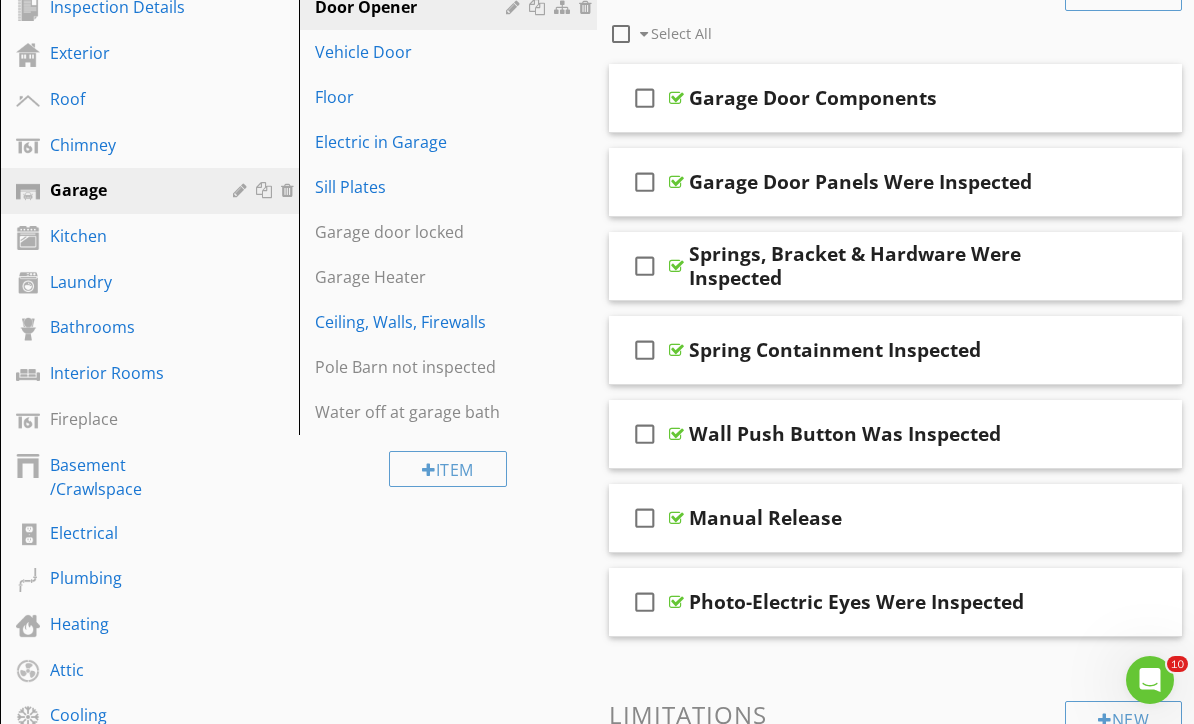 scroll, scrollTop: 290, scrollLeft: 0, axis: vertical 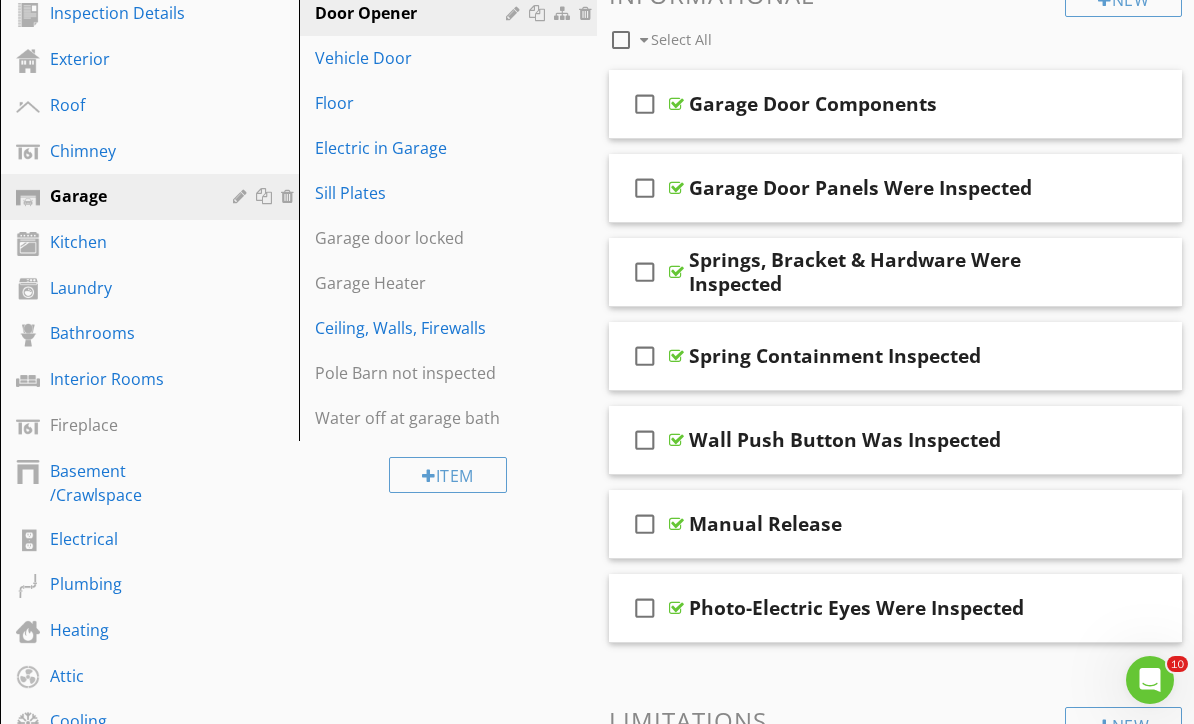 click on "Vehicle Door" at bounding box center (414, 58) 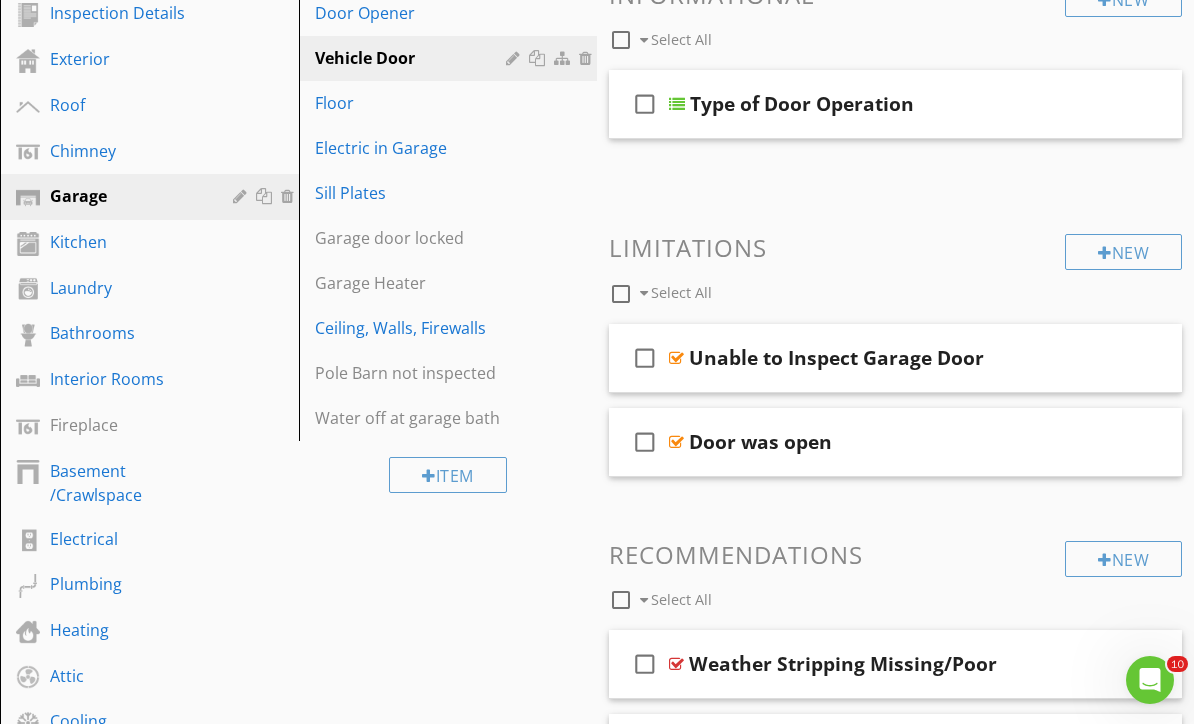 click on "Kitchen" at bounding box center [127, 242] 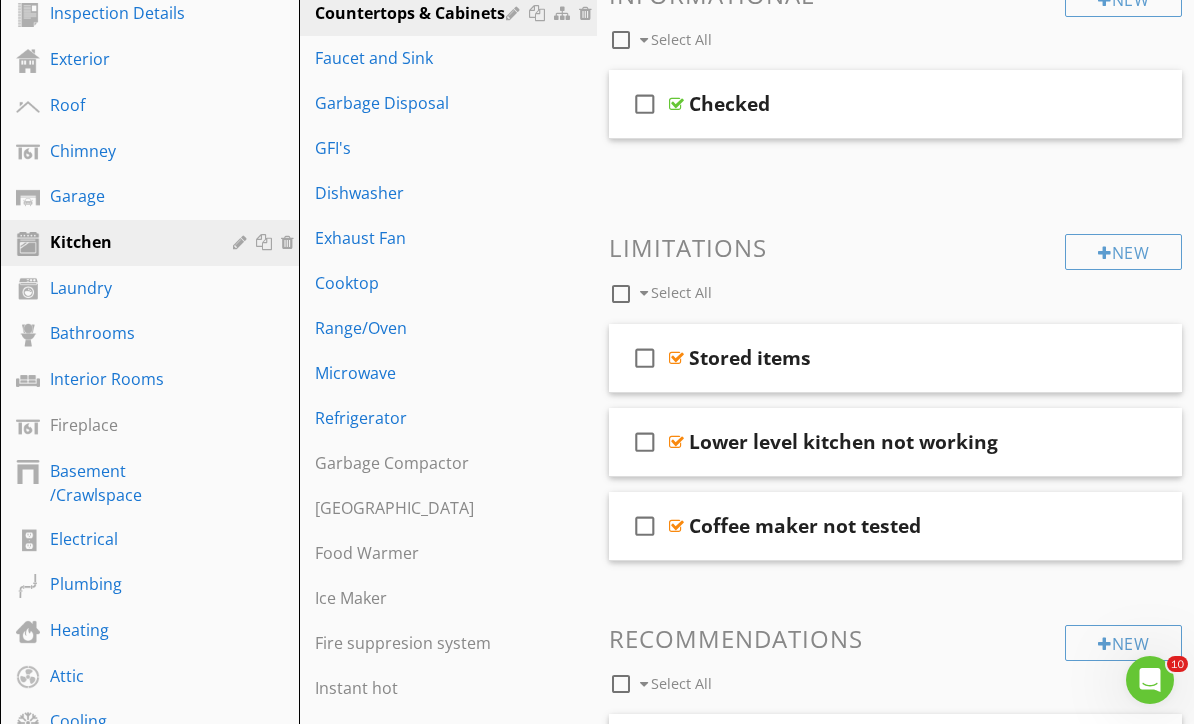 click on "Faucet and Sink" at bounding box center [414, 58] 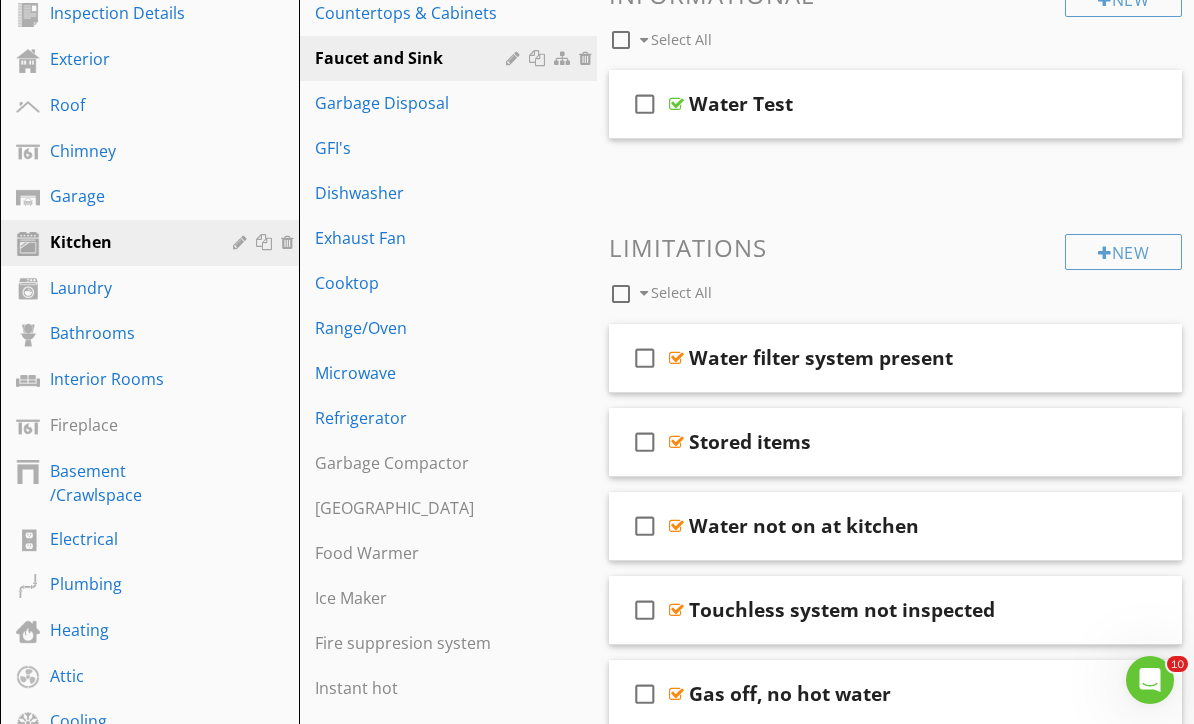 type 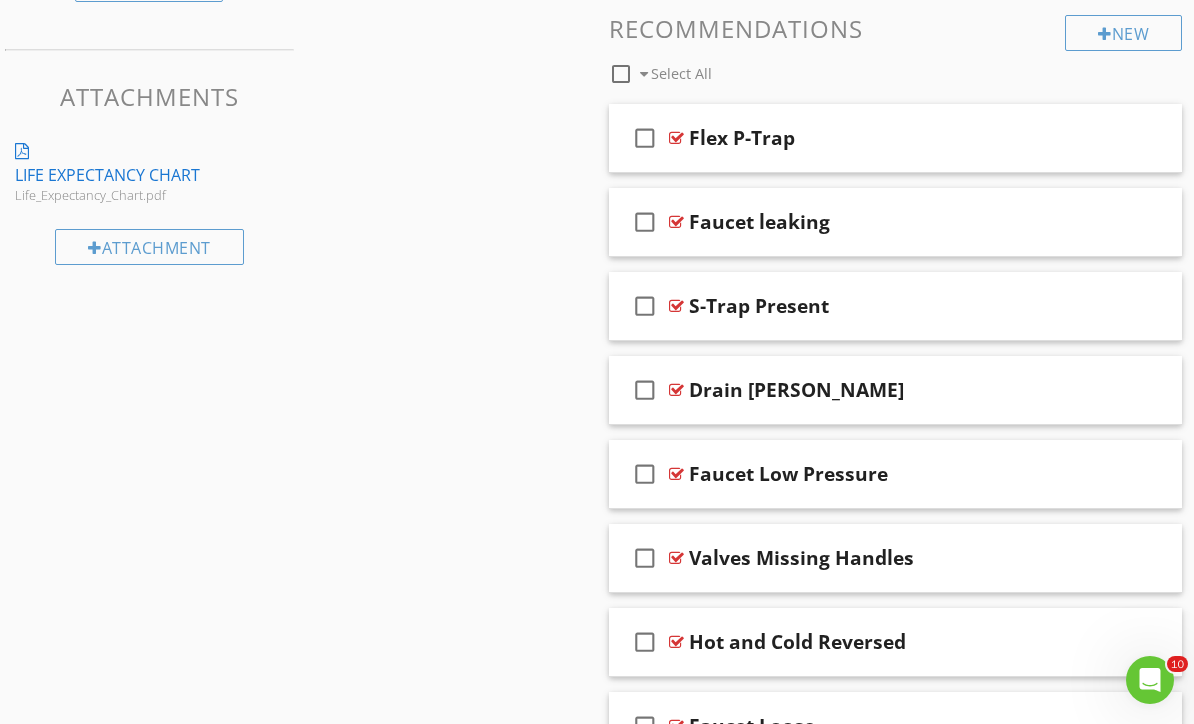 scroll, scrollTop: 1470, scrollLeft: 0, axis: vertical 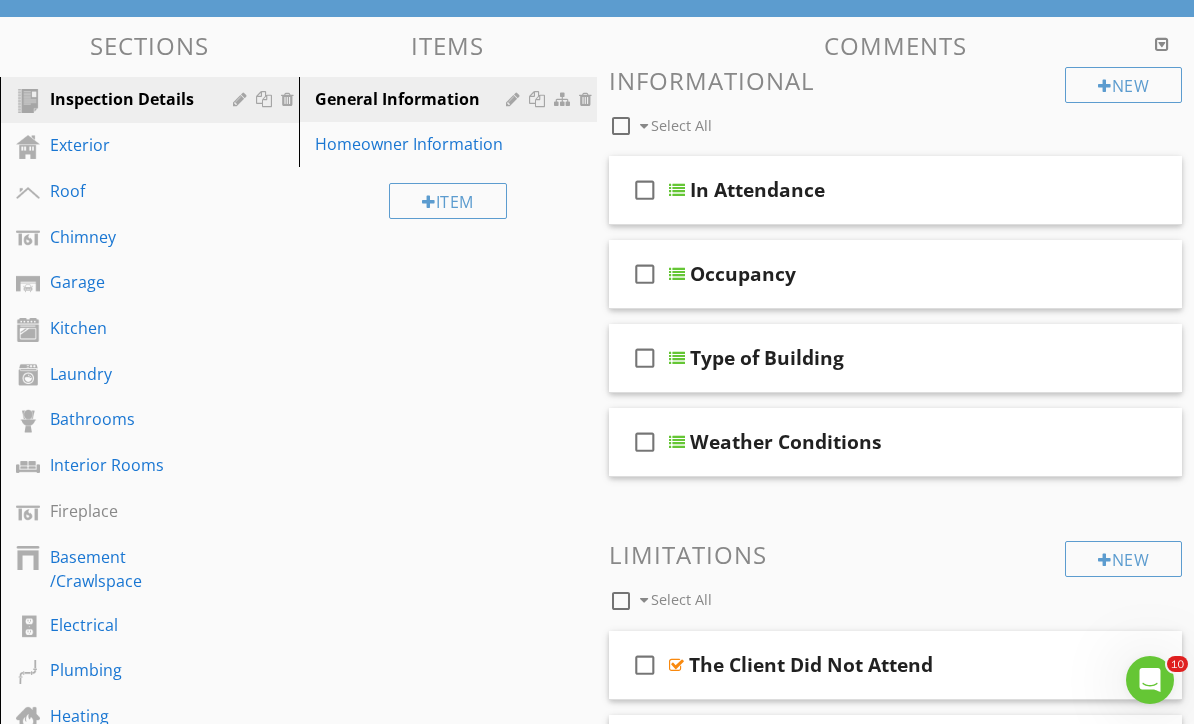 click on "Kitchen" at bounding box center (127, 328) 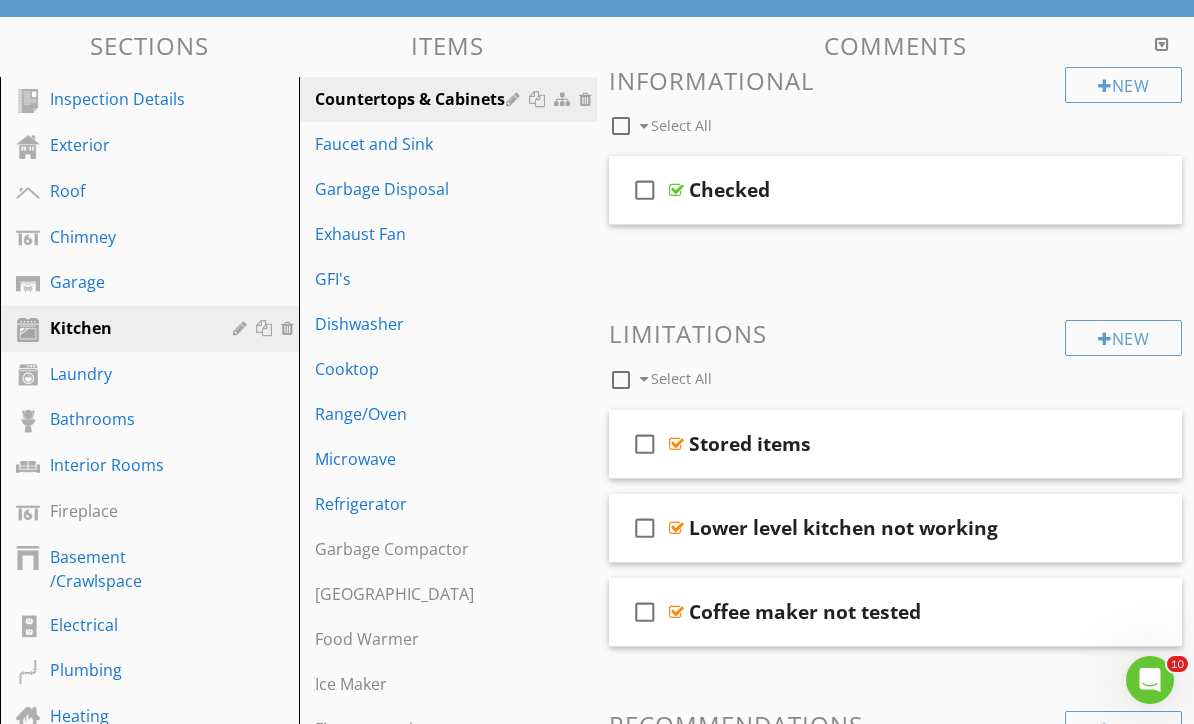 click on "Faucet and Sink" at bounding box center (414, 144) 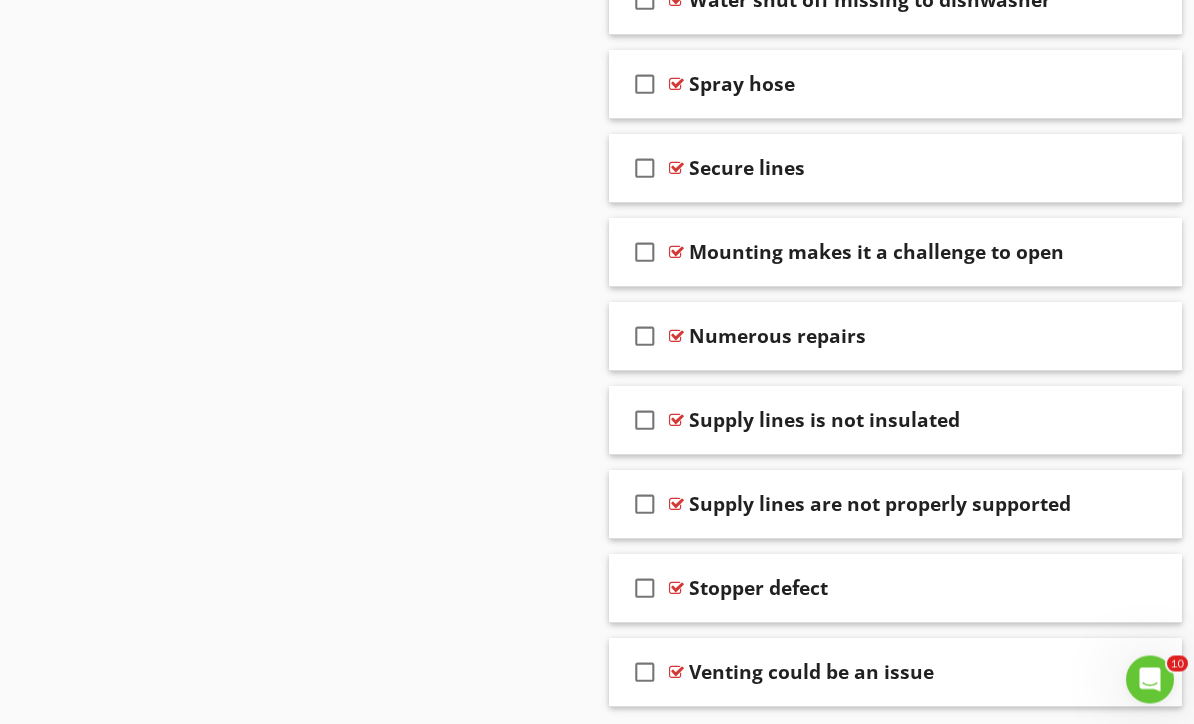 scroll, scrollTop: 4313, scrollLeft: 0, axis: vertical 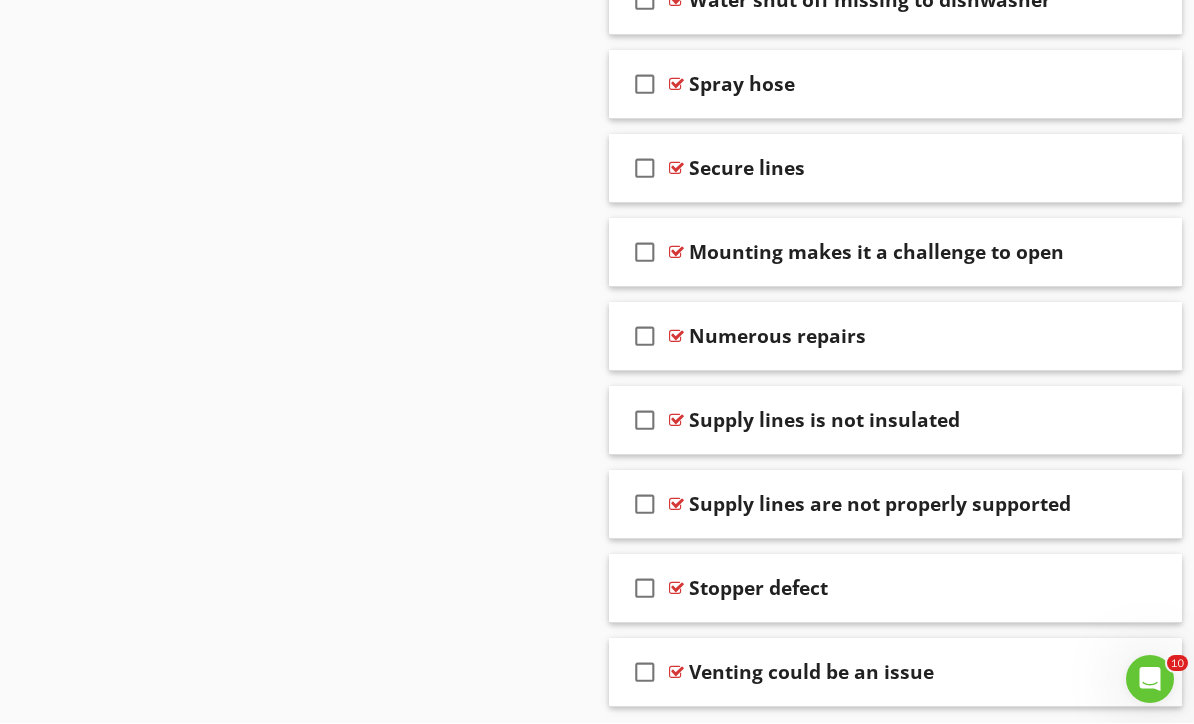 type 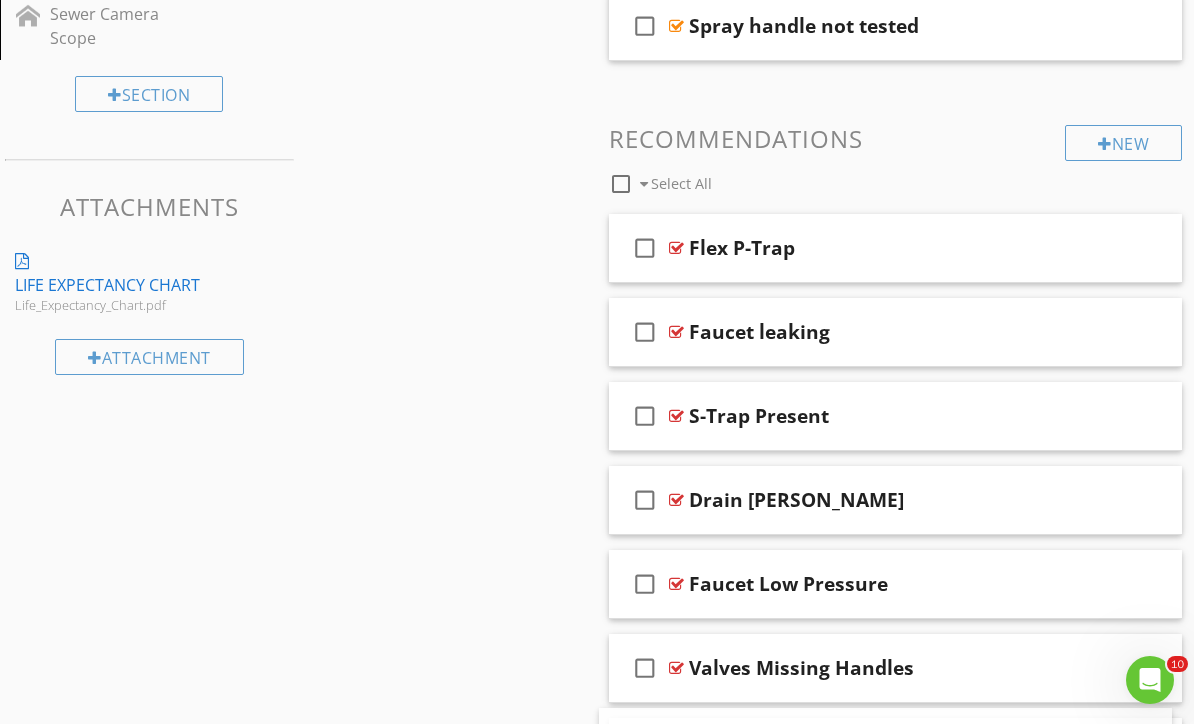 scroll, scrollTop: 1304, scrollLeft: 0, axis: vertical 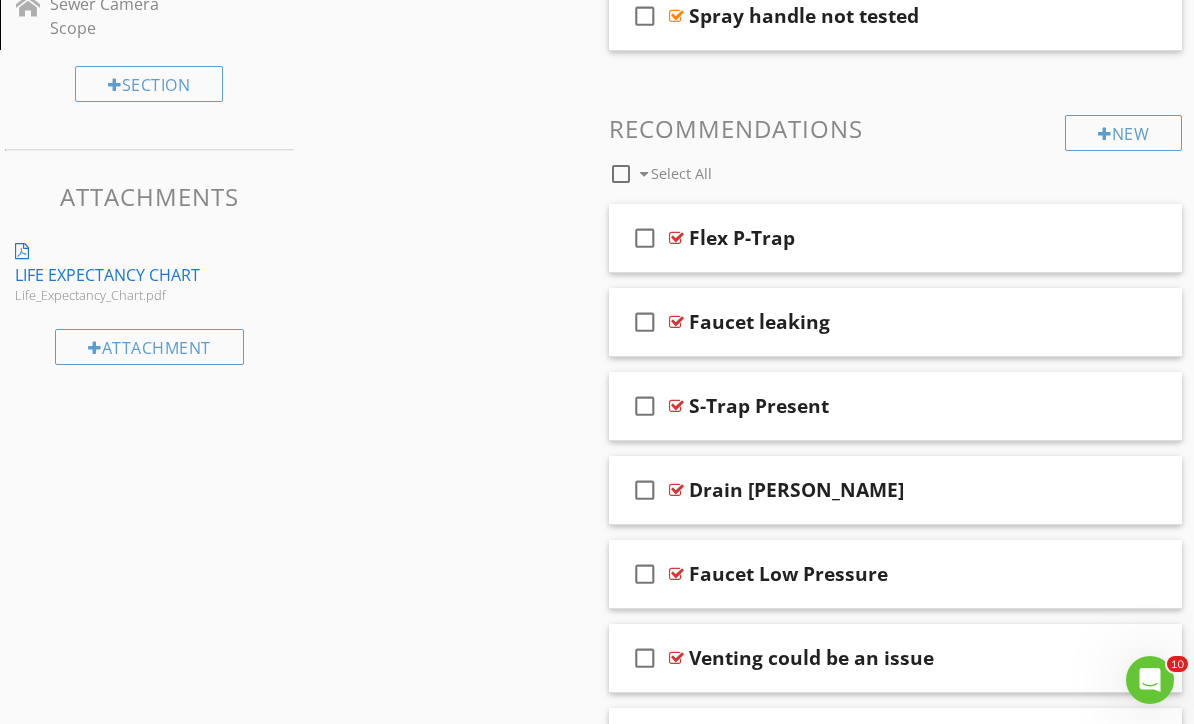 click on "Sections
Inspection Details           Exterior           Roof           Chimney           Garage           Kitchen           Laundry           Bathrooms           Interior Rooms           Fireplace           Basement /Crawlspace            Electrical           Plumbing           Heating           Attic           Cooling           End of Inspection Proceedures           Radon           [MEDICAL_DATA]           Asbestos Test           Mold Test           Sewer Camera Scope
Section
Attachments     Life Expectancy Chart   Life_Expectancy_Chart.pdf
Attachment
Items
Countertops & Cabinets           Faucet and Sink           Garbage Disposal           Exhaust Fan           GFI's           Dishwasher           Cooktop           Range/Oven           Microwave           Refrigerator           Garbage Compactor           Kitchen Island           Food Warmer           Ice Maker" at bounding box center (597, 1349) 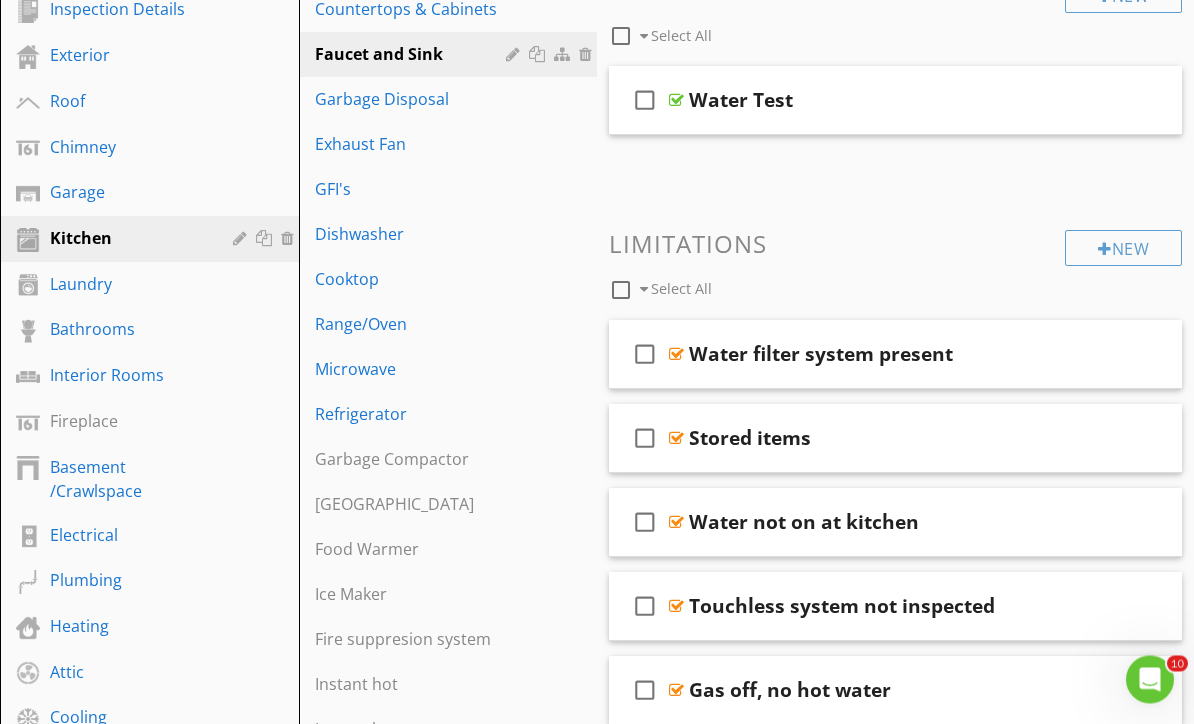 scroll, scrollTop: 294, scrollLeft: 0, axis: vertical 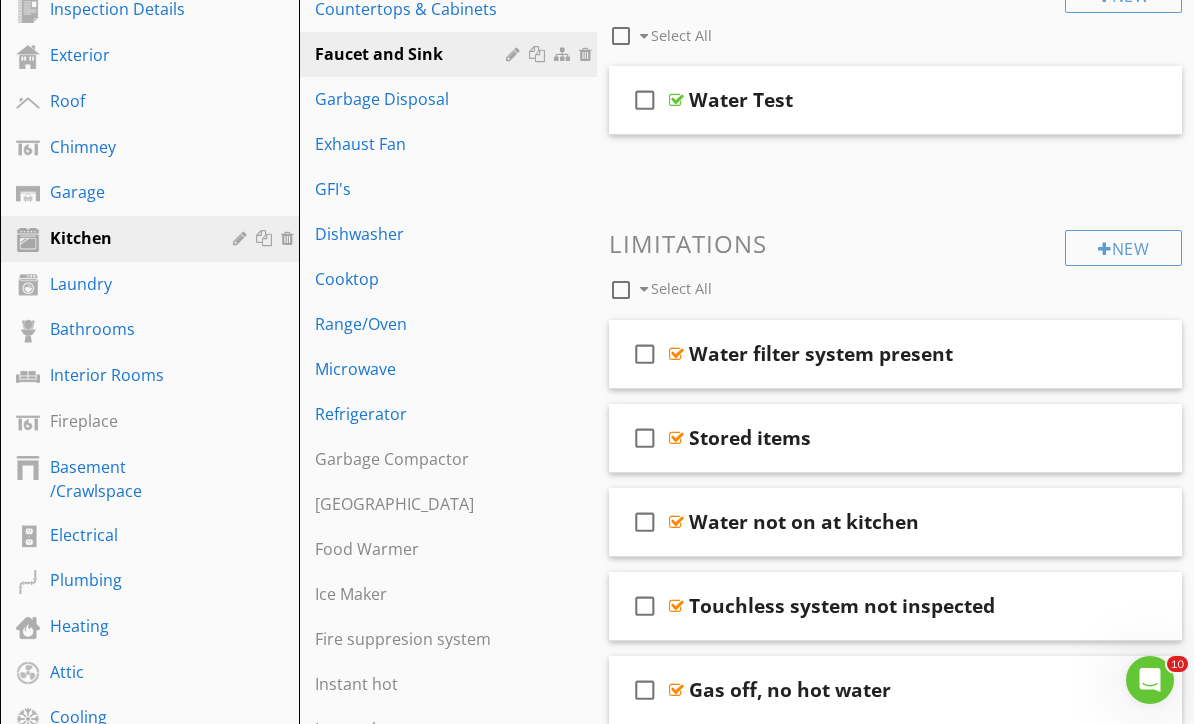 click on "Exterior" at bounding box center [127, 55] 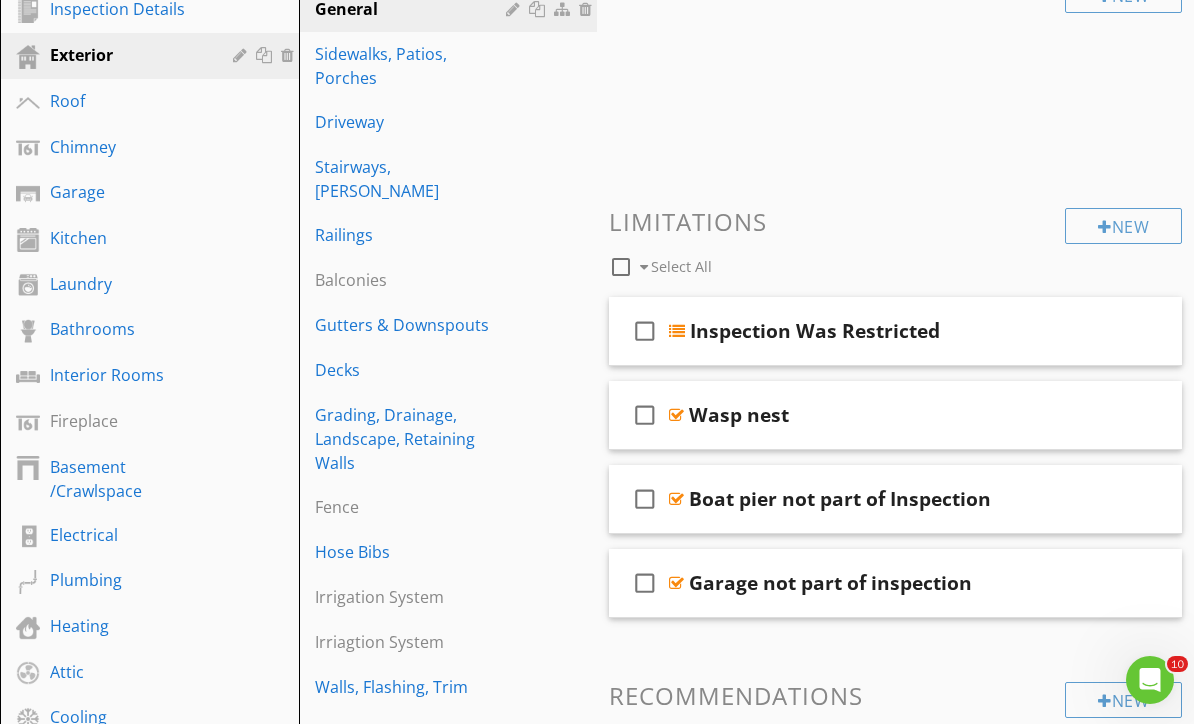 click on "Decks" at bounding box center (414, 370) 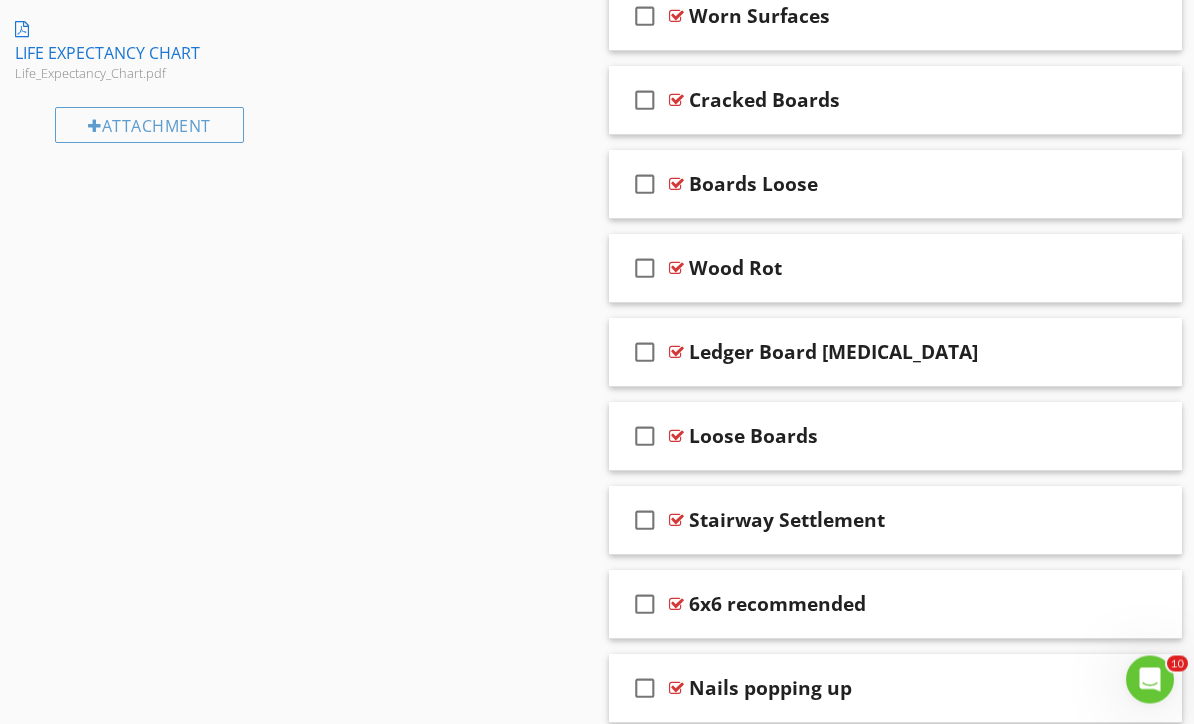 scroll, scrollTop: 1526, scrollLeft: 0, axis: vertical 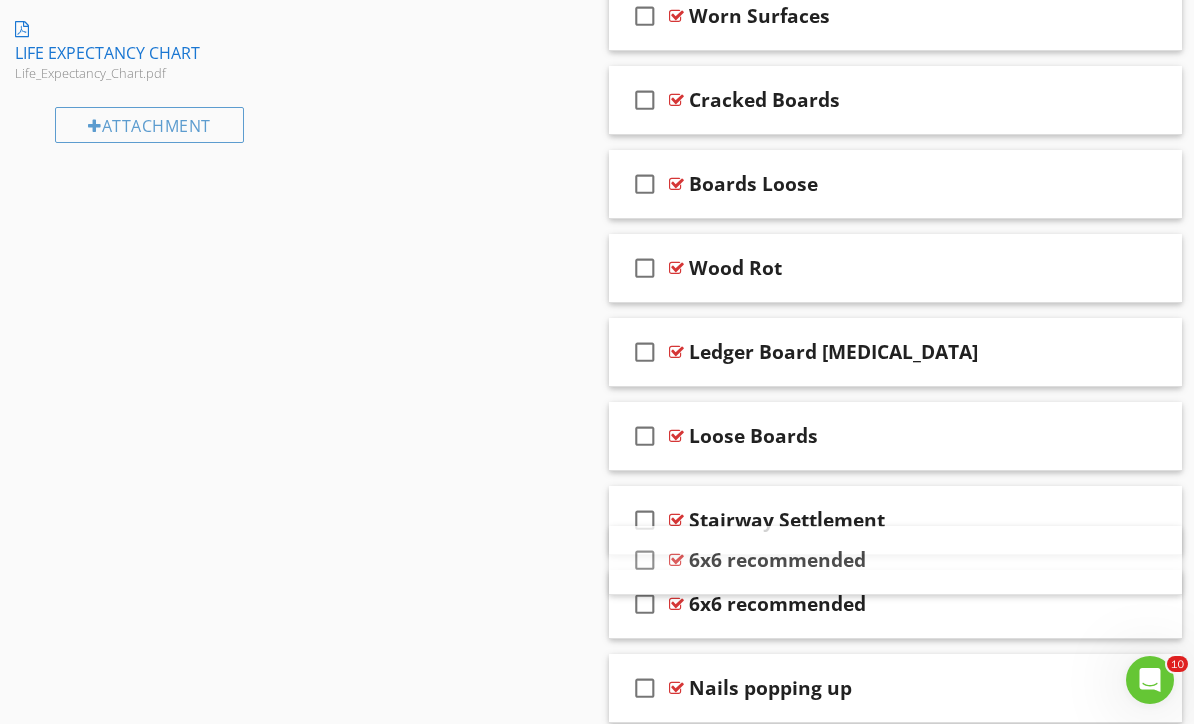type 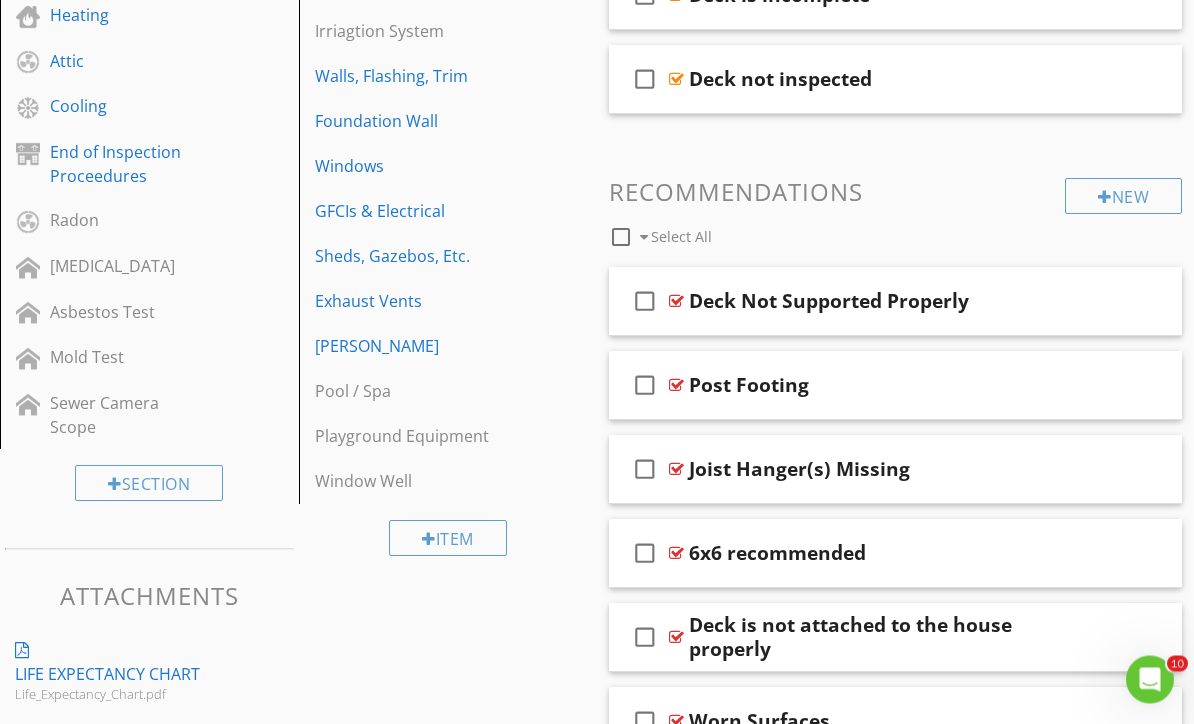 scroll, scrollTop: 886, scrollLeft: 0, axis: vertical 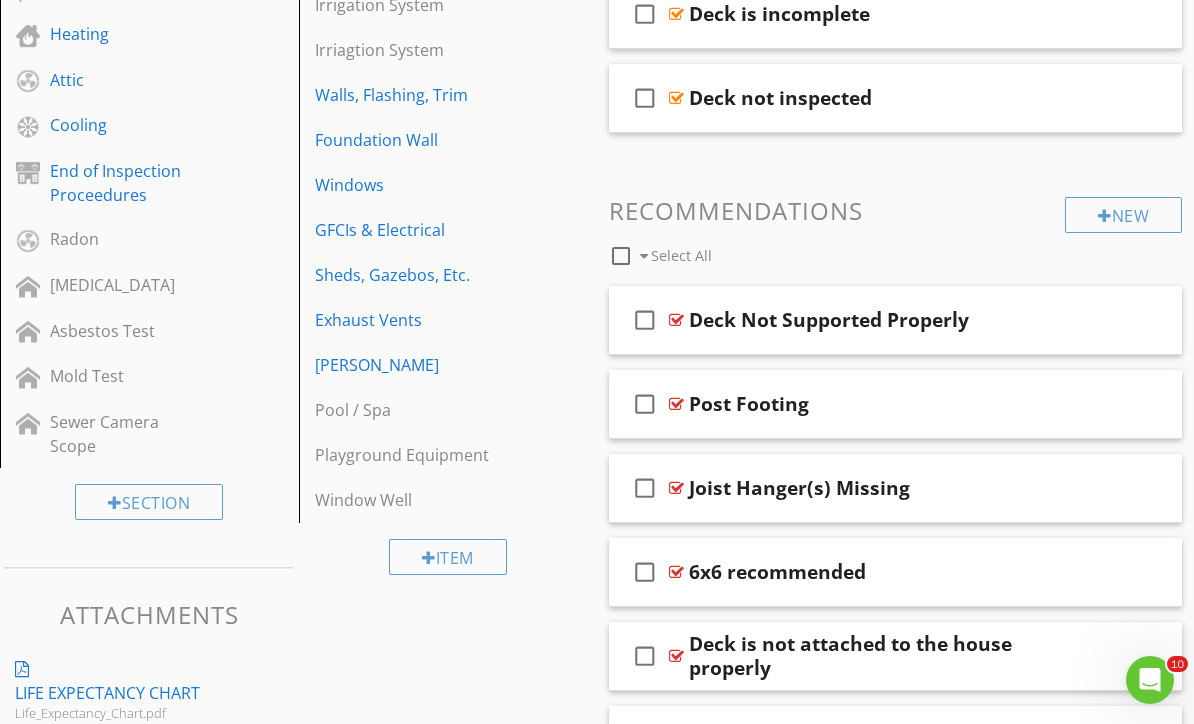 click on "Windows" at bounding box center (414, 185) 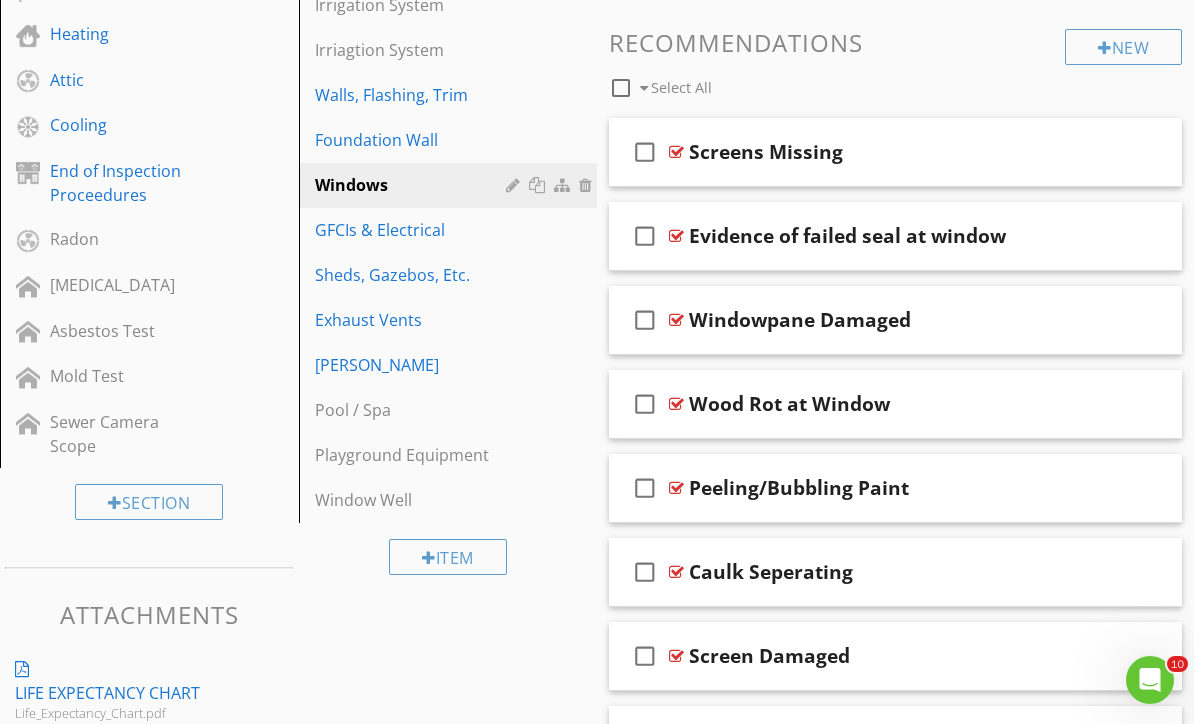 click on "Exhaust Vents" at bounding box center [414, 320] 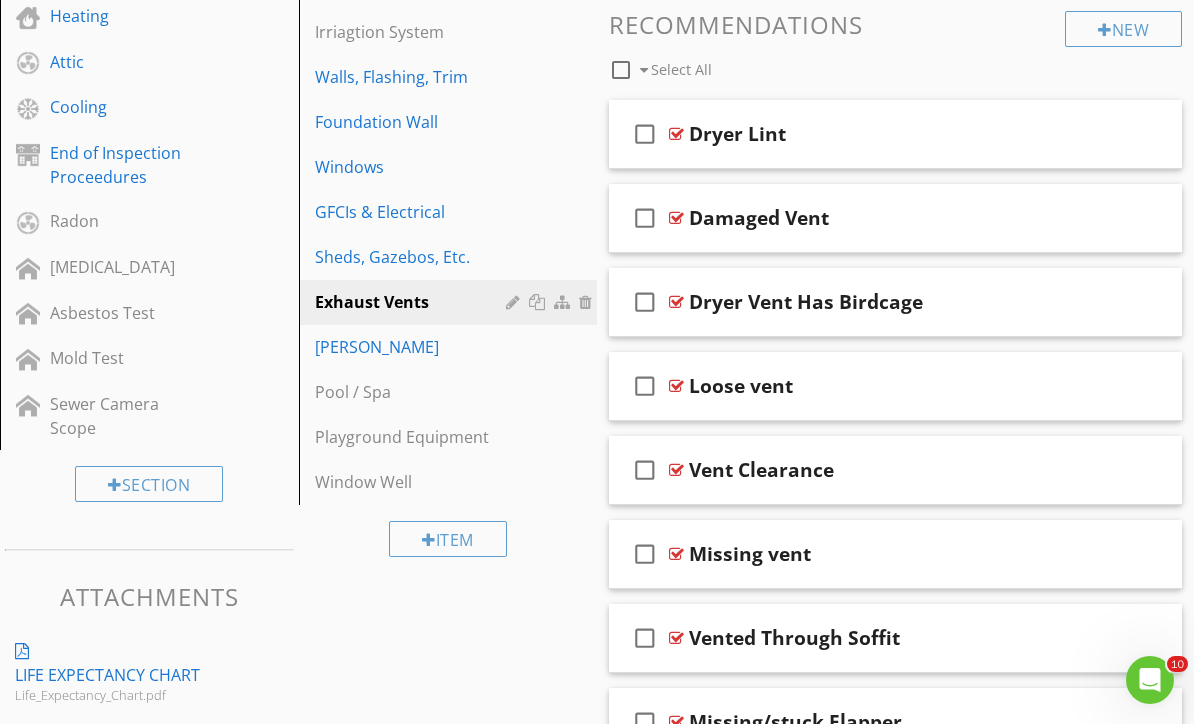 scroll, scrollTop: 903, scrollLeft: 0, axis: vertical 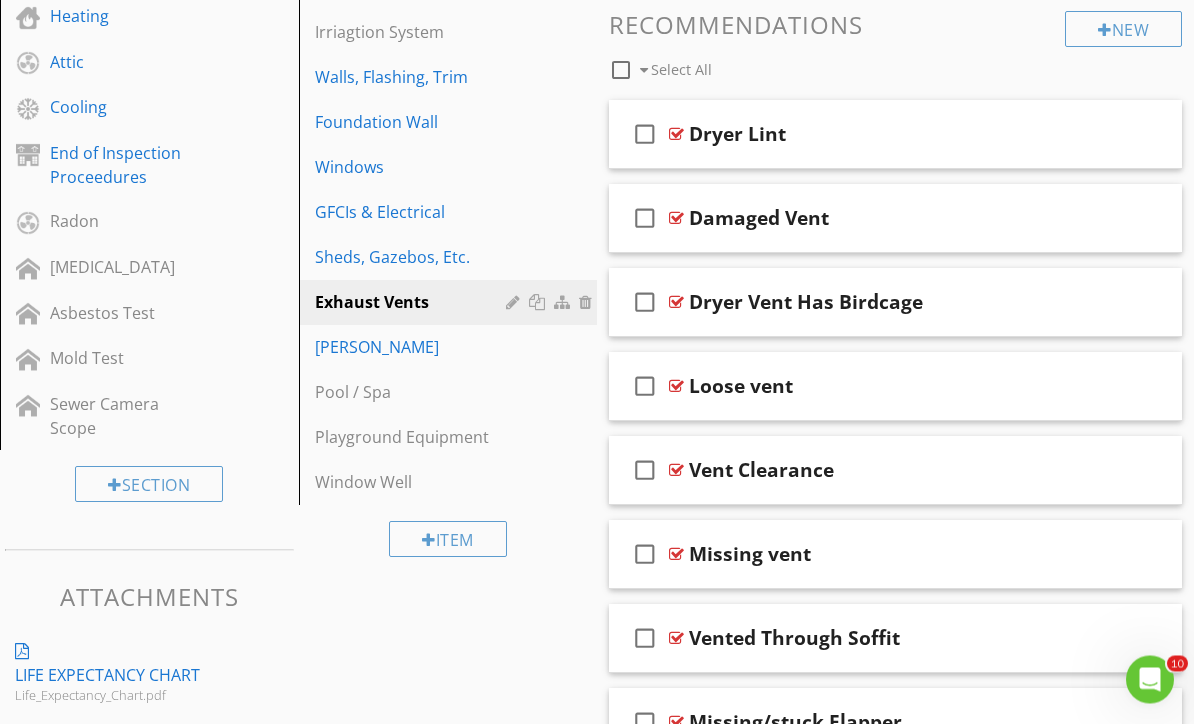type 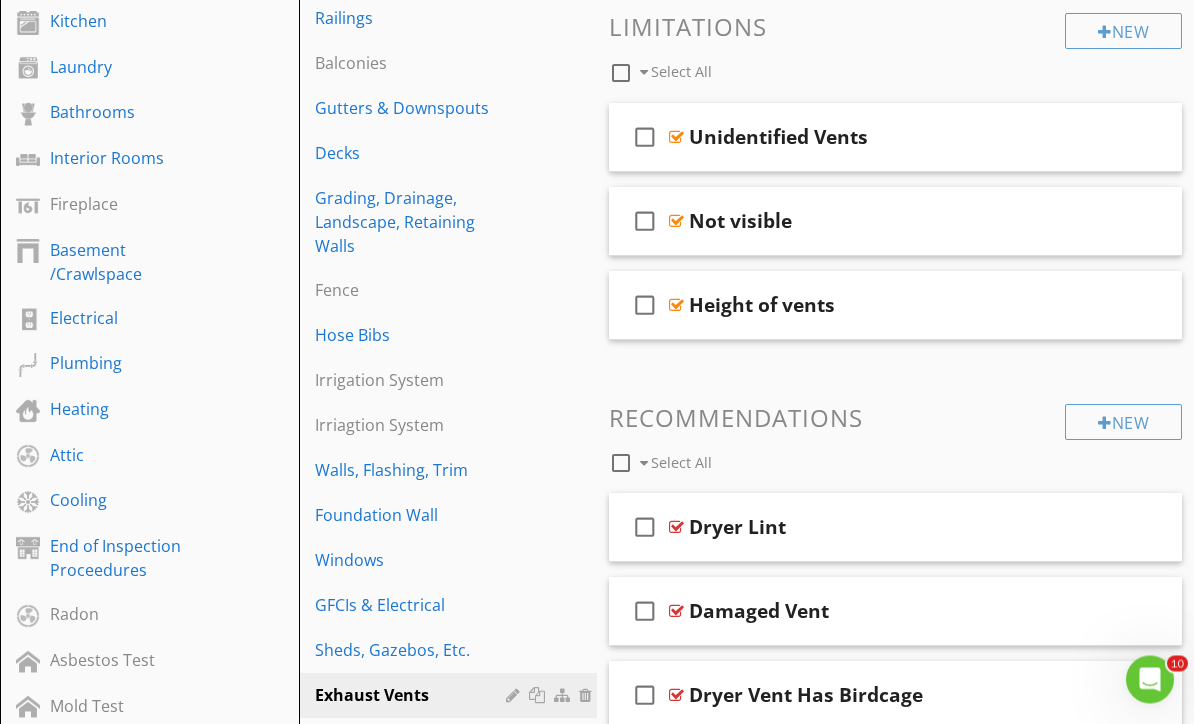 scroll, scrollTop: 511, scrollLeft: 0, axis: vertical 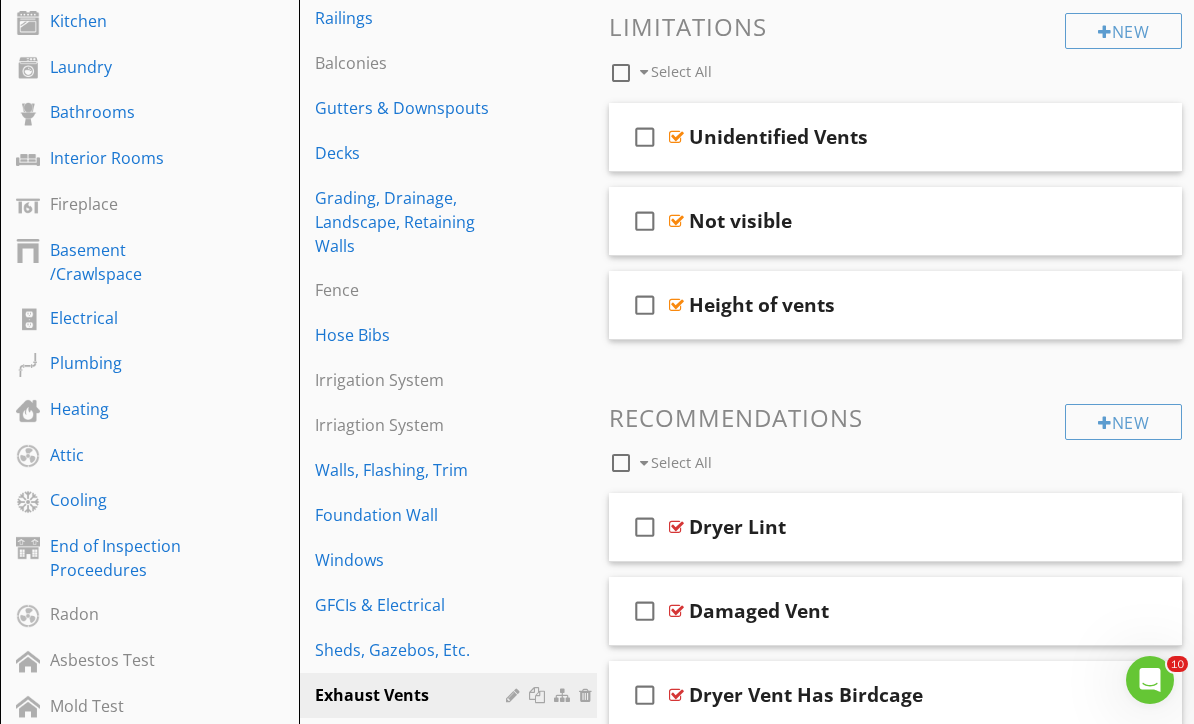 type 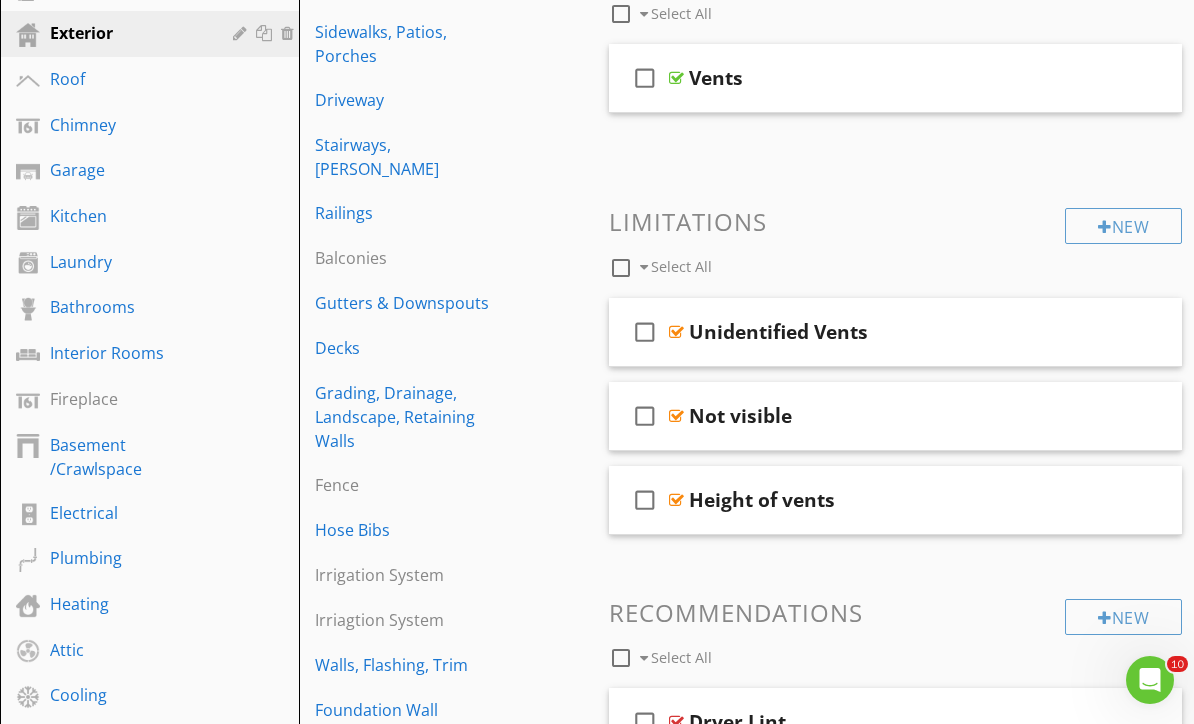 scroll, scrollTop: 314, scrollLeft: 0, axis: vertical 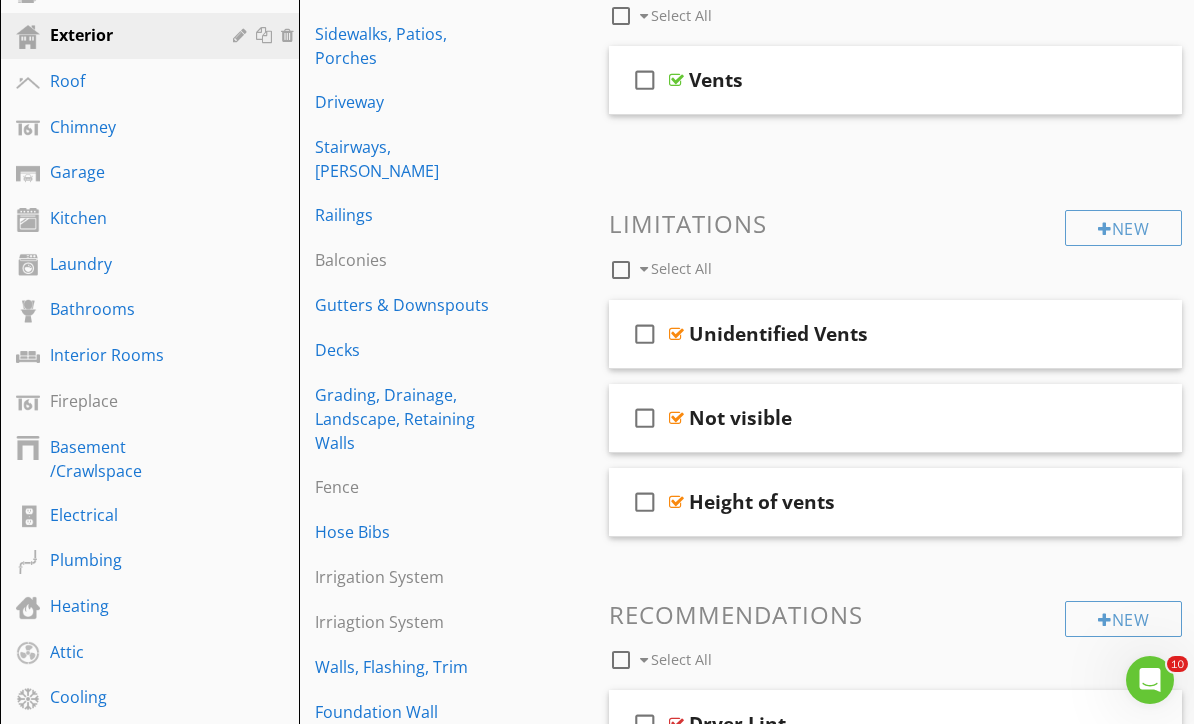 click on "Roof" at bounding box center (127, 81) 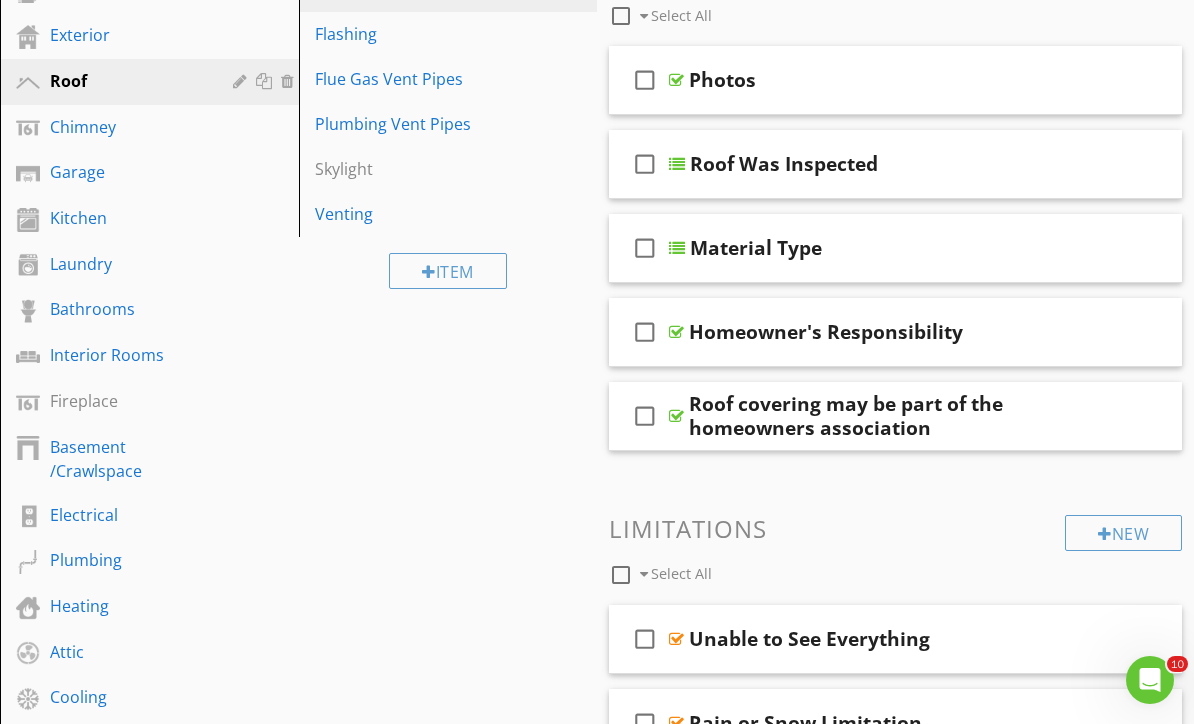 click on "Skylight" at bounding box center [451, 169] 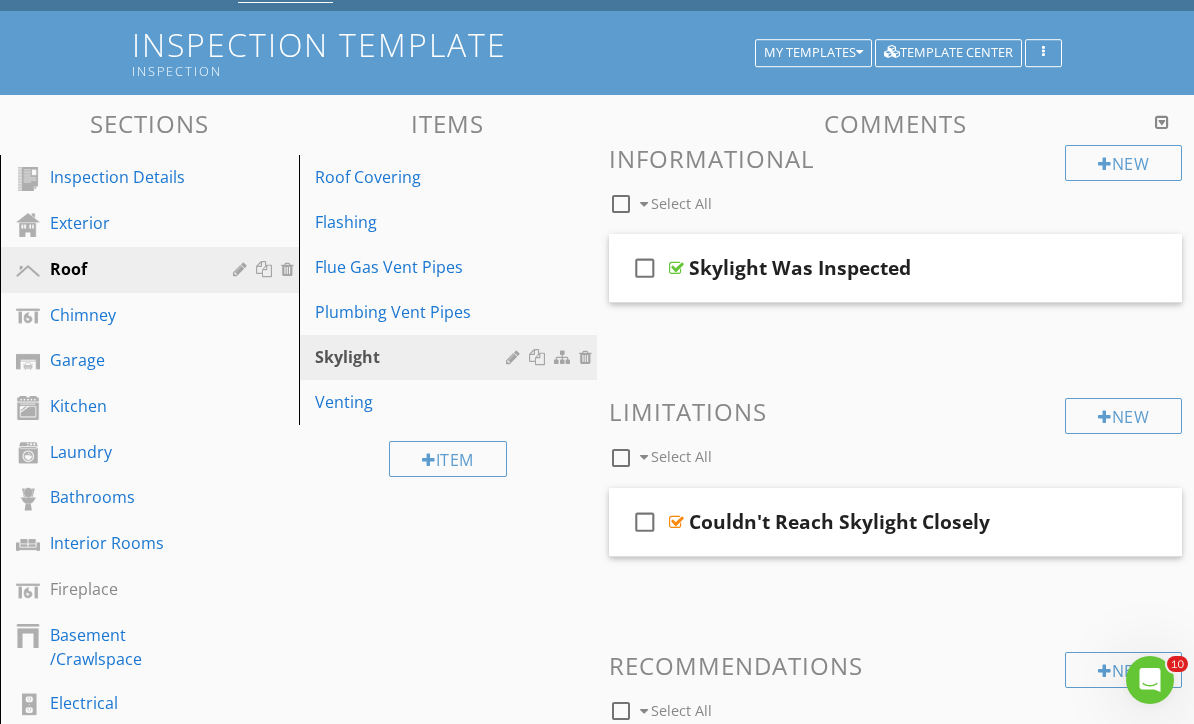 scroll, scrollTop: 127, scrollLeft: 0, axis: vertical 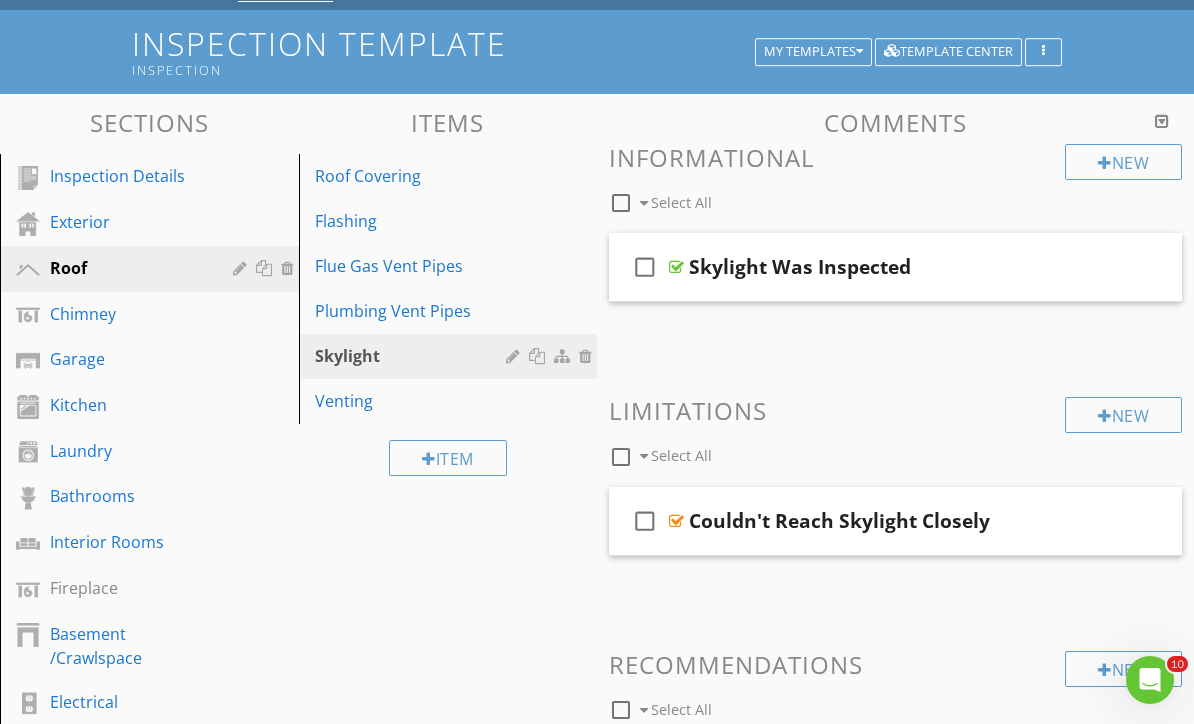 click on "Garage" at bounding box center [127, 359] 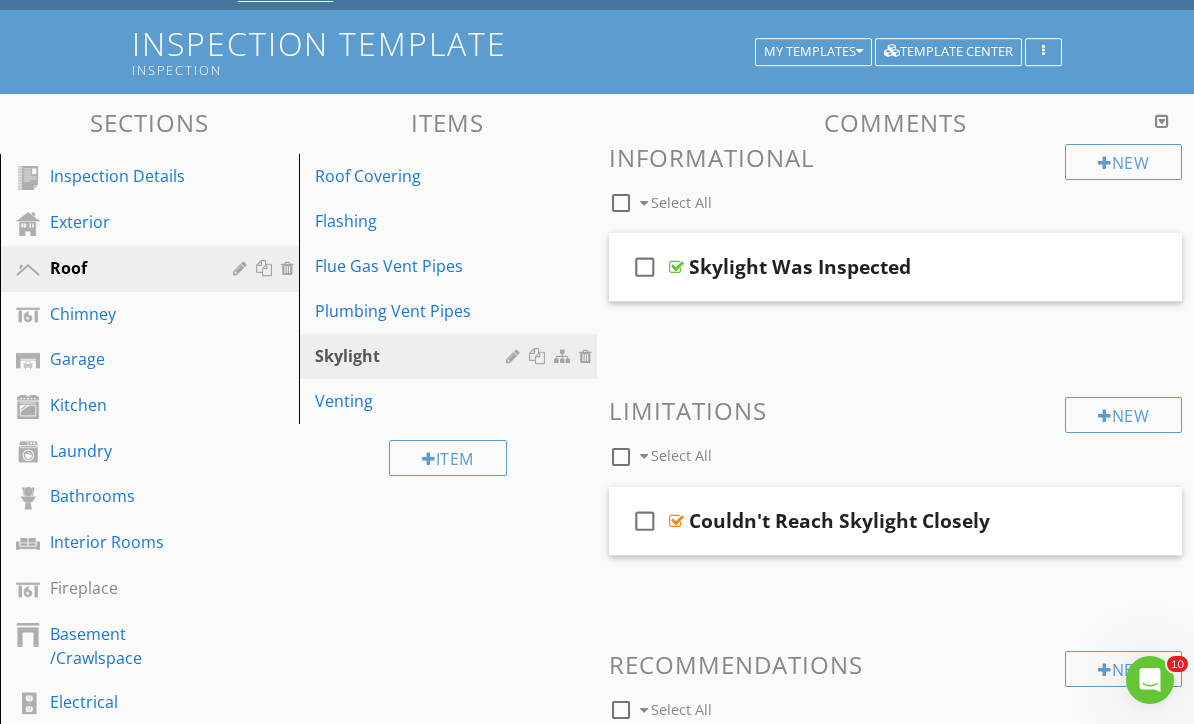 click on "Garage" at bounding box center [127, 359] 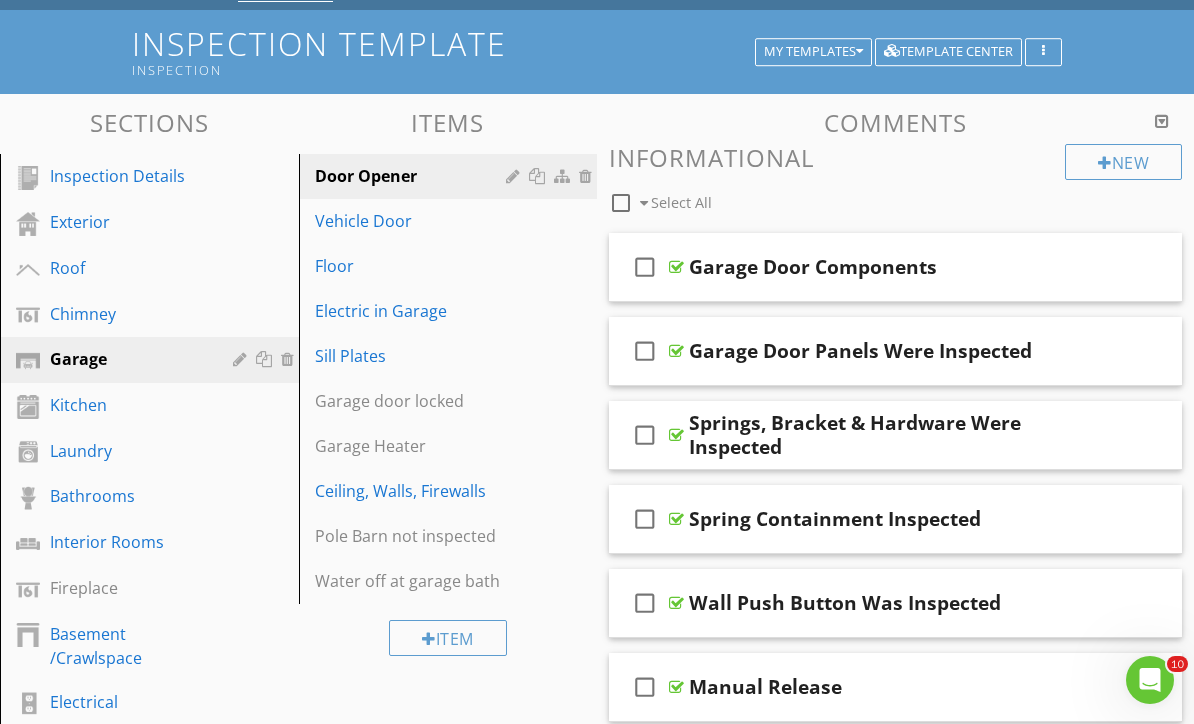 click on "Vehicle Door" at bounding box center [414, 221] 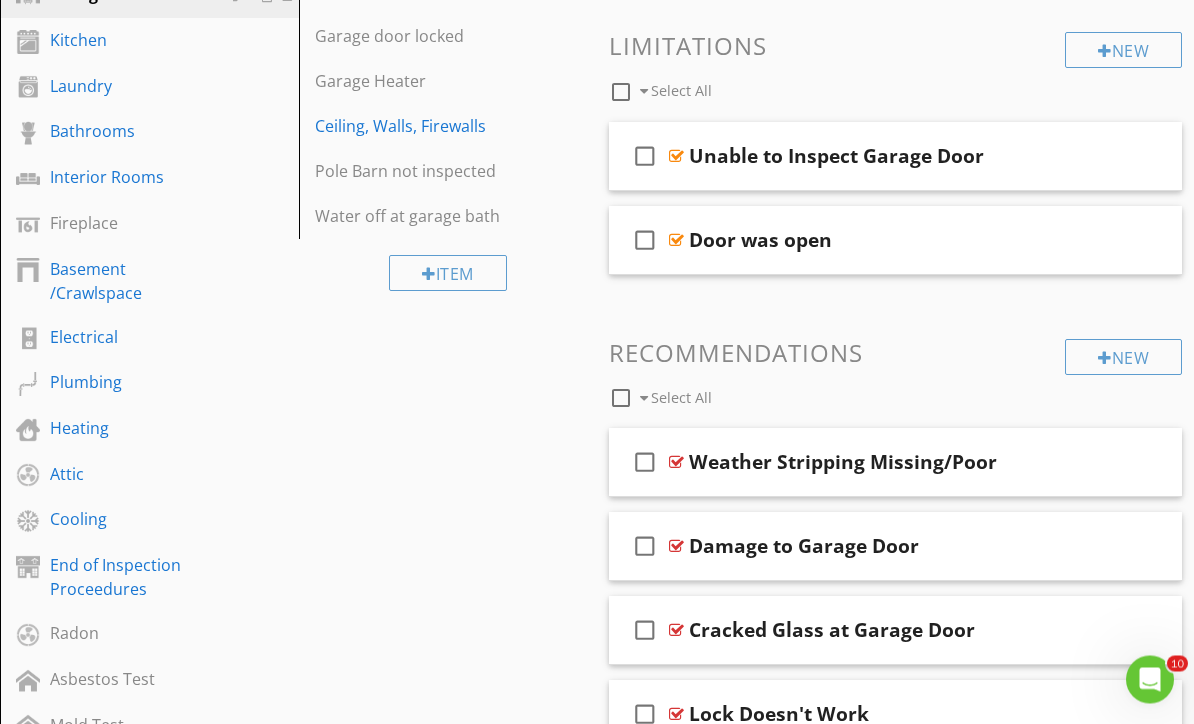 scroll, scrollTop: 493, scrollLeft: 0, axis: vertical 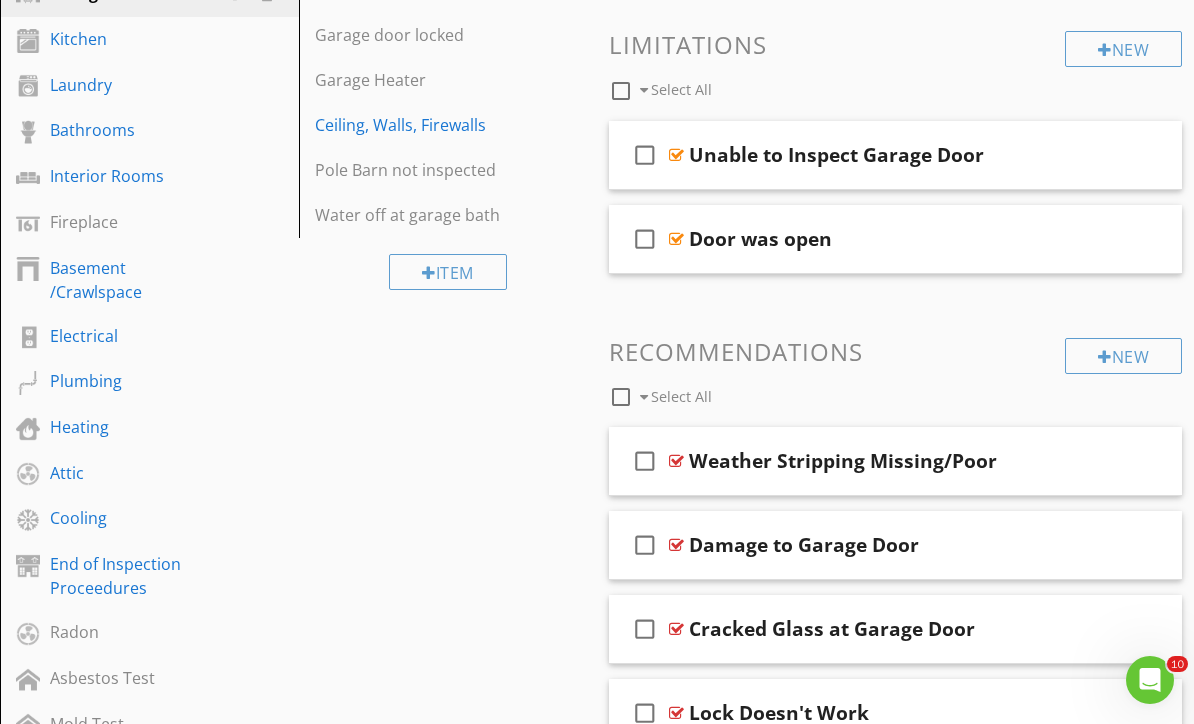 click on "Kitchen" at bounding box center (127, 39) 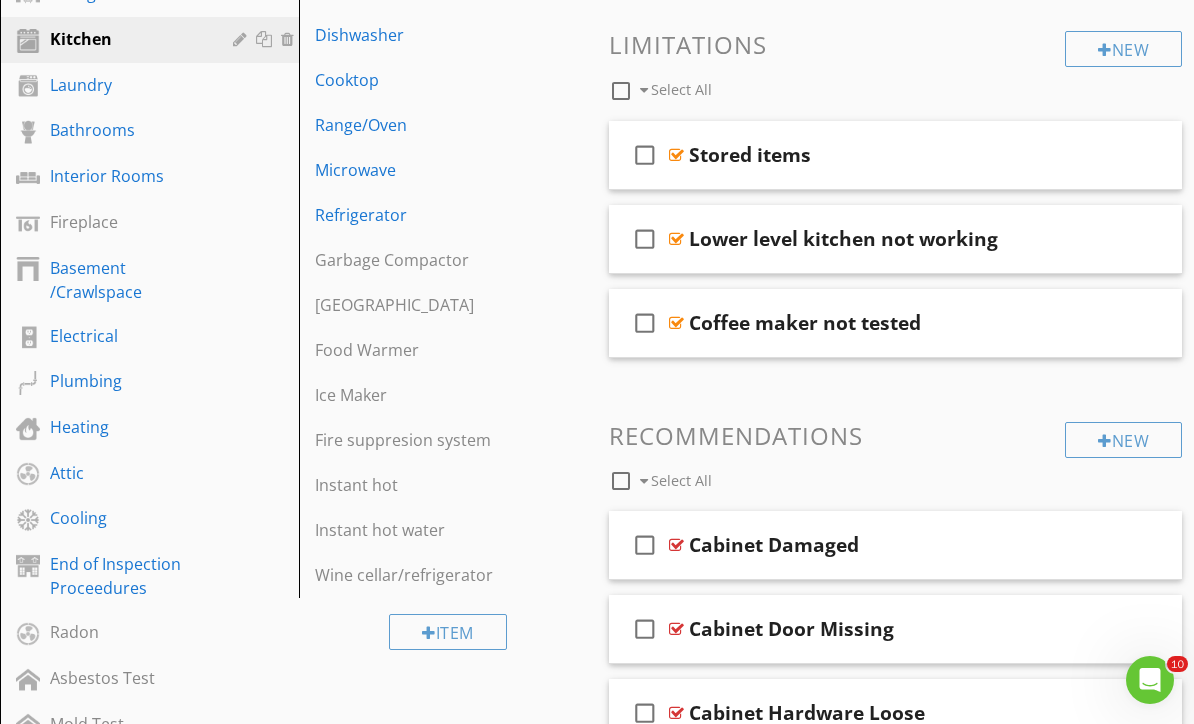 type 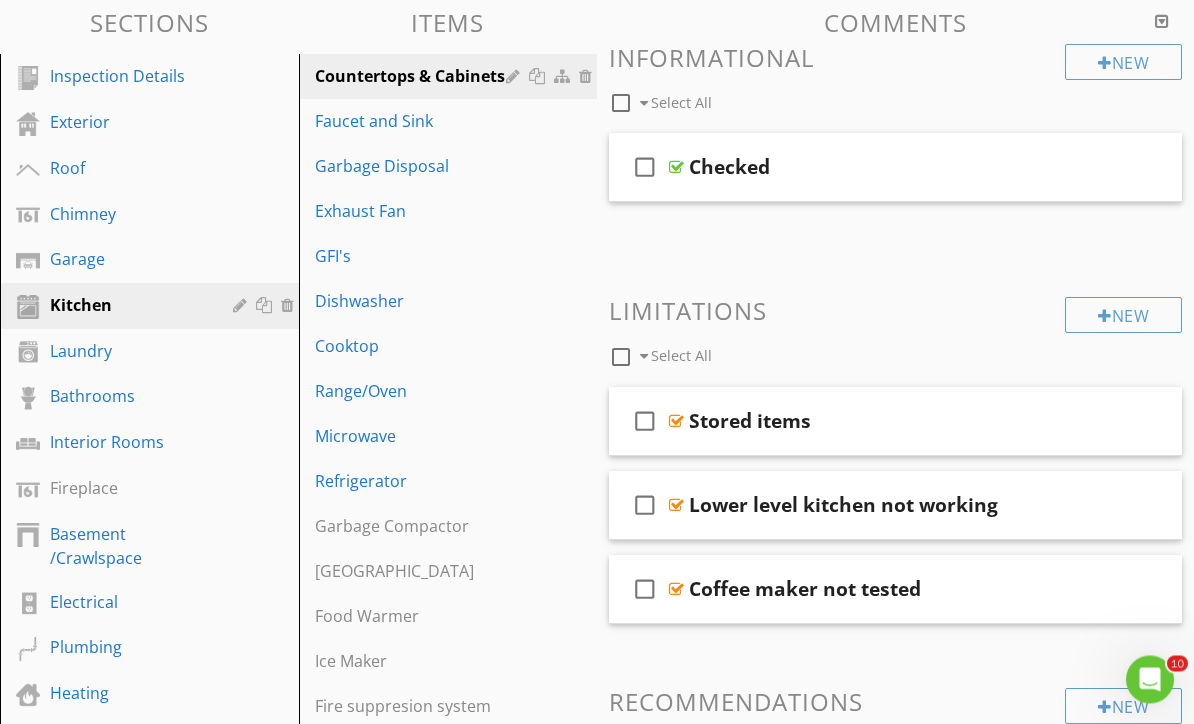 scroll, scrollTop: 227, scrollLeft: 0, axis: vertical 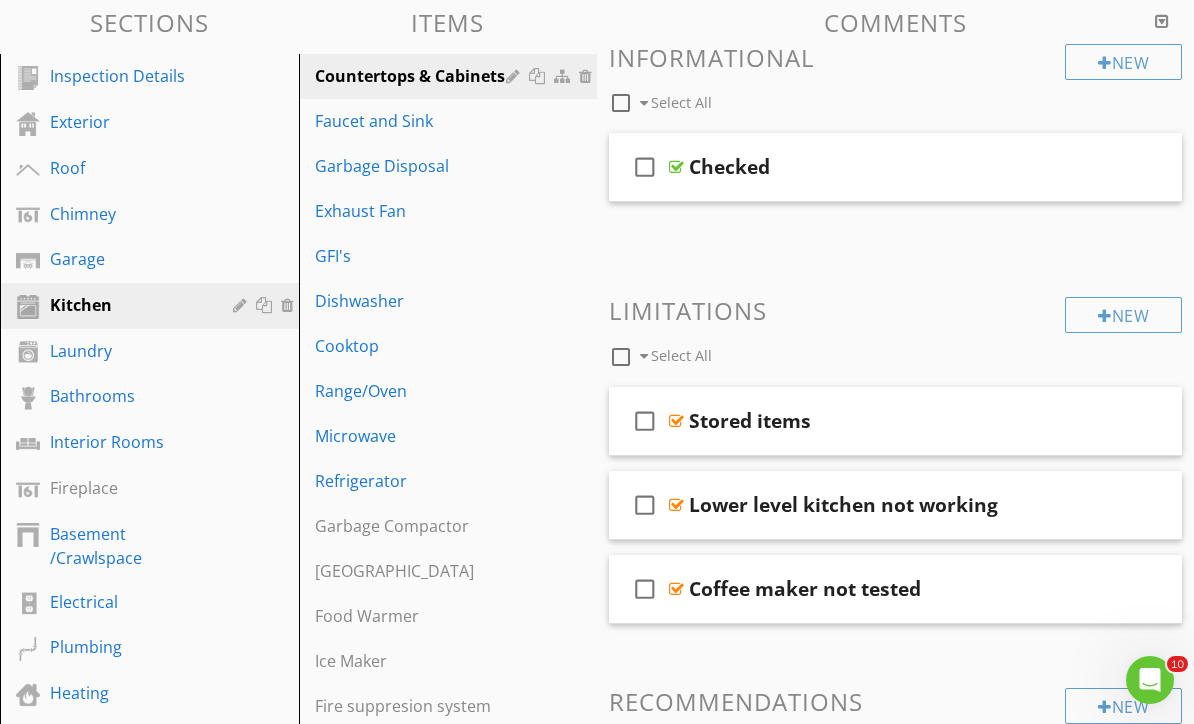click on "Faucet and Sink" at bounding box center [414, 121] 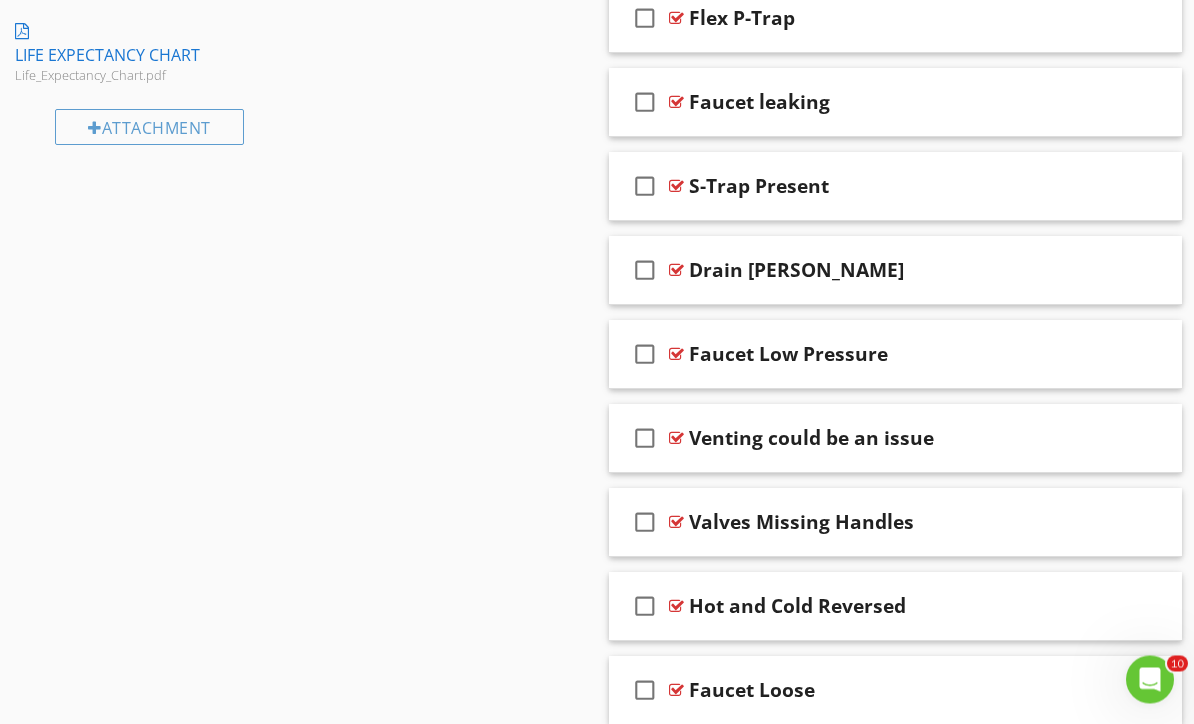 scroll, scrollTop: 1524, scrollLeft: 0, axis: vertical 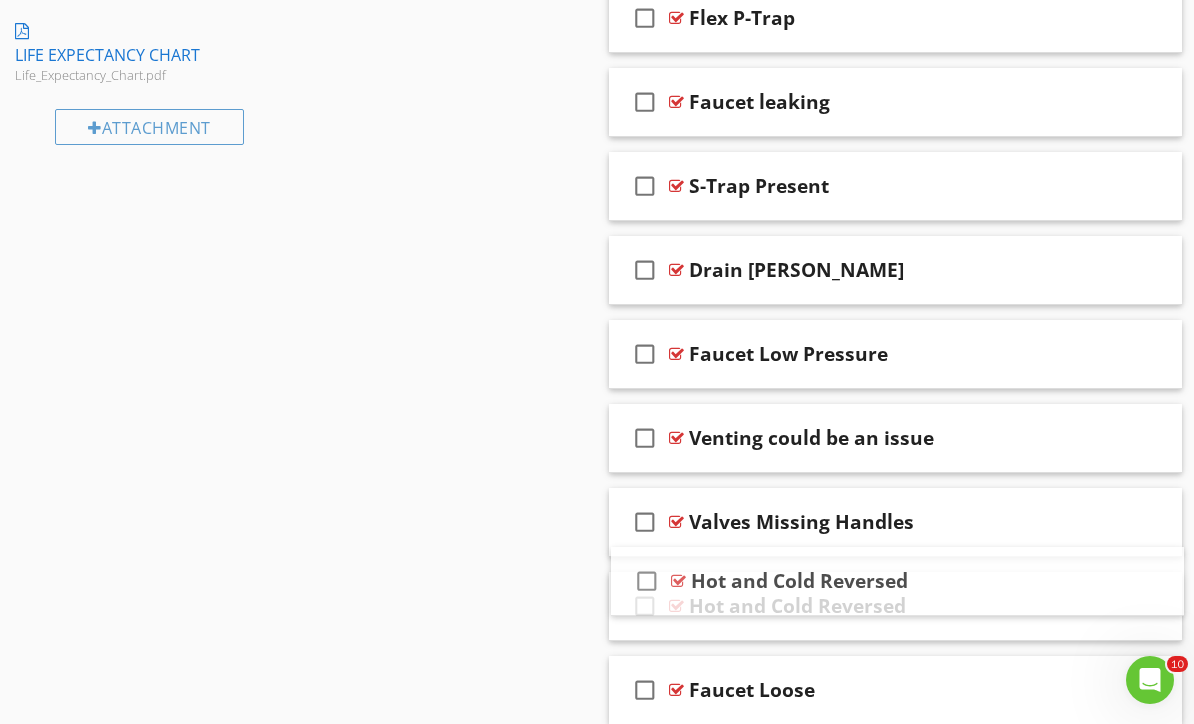 type 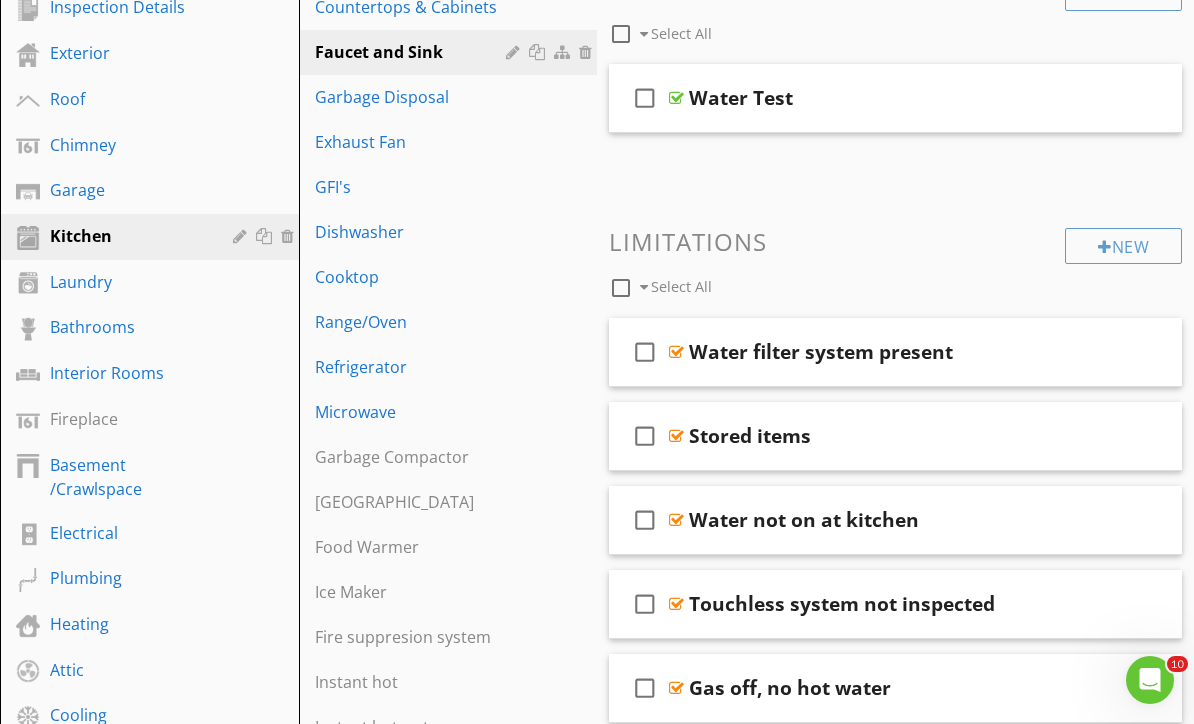 scroll, scrollTop: 294, scrollLeft: 0, axis: vertical 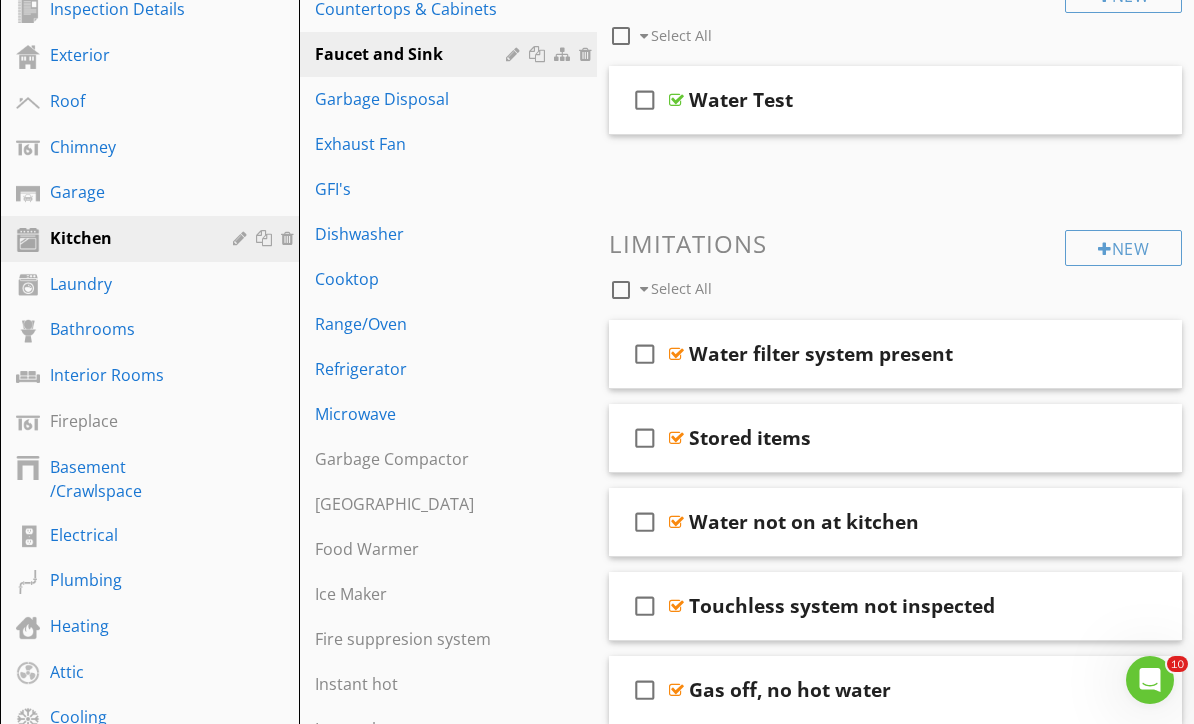 click on "GFI's" at bounding box center [414, 189] 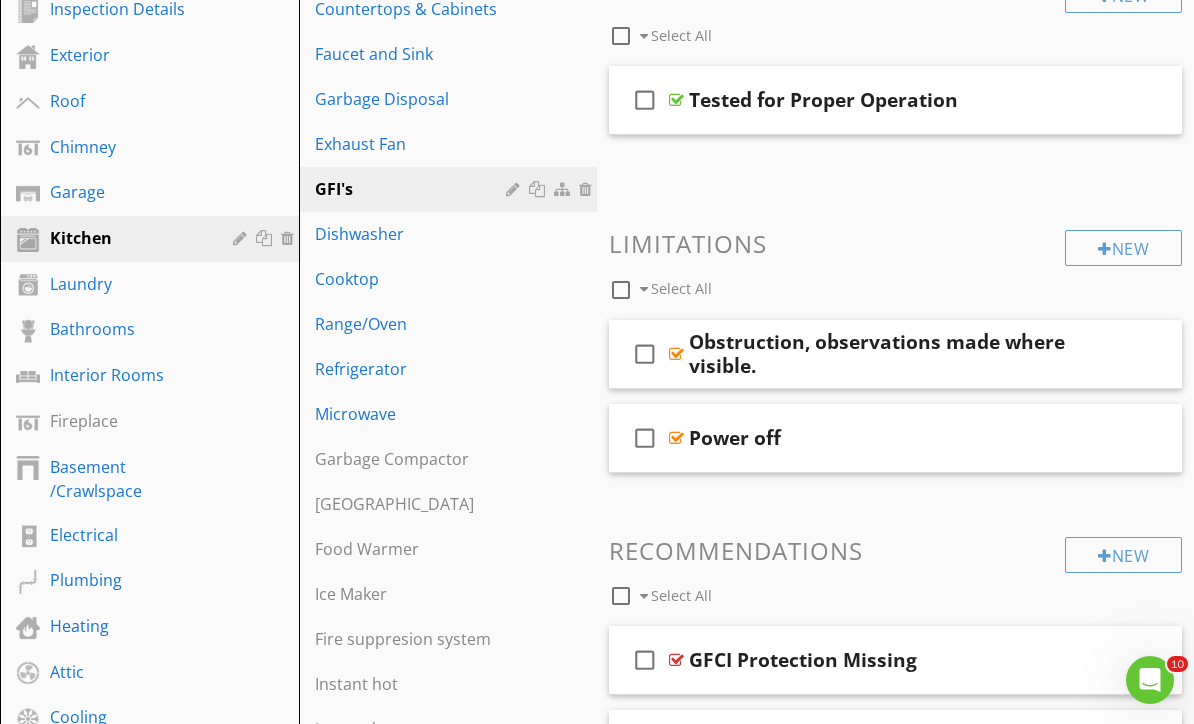 click on "Dishwasher" at bounding box center (414, 234) 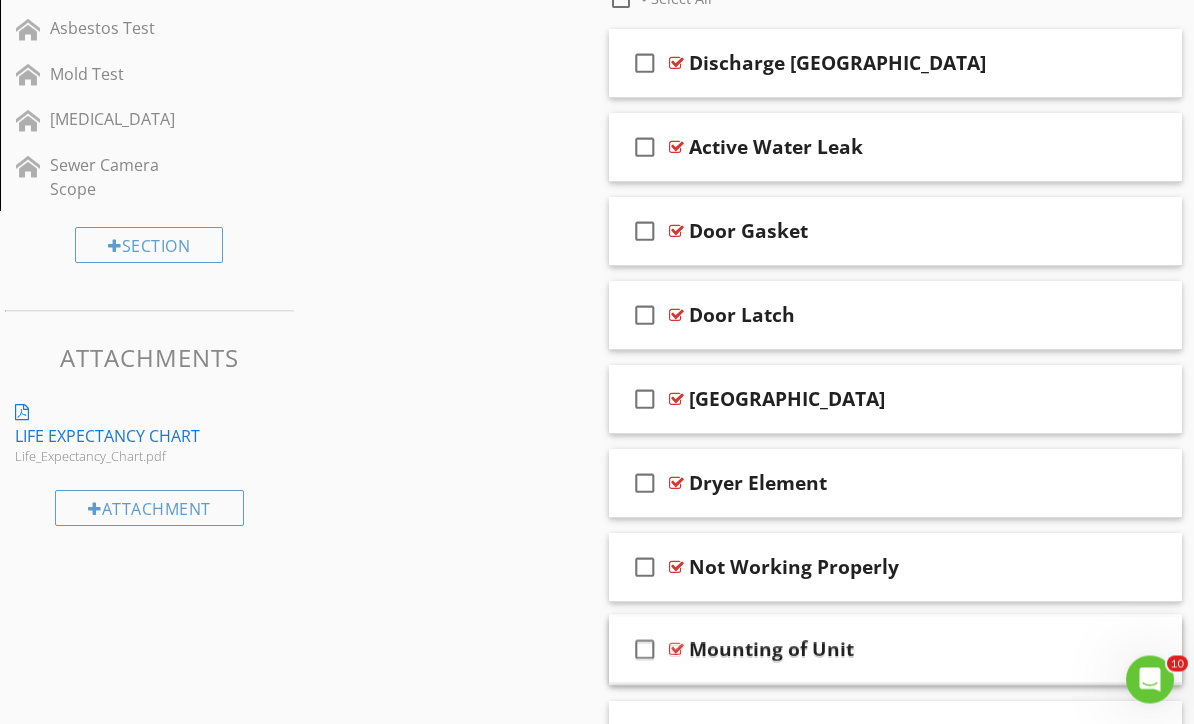 scroll, scrollTop: 1143, scrollLeft: 0, axis: vertical 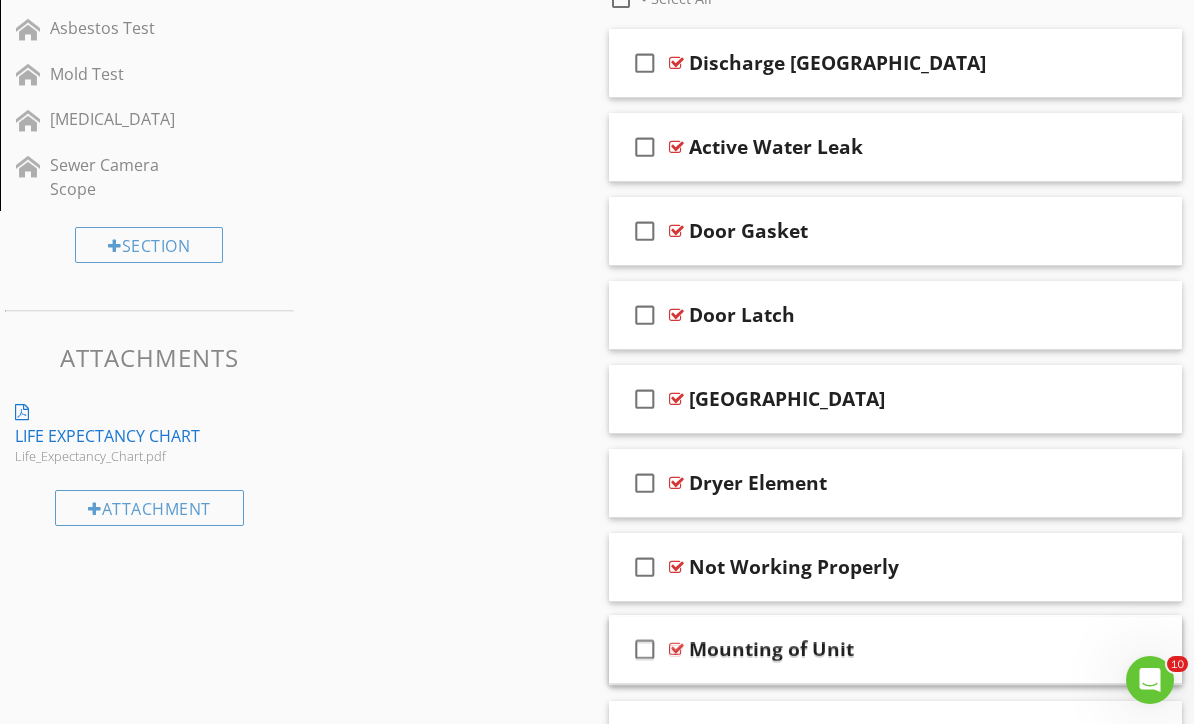 type 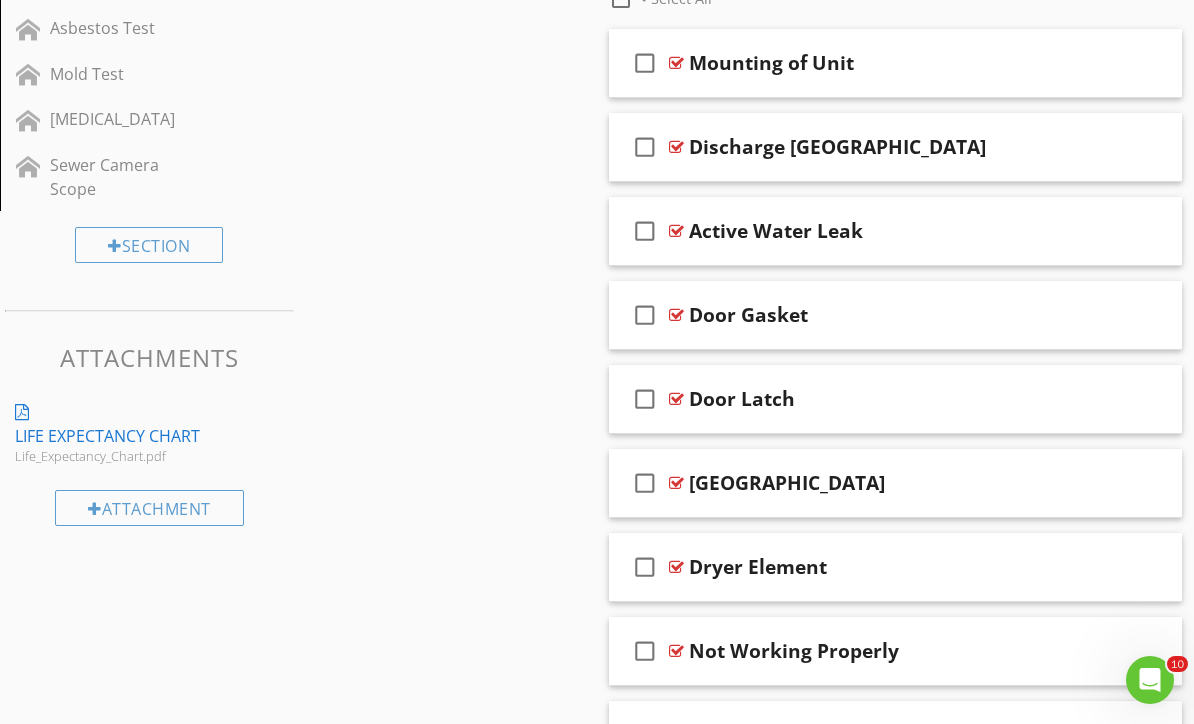 click at bounding box center (1140, 566) 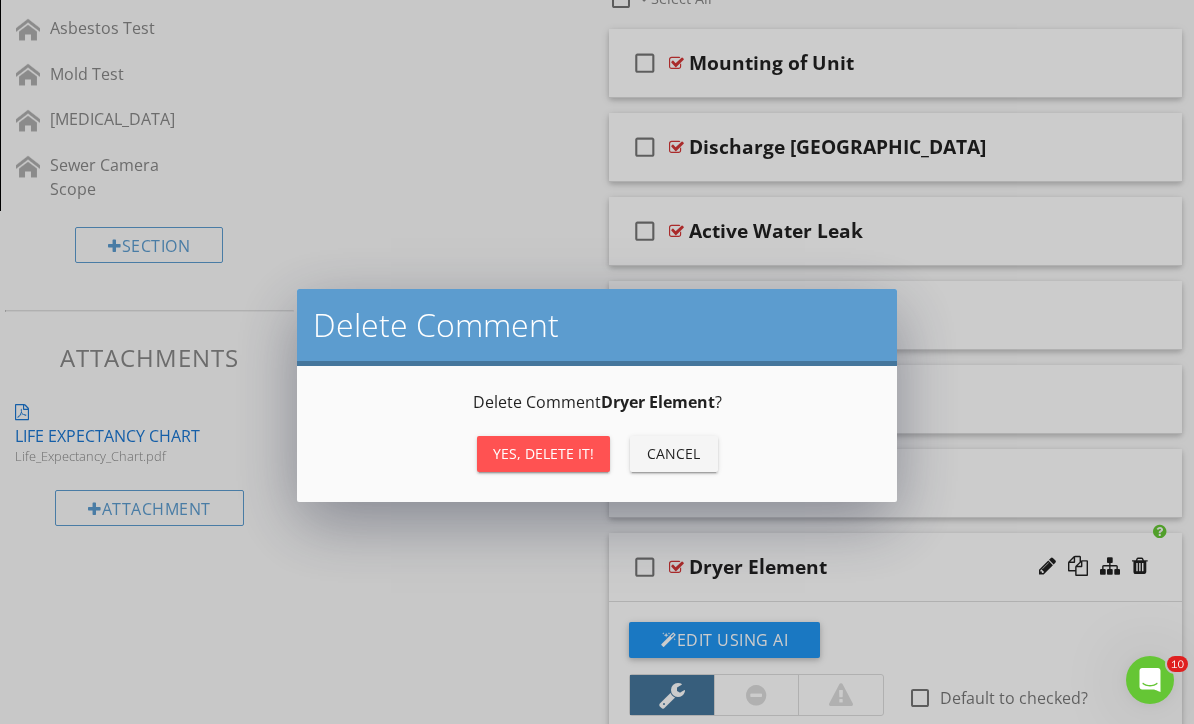 click on "Yes, Delete it!" at bounding box center [543, 453] 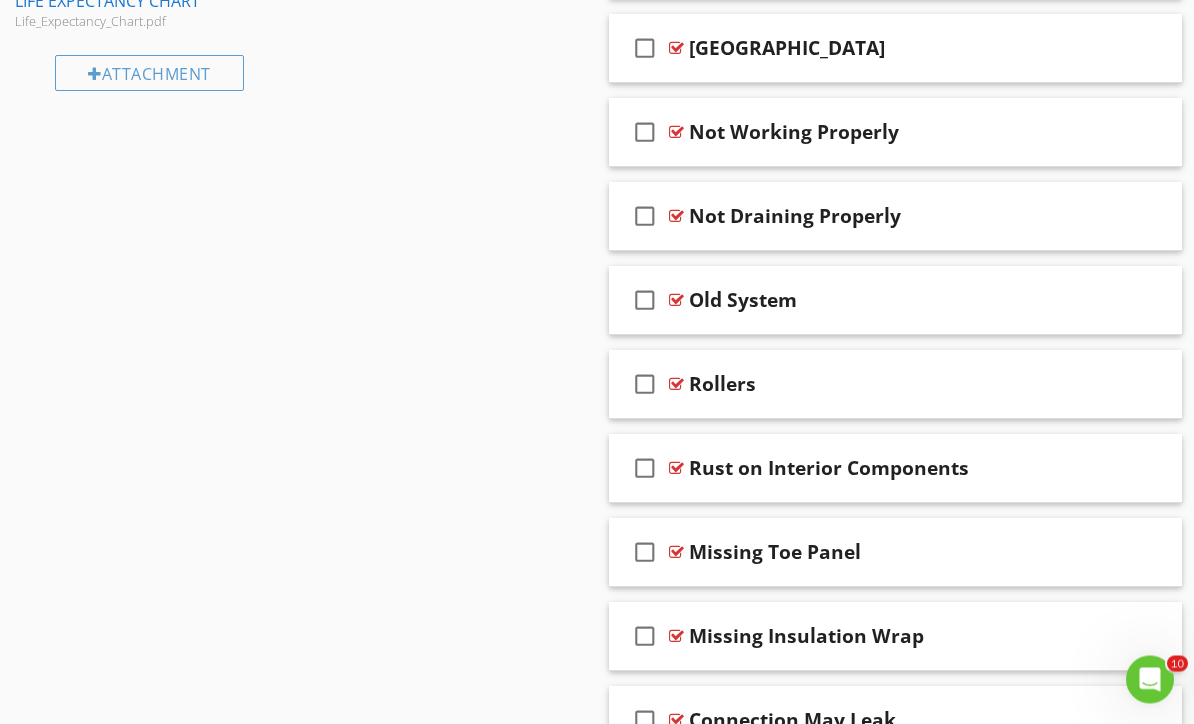 scroll, scrollTop: 1578, scrollLeft: 0, axis: vertical 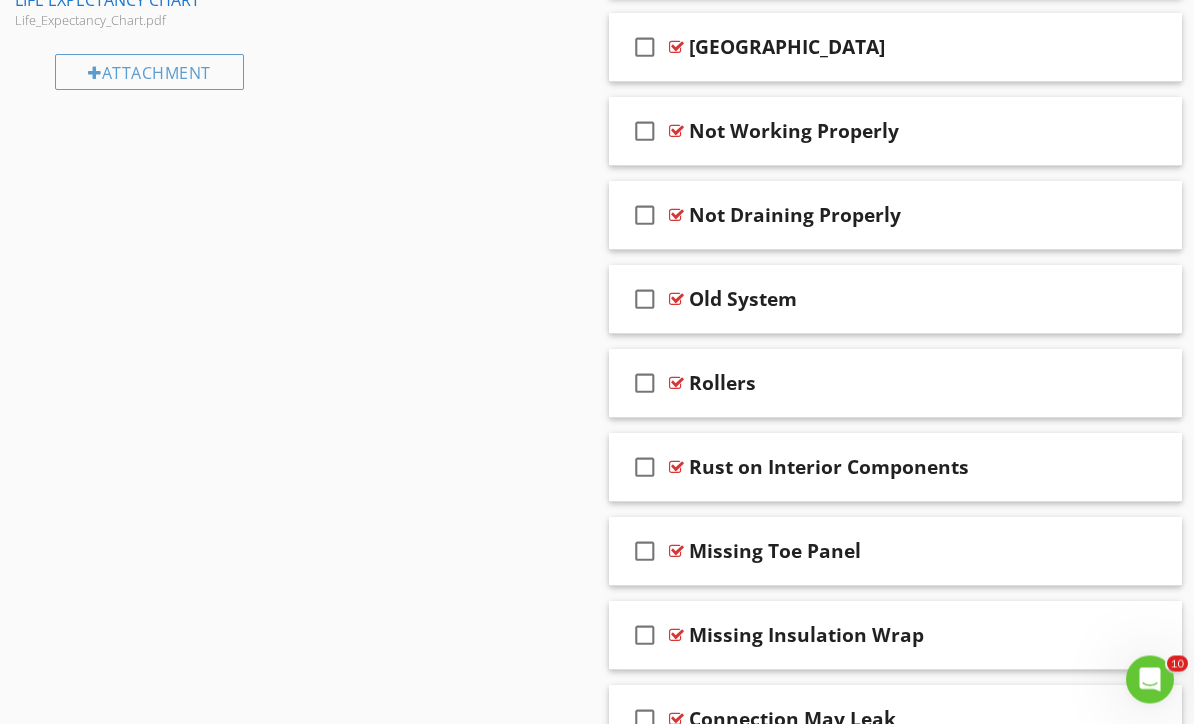 click at bounding box center [1140, 383] 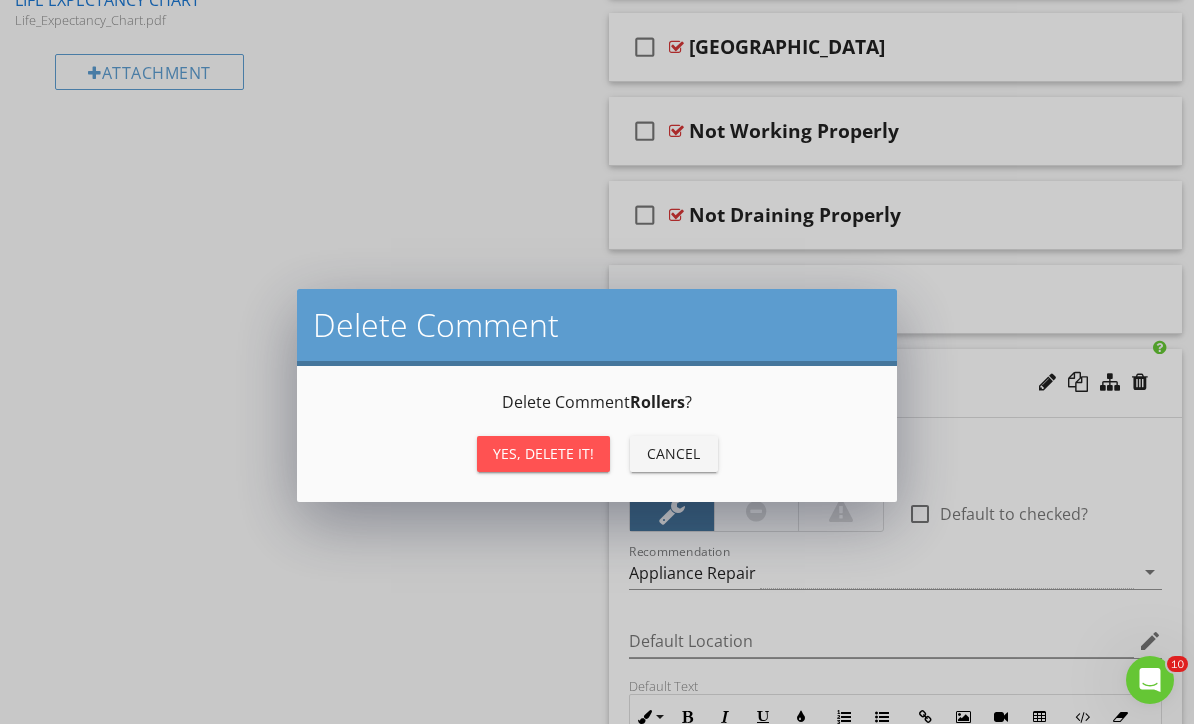 click on "Yes, Delete it!" at bounding box center [543, 453] 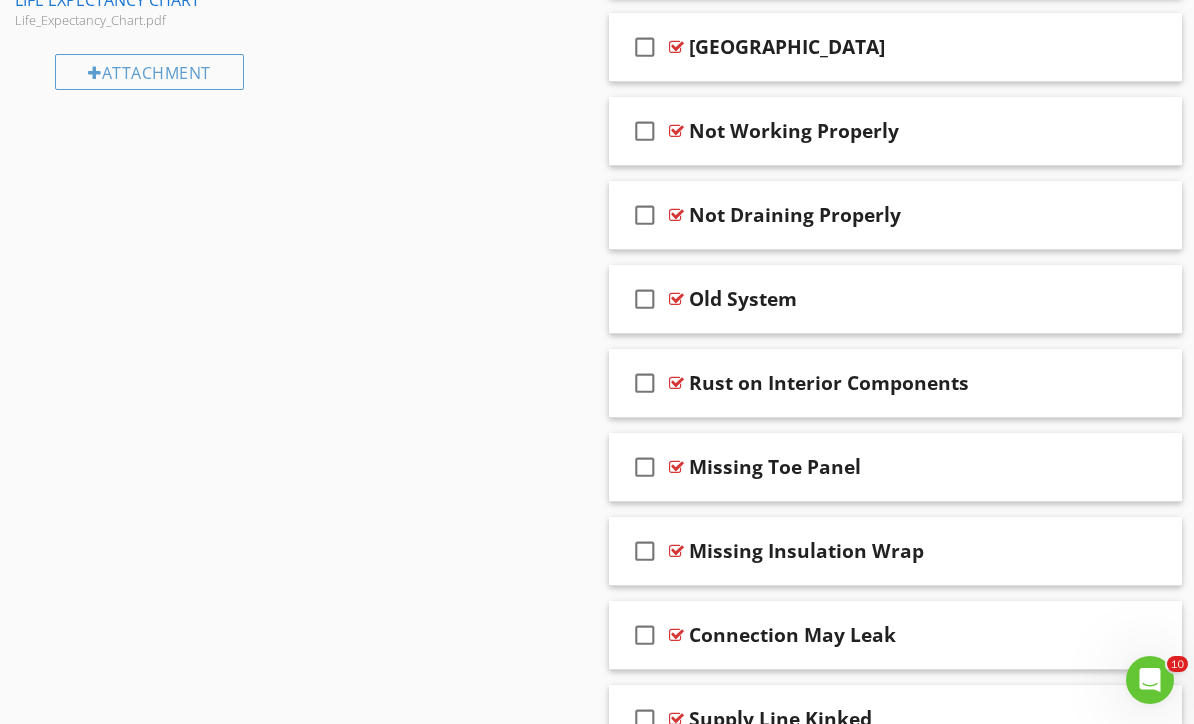 click at bounding box center [1140, 550] 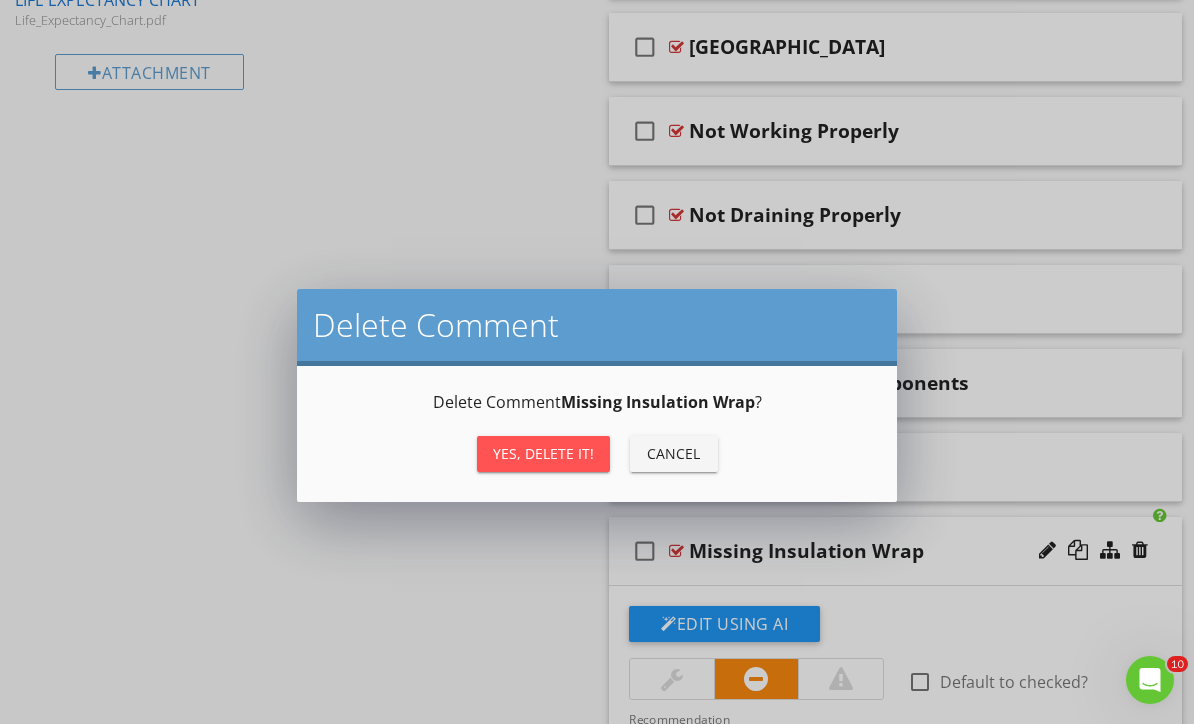 click on "Yes, Delete it!" at bounding box center [543, 453] 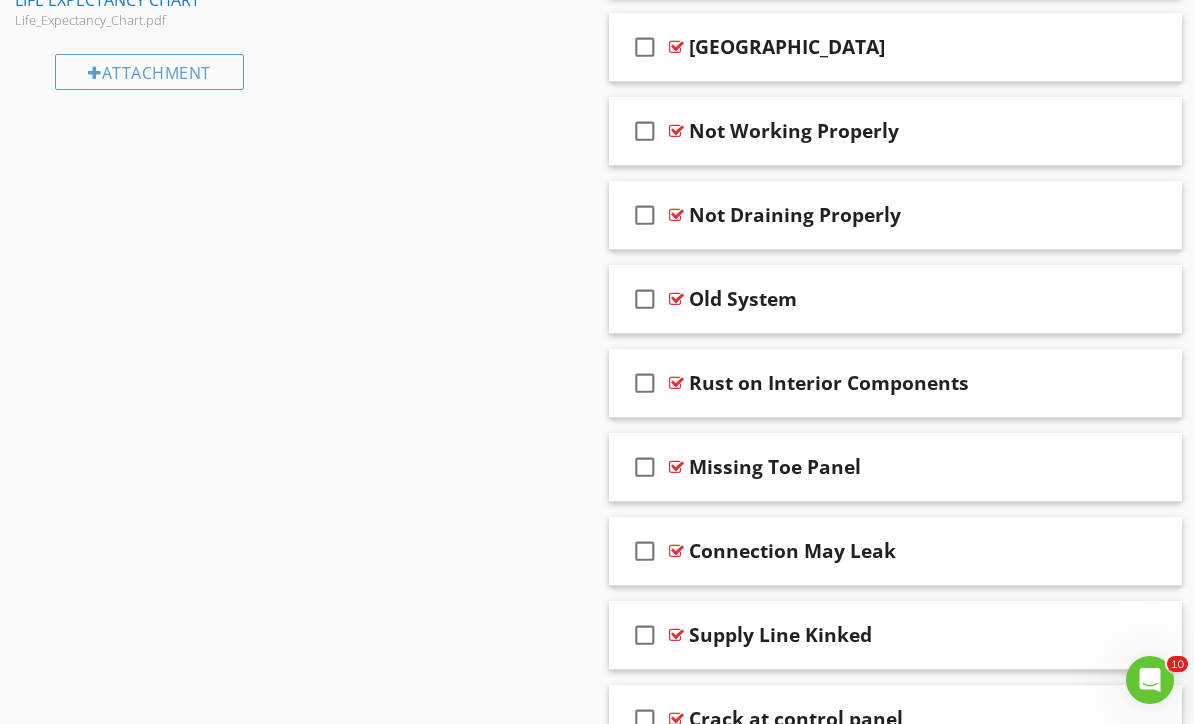 click at bounding box center (1140, 550) 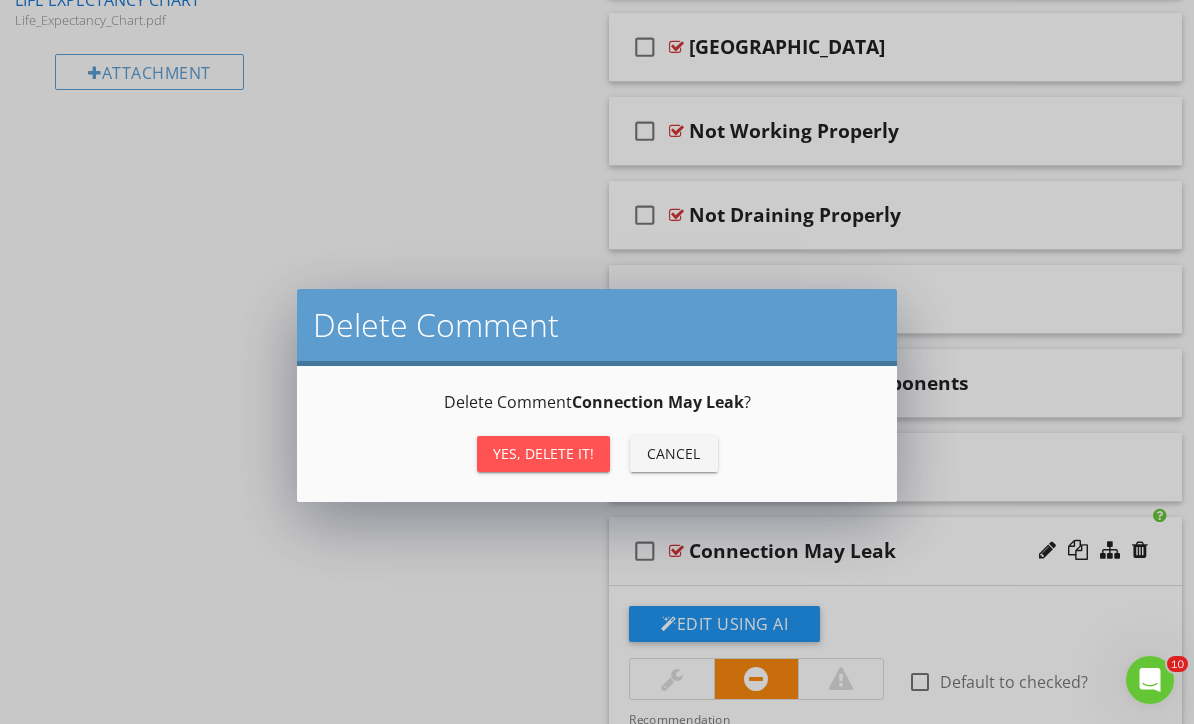 click on "Yes, Delete it!" at bounding box center (543, 453) 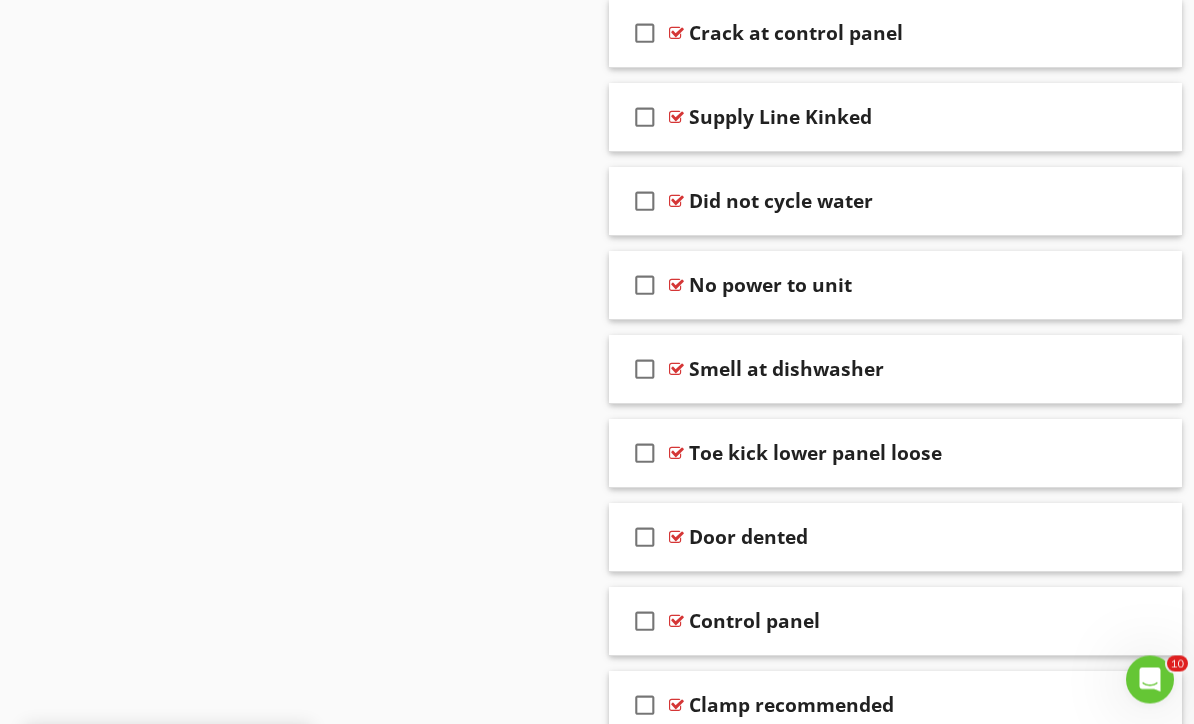 scroll, scrollTop: 2097, scrollLeft: 0, axis: vertical 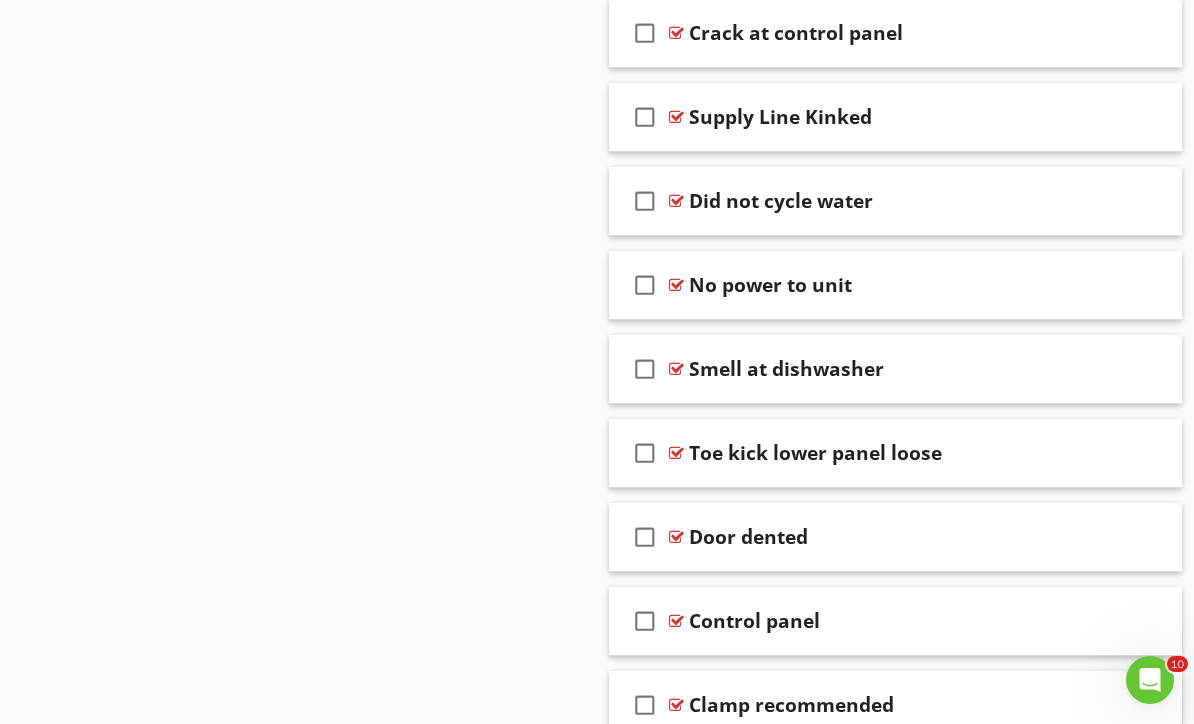 click at bounding box center (1140, 368) 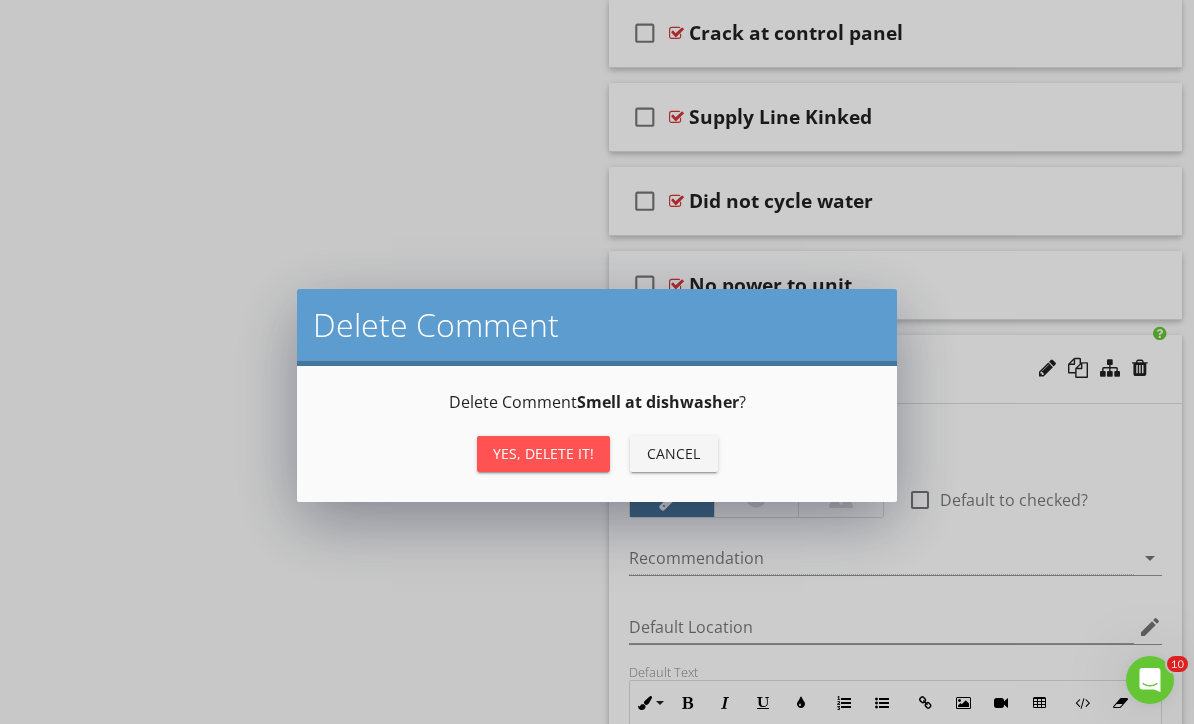 click on "Yes, Delete it!" at bounding box center [543, 453] 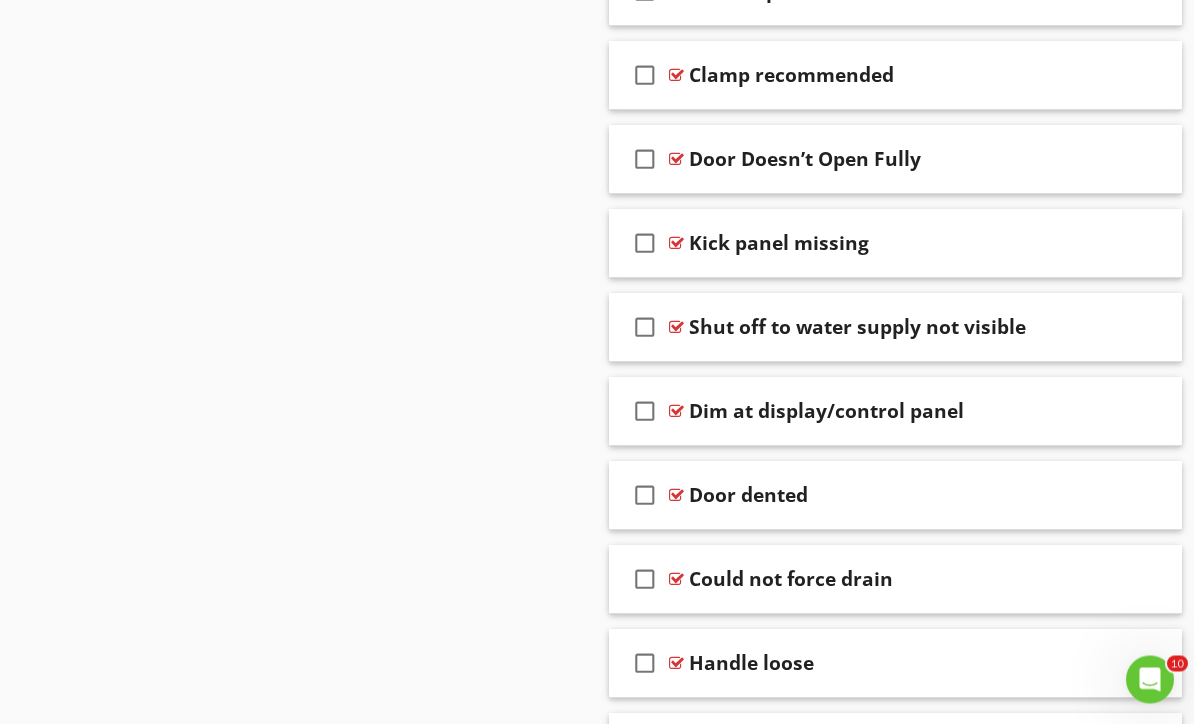 scroll, scrollTop: 2643, scrollLeft: 0, axis: vertical 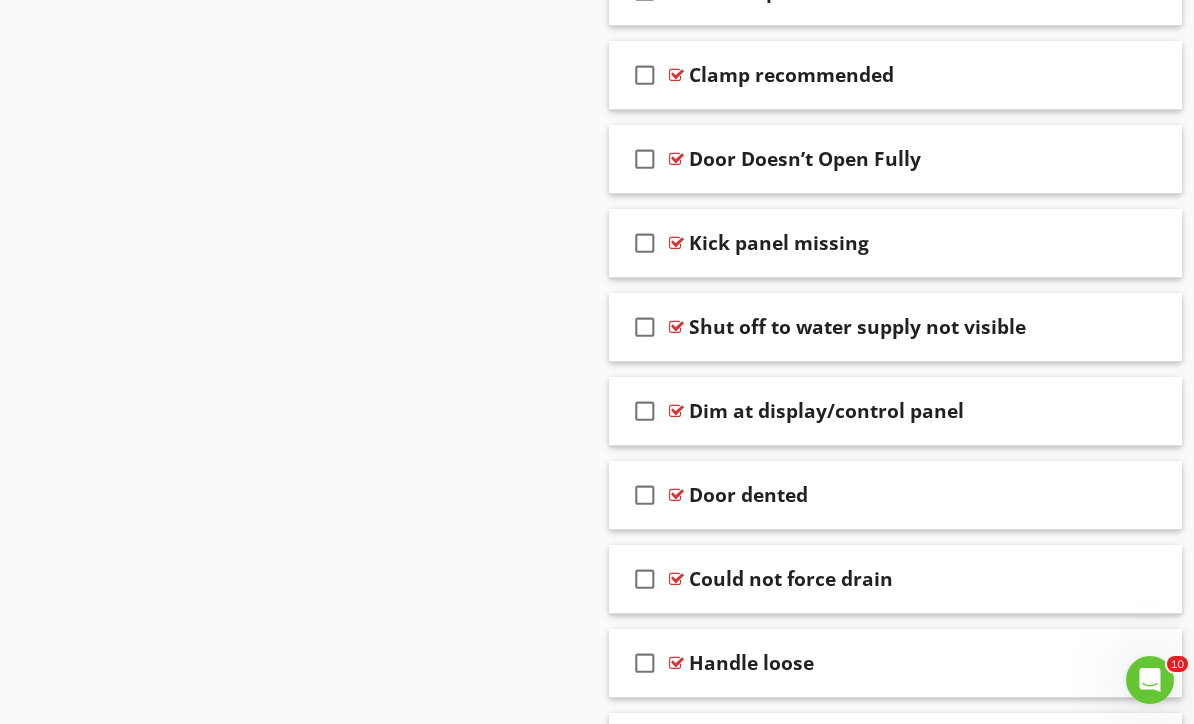 click at bounding box center (1140, 494) 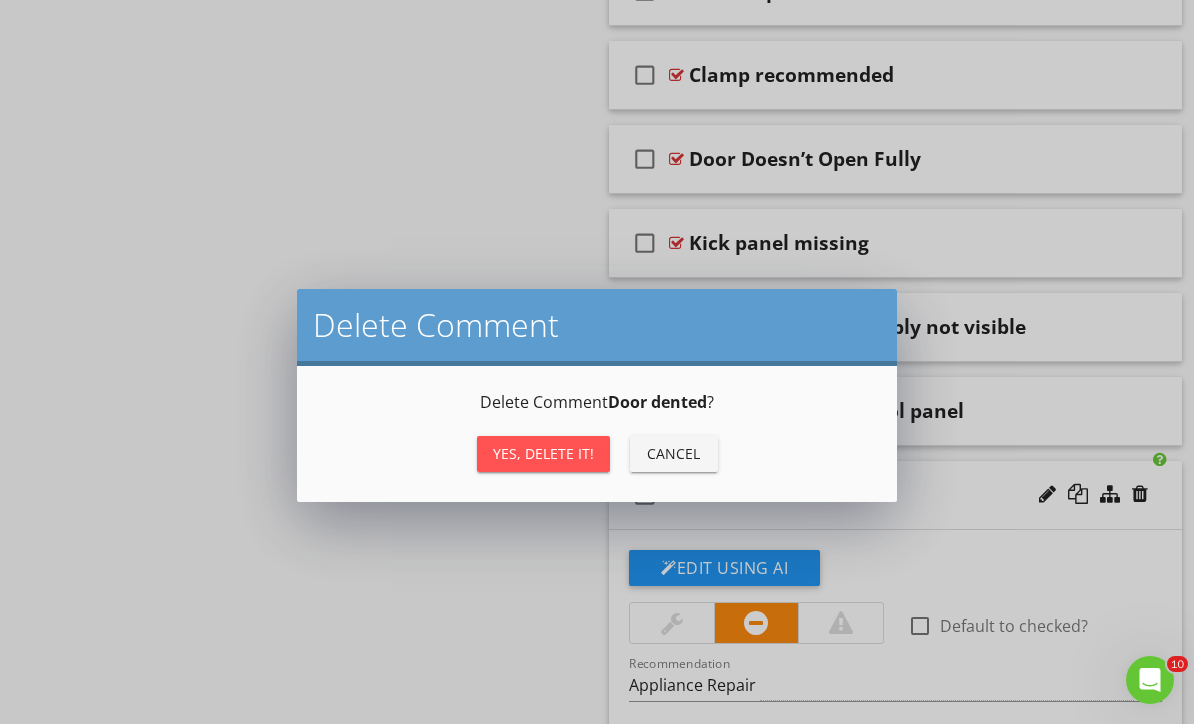 click on "Yes, Delete it!" at bounding box center (543, 453) 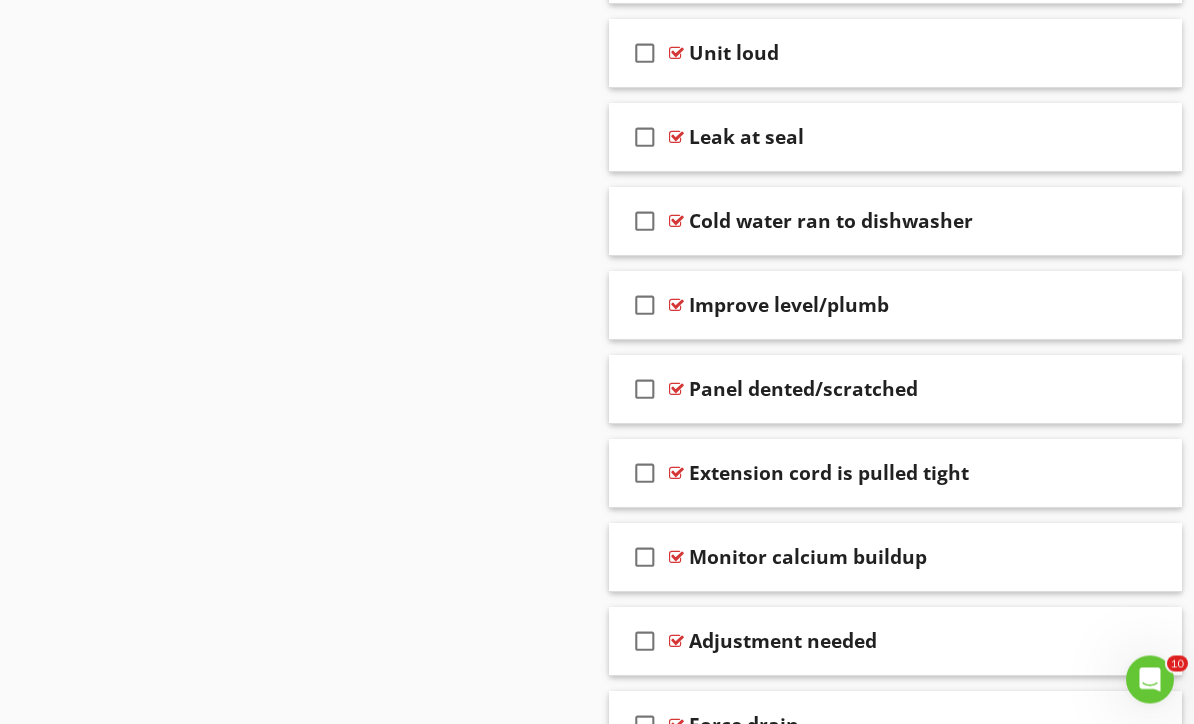 scroll, scrollTop: 3262, scrollLeft: 0, axis: vertical 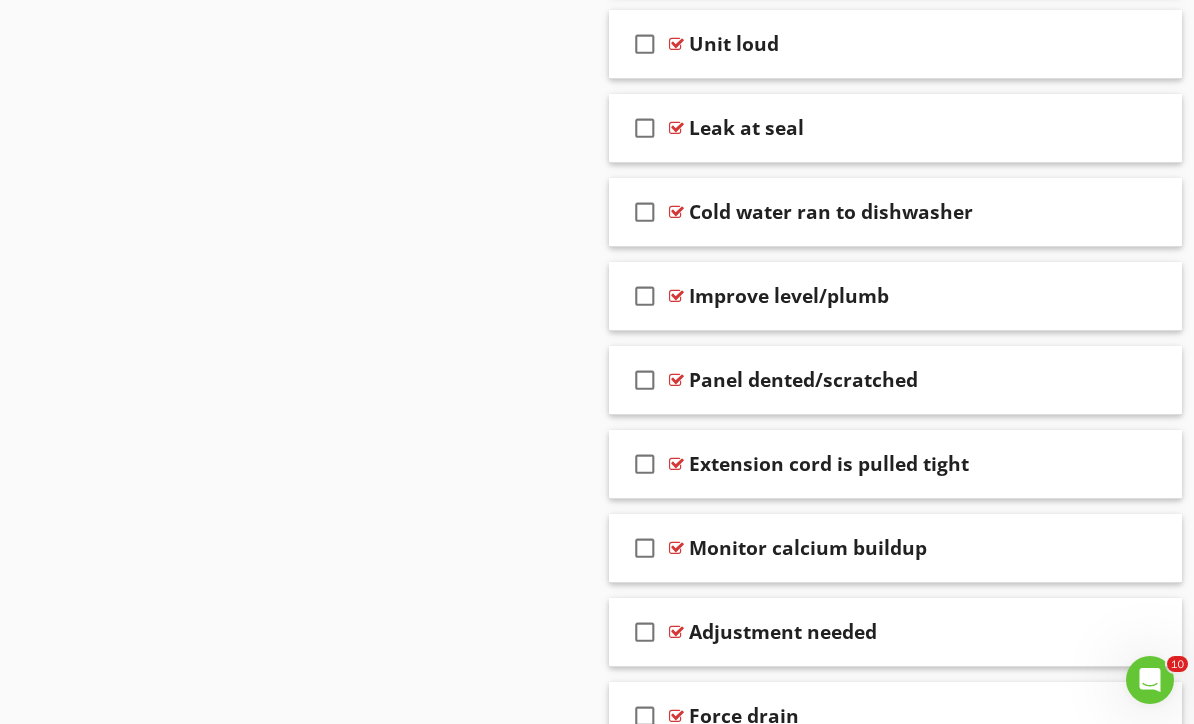 click at bounding box center [1140, 379] 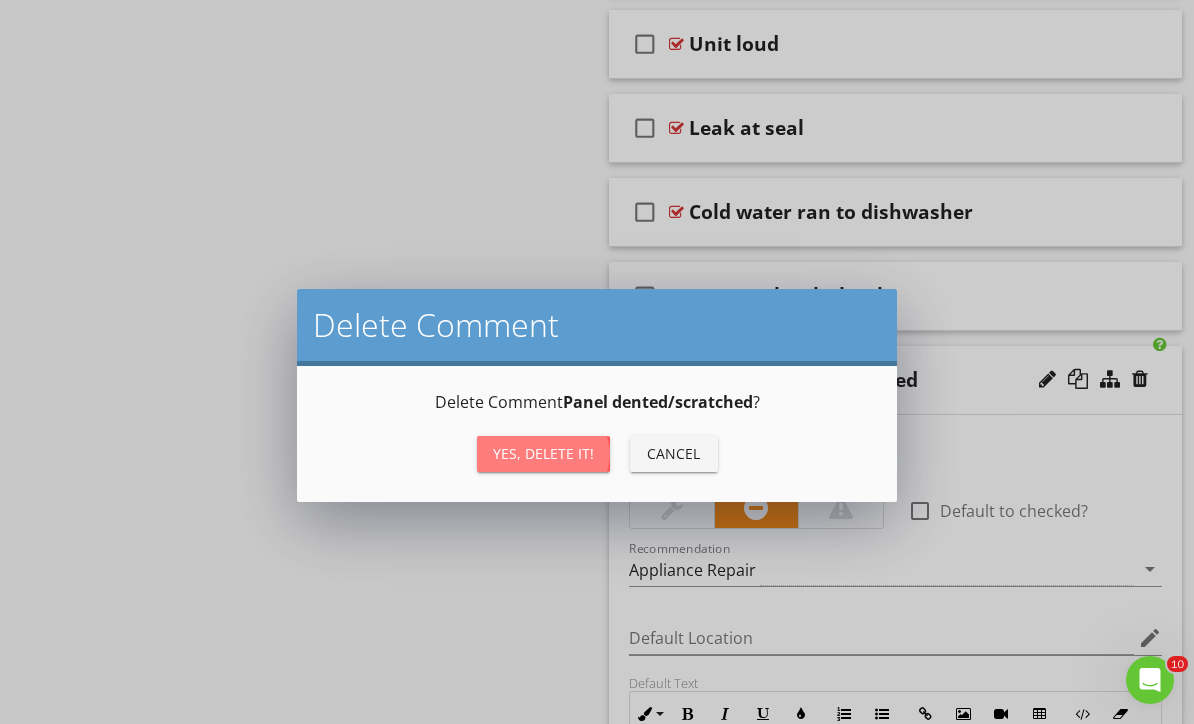 click on "Yes, Delete it!" at bounding box center (543, 453) 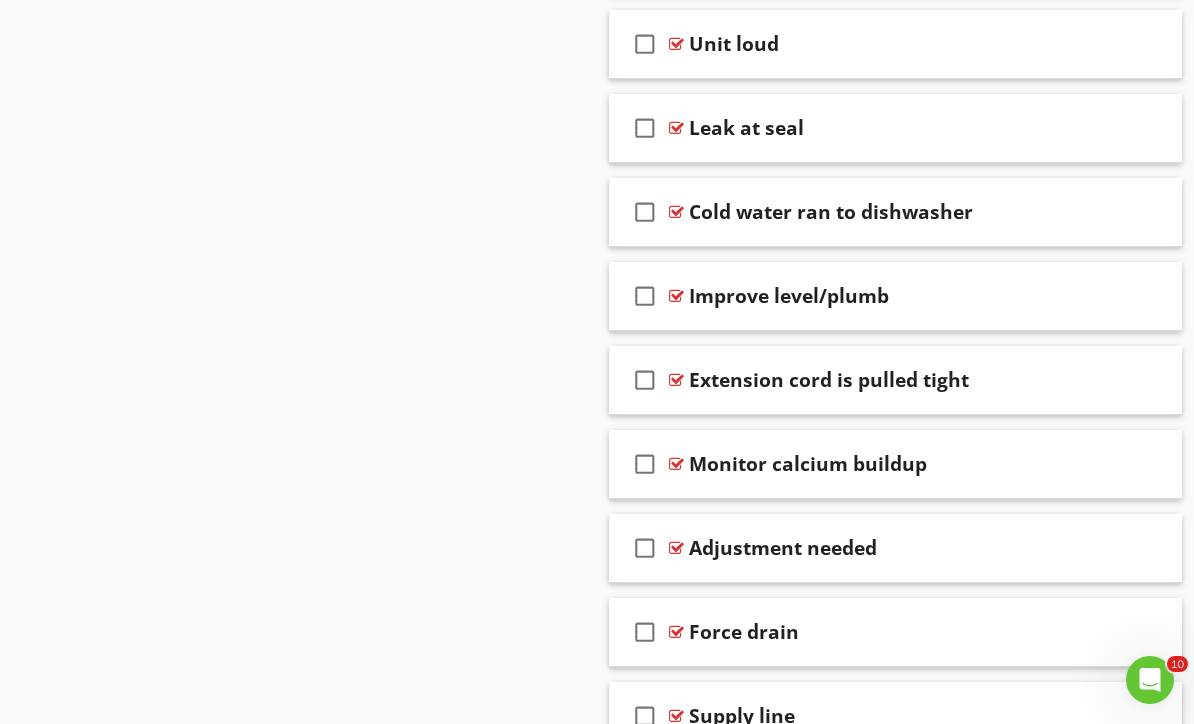 click at bounding box center (1140, 463) 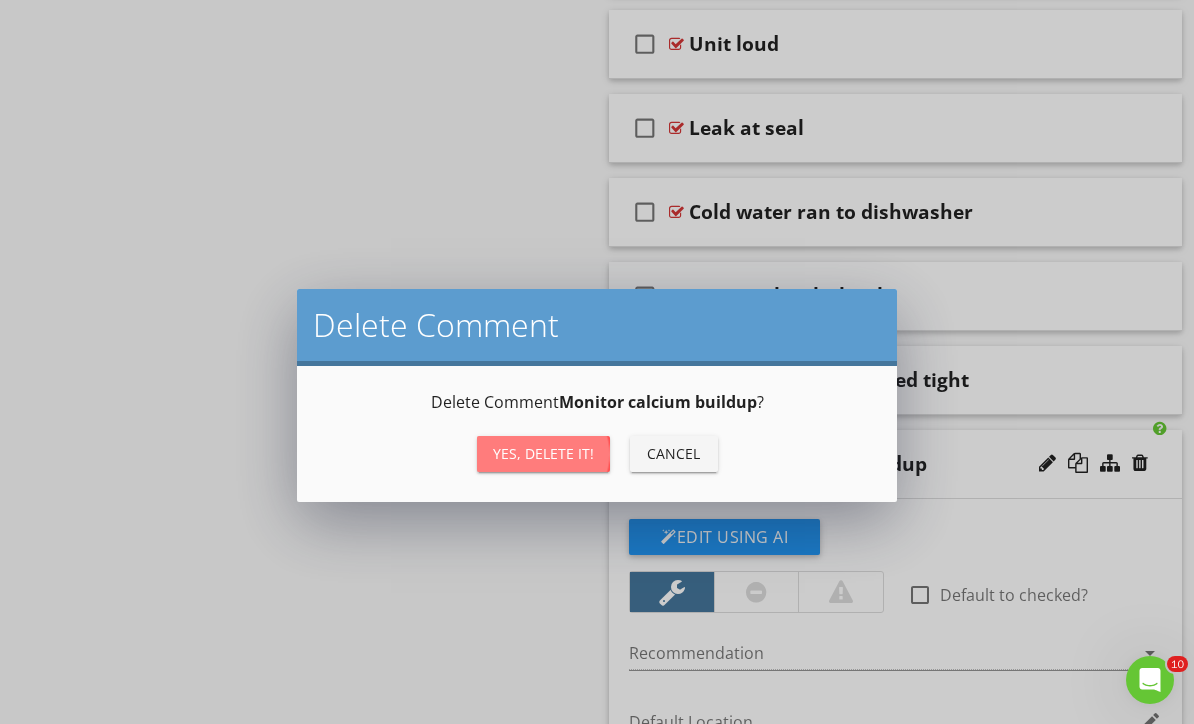 click on "Yes, Delete it!" at bounding box center (543, 453) 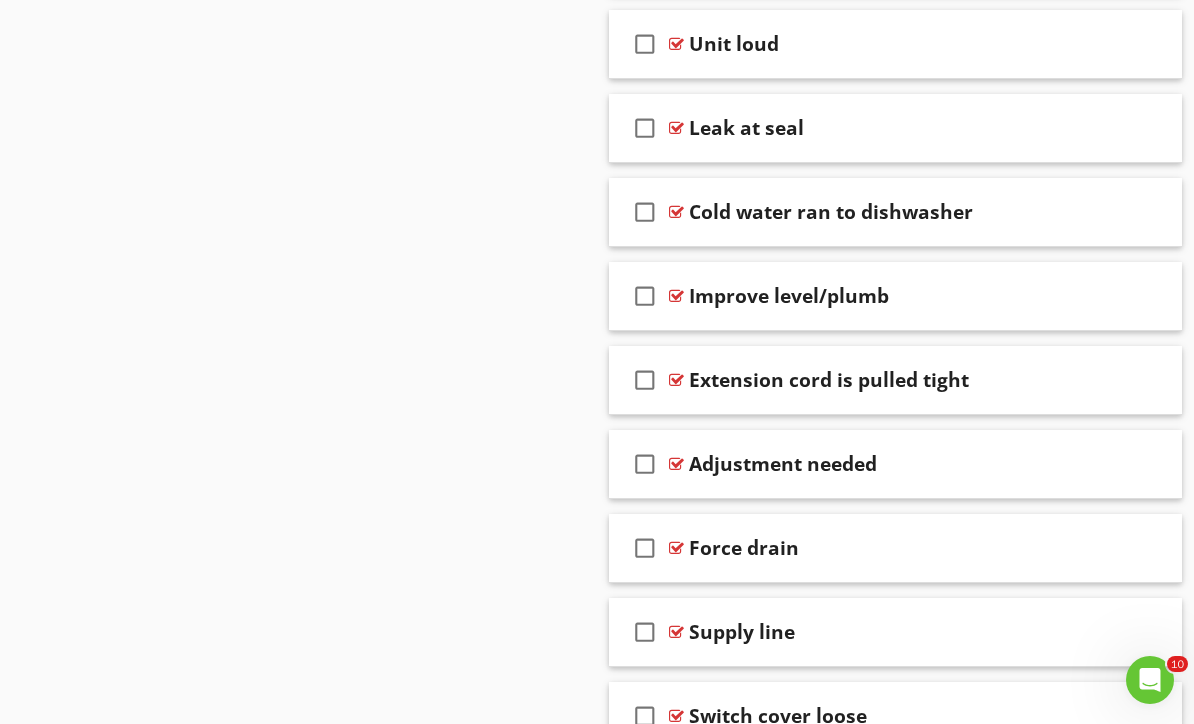 click at bounding box center [1140, 463] 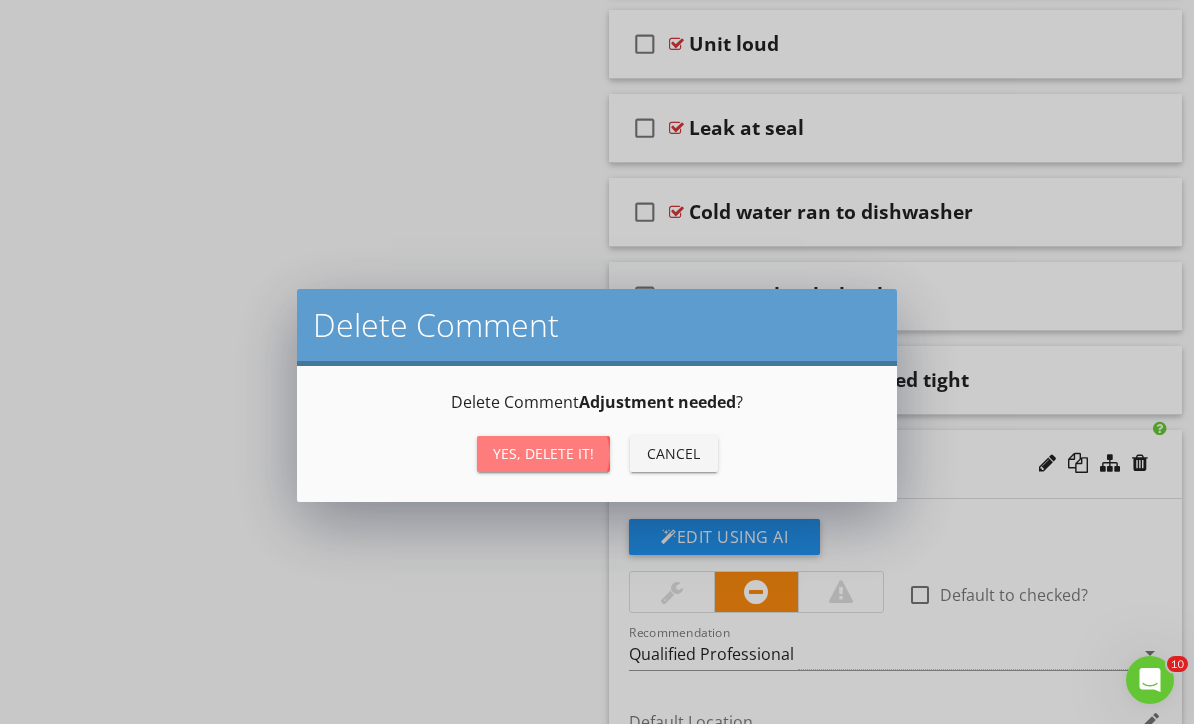 click on "Yes, Delete it!" at bounding box center (543, 453) 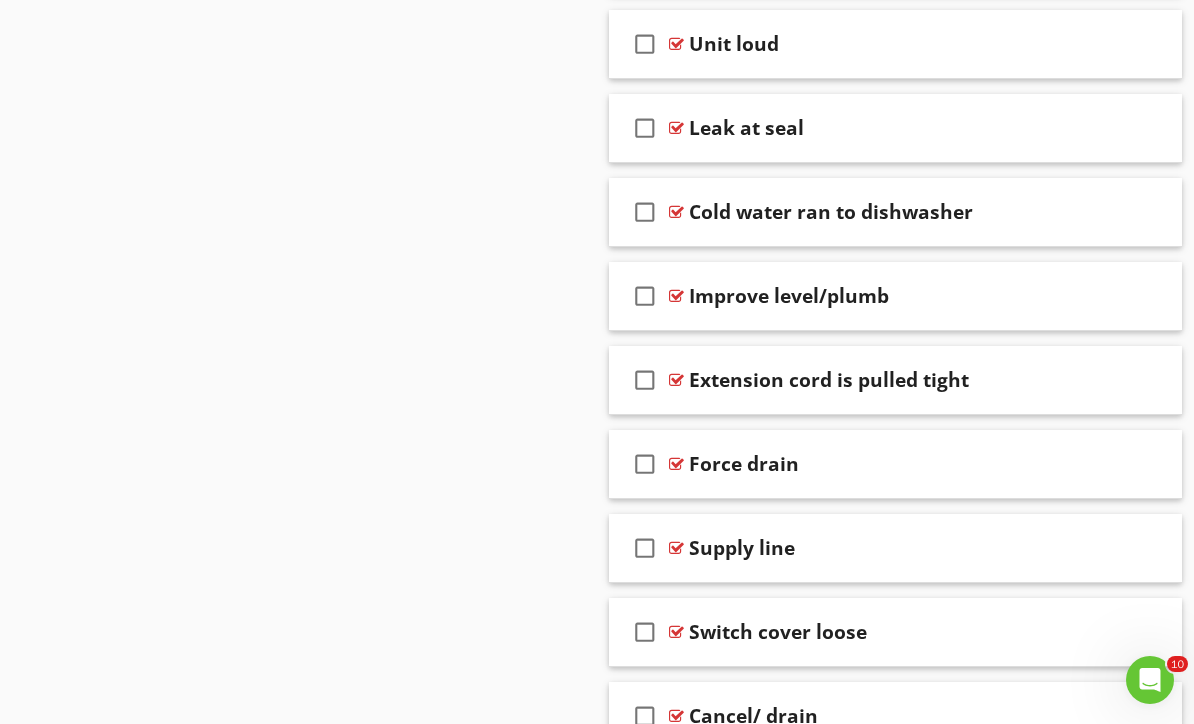 click at bounding box center (1140, 463) 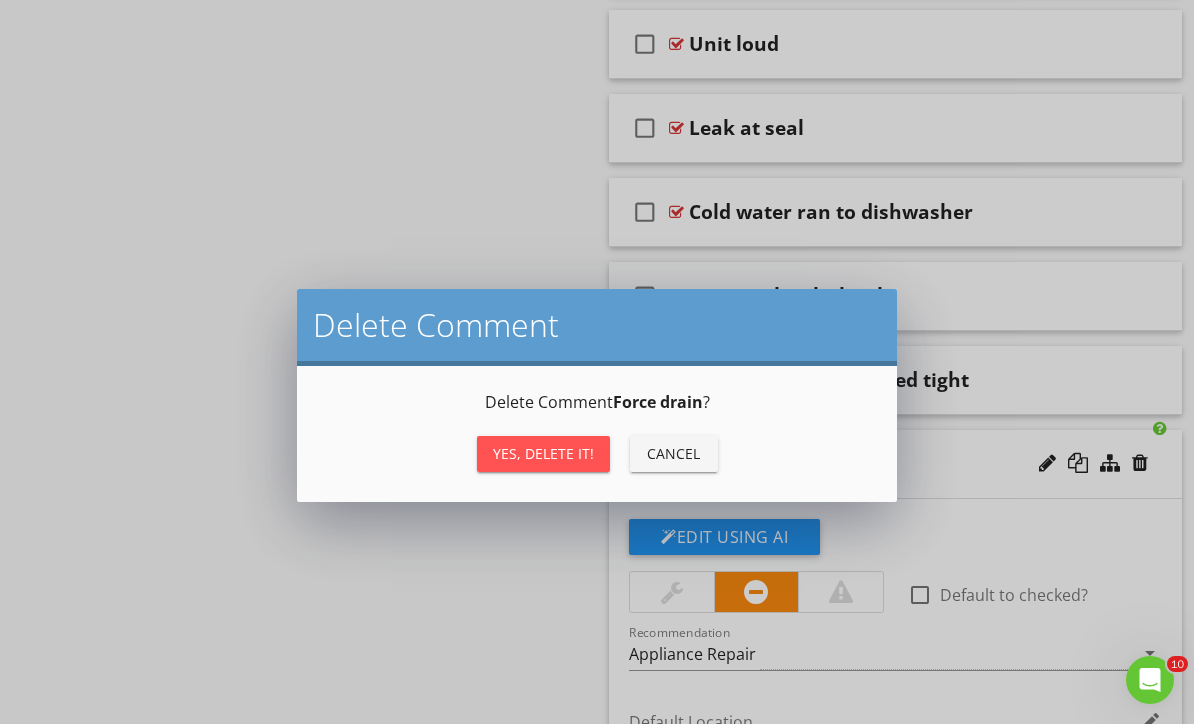 click on "Yes, Delete it!" at bounding box center (543, 454) 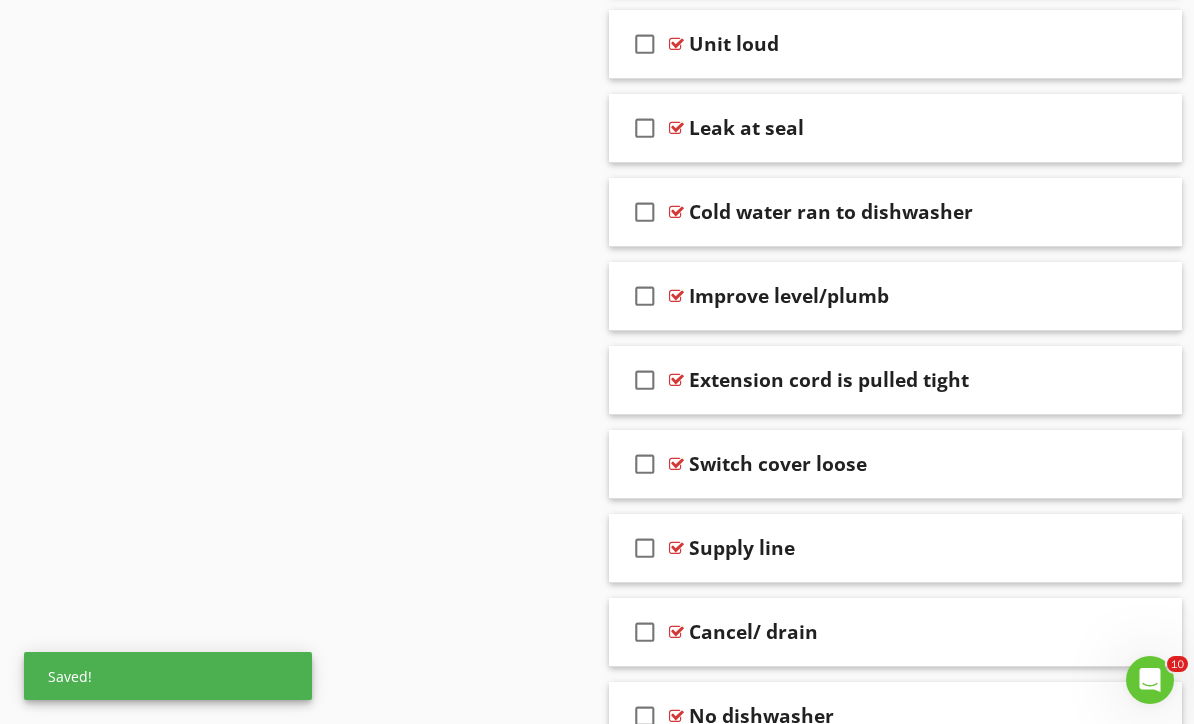 click at bounding box center (1140, 715) 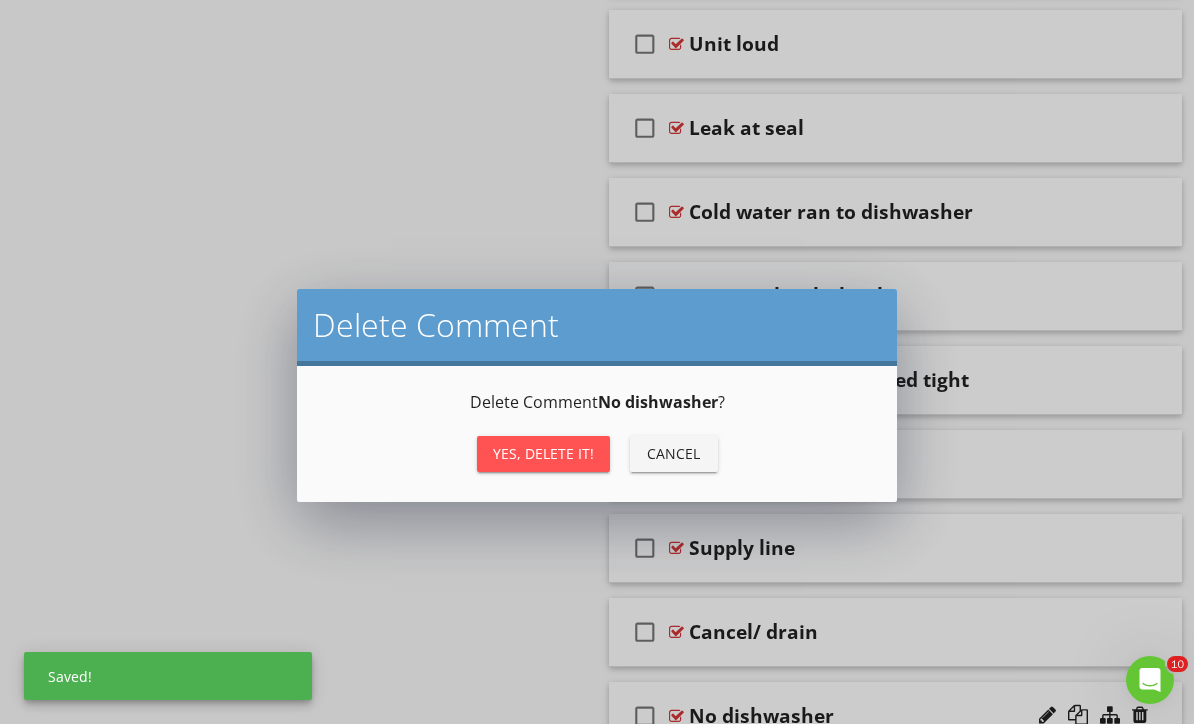 click on "Yes, Delete it!" at bounding box center [543, 453] 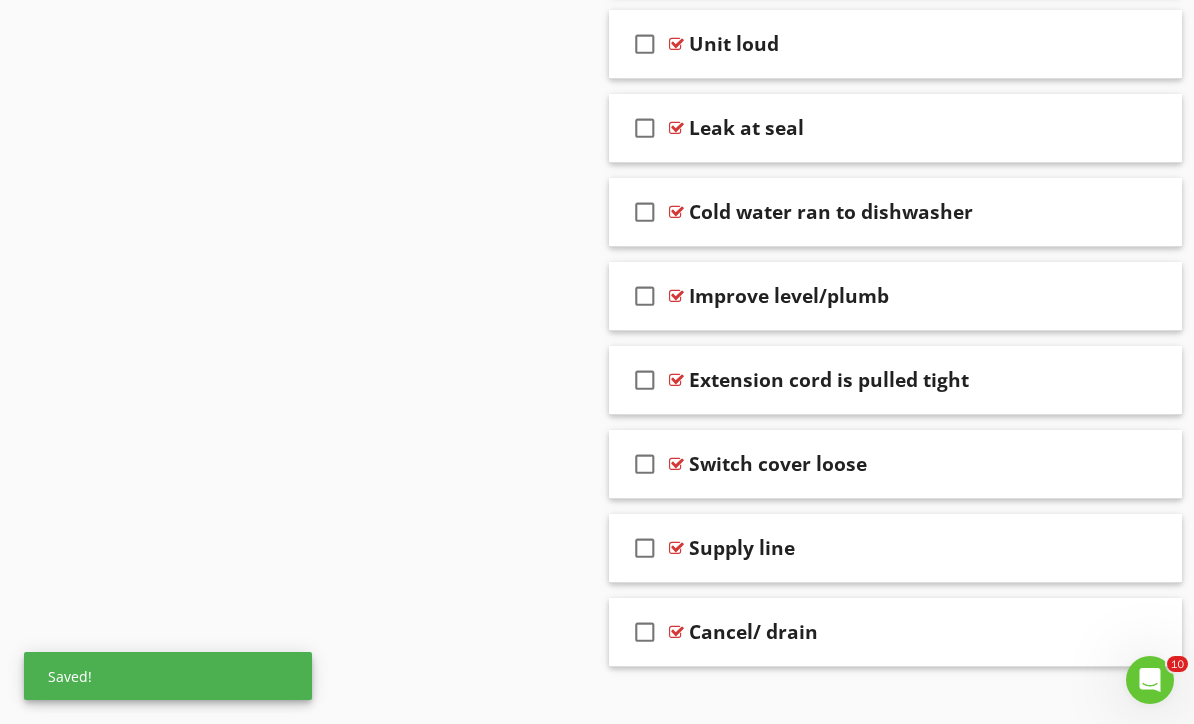 scroll, scrollTop: 3221, scrollLeft: 0, axis: vertical 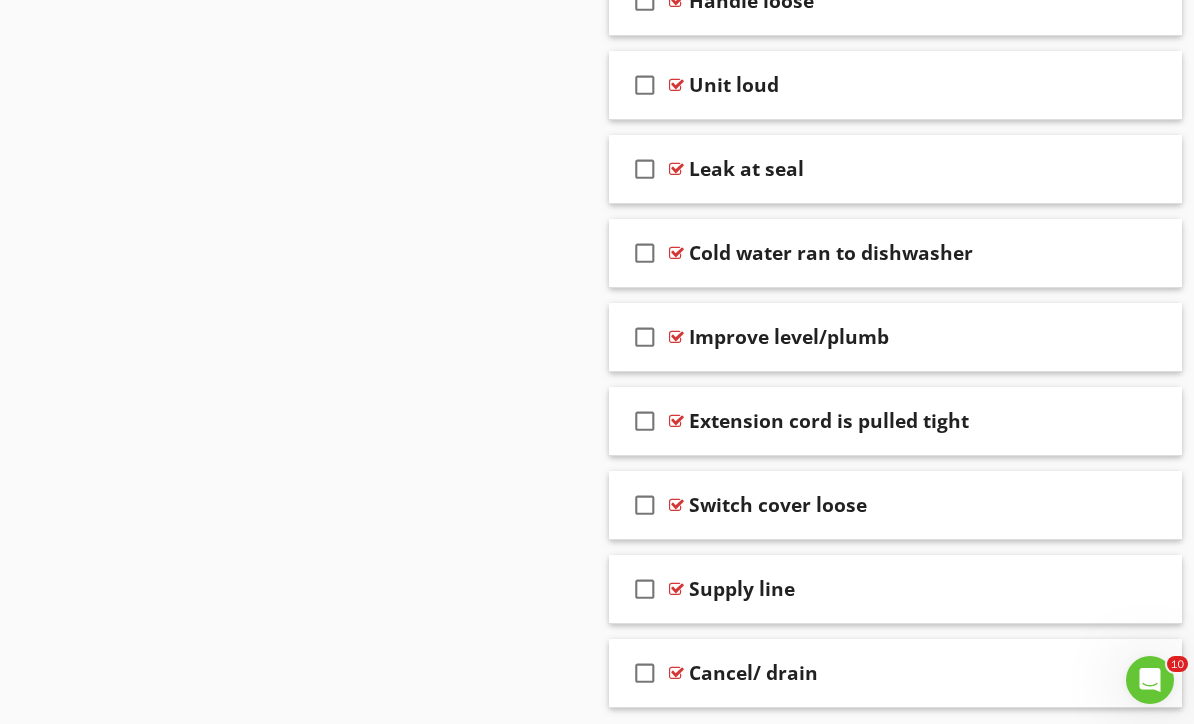 click at bounding box center [1140, 336] 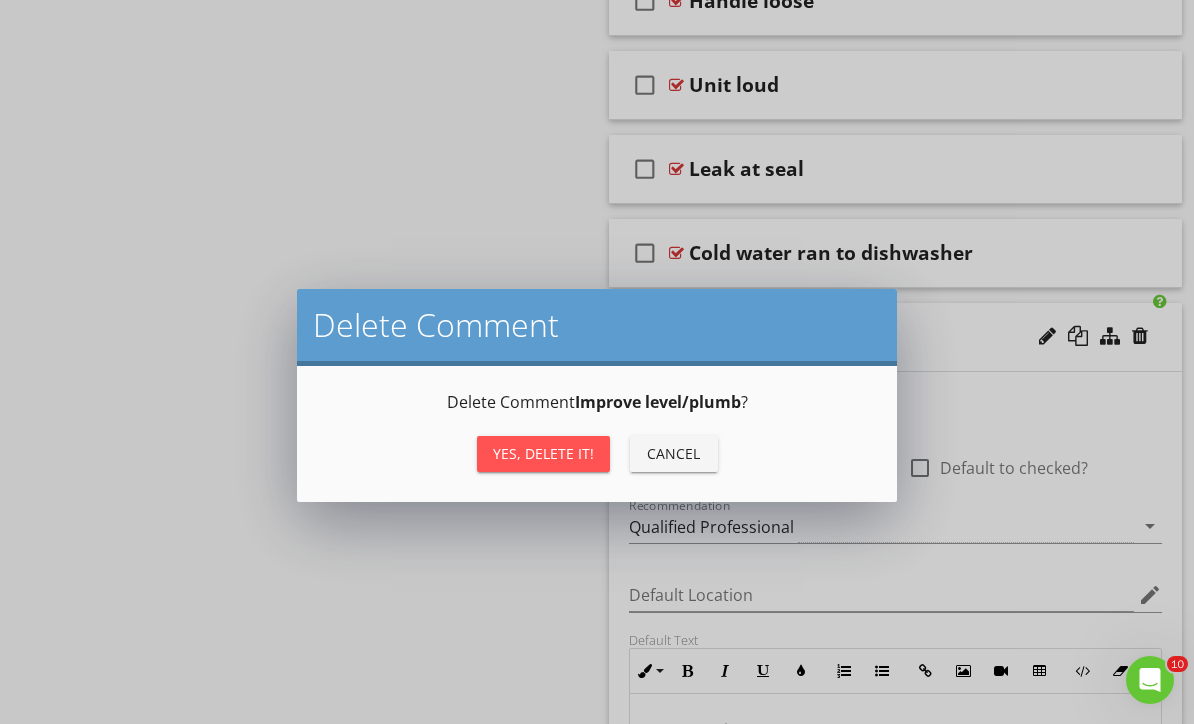click on "Yes, Delete it!" at bounding box center [543, 454] 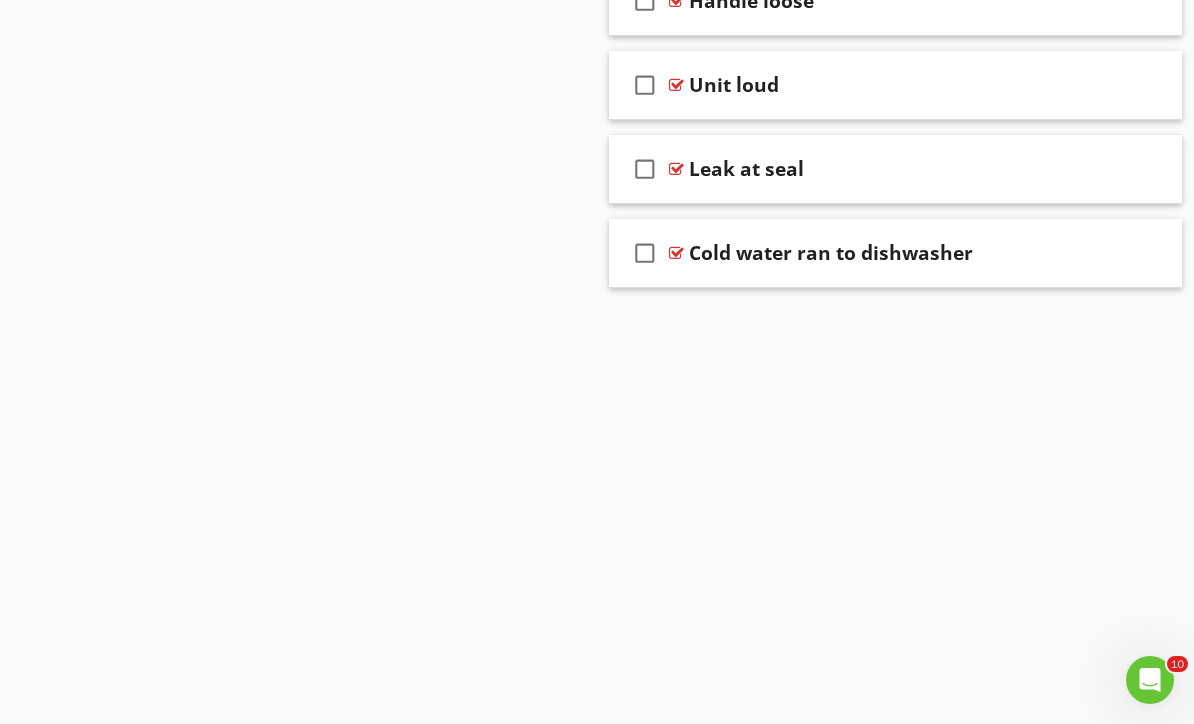 scroll, scrollTop: 3137, scrollLeft: 0, axis: vertical 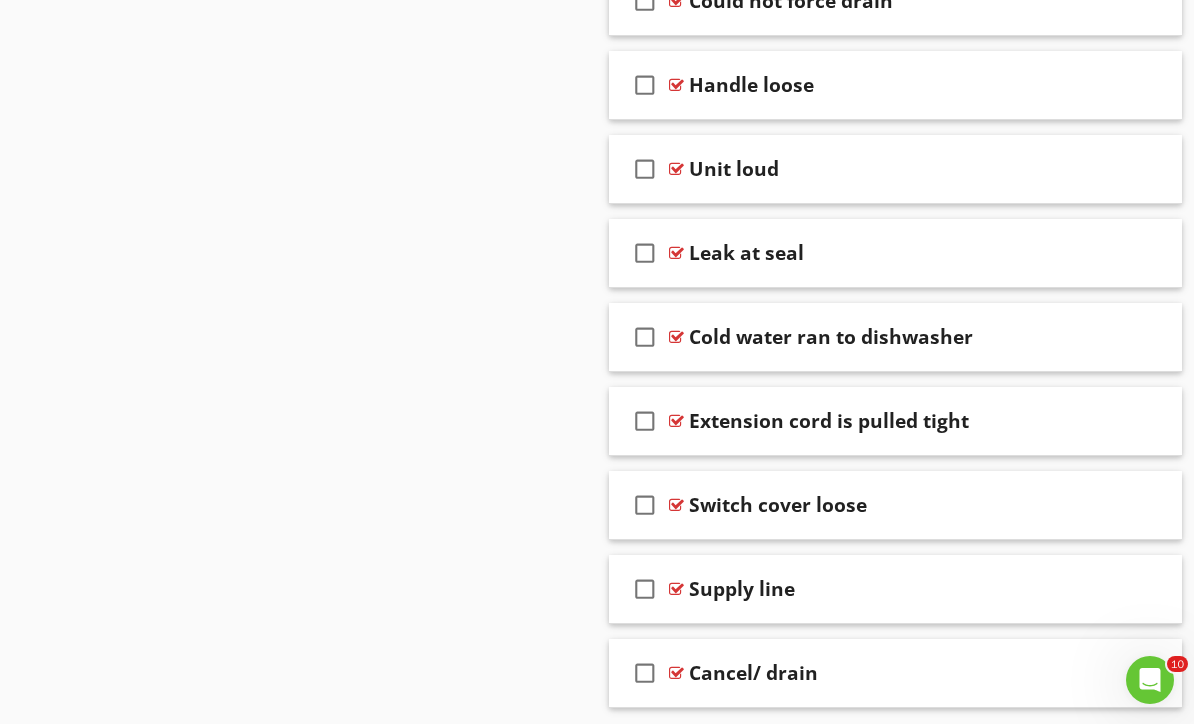 click at bounding box center (1140, 588) 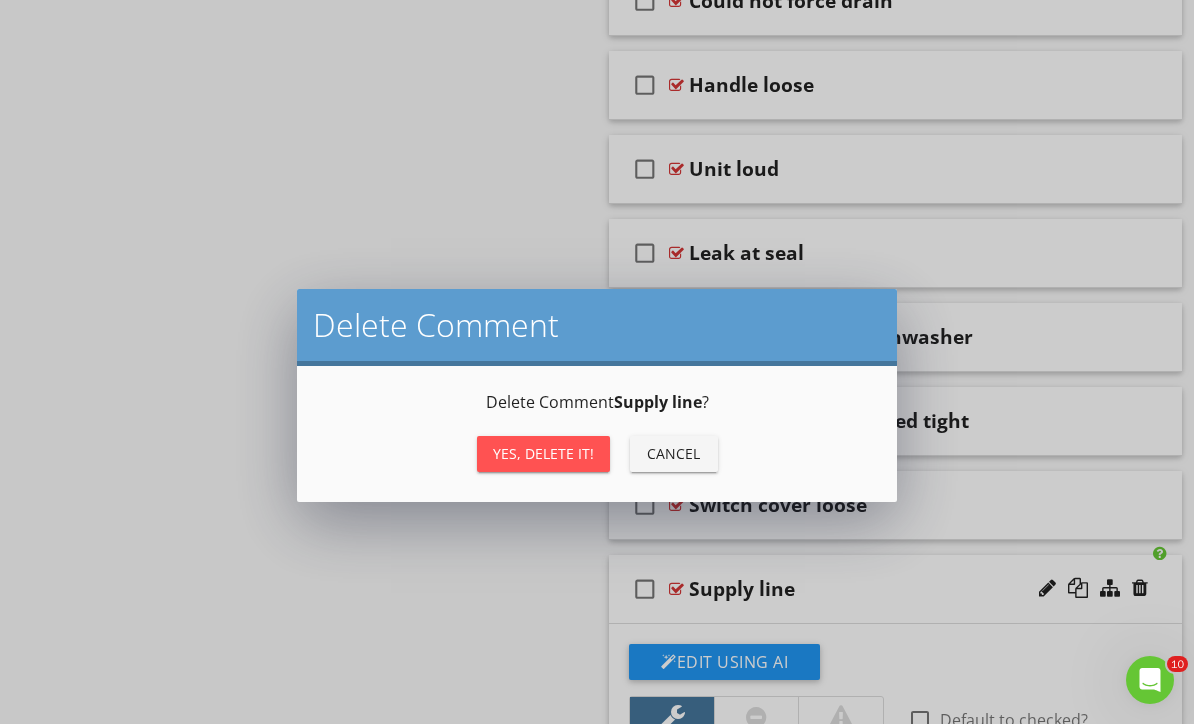 click on "Yes, Delete it!" at bounding box center [543, 453] 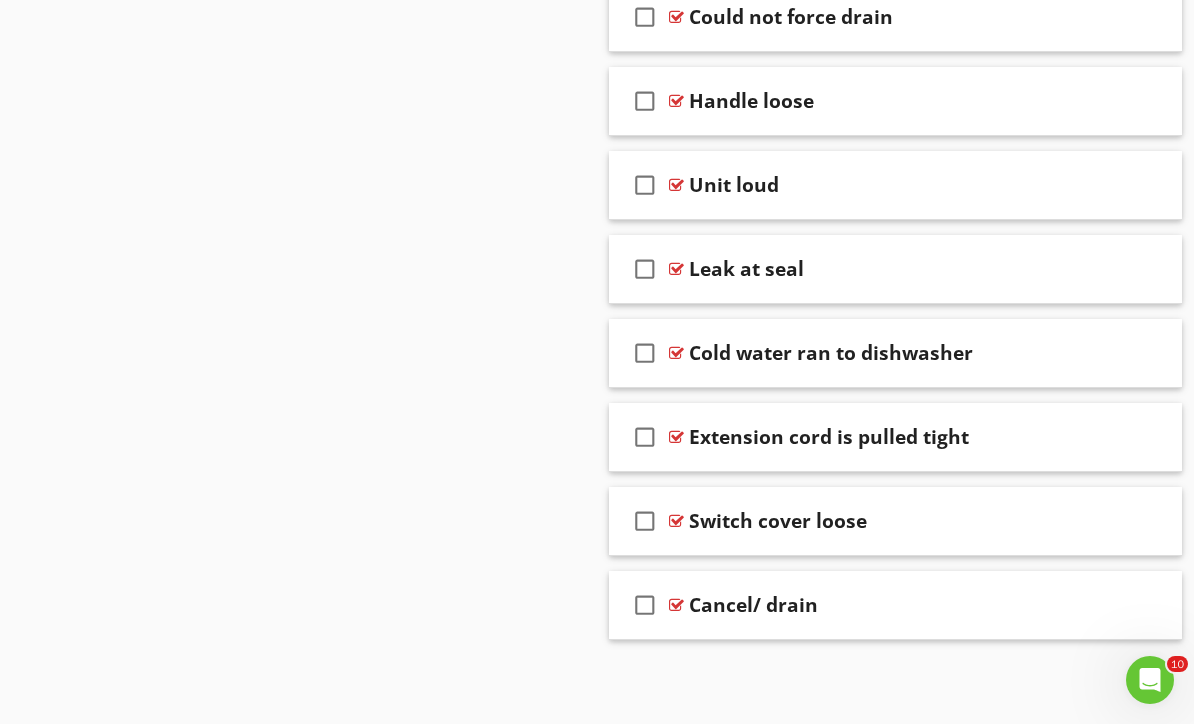 scroll, scrollTop: 3053, scrollLeft: 0, axis: vertical 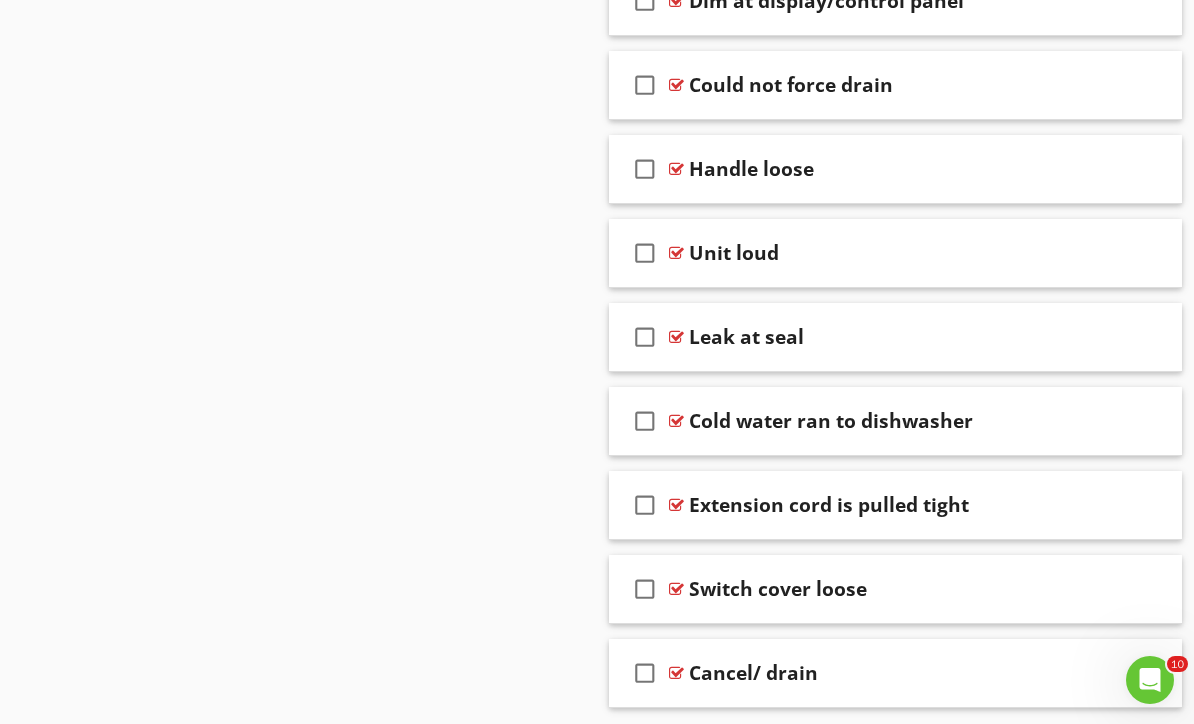 click at bounding box center [1140, 672] 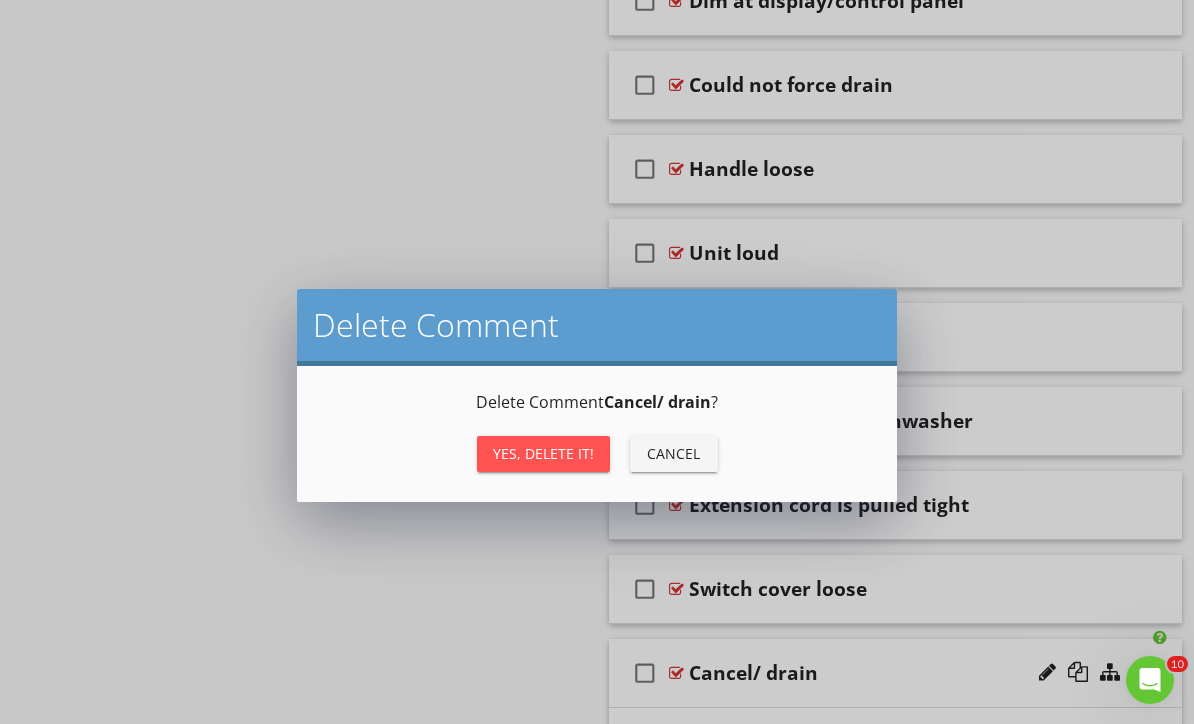 click on "Yes, Delete it!" at bounding box center [543, 454] 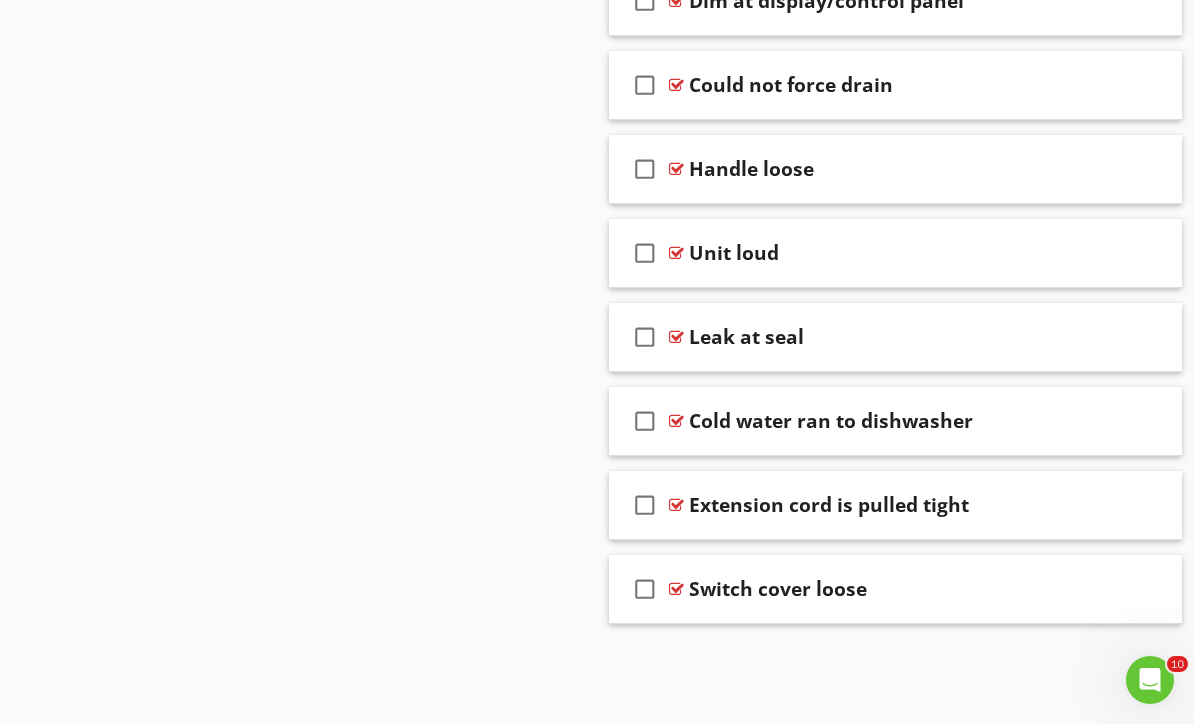 scroll, scrollTop: 2969, scrollLeft: 0, axis: vertical 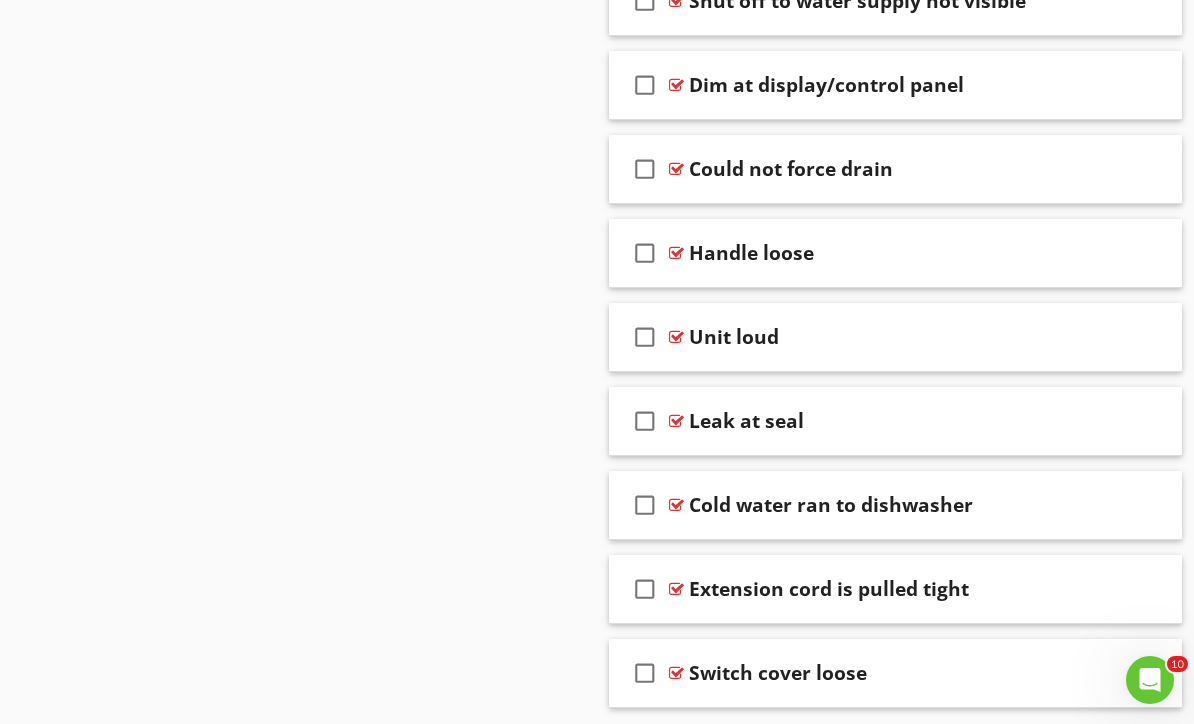 click at bounding box center [1140, 588] 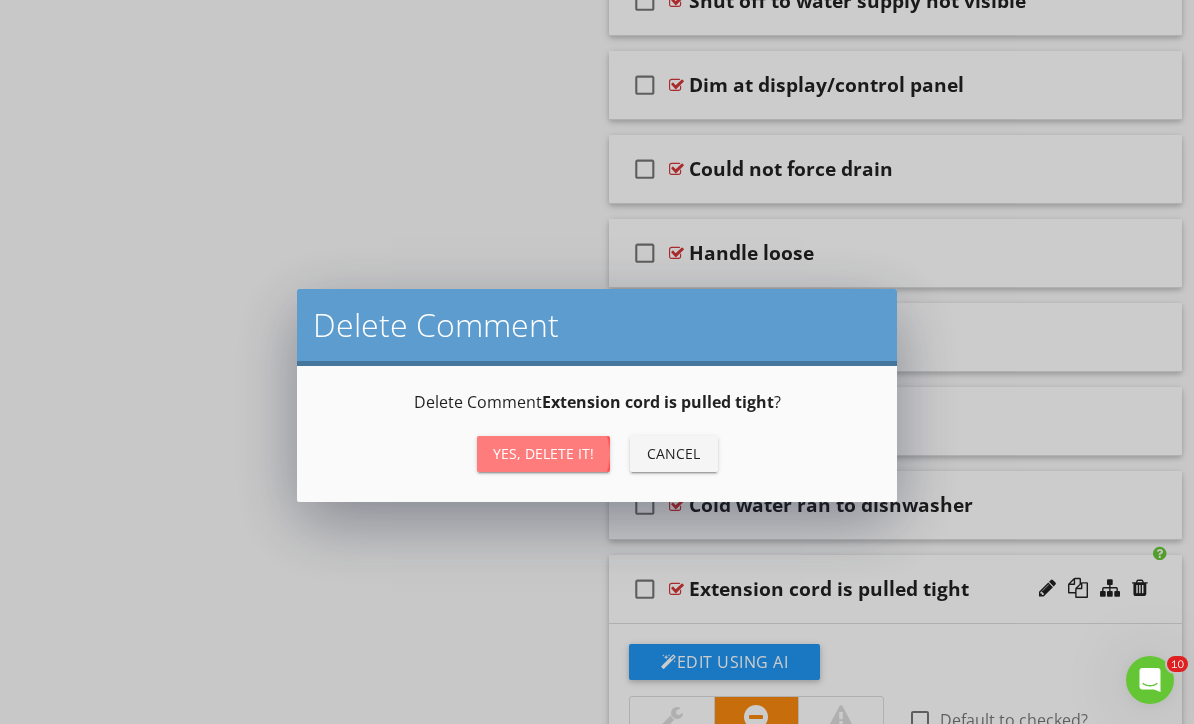 click on "Yes, Delete it!" at bounding box center [543, 453] 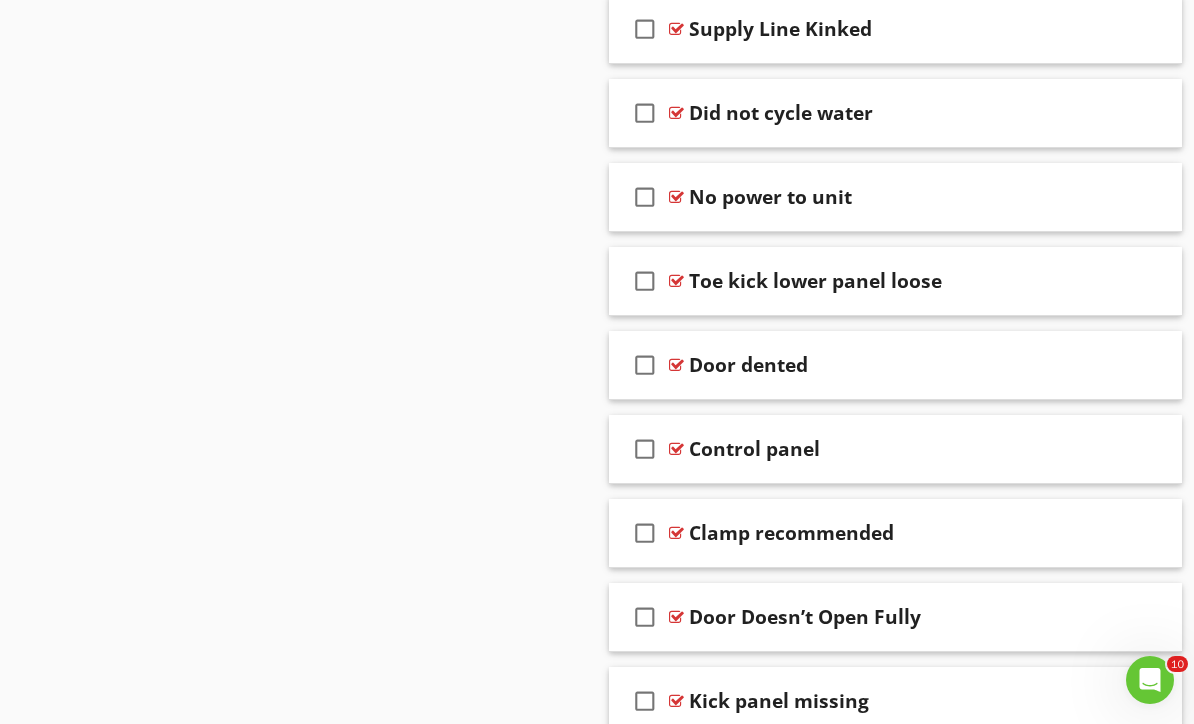 scroll, scrollTop: 2182, scrollLeft: 0, axis: vertical 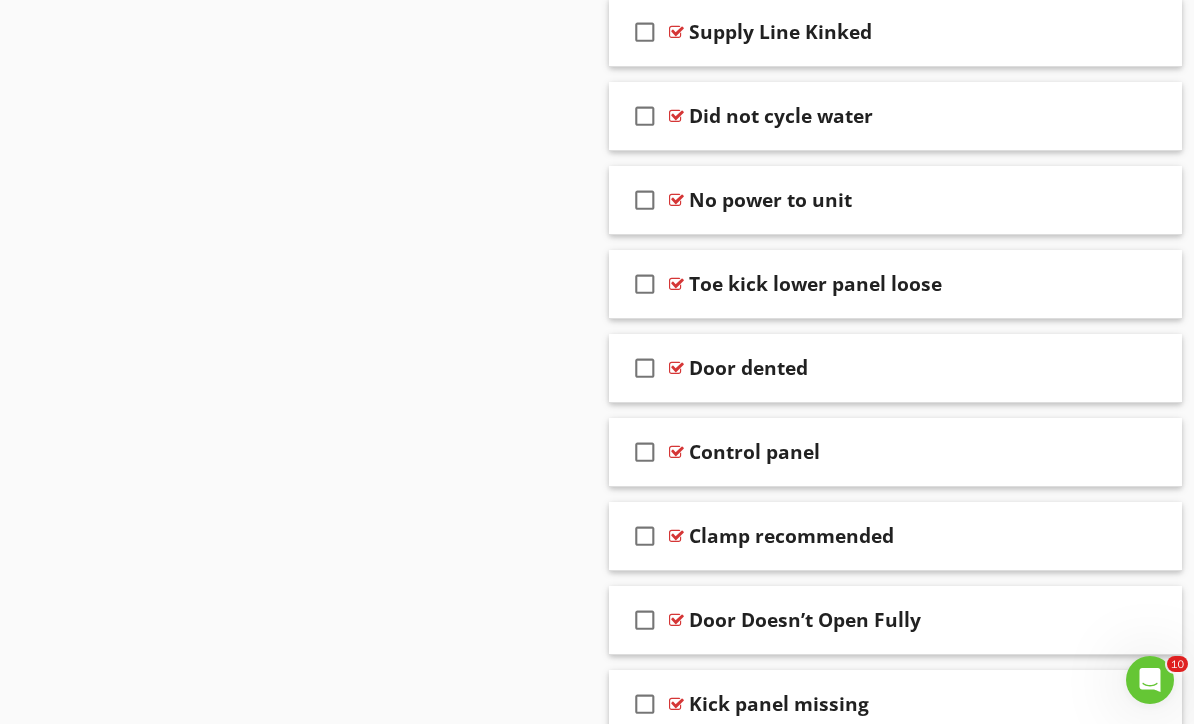 click at bounding box center [1140, 535] 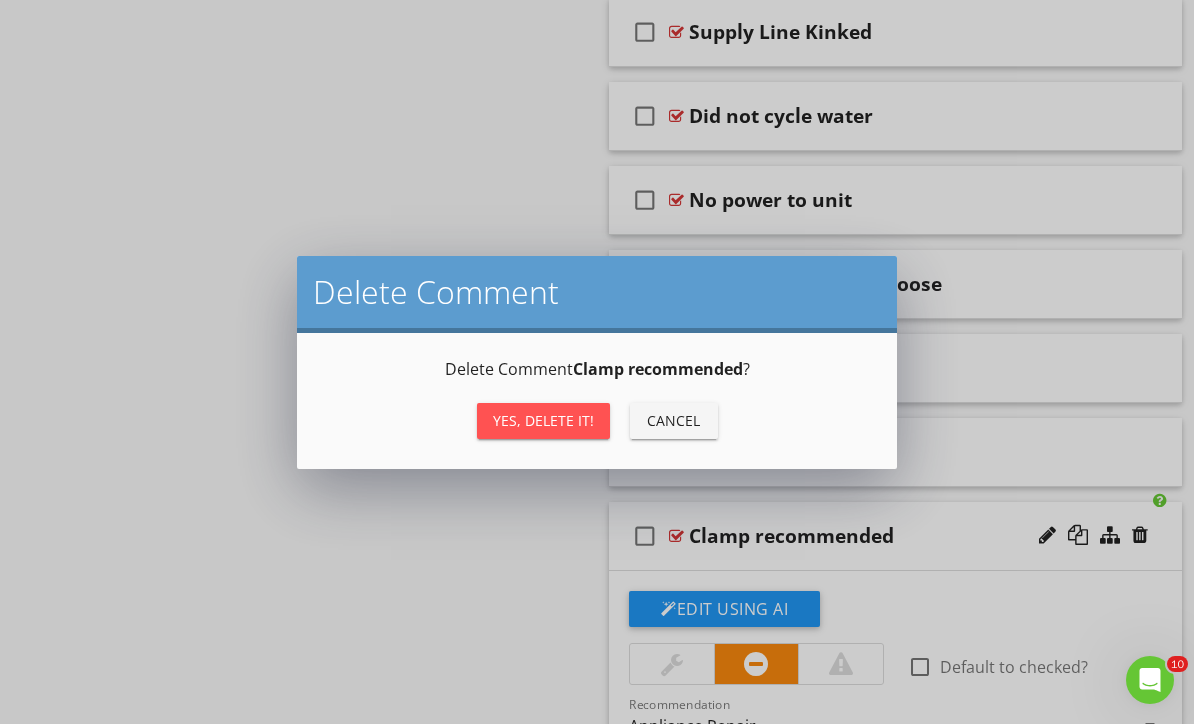 click on "Yes, Delete it!" at bounding box center (543, 420) 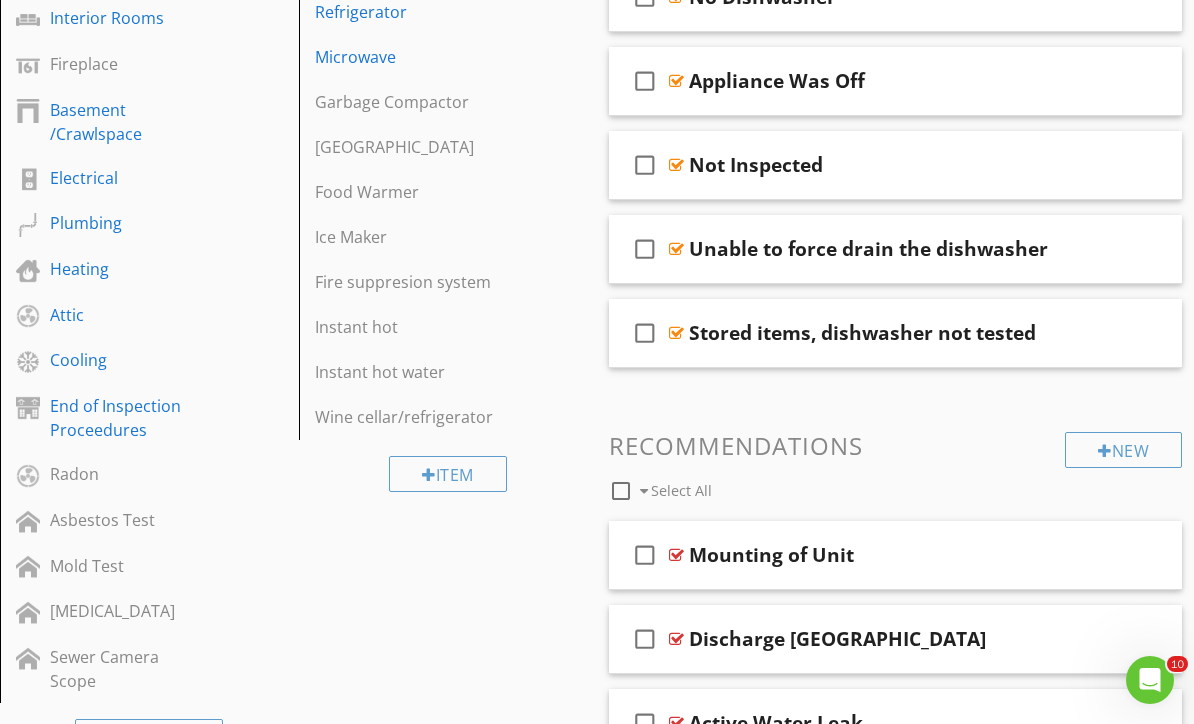 scroll, scrollTop: 646, scrollLeft: 0, axis: vertical 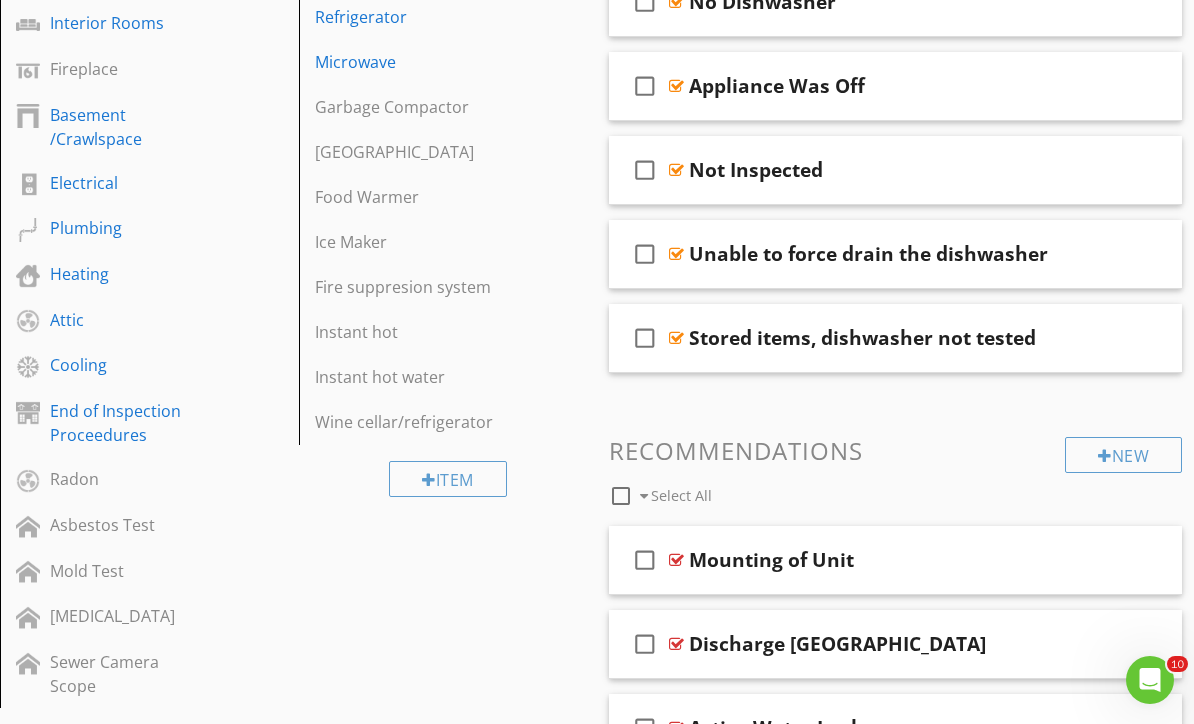 click at bounding box center (1140, 253) 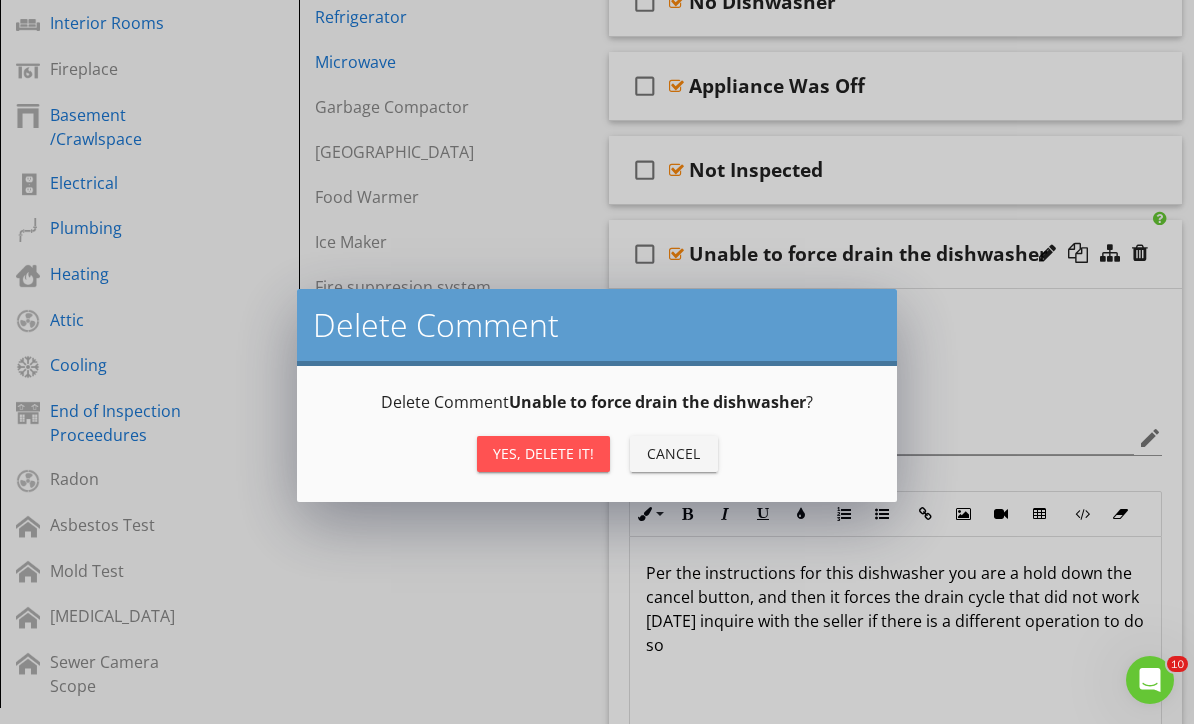 click on "Yes, Delete it!" at bounding box center (543, 454) 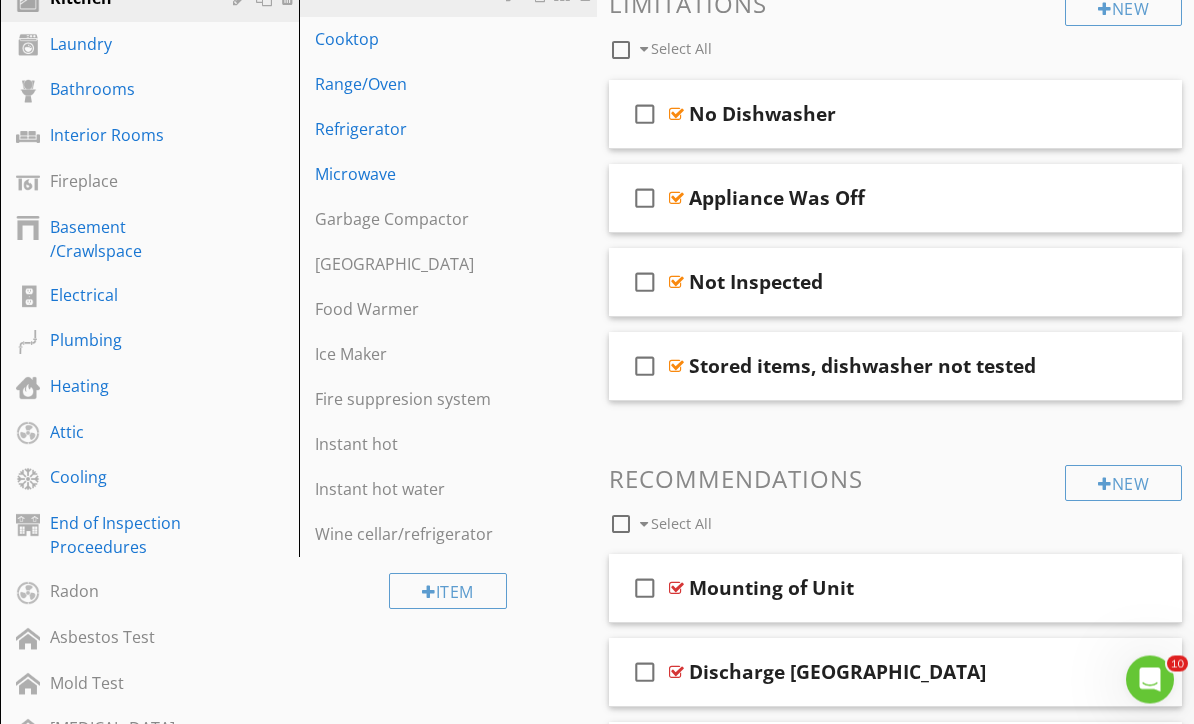 scroll, scrollTop: 534, scrollLeft: 0, axis: vertical 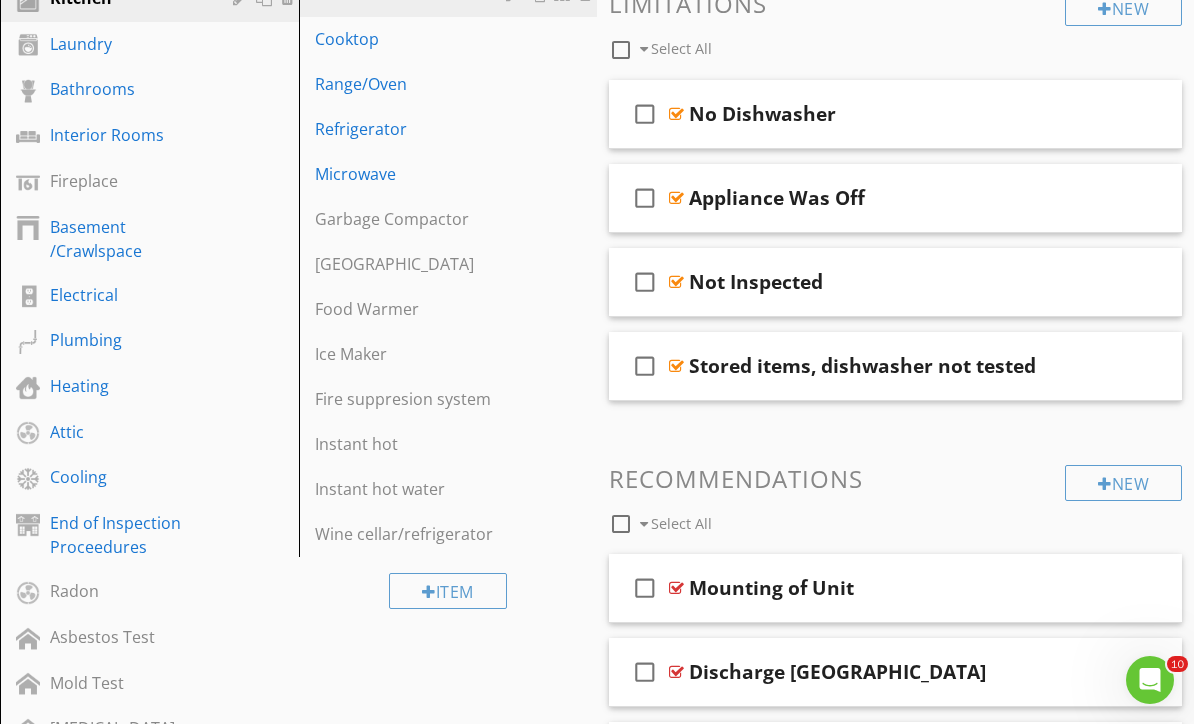 click at bounding box center [0, 0] 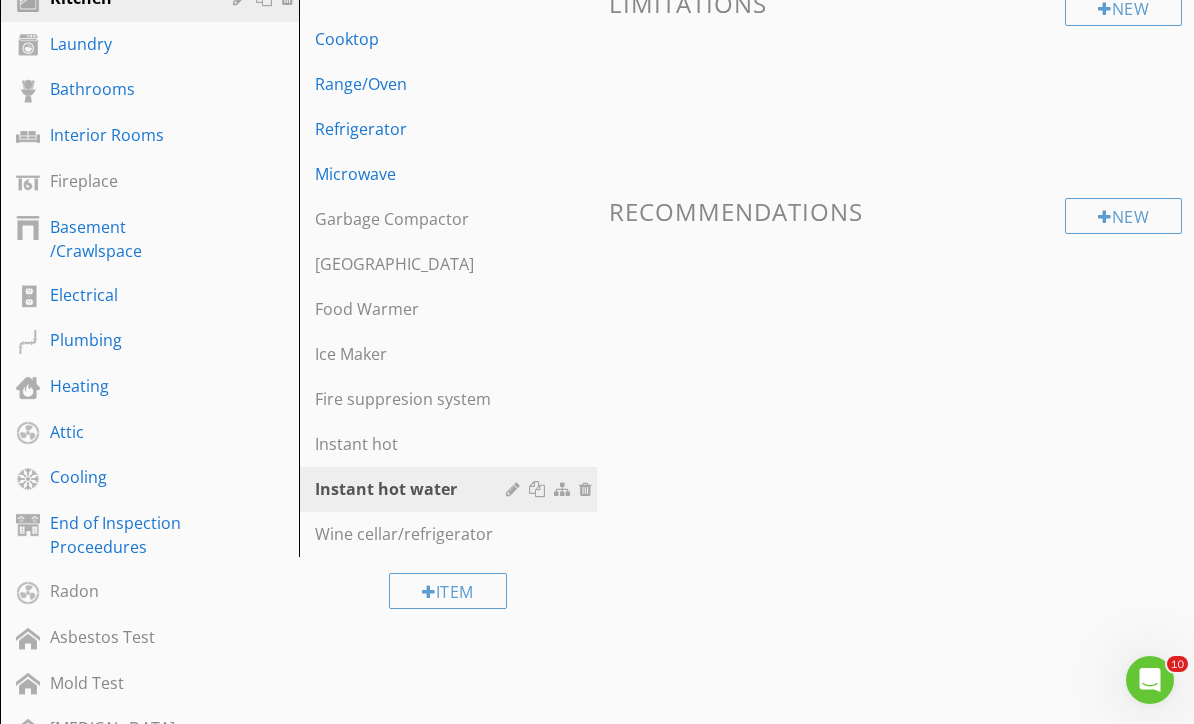 click at bounding box center (588, 489) 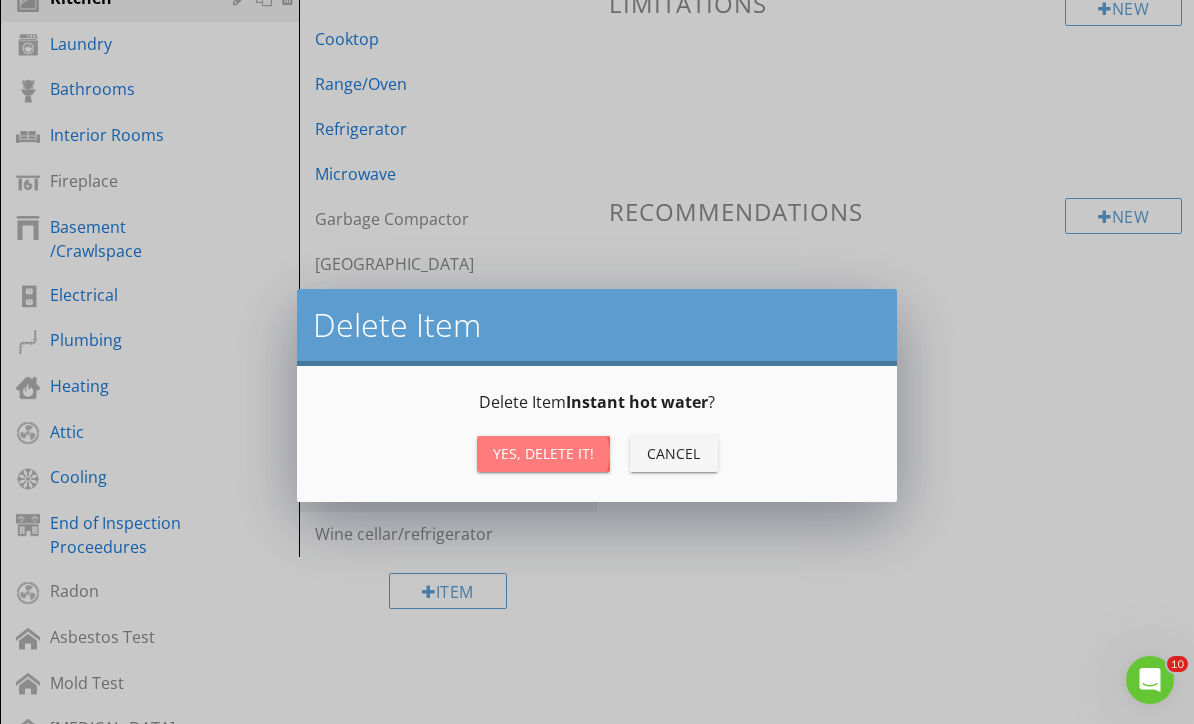 click on "Yes, Delete it!" at bounding box center [543, 453] 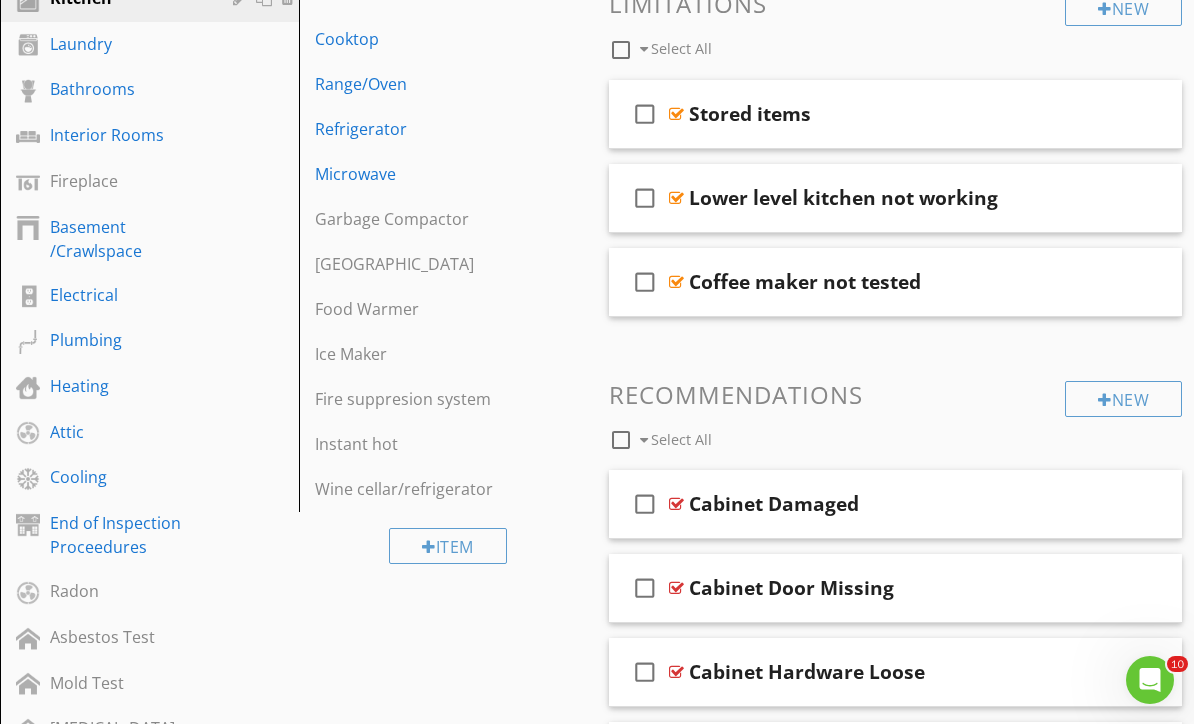 click on "Laundry" at bounding box center (127, 44) 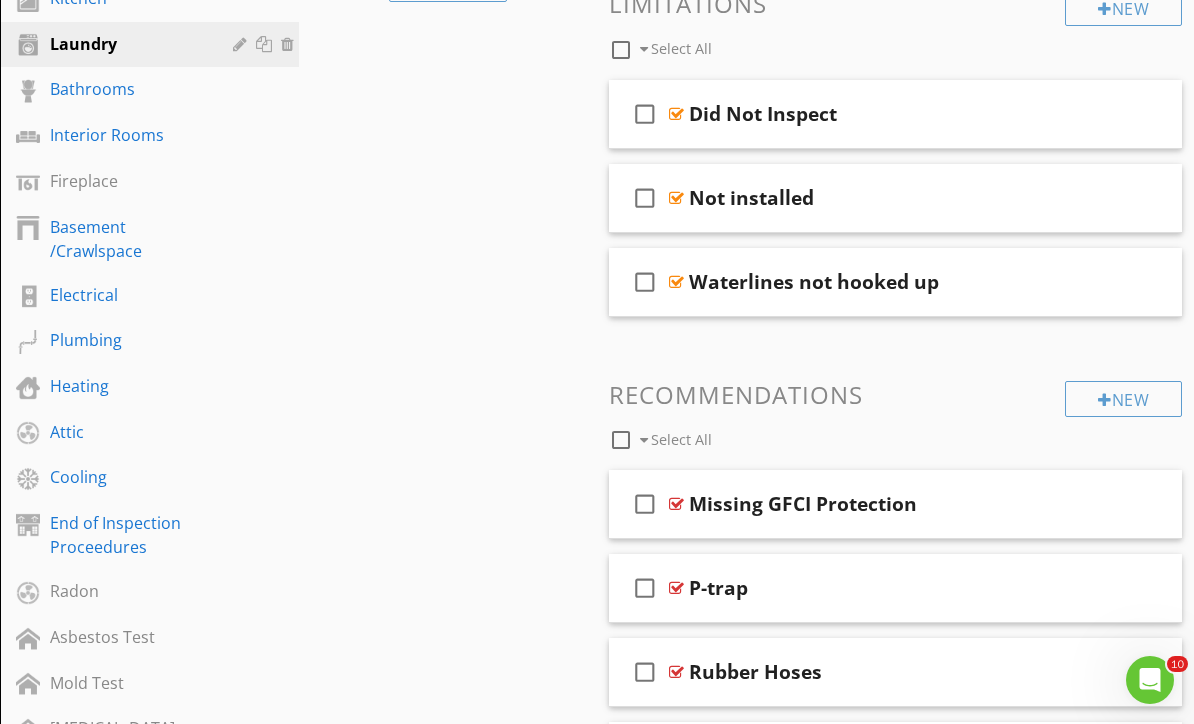 click on "Laundry" at bounding box center [127, 44] 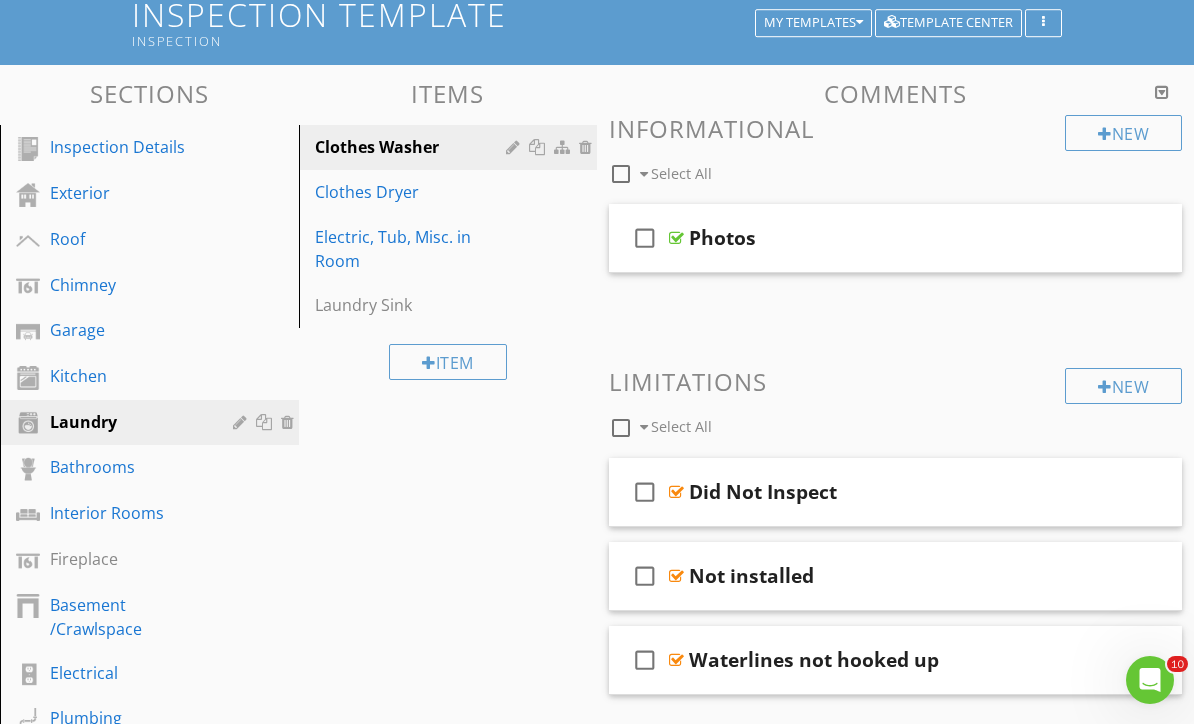 scroll, scrollTop: 153, scrollLeft: 0, axis: vertical 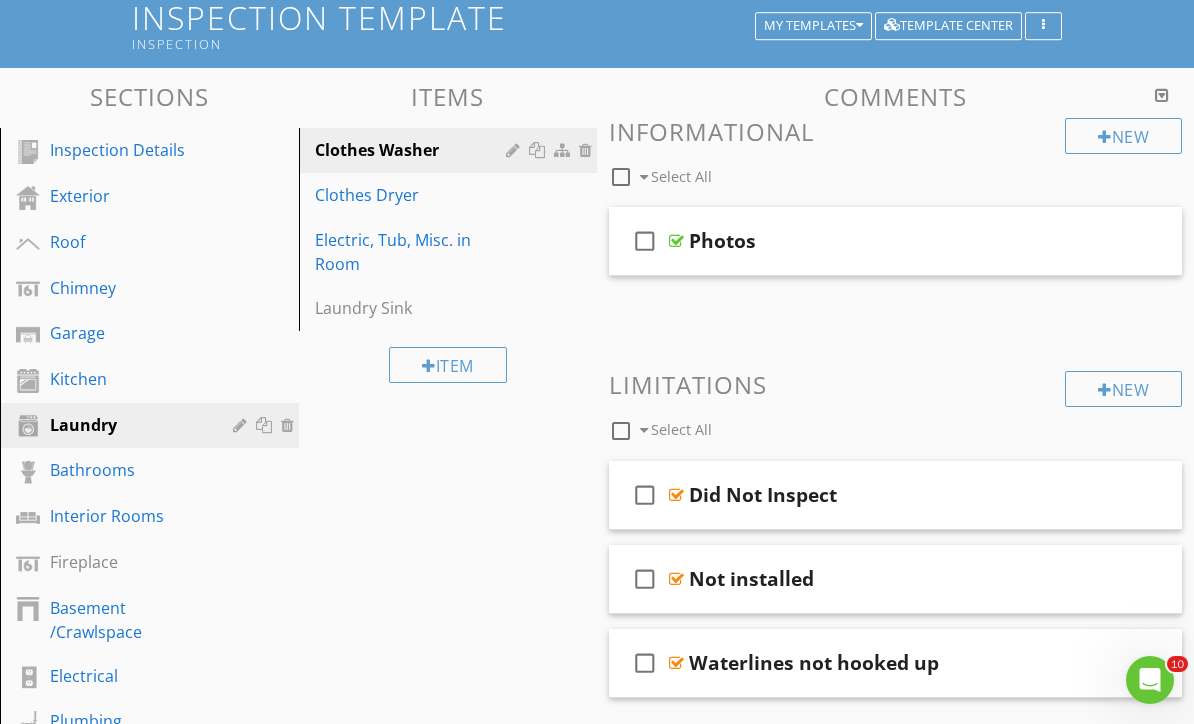 click on "Electric, Tub, Misc. in Room" at bounding box center (414, 252) 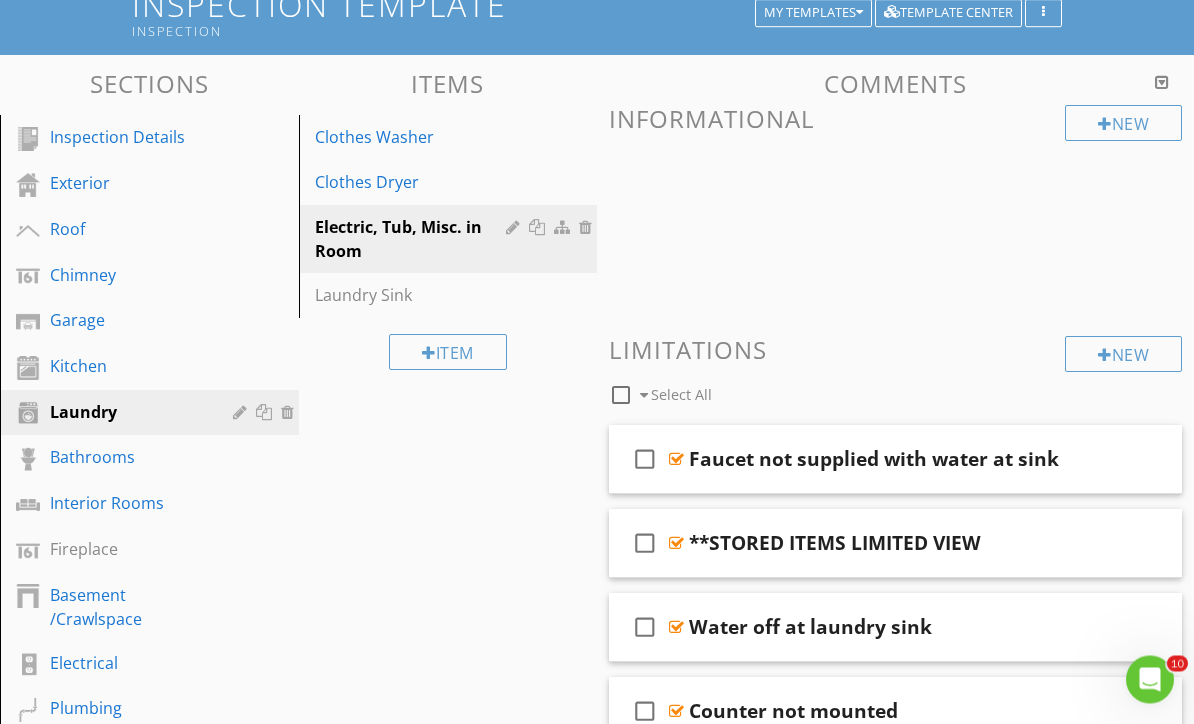 scroll, scrollTop: 224, scrollLeft: 0, axis: vertical 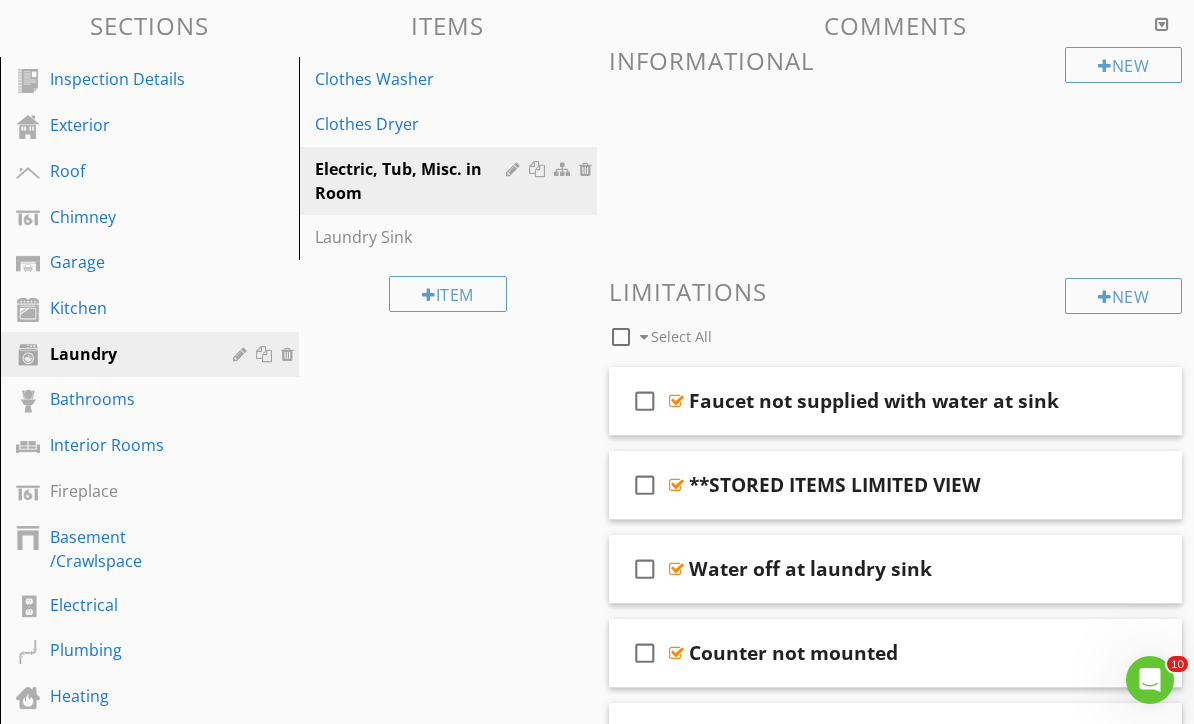 click at bounding box center [1140, 400] 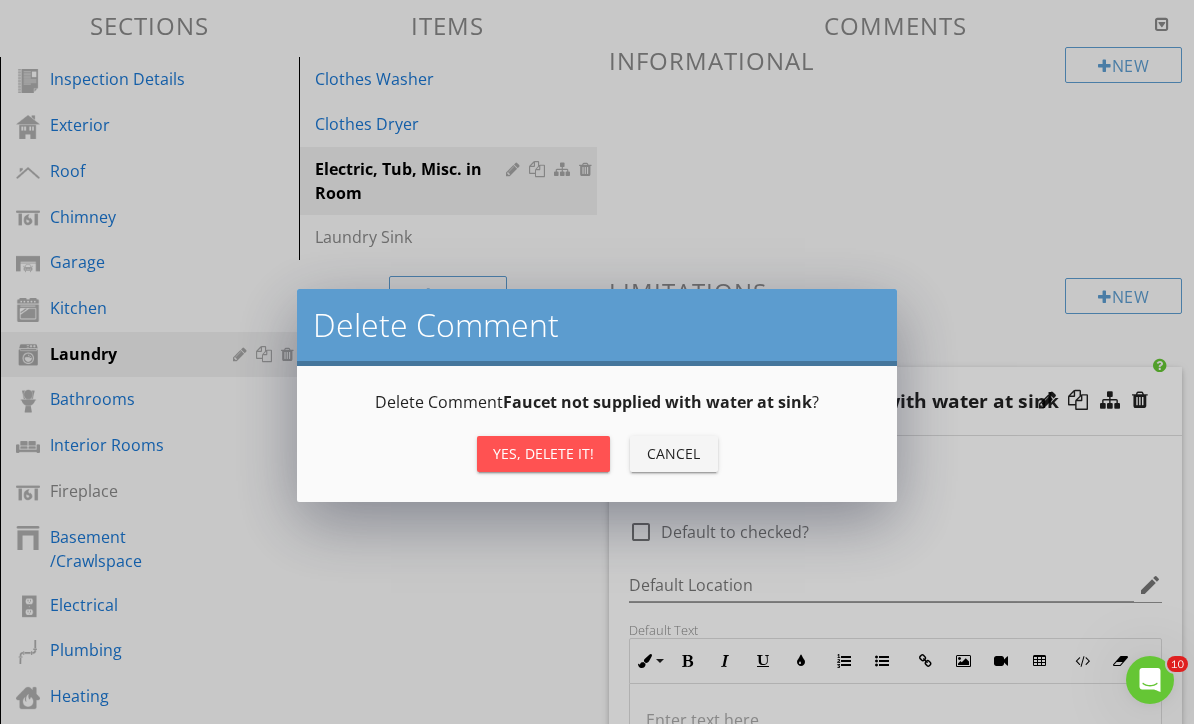 click on "Yes, Delete it!" at bounding box center (543, 453) 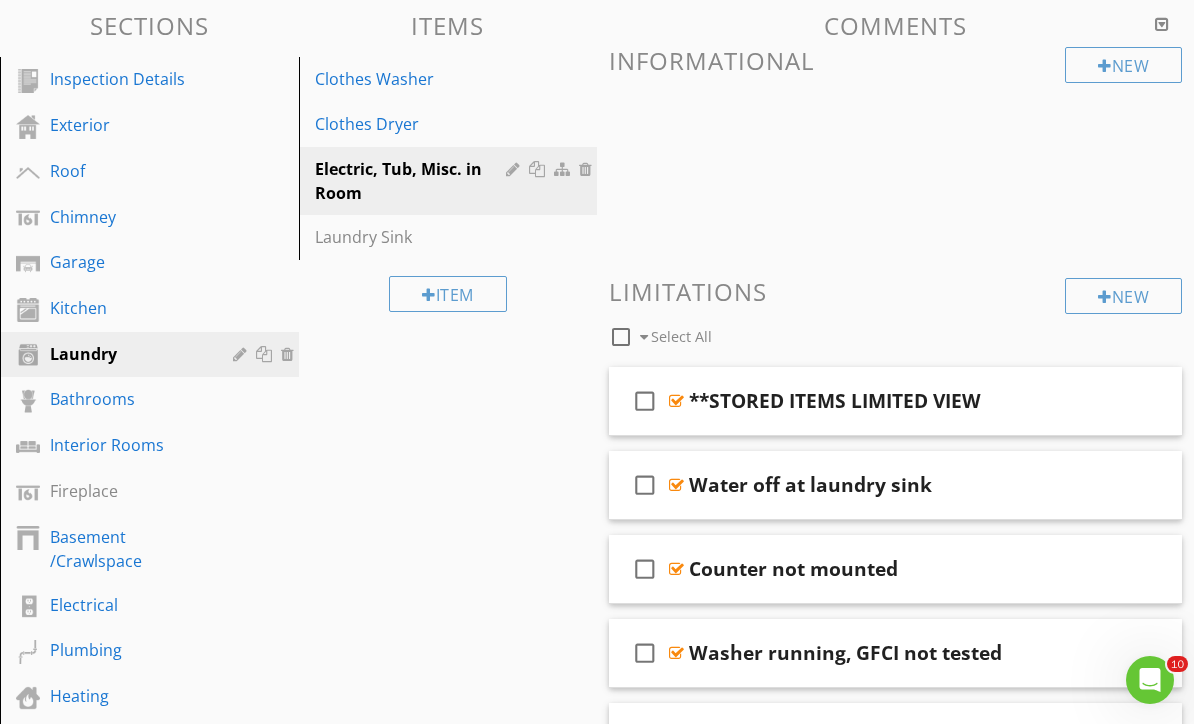 click at bounding box center (1140, 484) 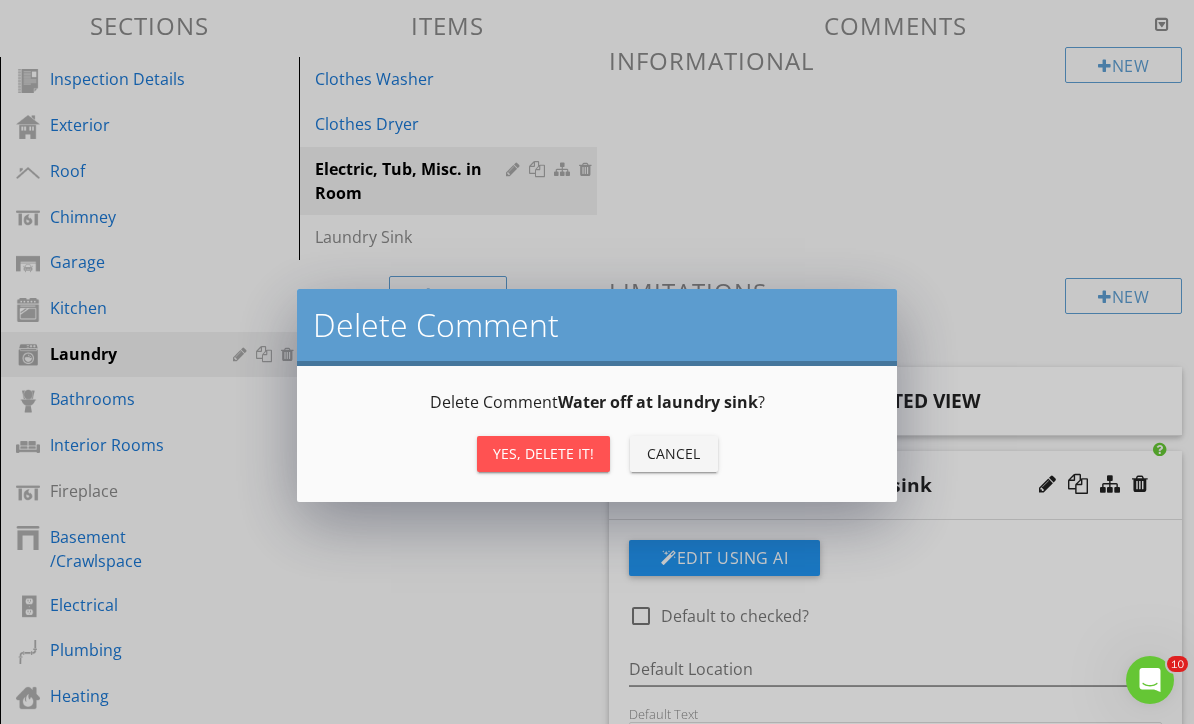 click on "Yes, Delete it!" at bounding box center (543, 453) 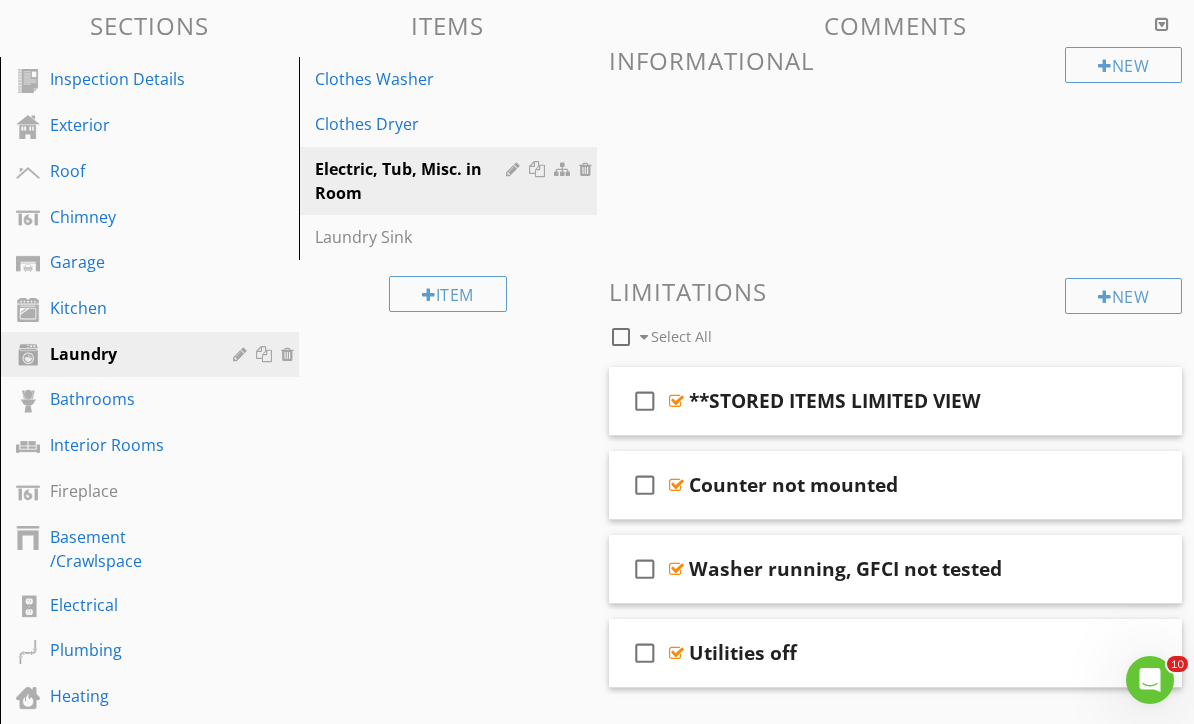 click at bounding box center [1140, 484] 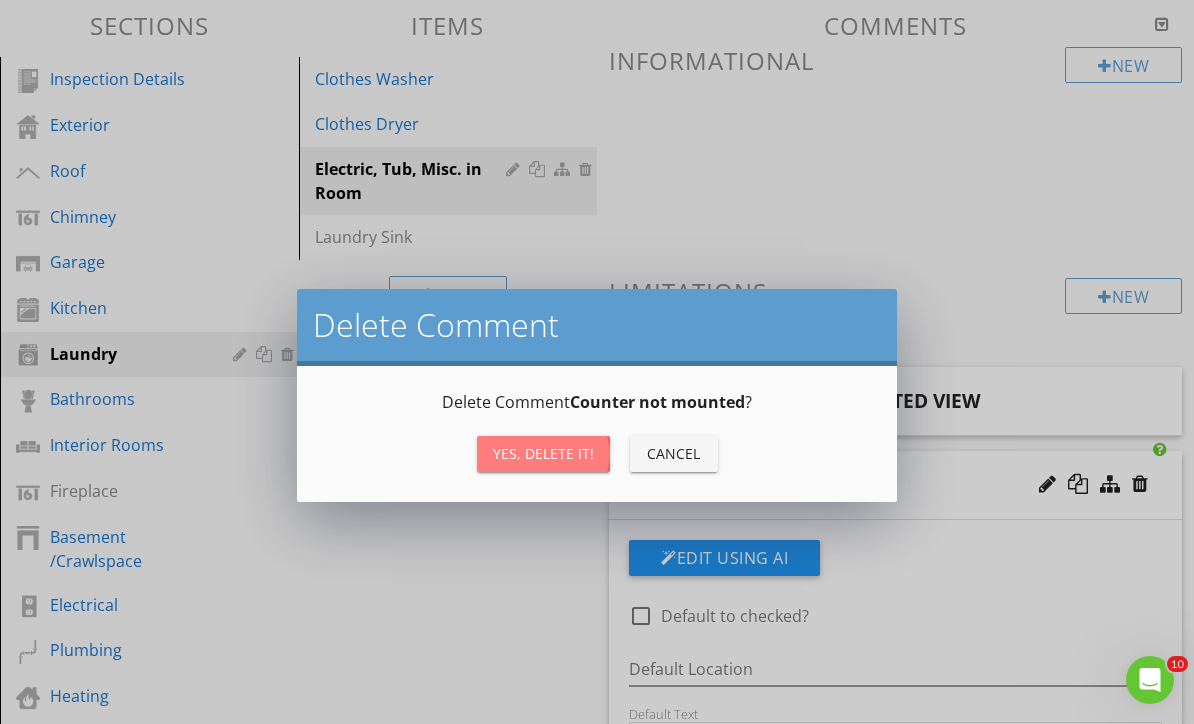 click on "Yes, Delete it!" at bounding box center (543, 454) 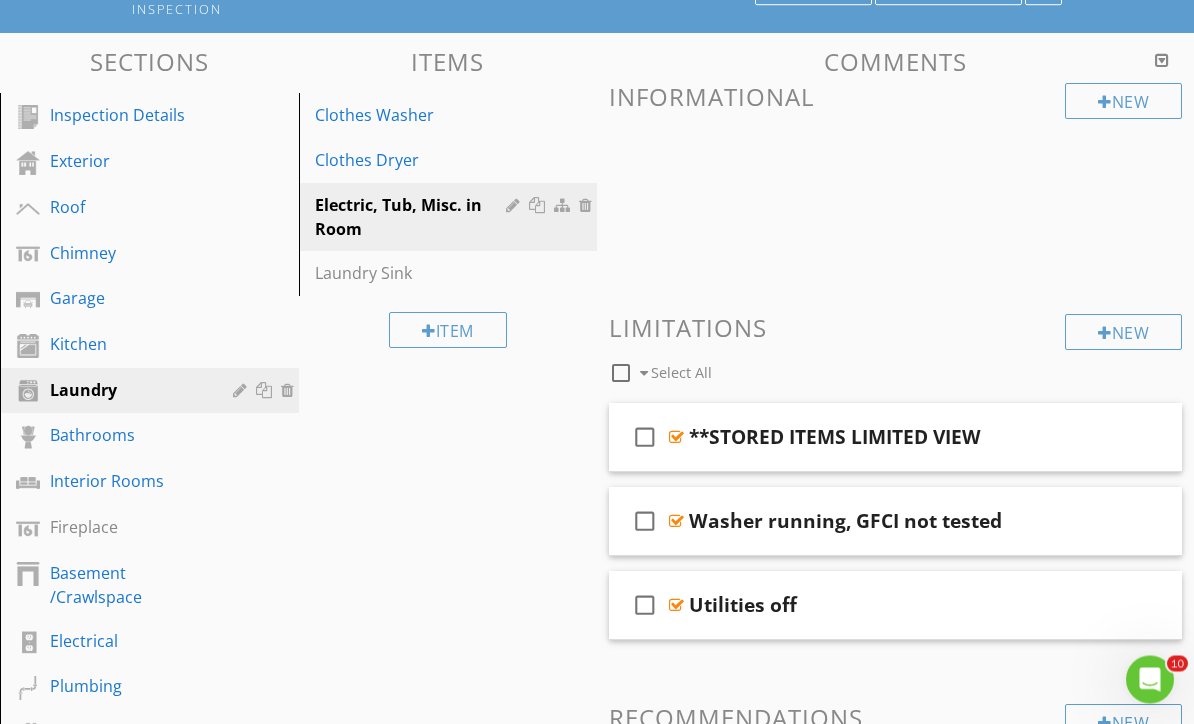 scroll, scrollTop: 188, scrollLeft: 0, axis: vertical 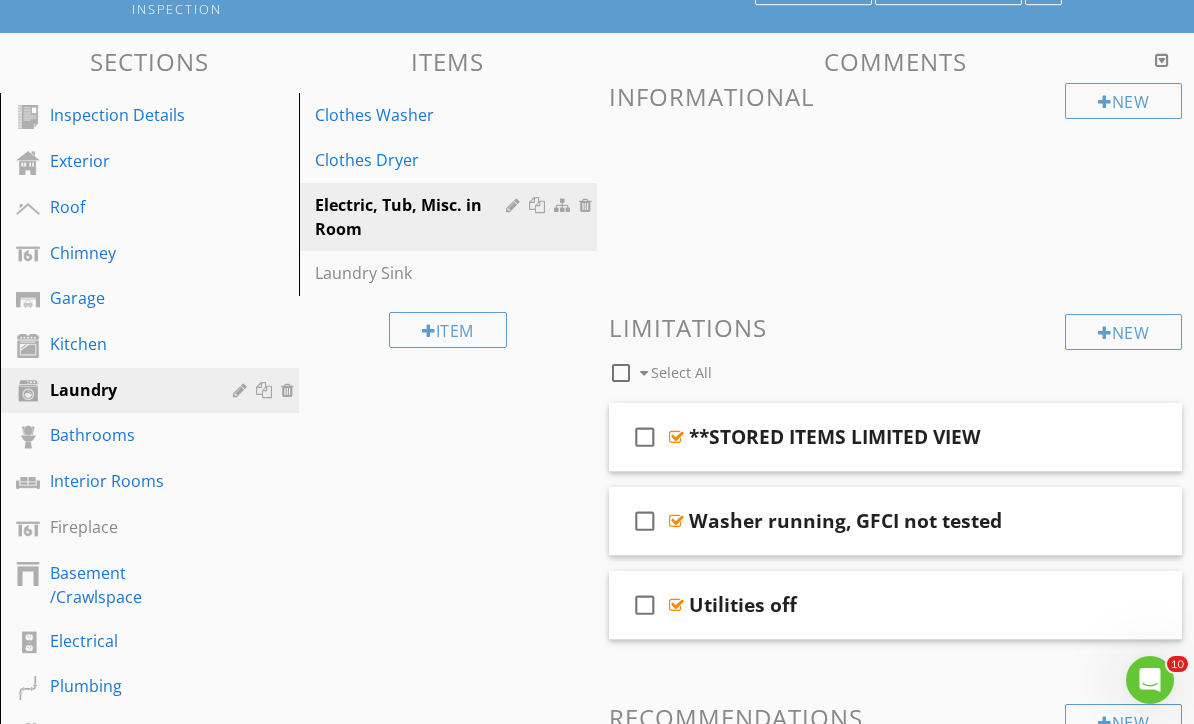 click on "Clothes Washer" at bounding box center [414, 115] 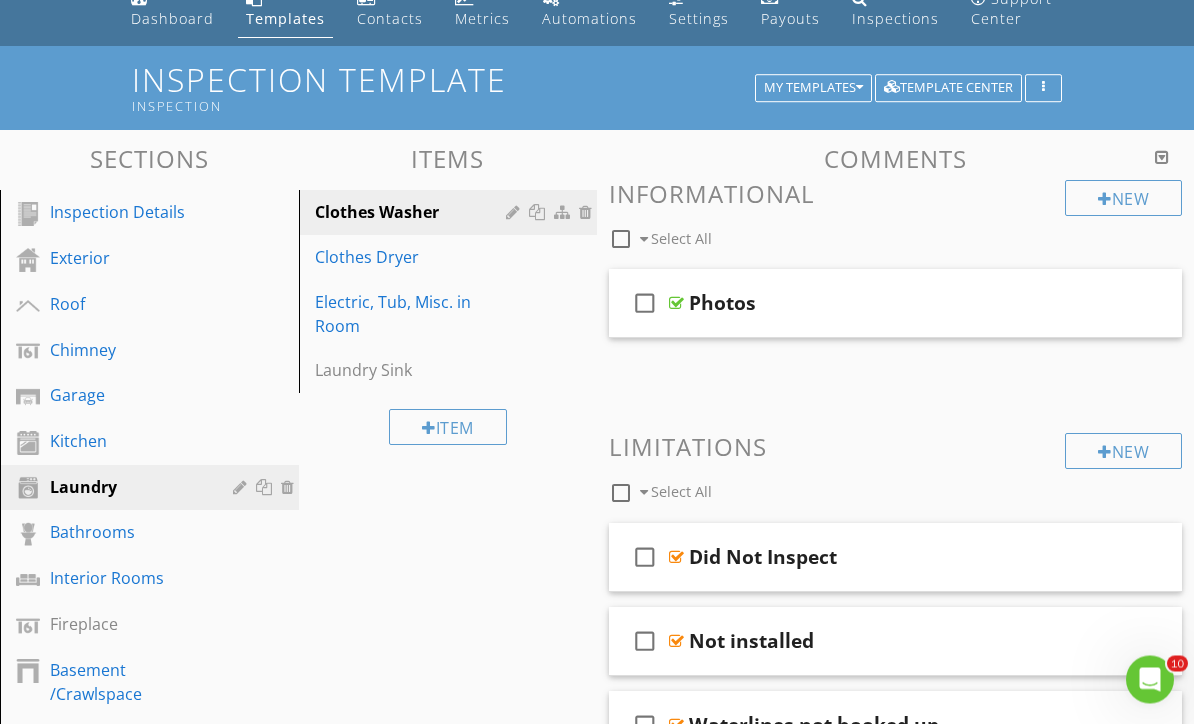 scroll, scrollTop: 76, scrollLeft: 0, axis: vertical 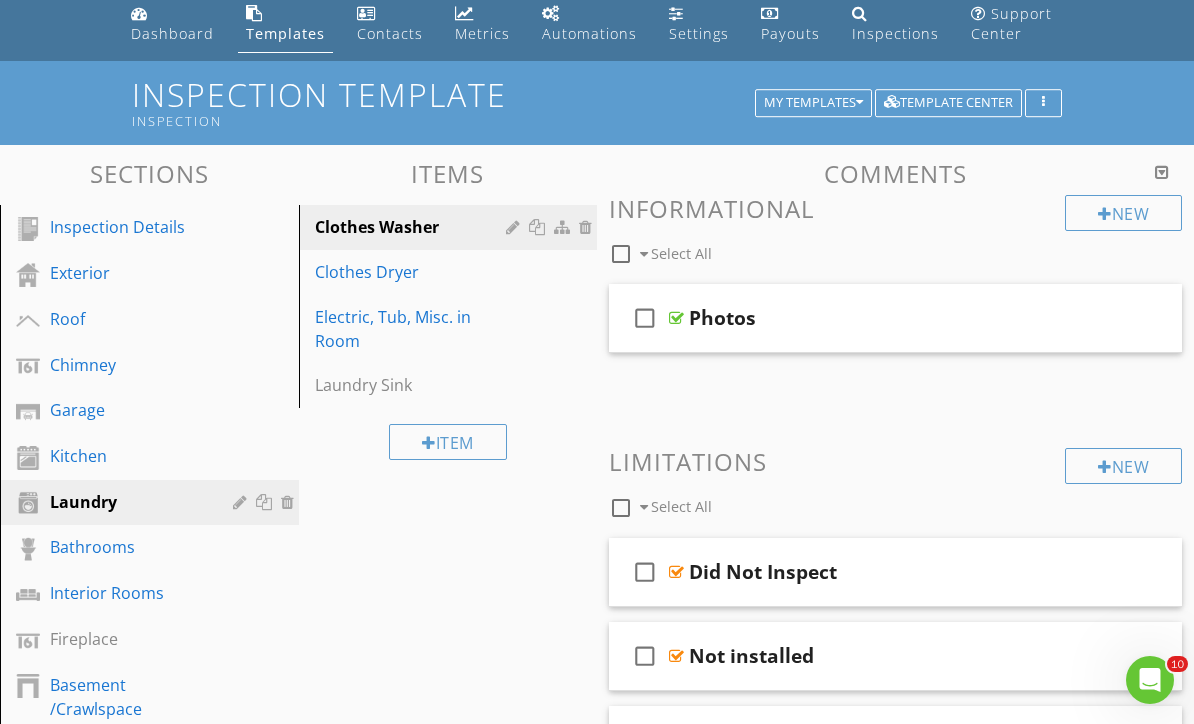 click on "Clothes Washer" at bounding box center [414, 227] 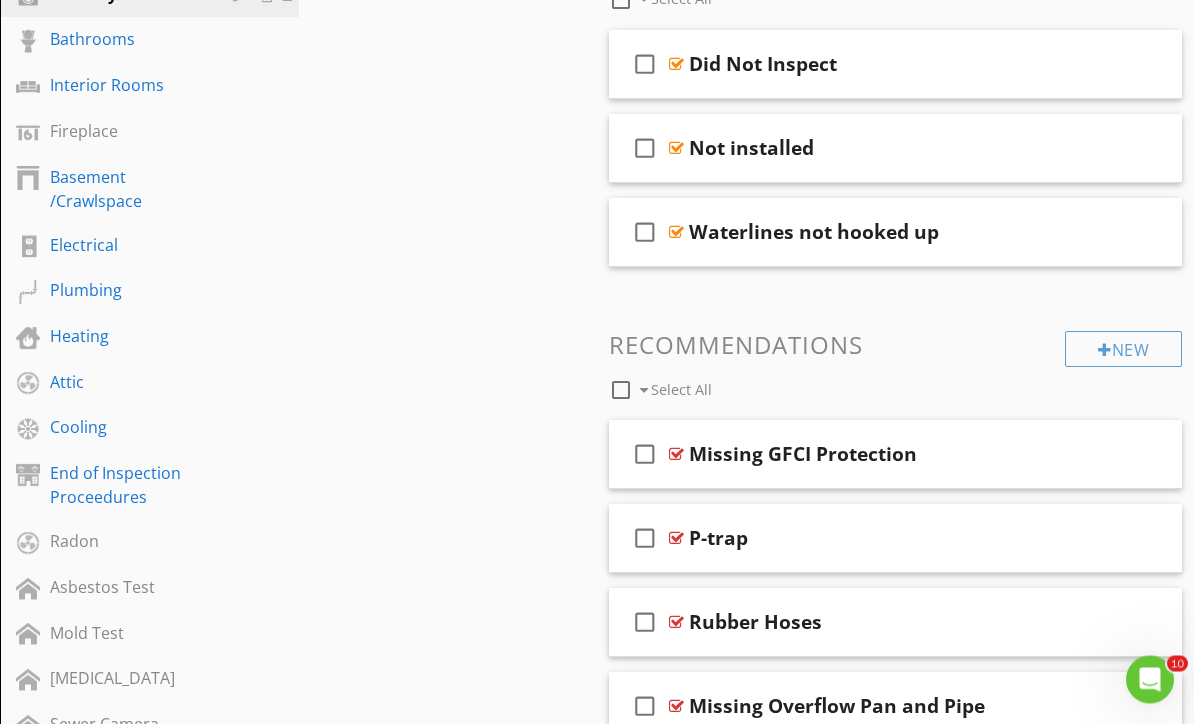 scroll, scrollTop: 586, scrollLeft: 0, axis: vertical 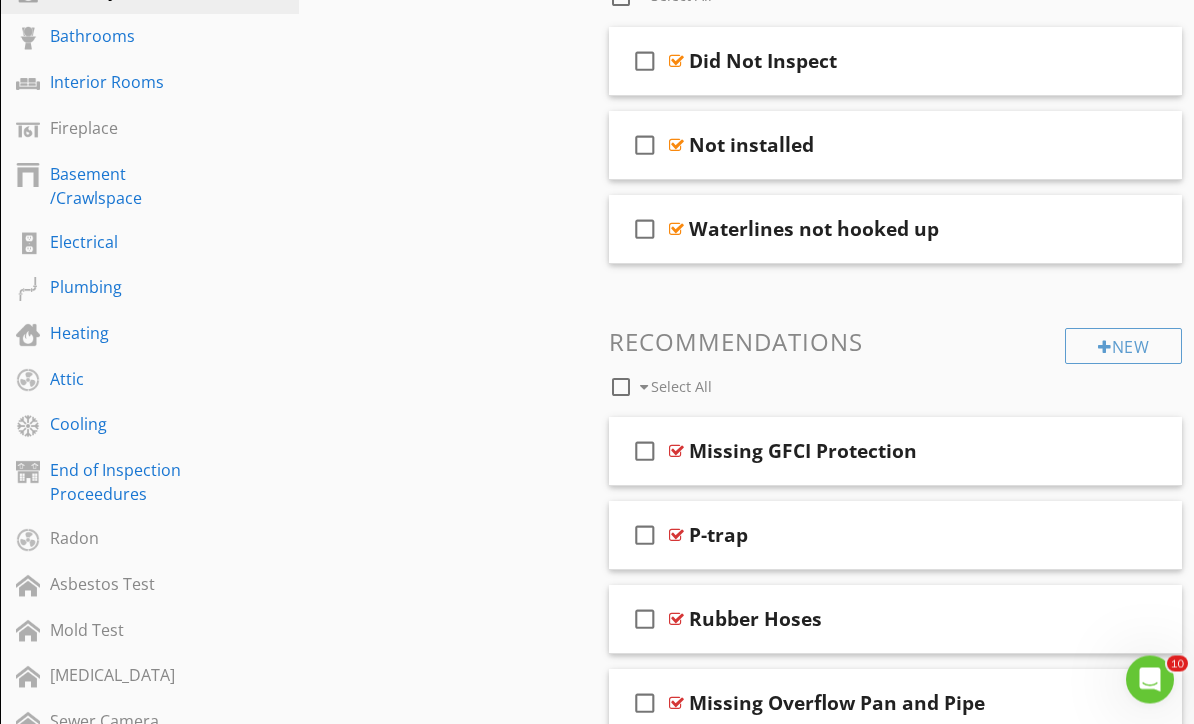 click at bounding box center [1140, 535] 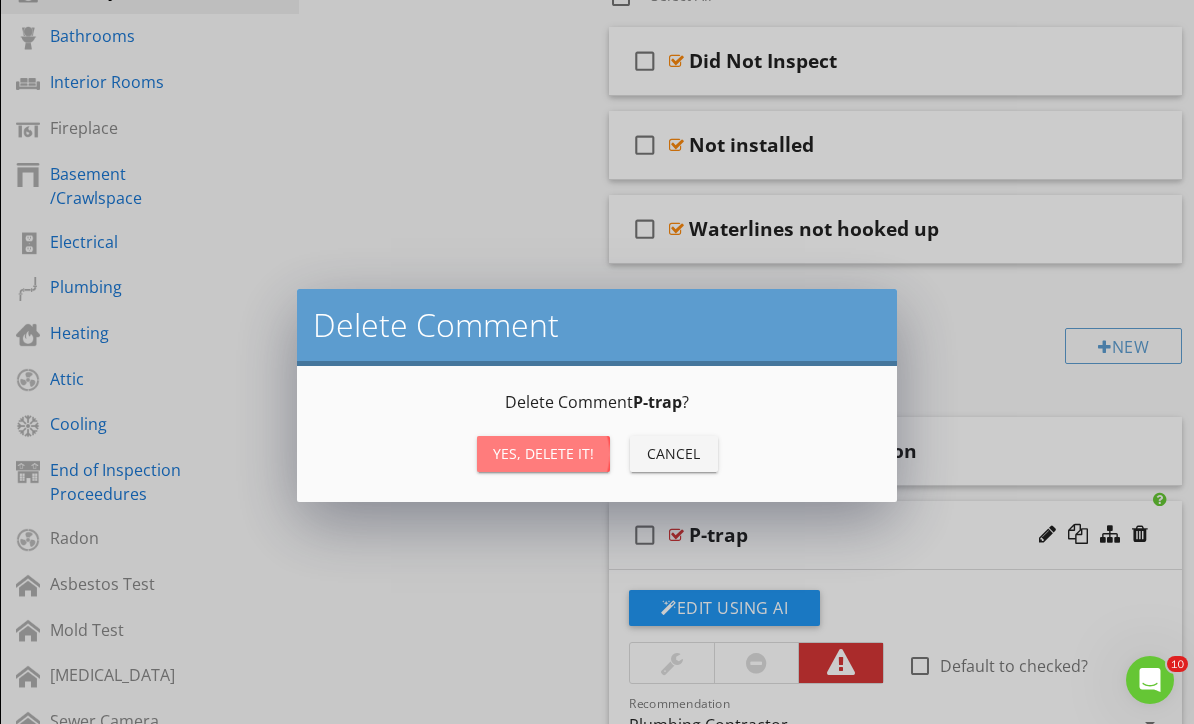 click on "Yes, Delete it!" at bounding box center (543, 453) 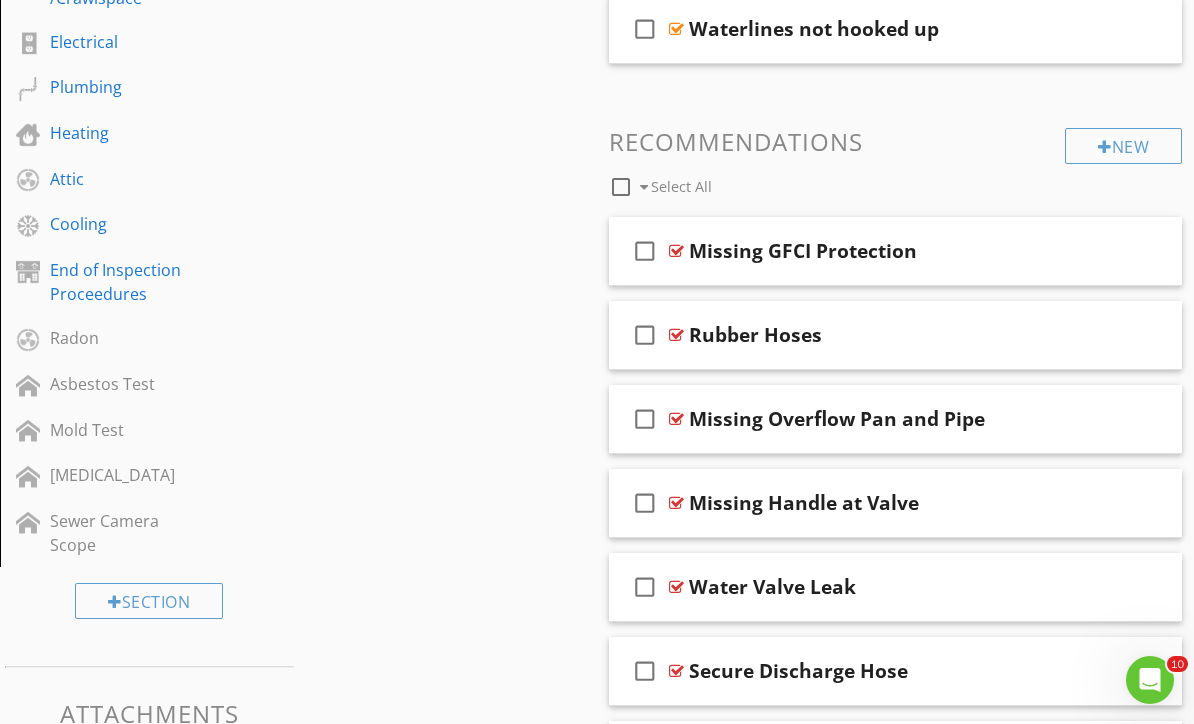 scroll, scrollTop: 791, scrollLeft: 0, axis: vertical 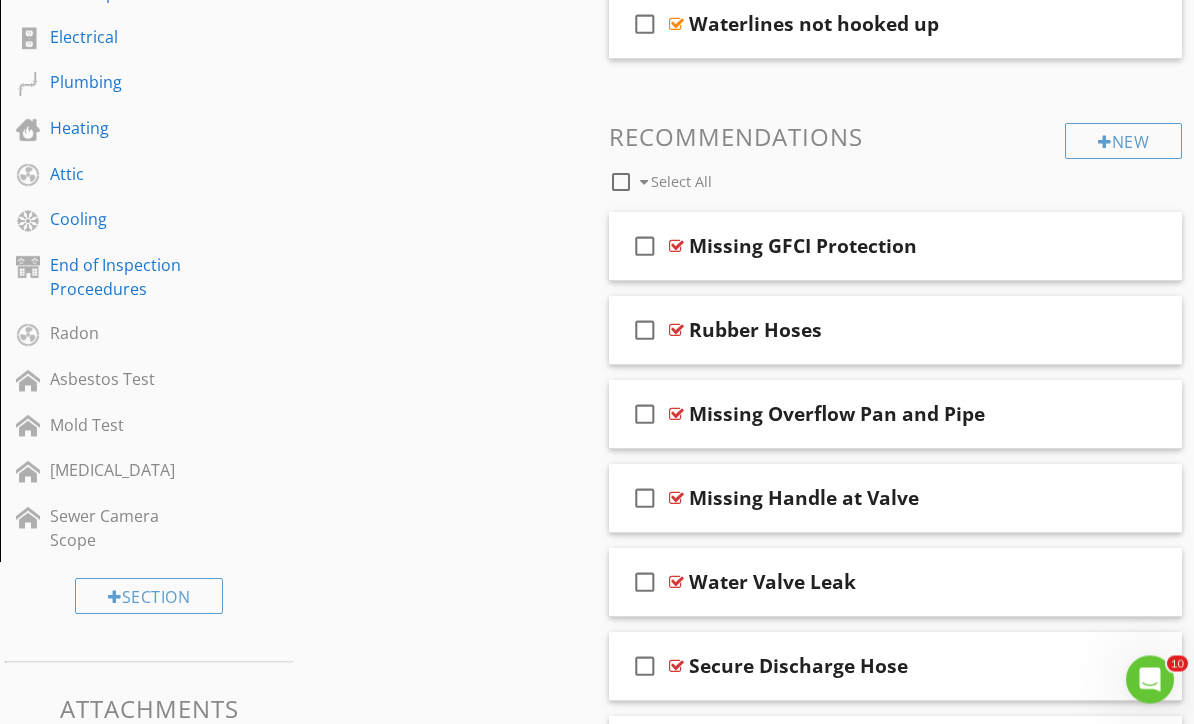 click at bounding box center (1140, 414) 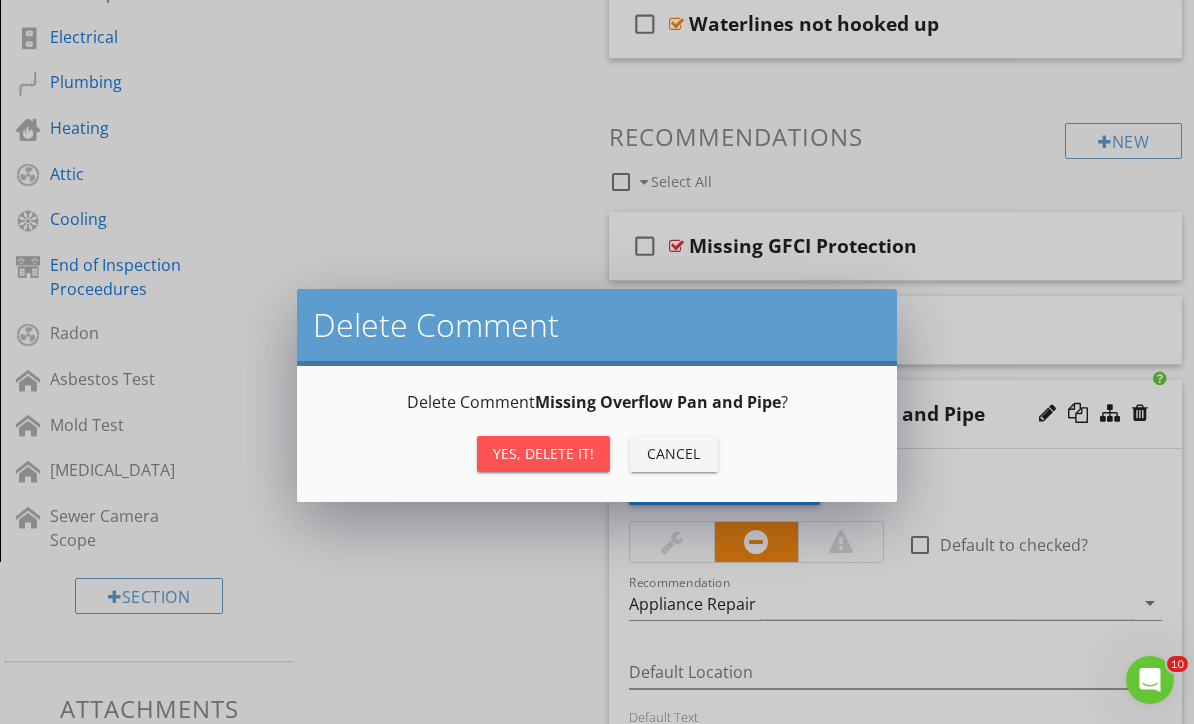 click on "Yes, Delete it!" at bounding box center [543, 453] 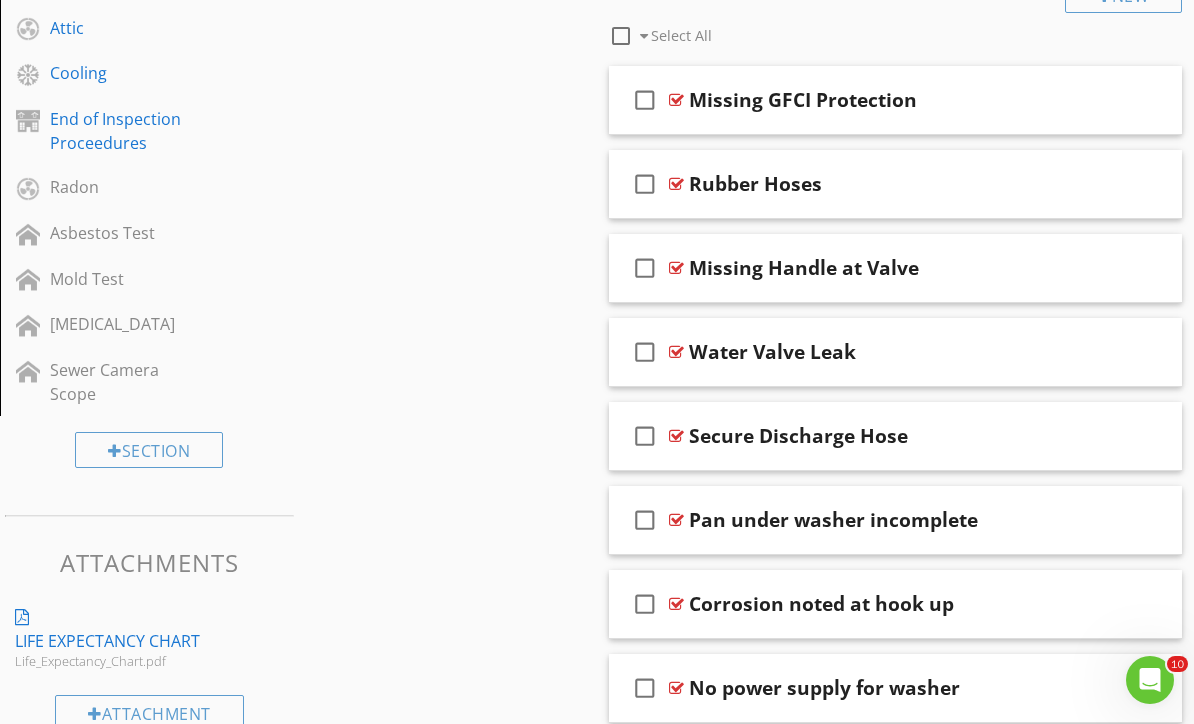 scroll, scrollTop: 942, scrollLeft: 0, axis: vertical 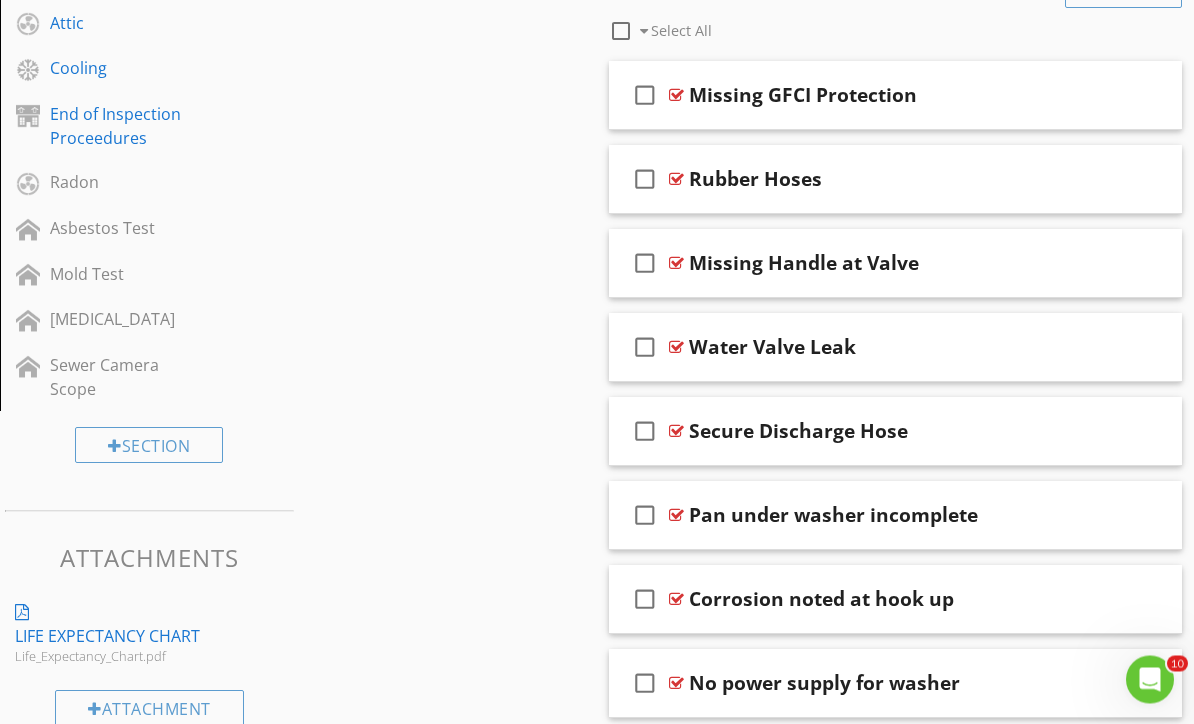 click at bounding box center [1140, 515] 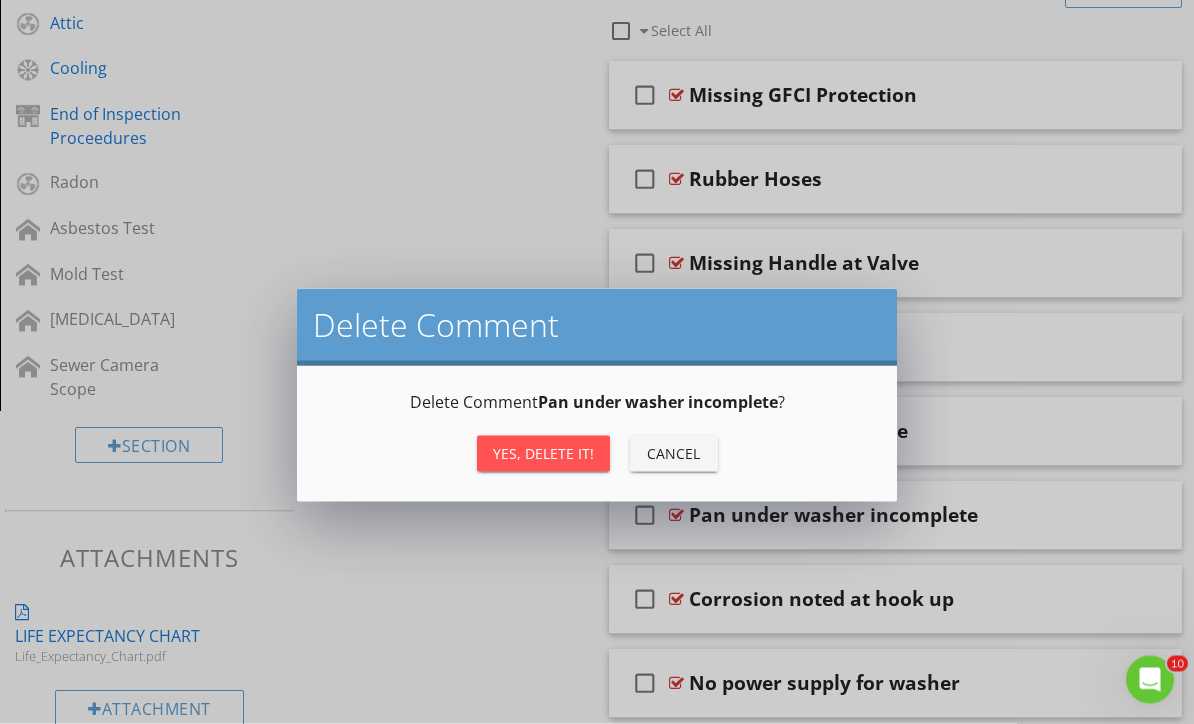 scroll, scrollTop: 943, scrollLeft: 0, axis: vertical 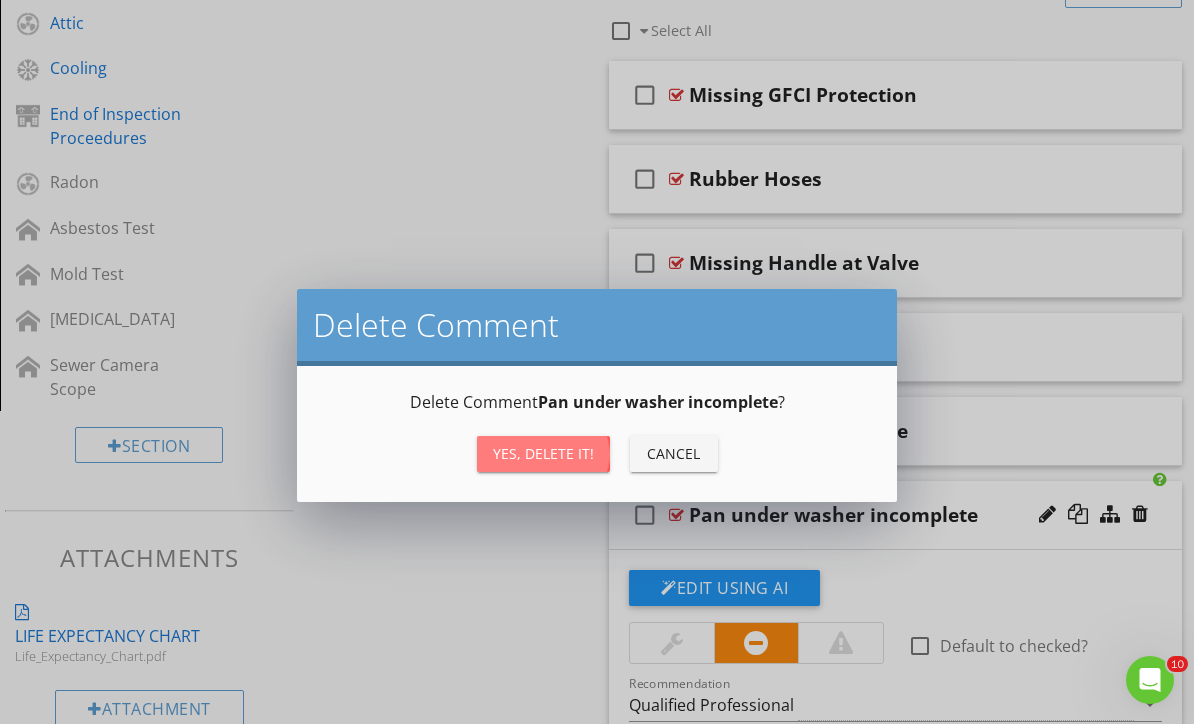 click on "Yes, Delete it!" at bounding box center [543, 453] 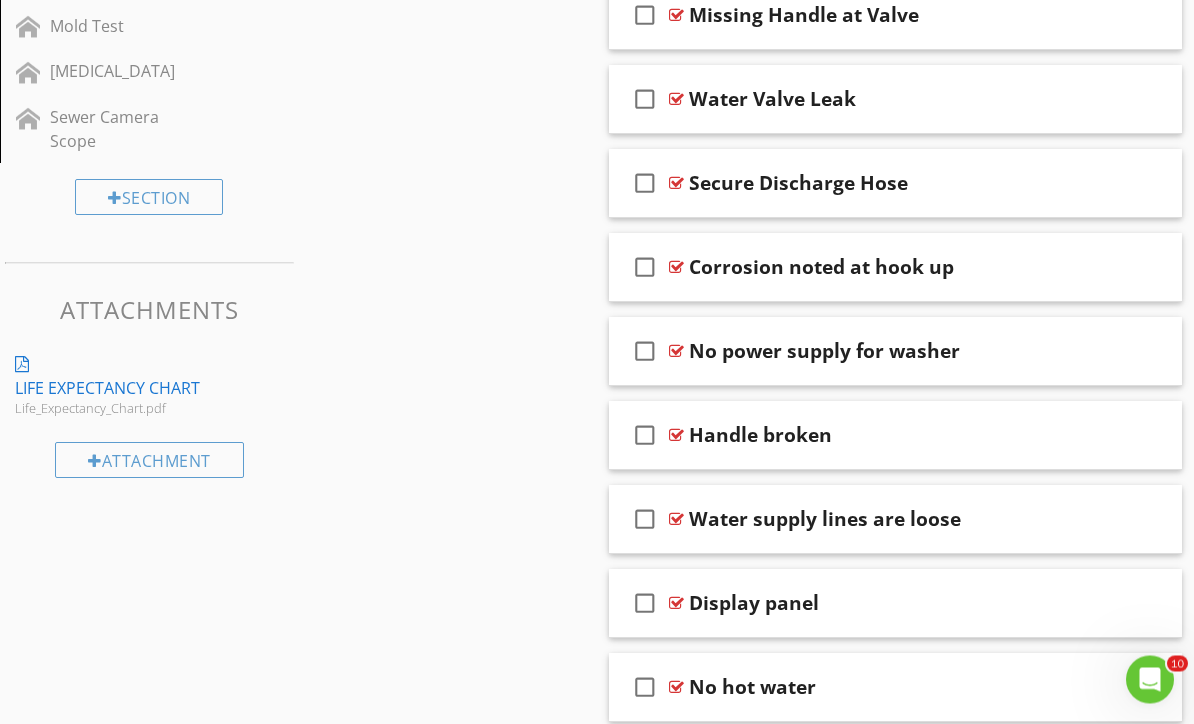 scroll, scrollTop: 1200, scrollLeft: 0, axis: vertical 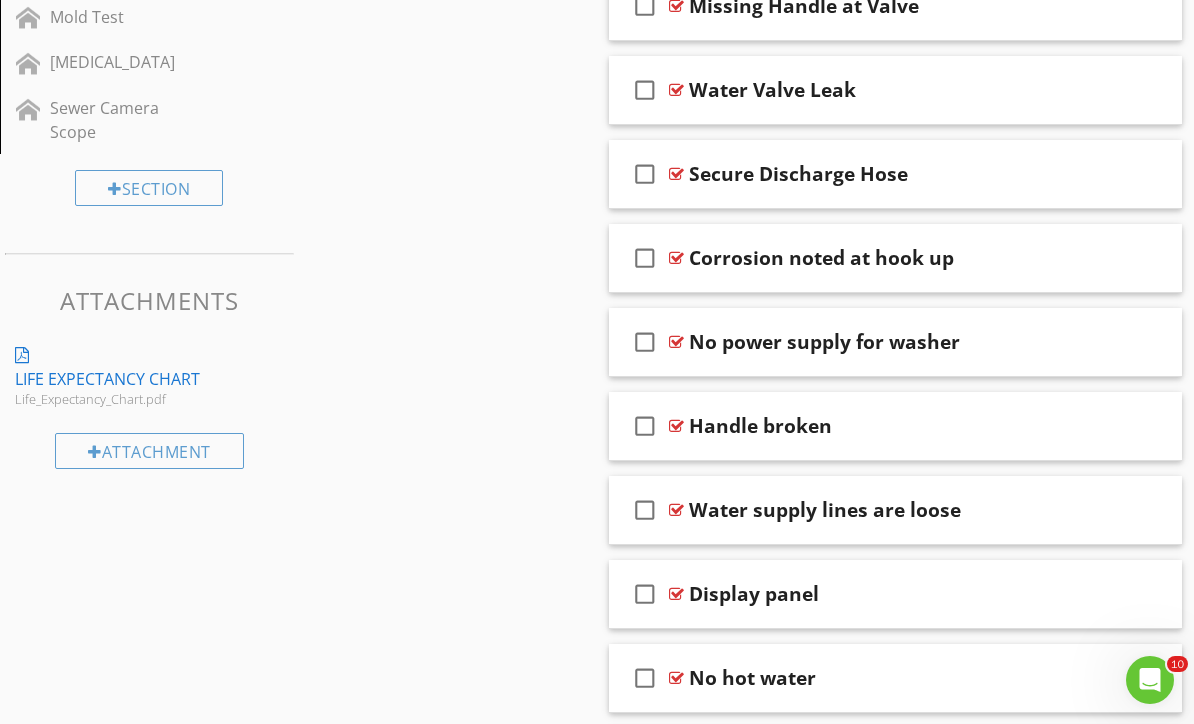 type 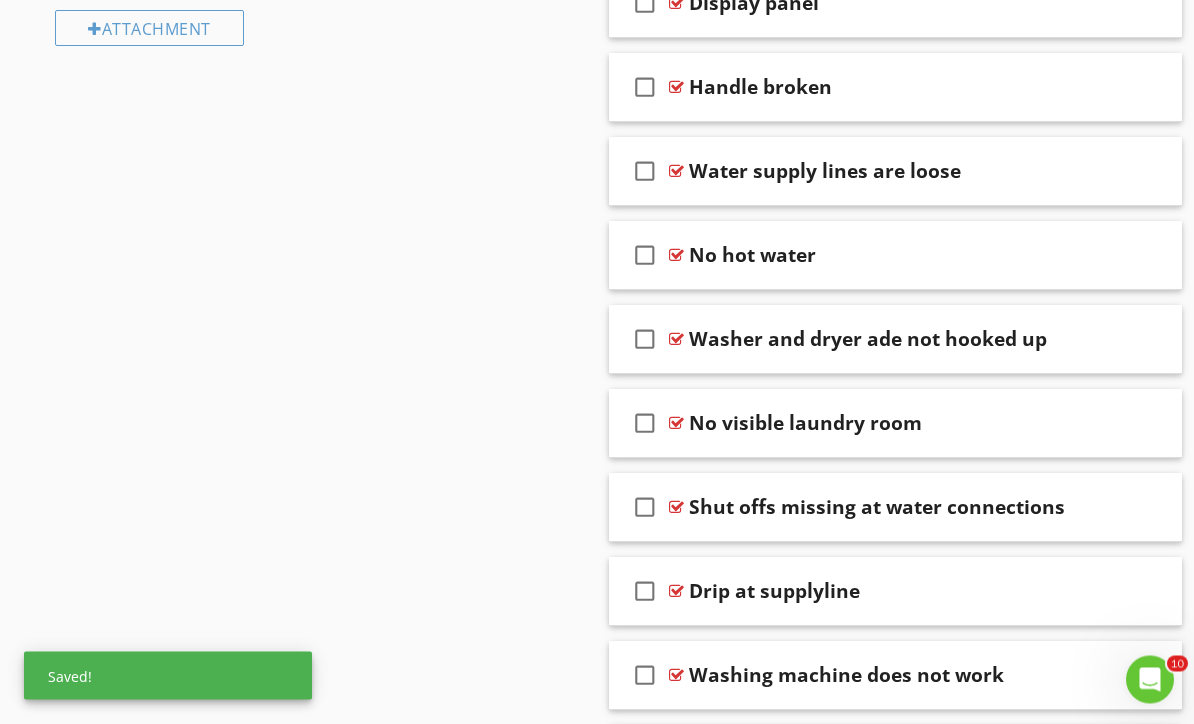 scroll, scrollTop: 1632, scrollLeft: 0, axis: vertical 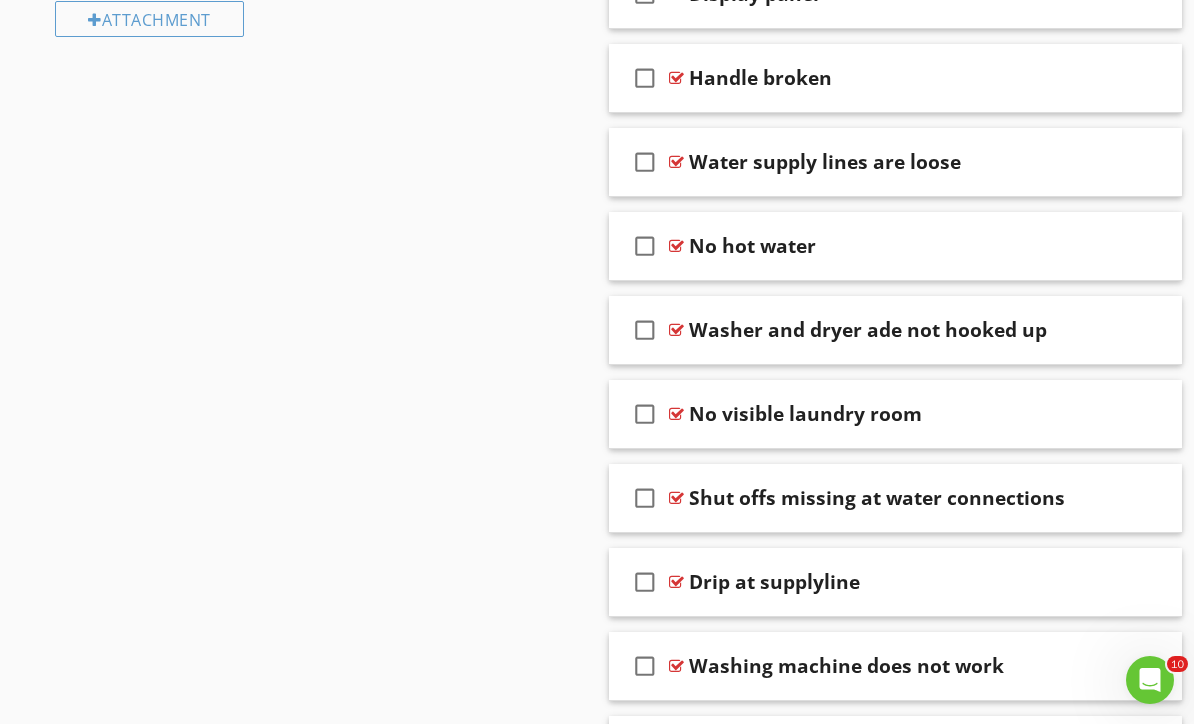 click at bounding box center [1140, 245] 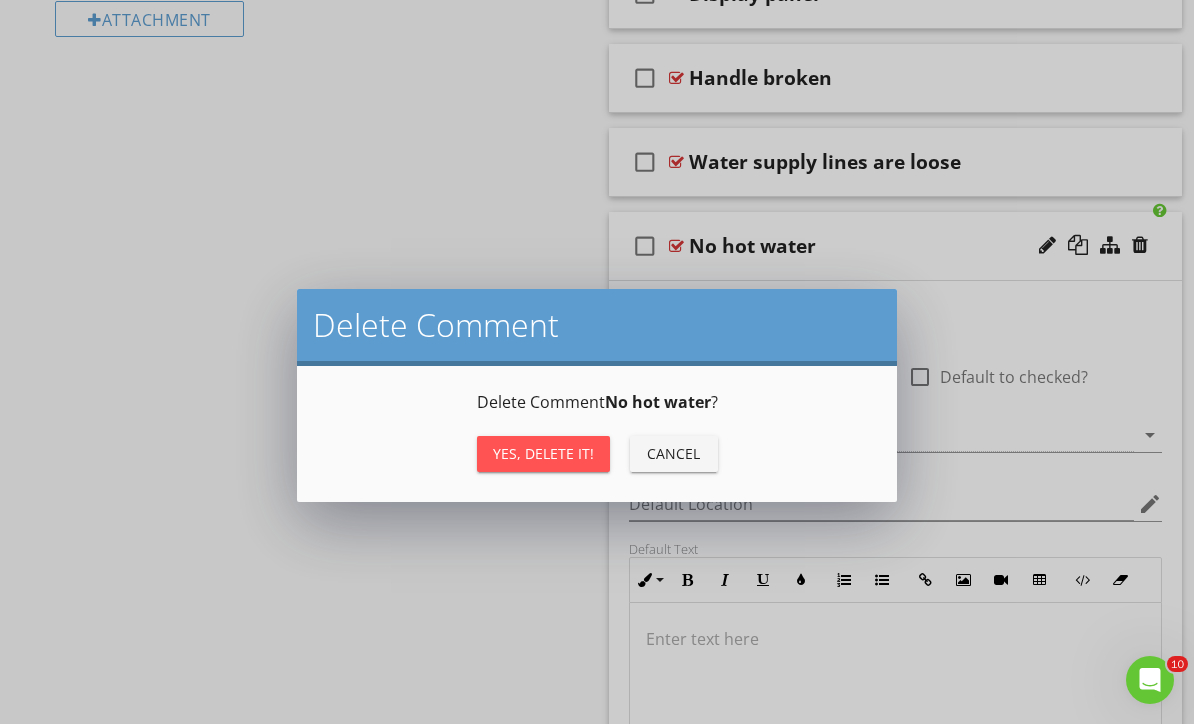 click on "Yes, Delete it!" at bounding box center (543, 454) 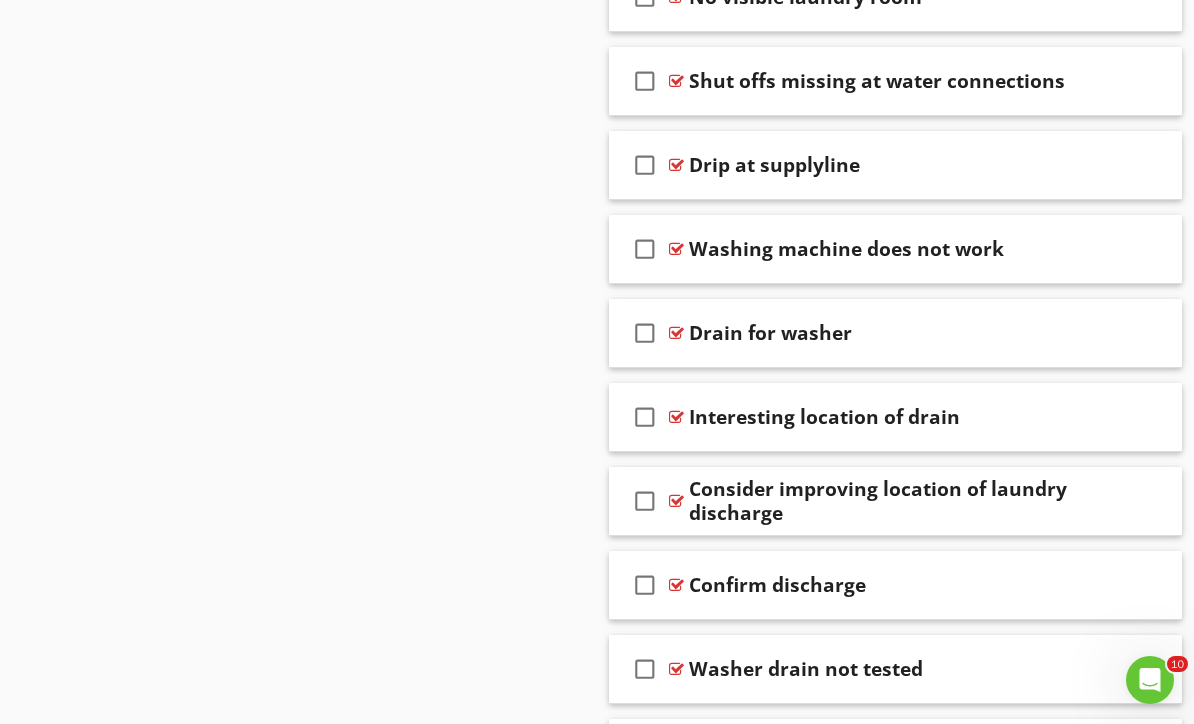scroll, scrollTop: 1967, scrollLeft: 0, axis: vertical 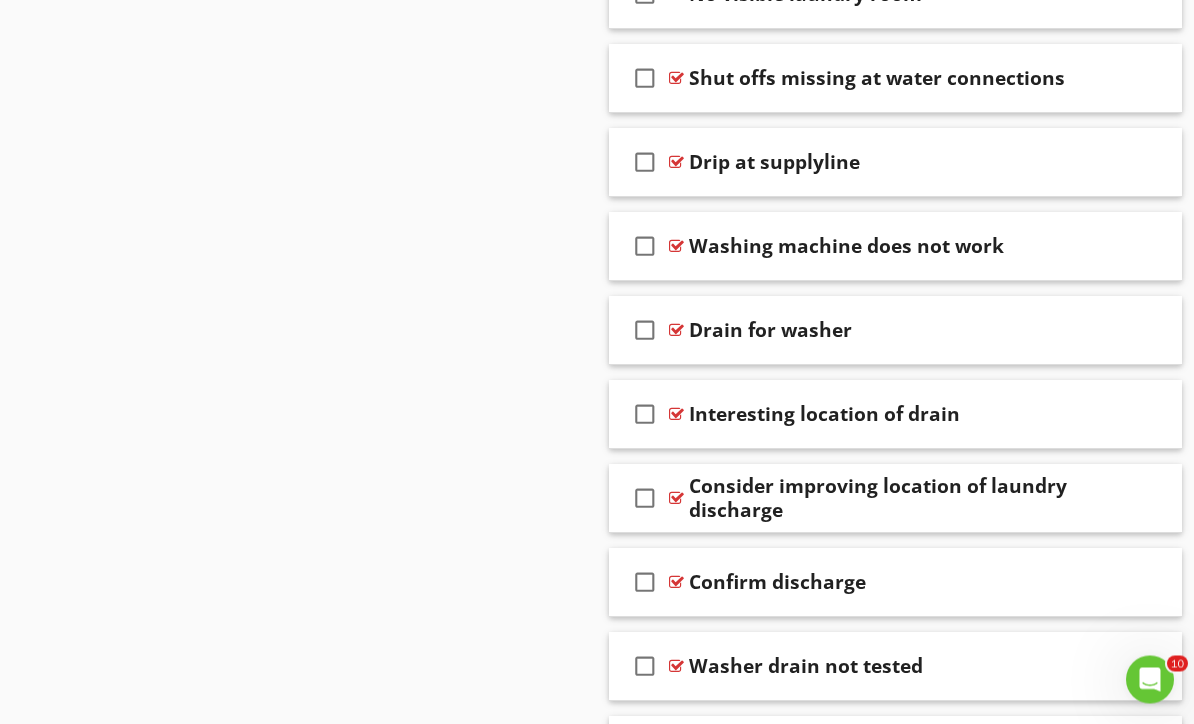 click at bounding box center (1140, 414) 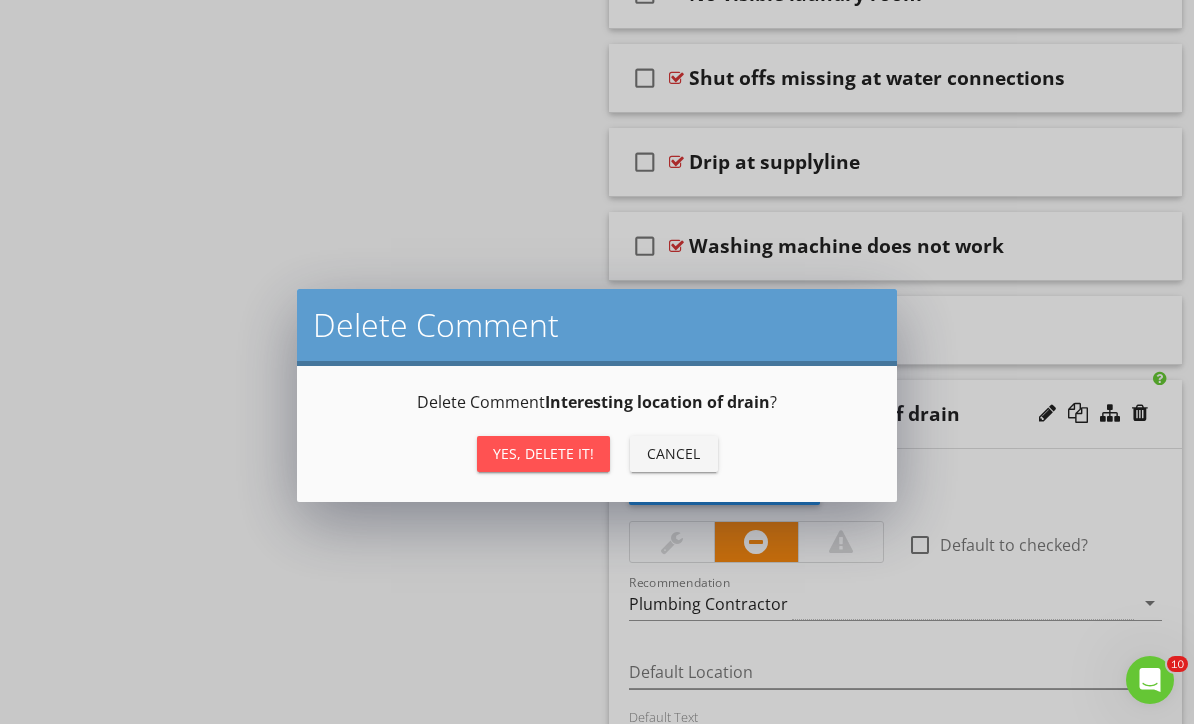 click on "Yes, Delete it!" at bounding box center (543, 453) 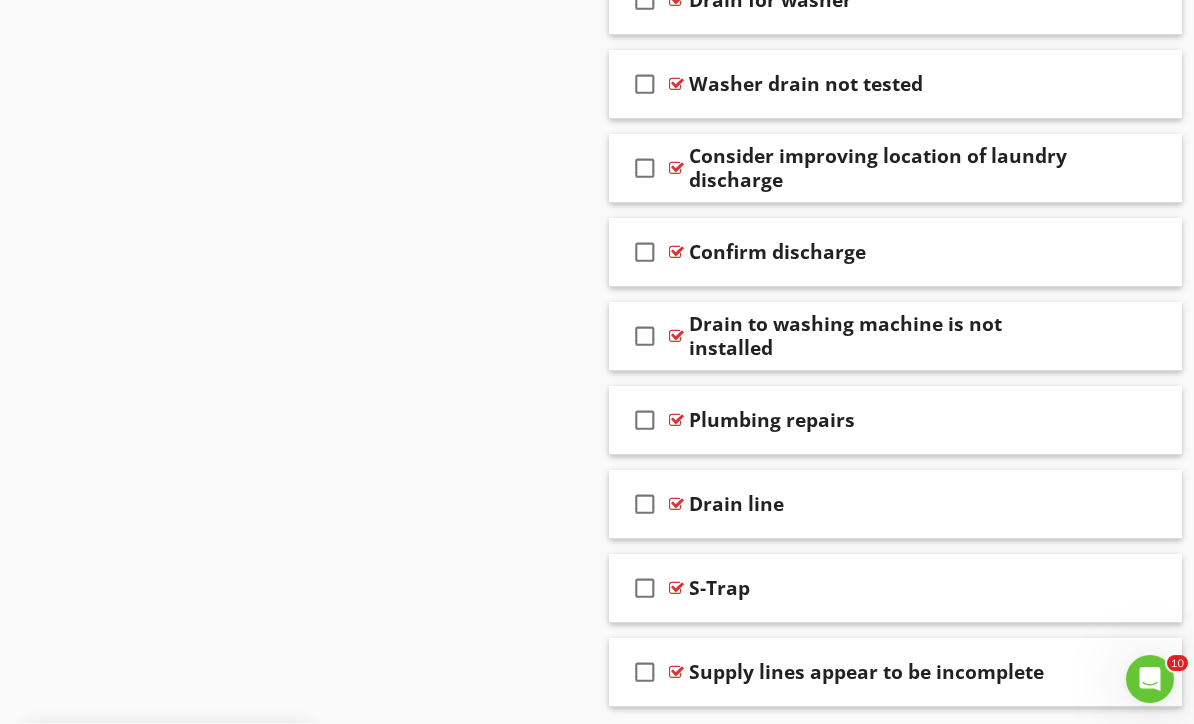 scroll, scrollTop: 2297, scrollLeft: 0, axis: vertical 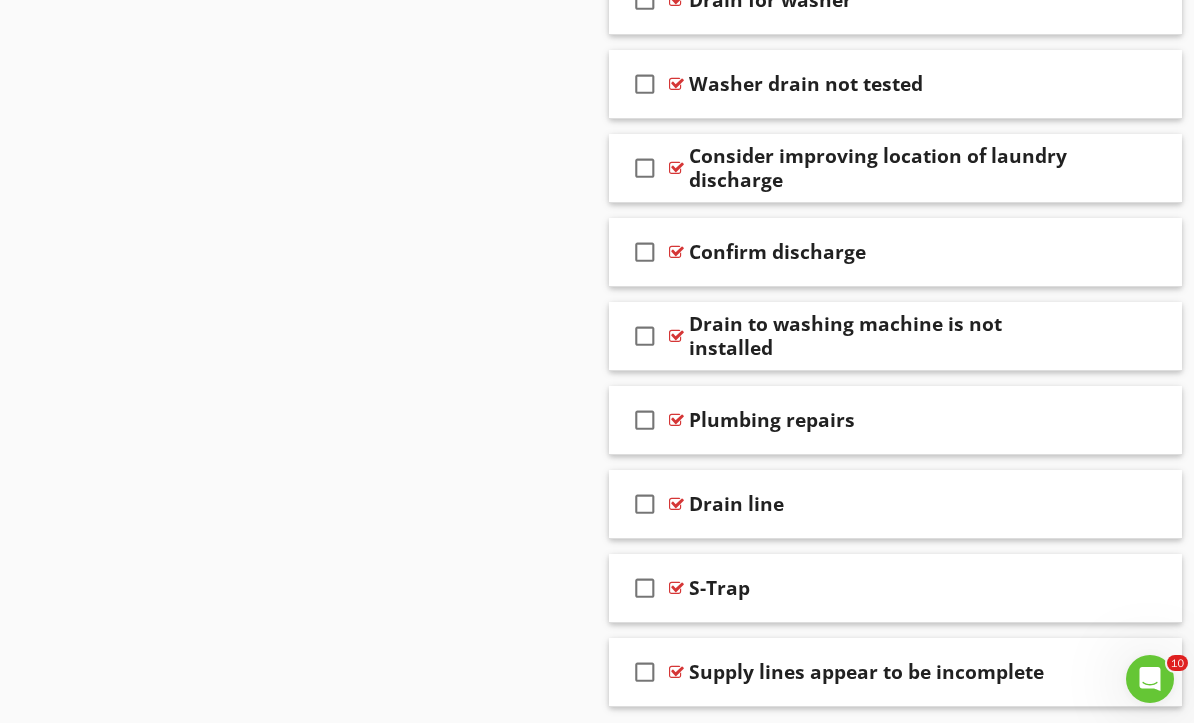 click on "S-Trap" at bounding box center [889, 589] 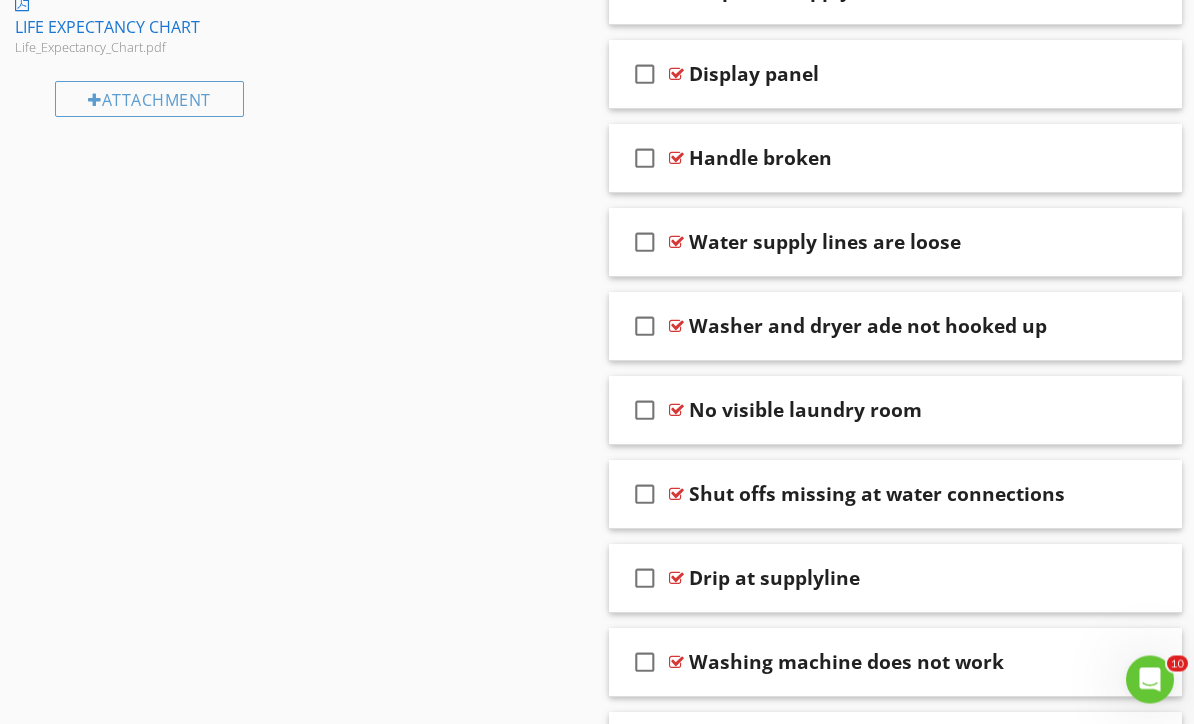scroll, scrollTop: 1553, scrollLeft: 0, axis: vertical 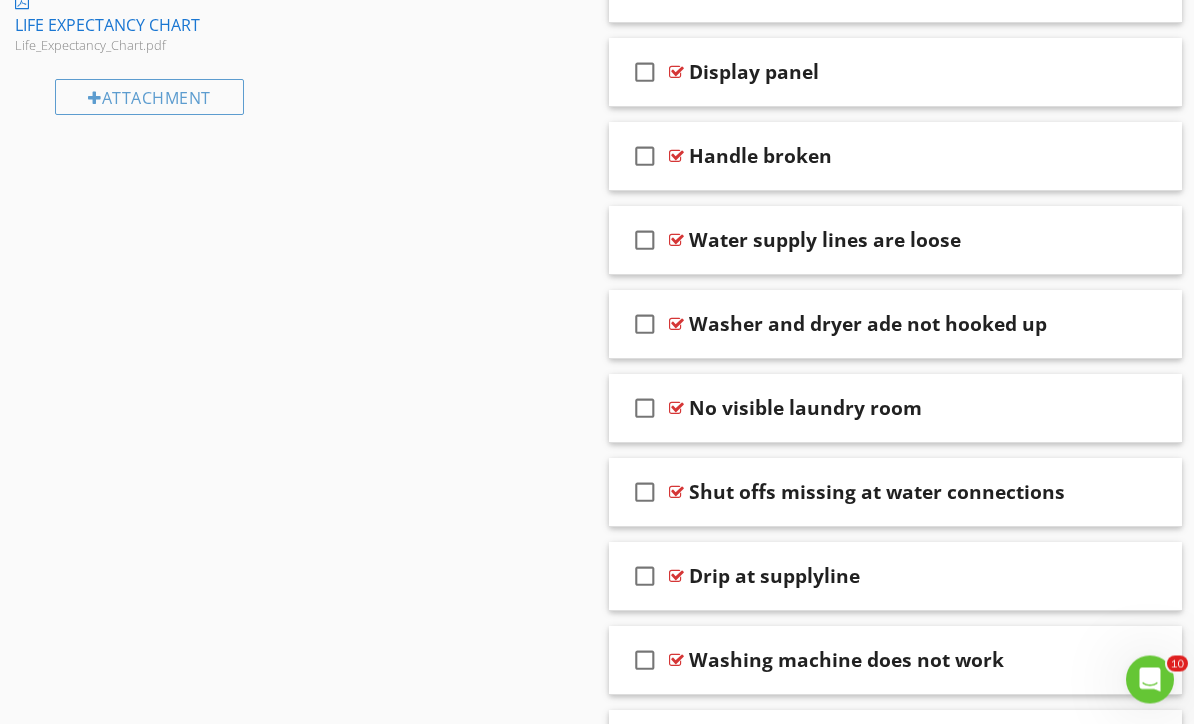 click at bounding box center [1140, 324] 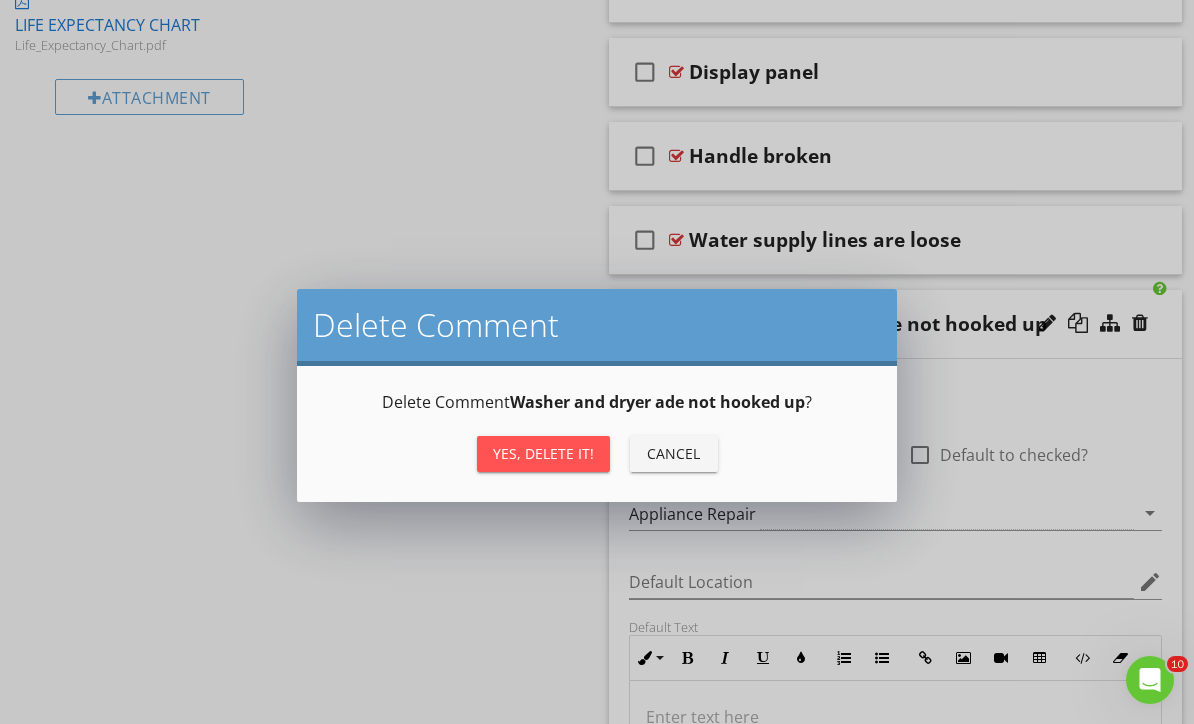 click on "Yes, Delete it!" at bounding box center [543, 453] 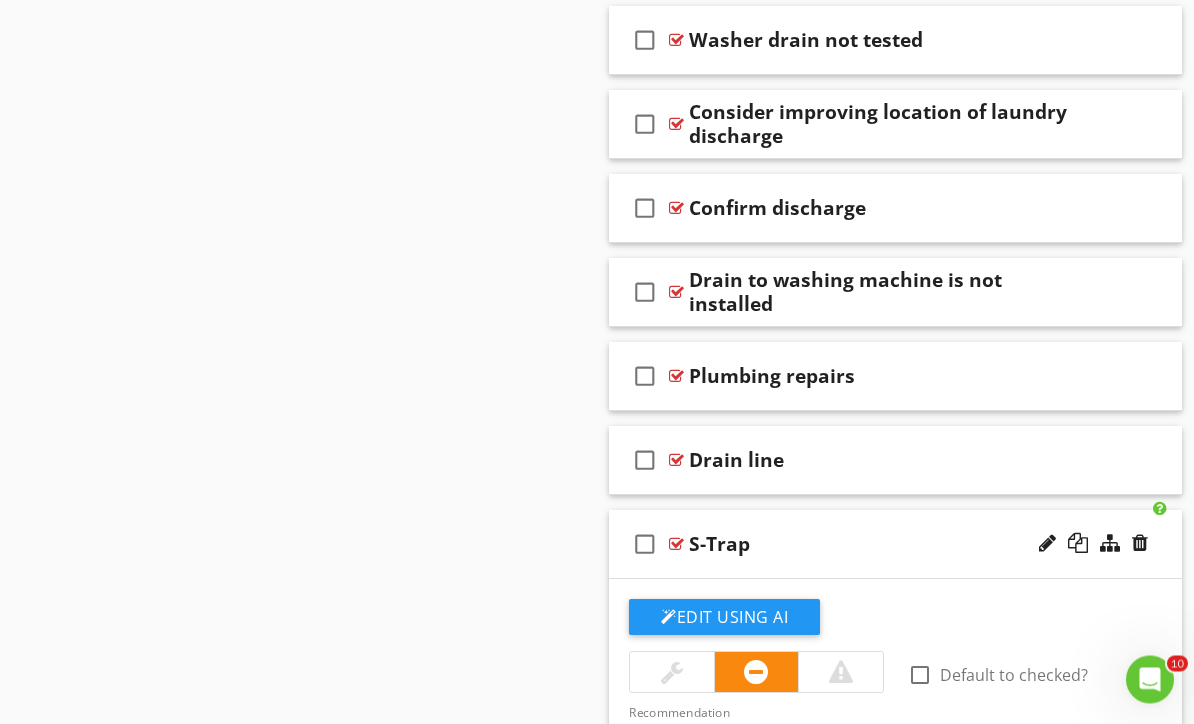 scroll, scrollTop: 2258, scrollLeft: 0, axis: vertical 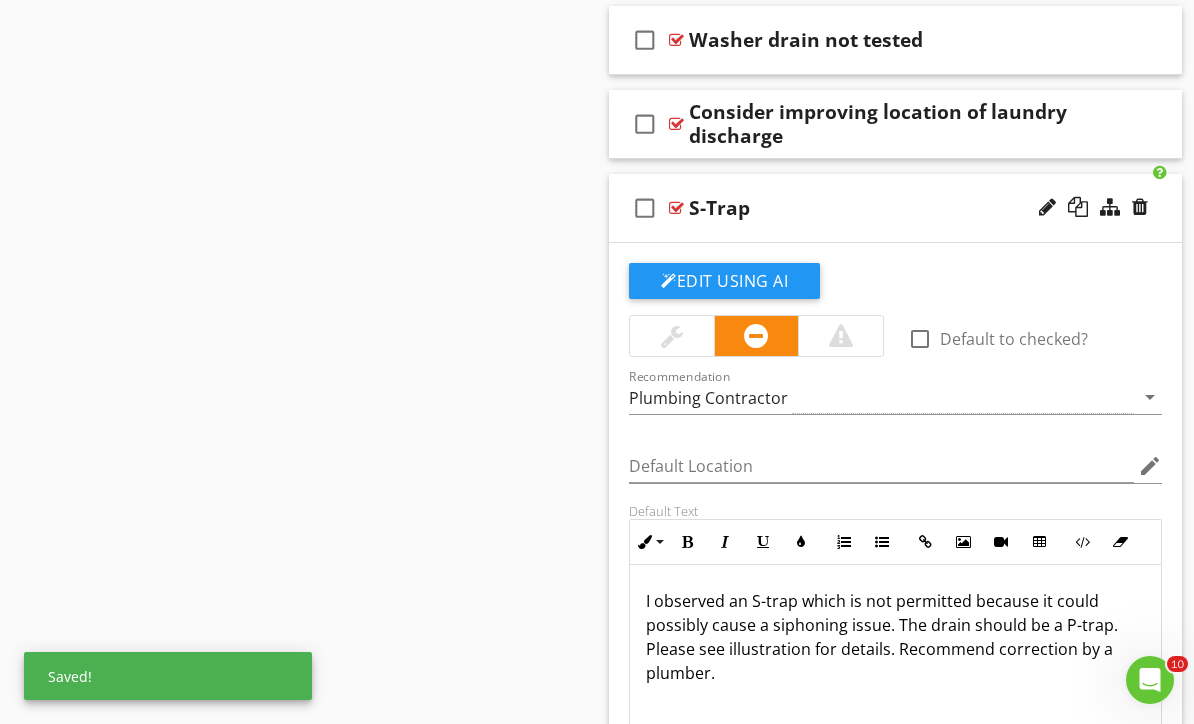 click on "S-Trap" at bounding box center (889, 208) 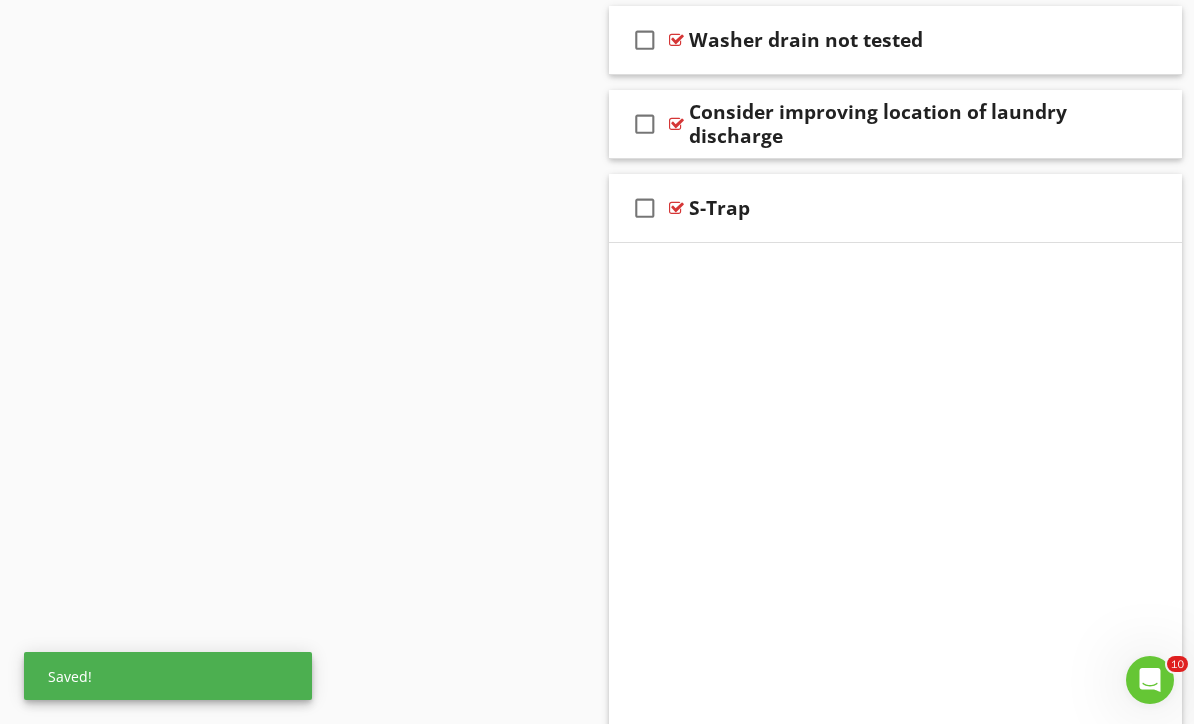 scroll, scrollTop: 2213, scrollLeft: 0, axis: vertical 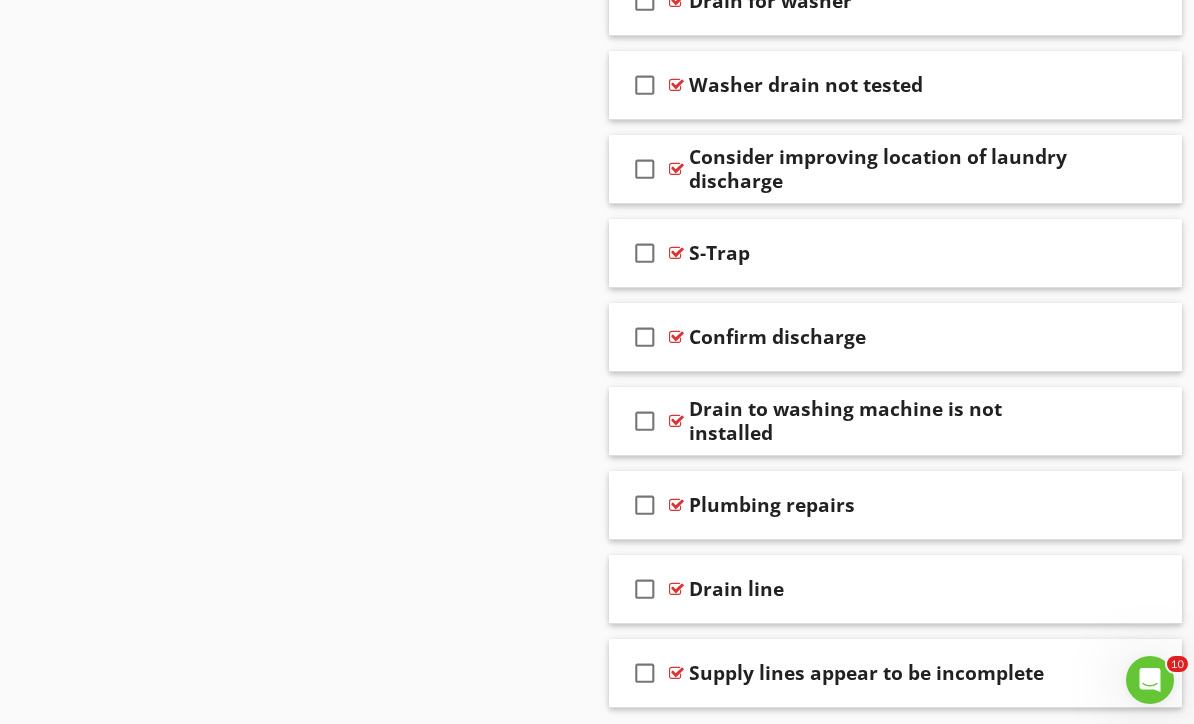 click on "Drain line" at bounding box center [889, 589] 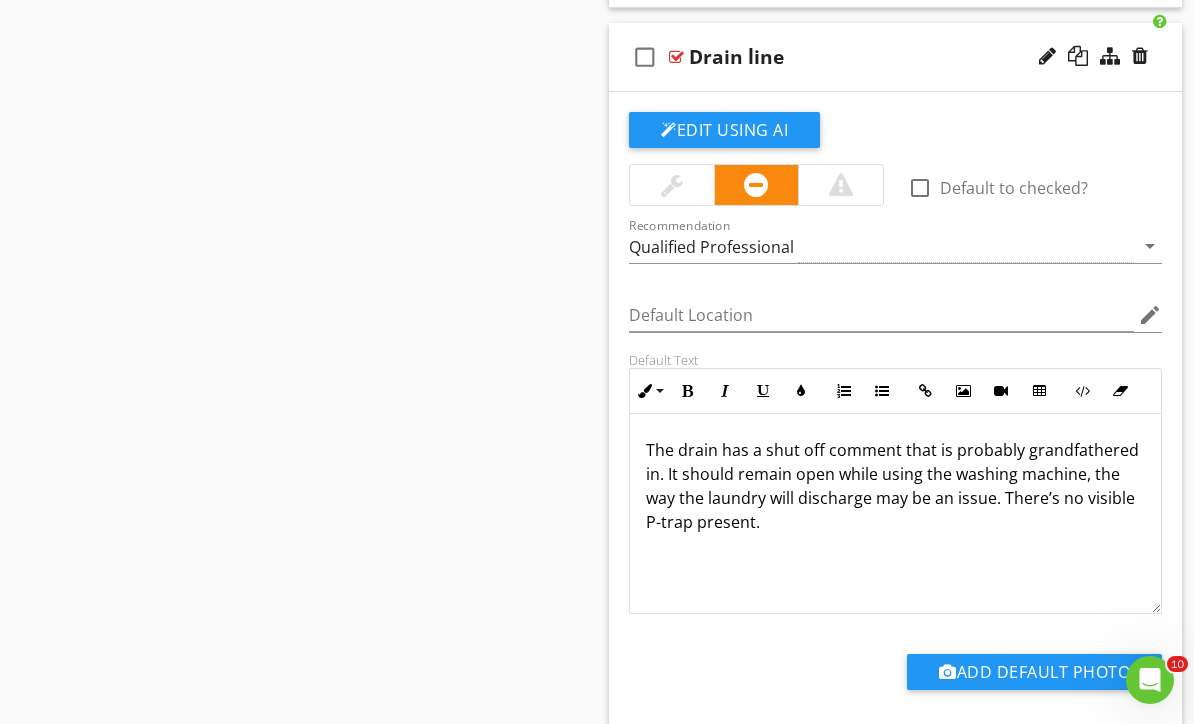 scroll, scrollTop: 2563, scrollLeft: 0, axis: vertical 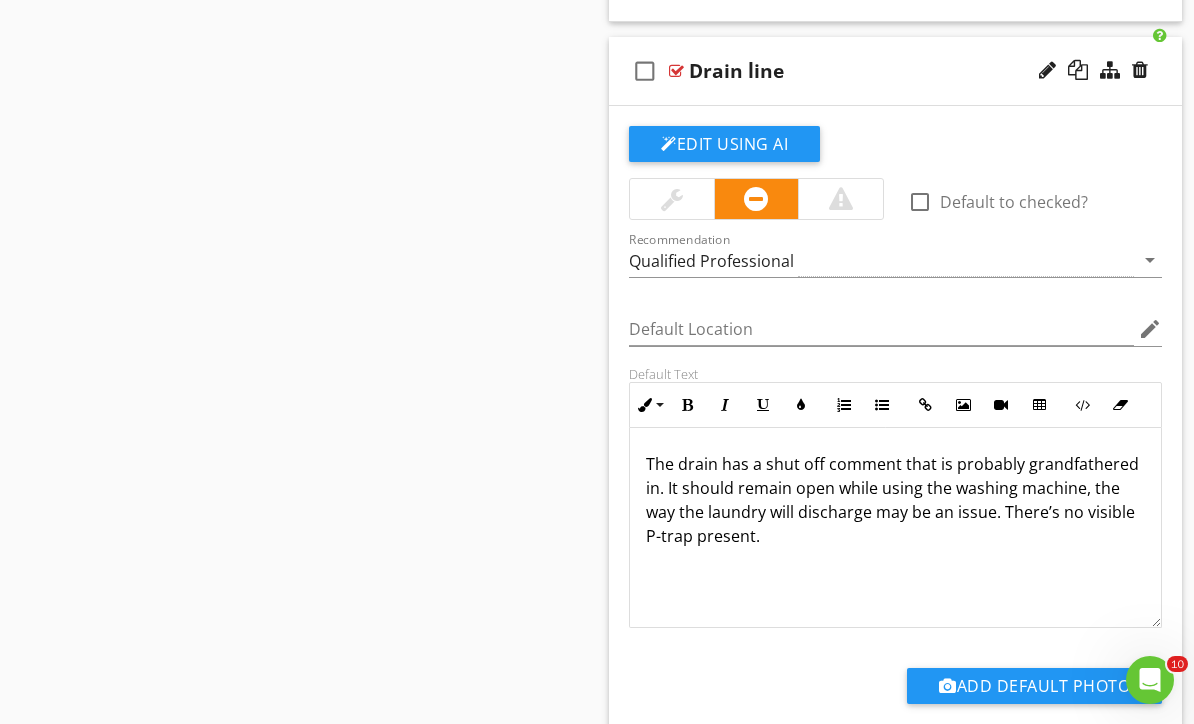 click at bounding box center [1140, 70] 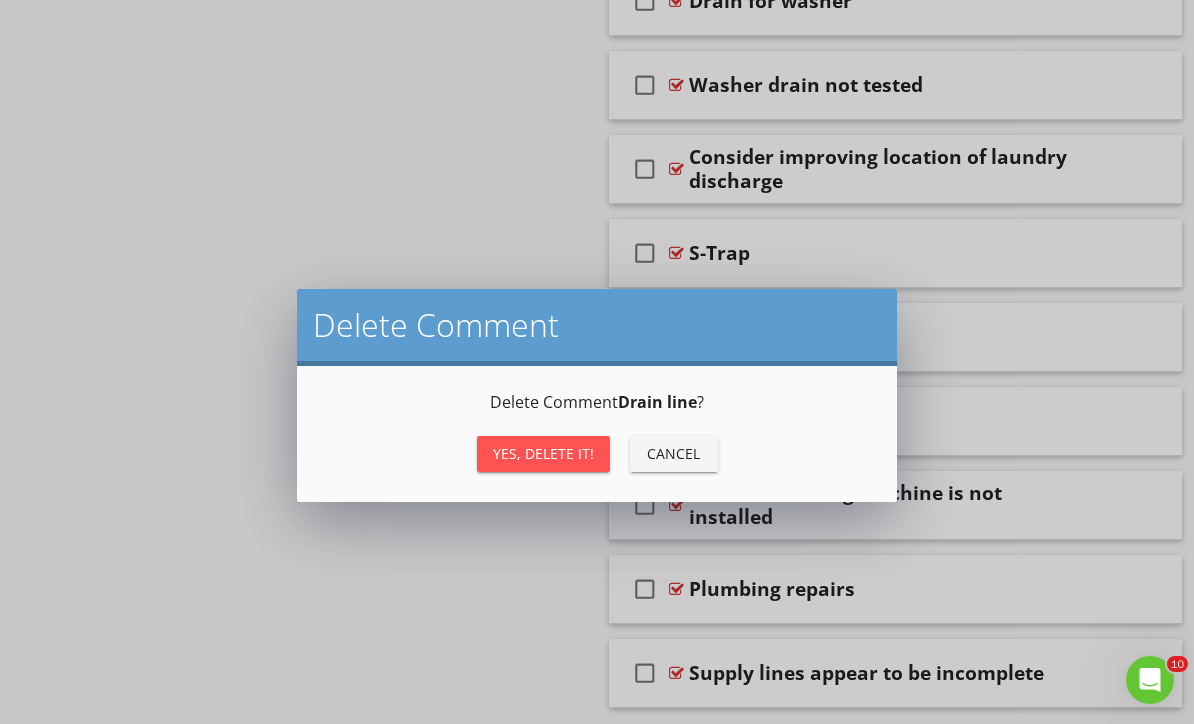 click on "Yes, Delete it!" at bounding box center [543, 454] 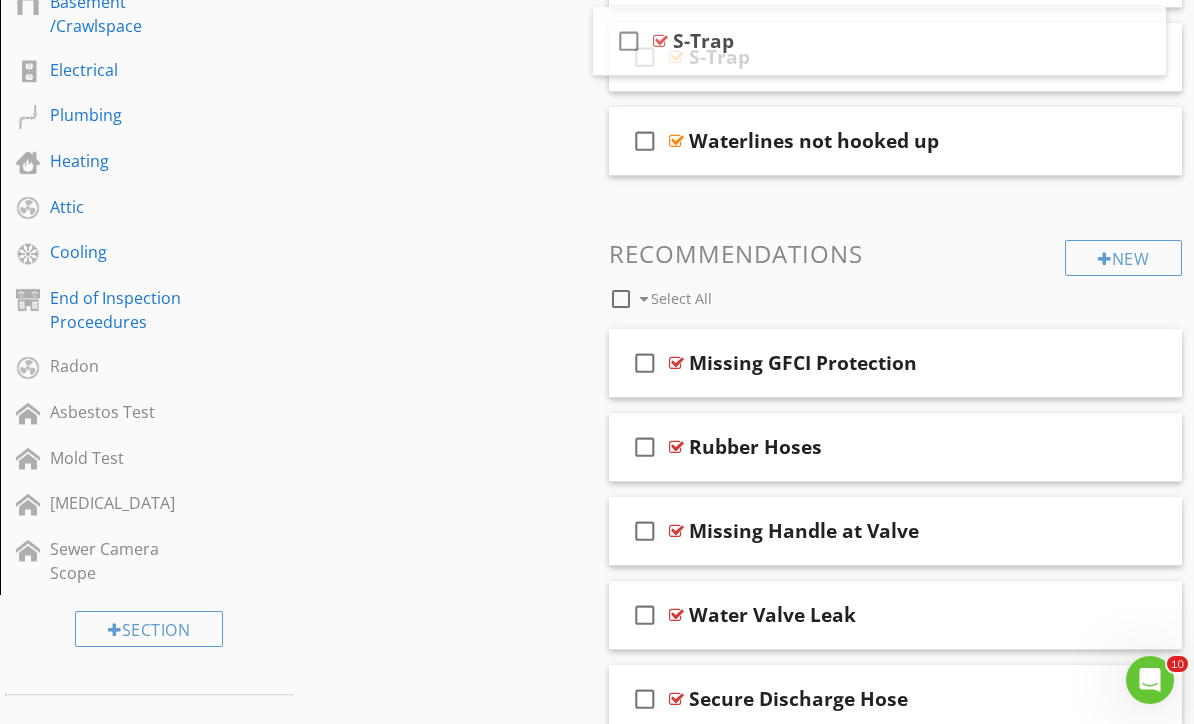 scroll, scrollTop: 749, scrollLeft: 0, axis: vertical 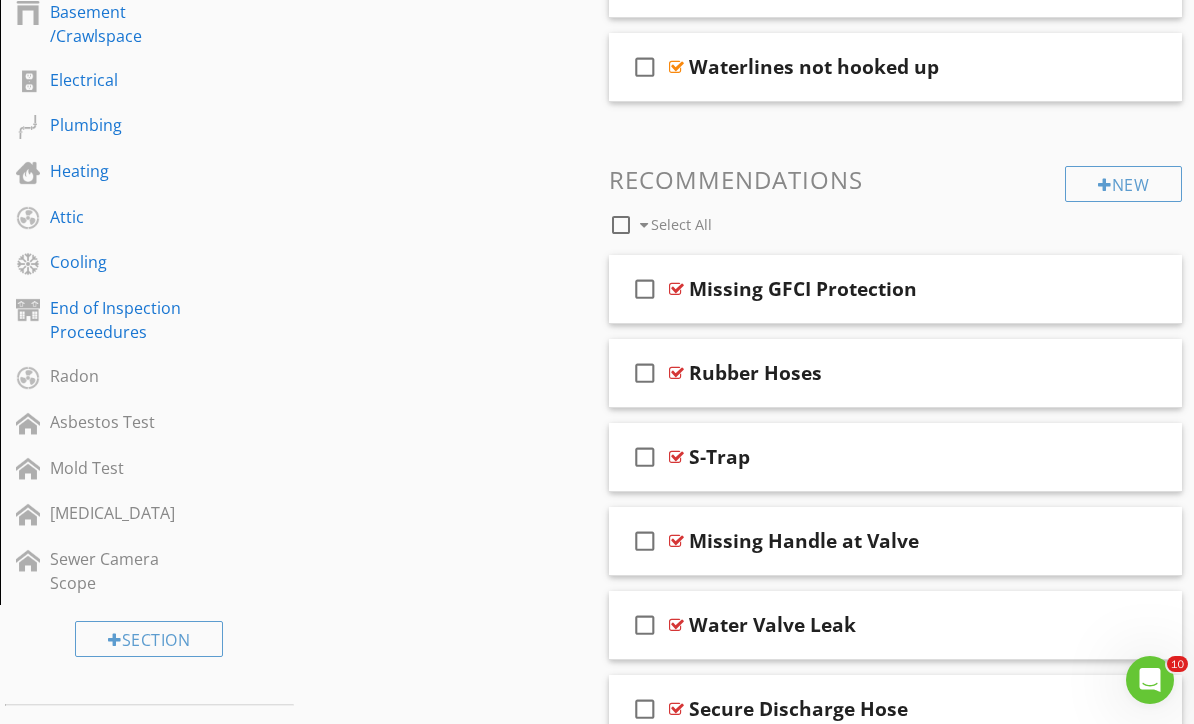 click on "S-Trap" at bounding box center (889, 457) 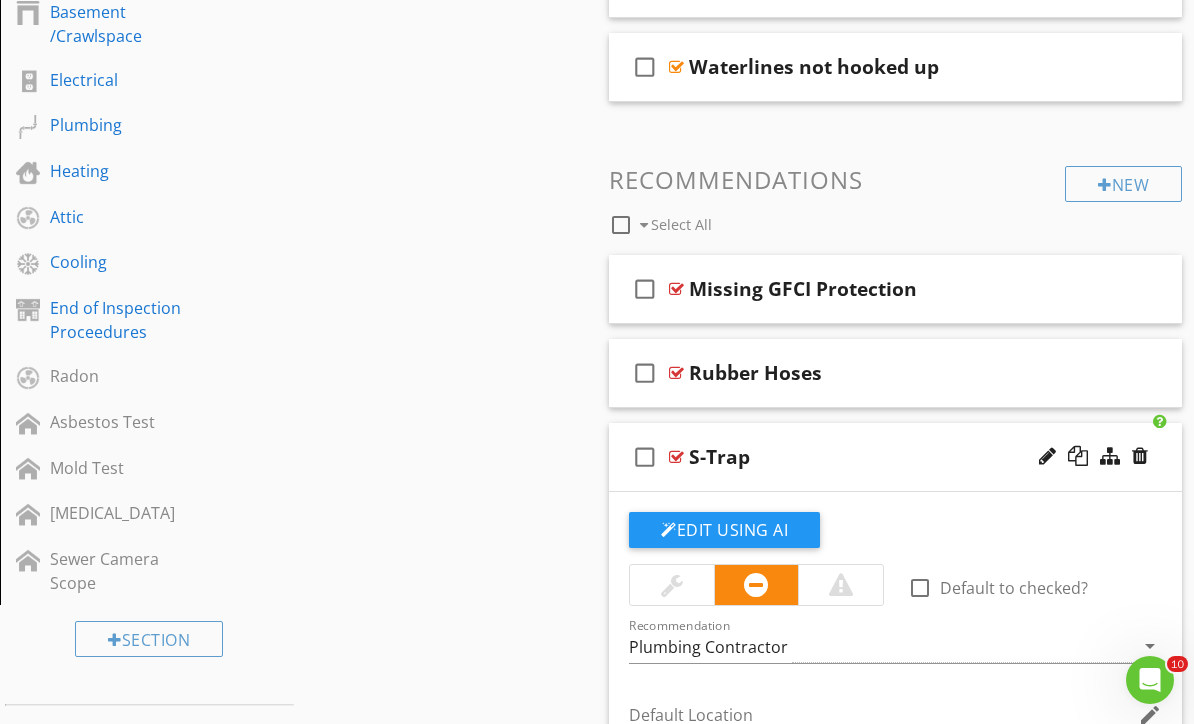 click on "S-Trap" at bounding box center [889, 457] 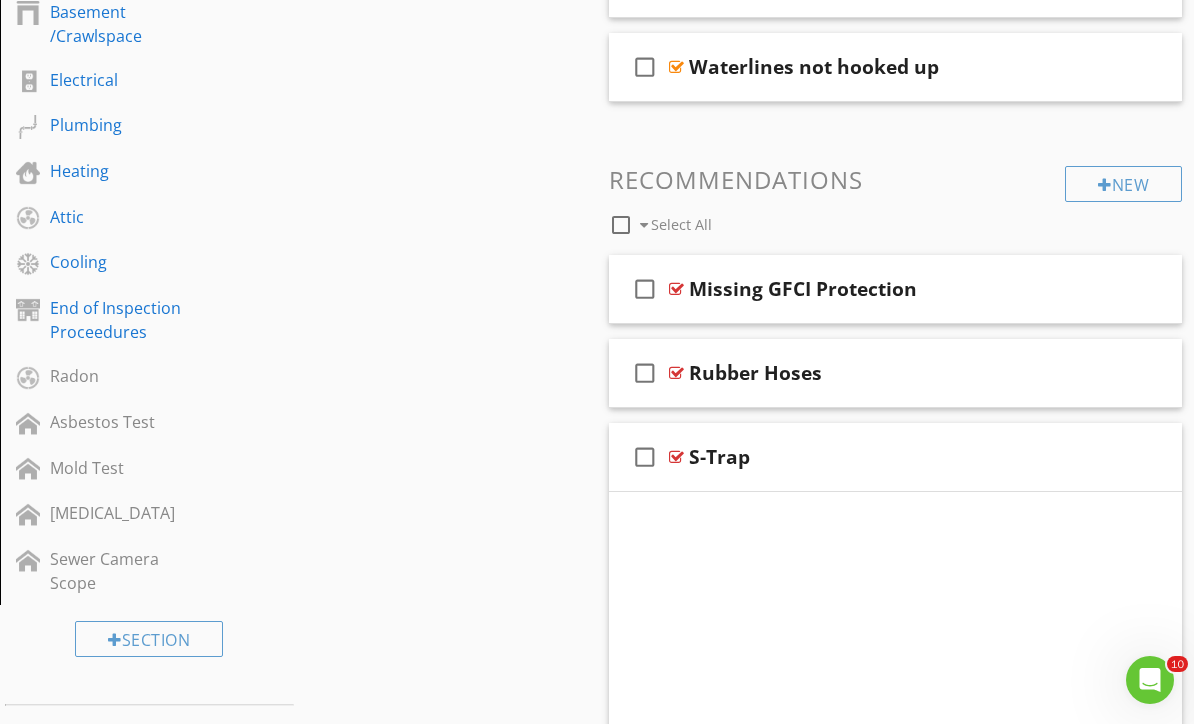 click on "S-Trap" at bounding box center [889, 457] 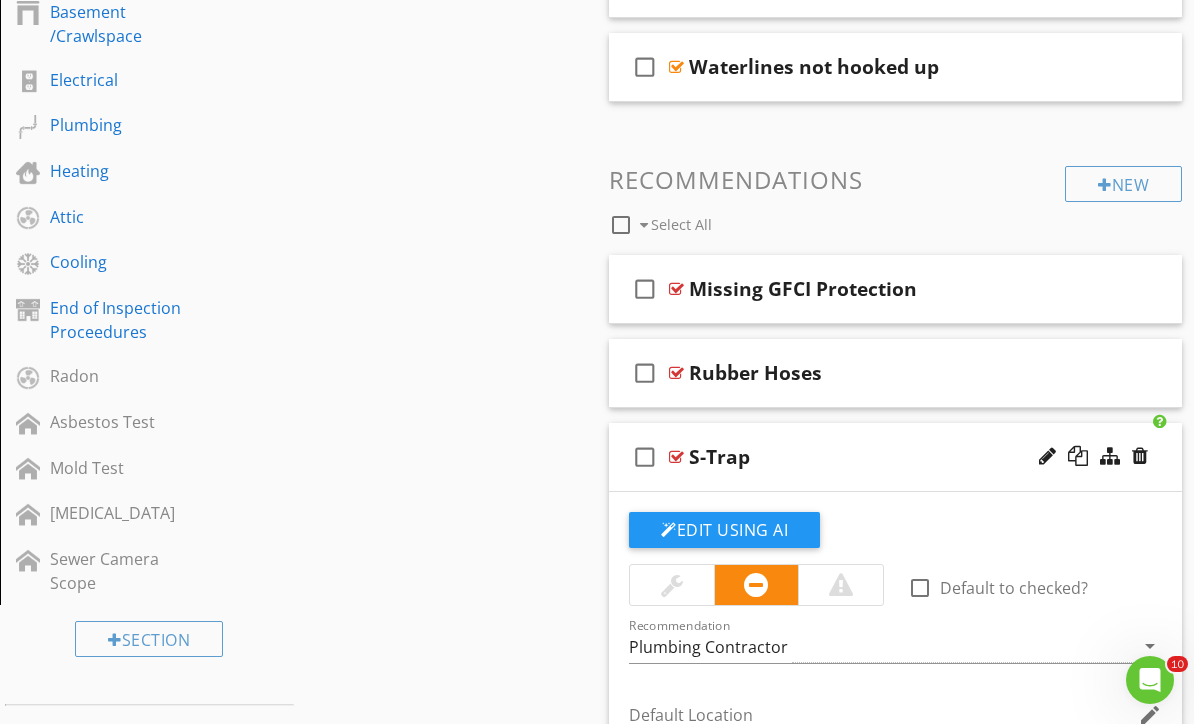 click on "S-Trap" at bounding box center [889, 457] 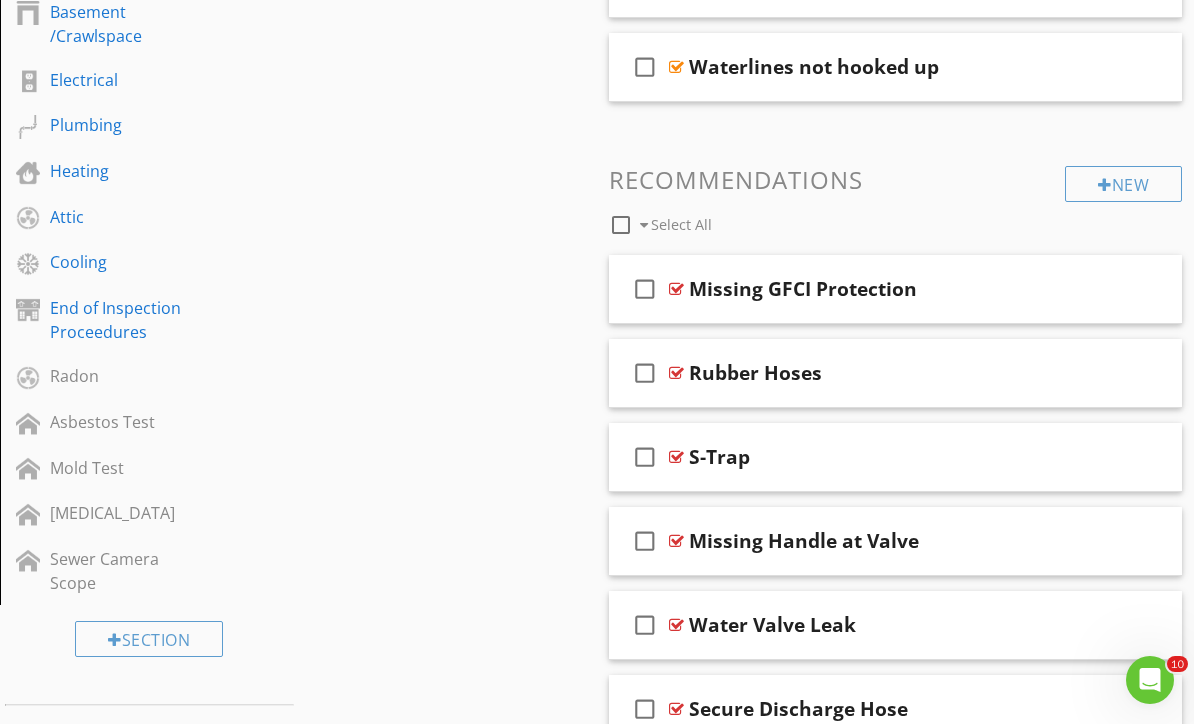 click at bounding box center [1047, 456] 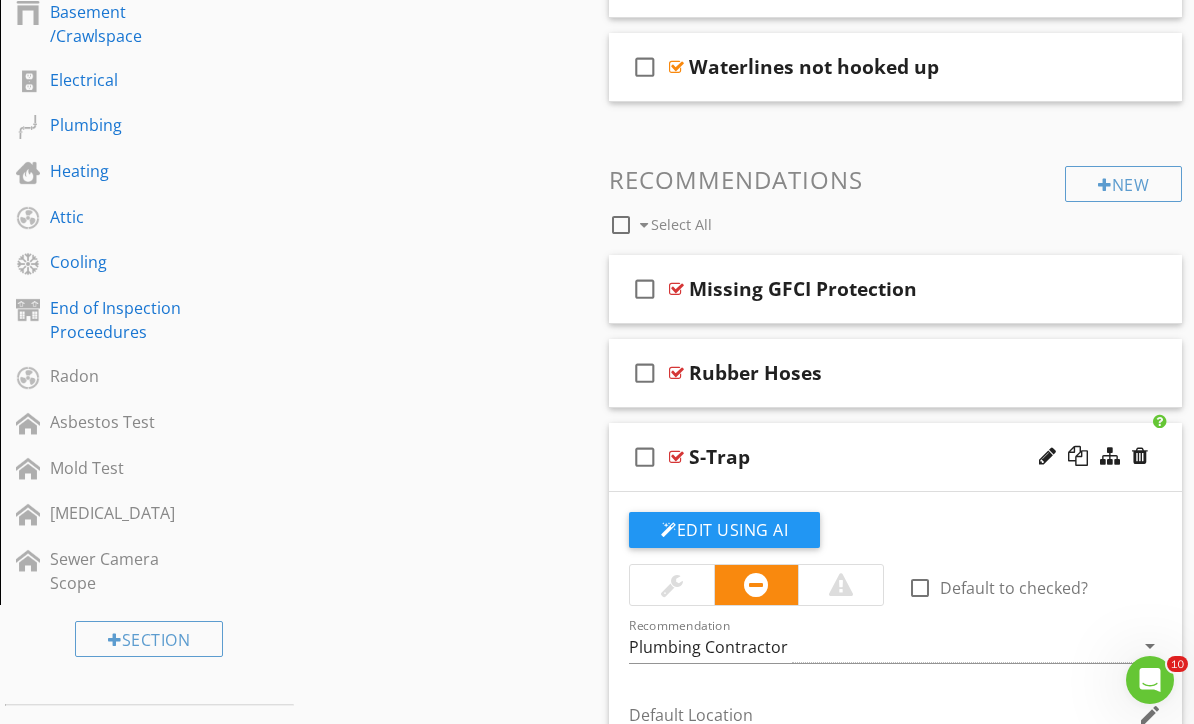 click on "check_box_outline_blank
S-Trap" at bounding box center (895, 457) 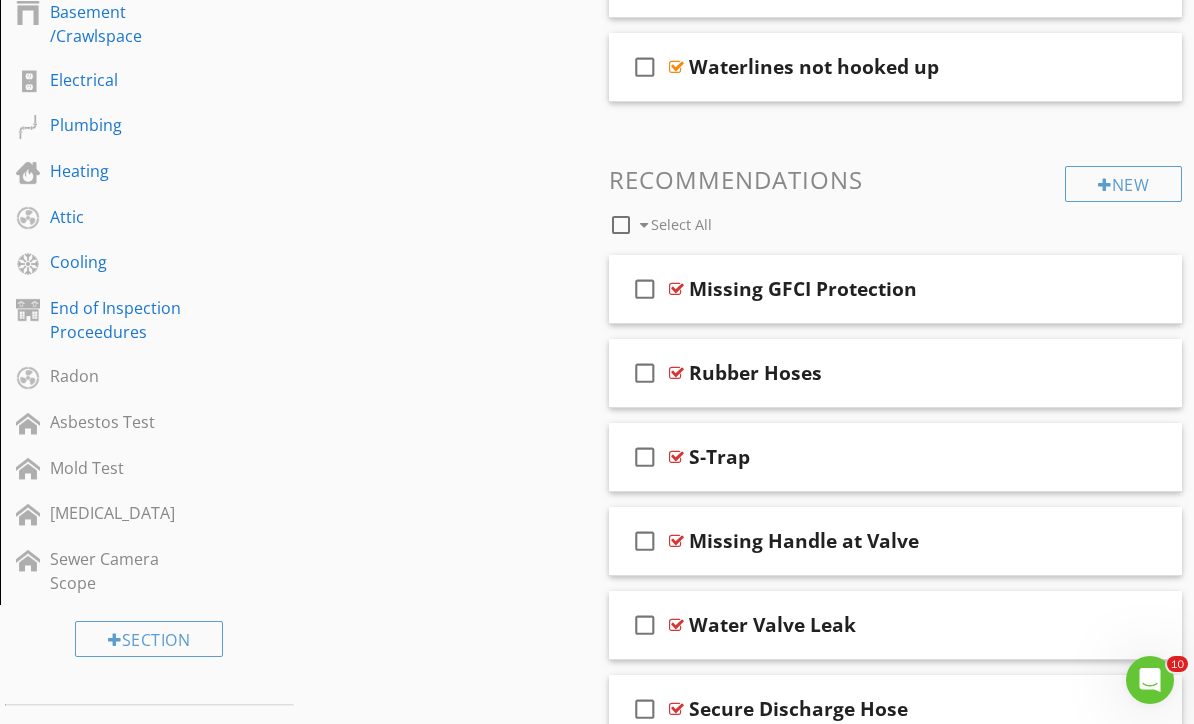click at bounding box center [1047, 456] 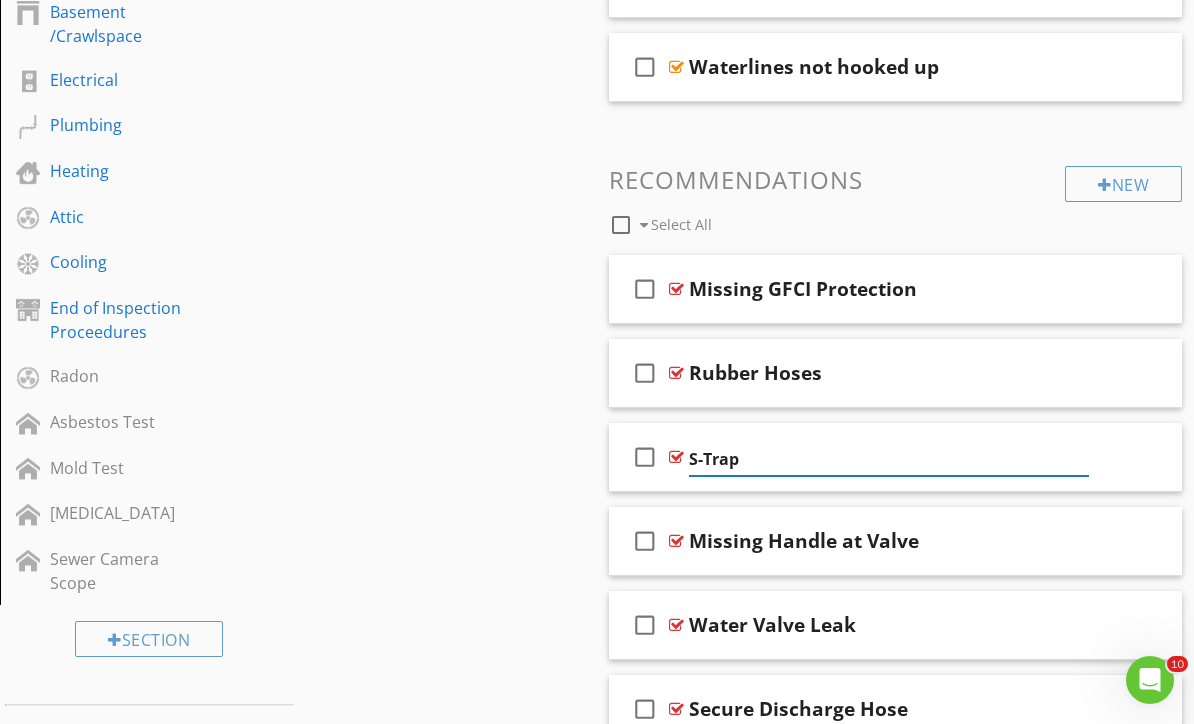 click on "check_box_outline_blank" at bounding box center [645, 457] 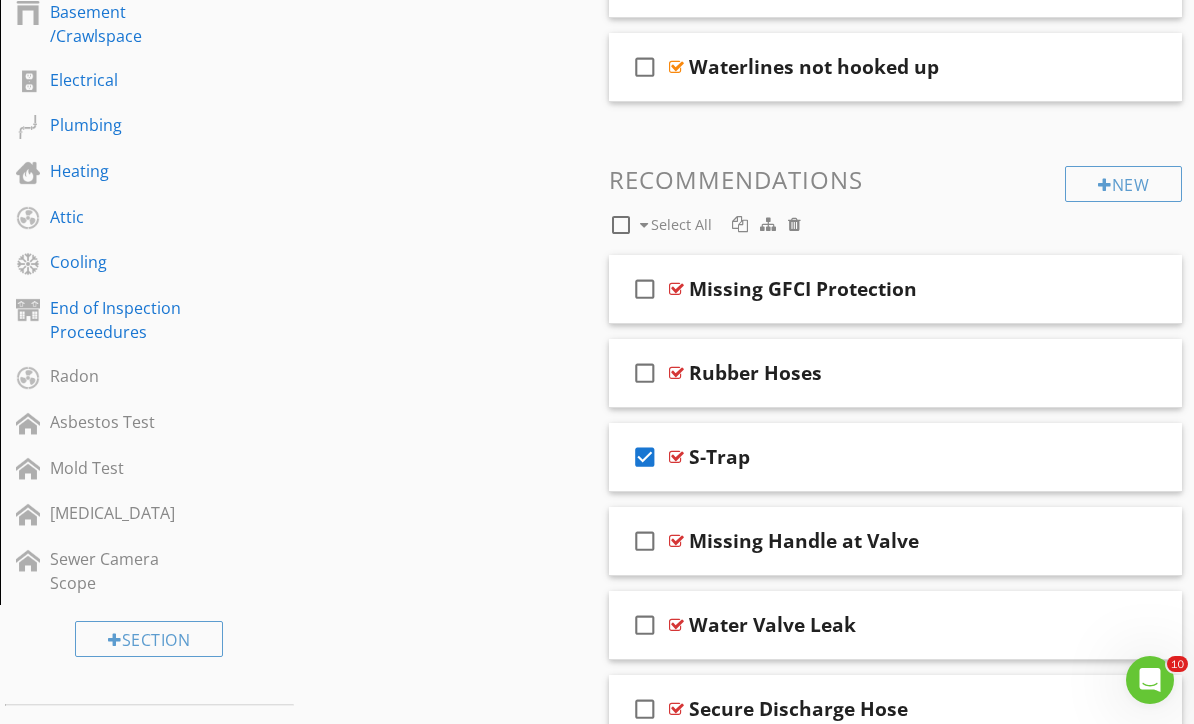 click at bounding box center (1047, 456) 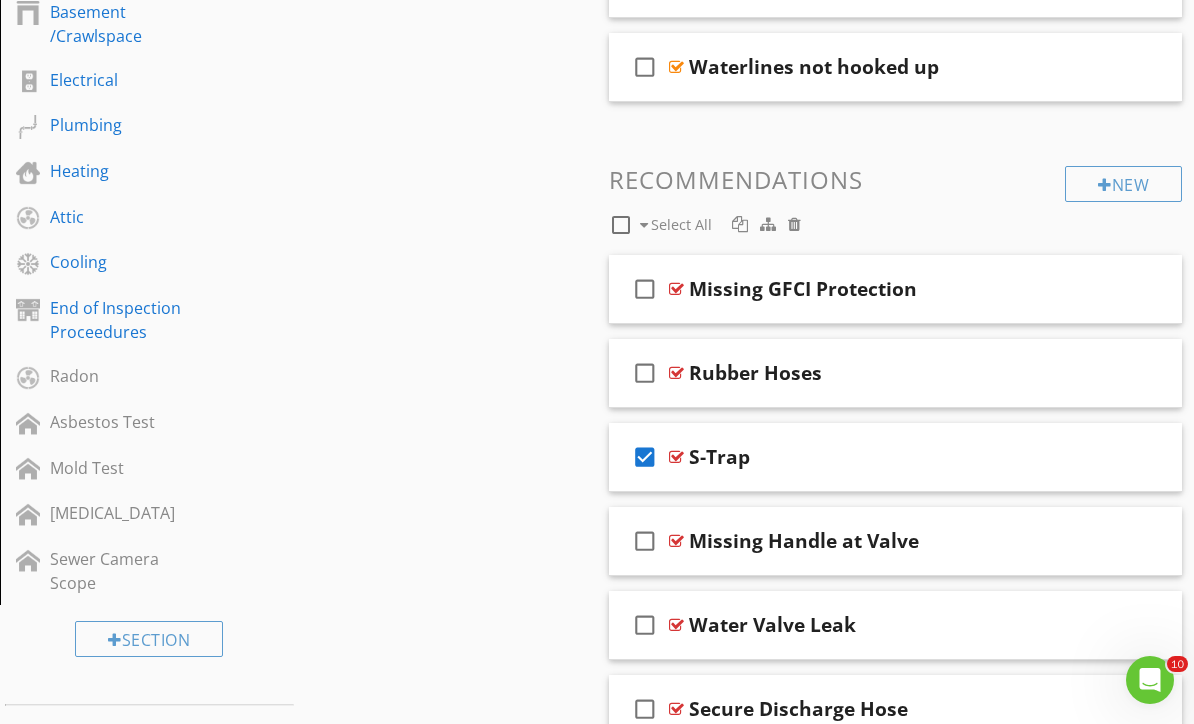 click at bounding box center (1047, 456) 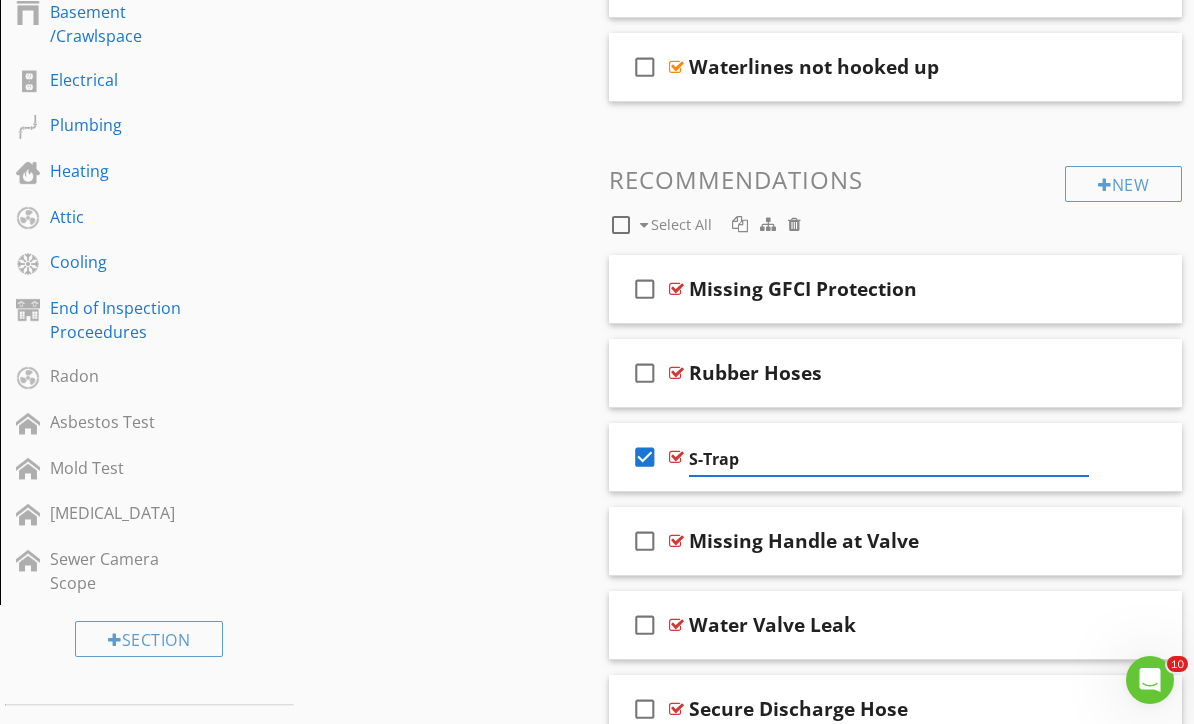 click on "S-Trap" at bounding box center [889, 459] 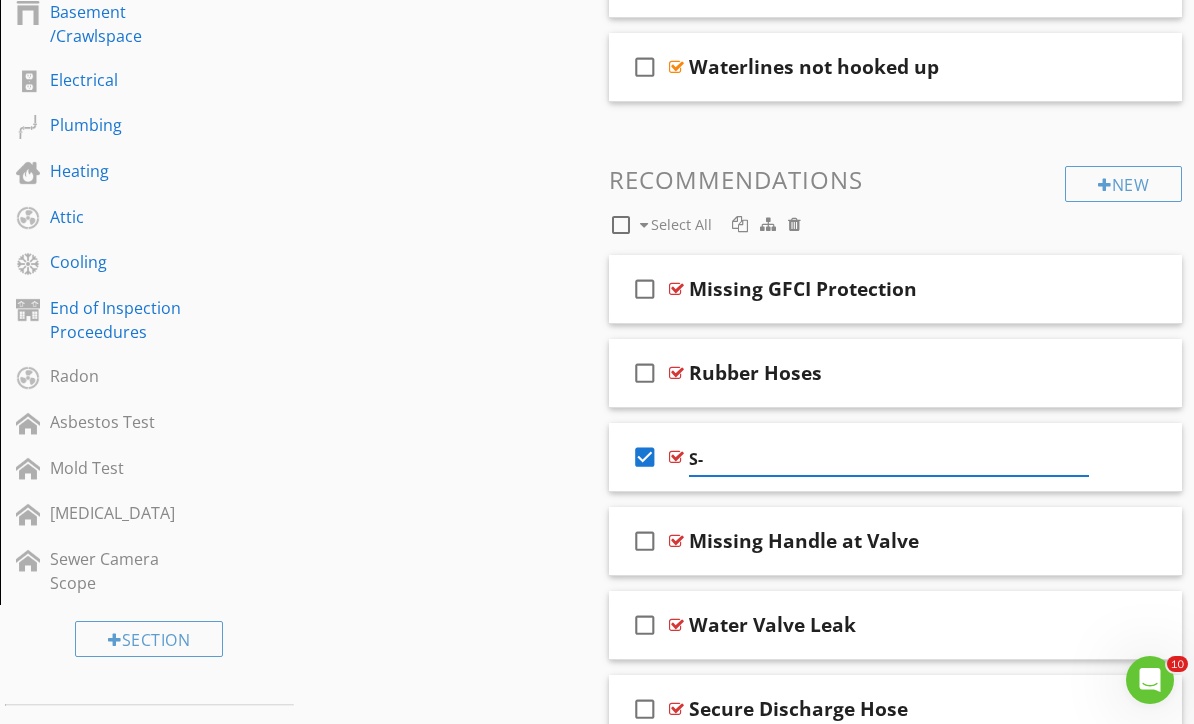type on "S" 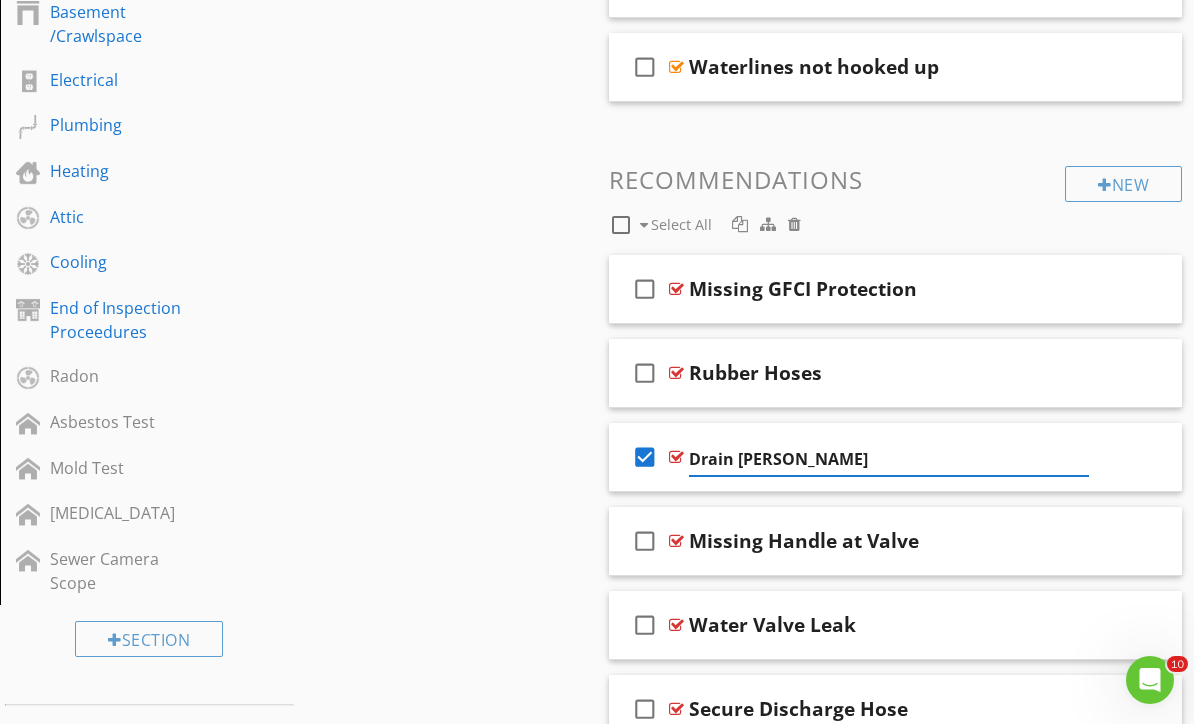 type on "Drain Line" 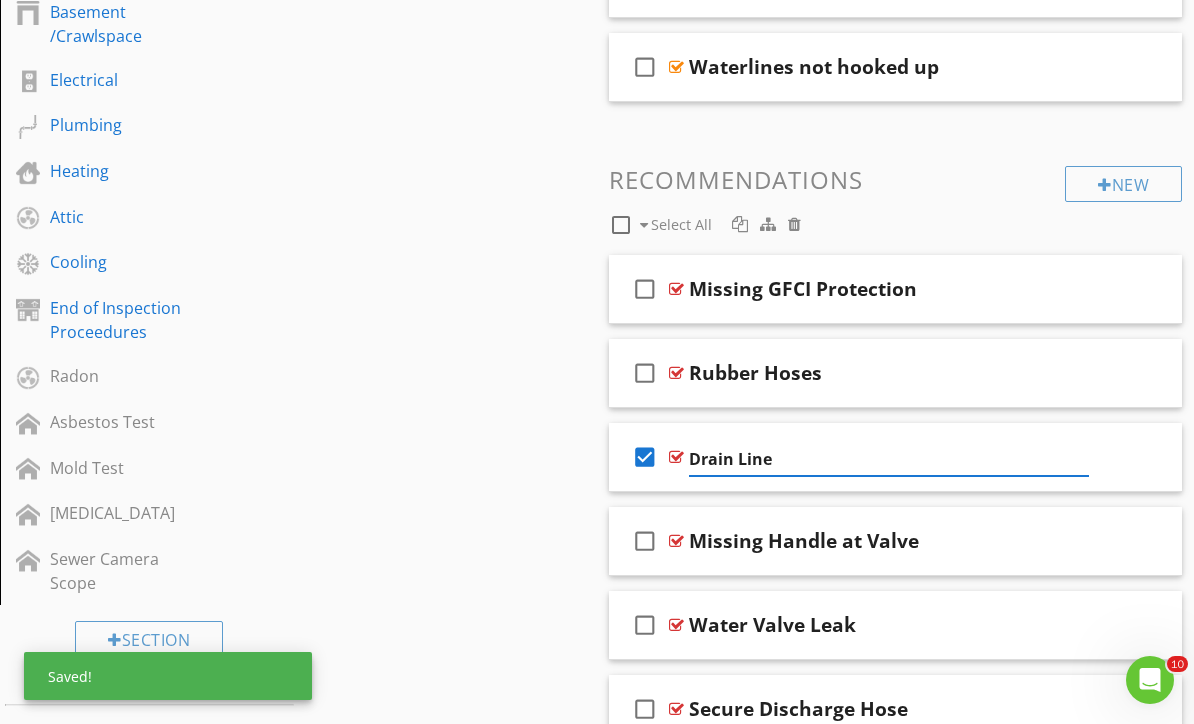click on "Missing Handle at Valve" at bounding box center (889, 541) 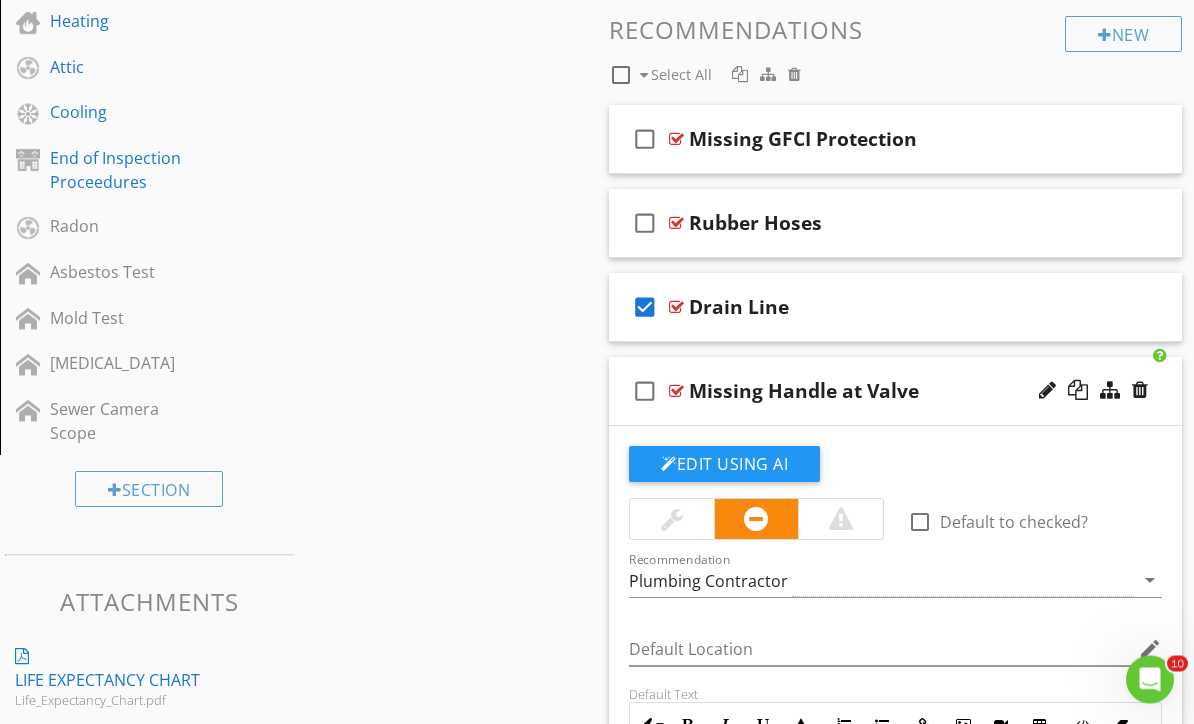 scroll, scrollTop: 907, scrollLeft: 0, axis: vertical 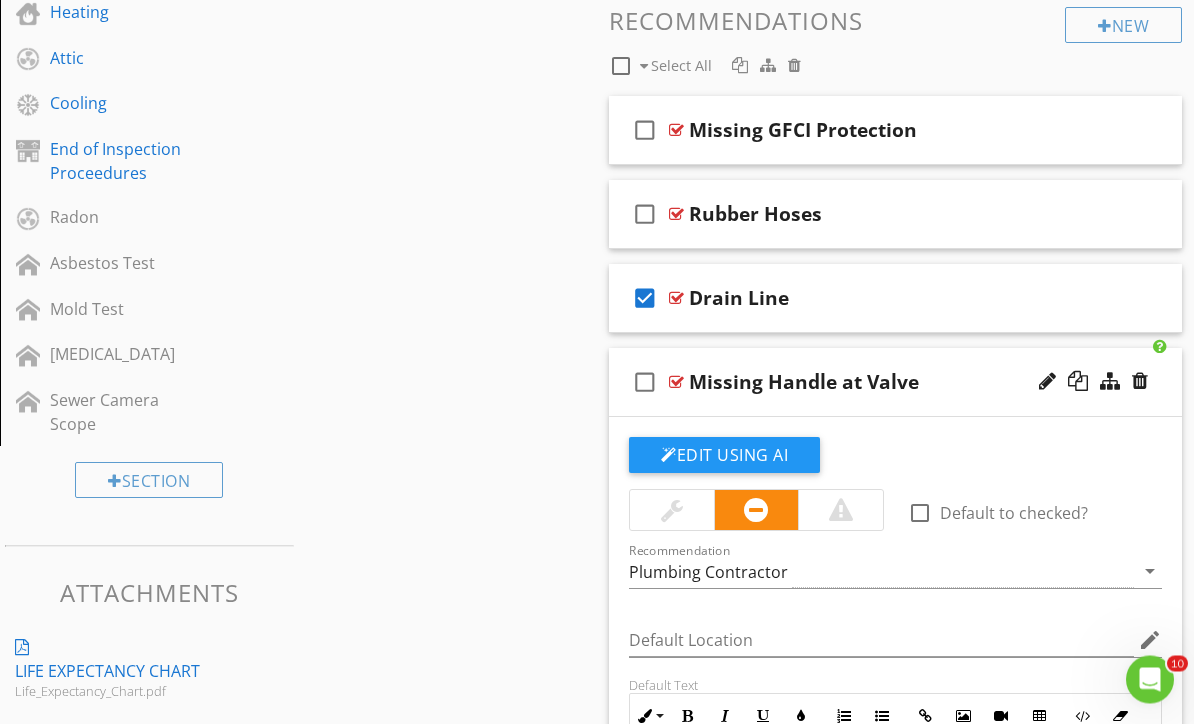 click on "Drain Line" at bounding box center (889, 299) 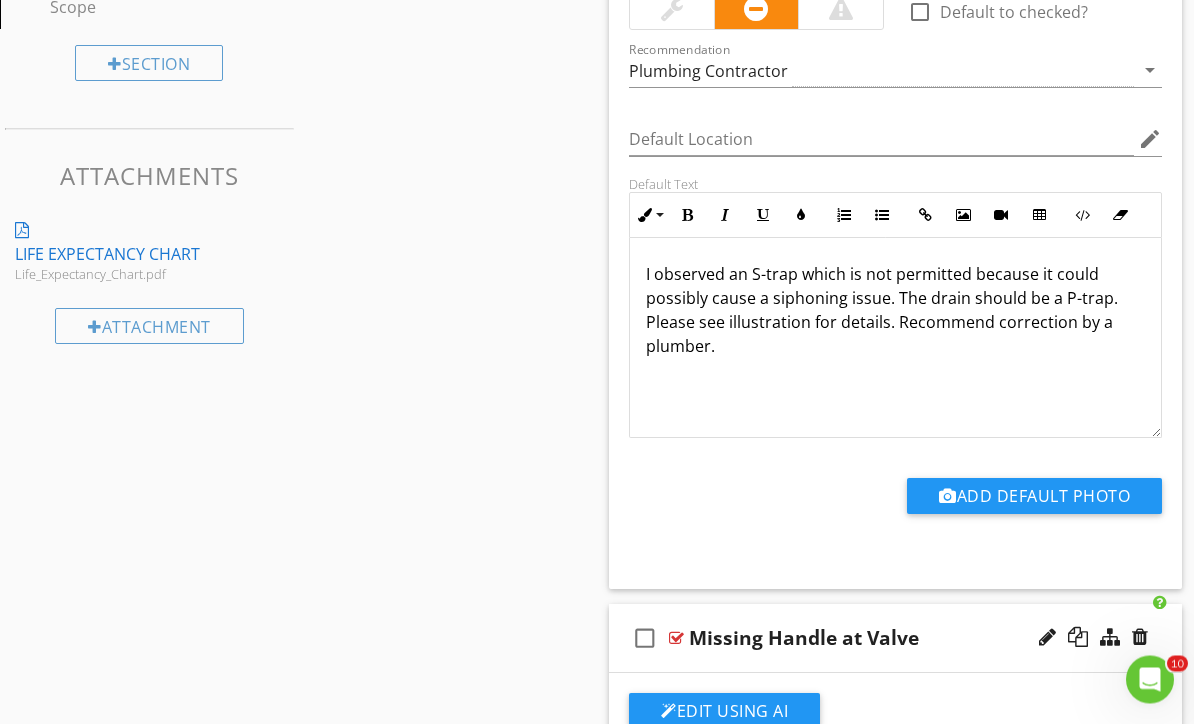 scroll, scrollTop: 1337, scrollLeft: 0, axis: vertical 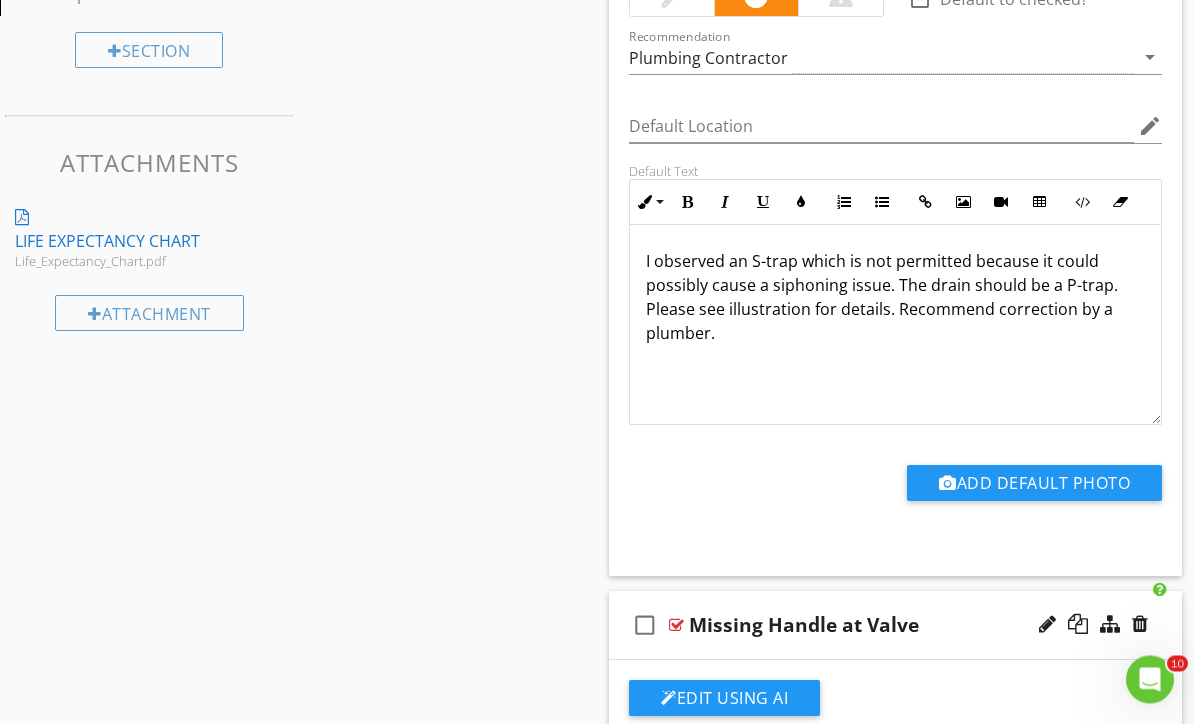 click at bounding box center (963, 203) 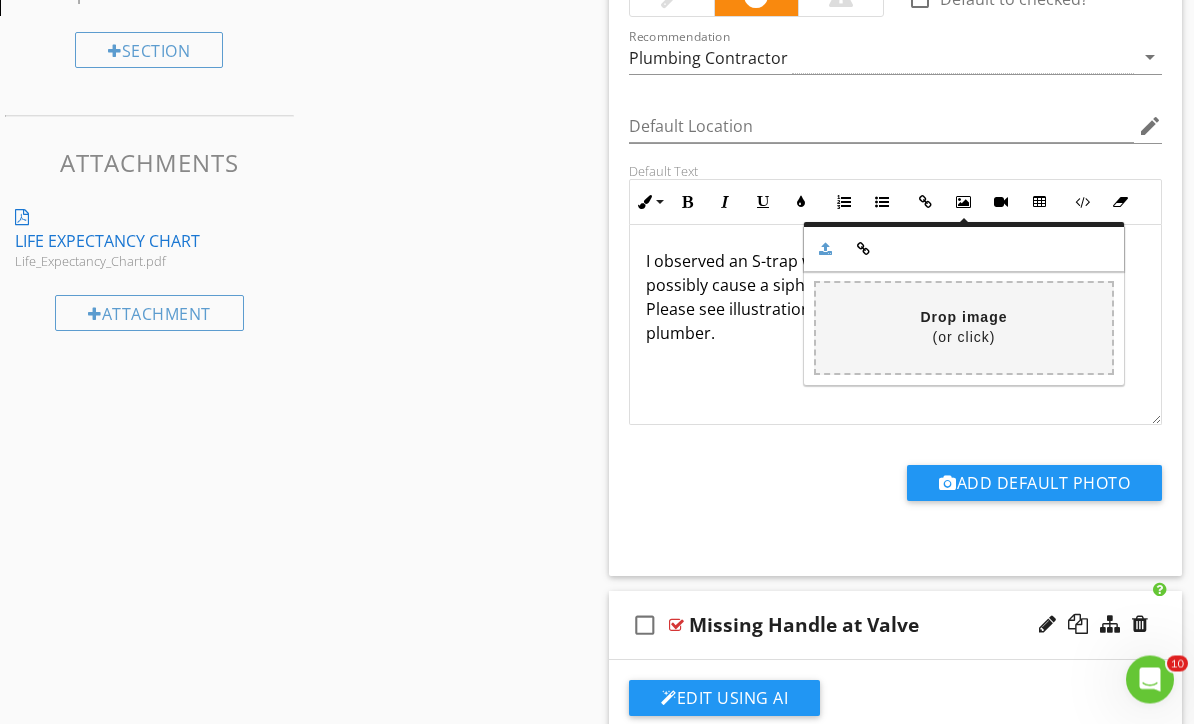 scroll, scrollTop: 1338, scrollLeft: 0, axis: vertical 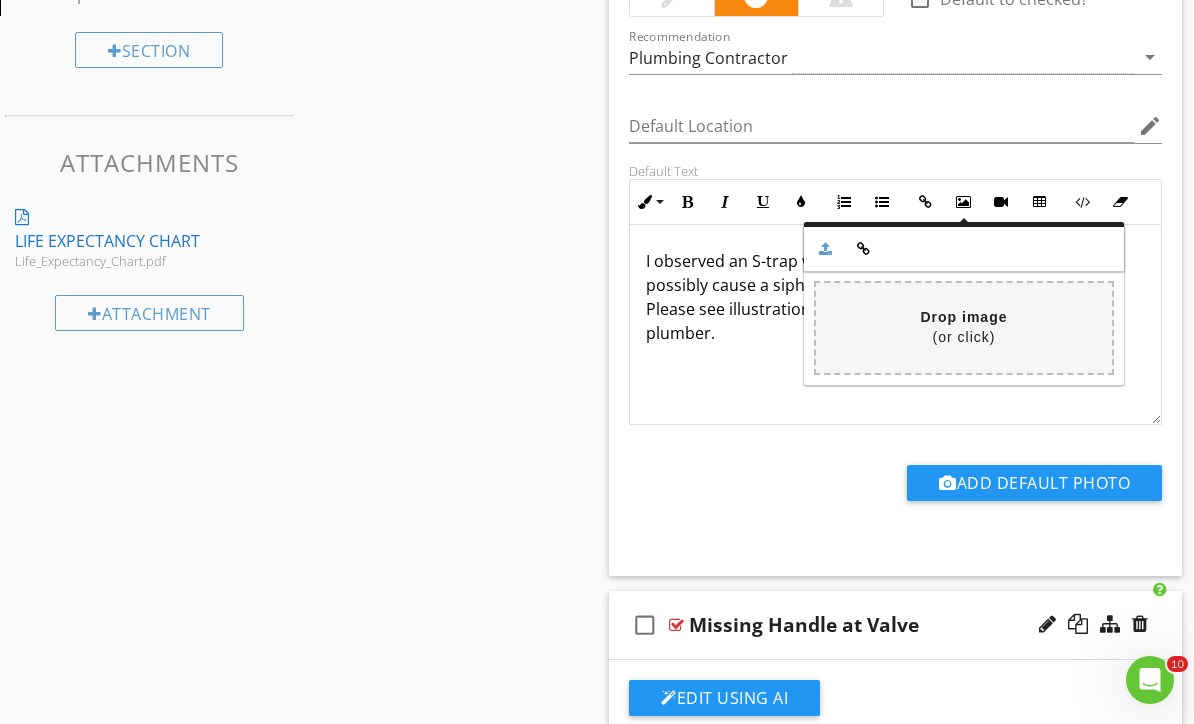 click at bounding box center (1039, 202) 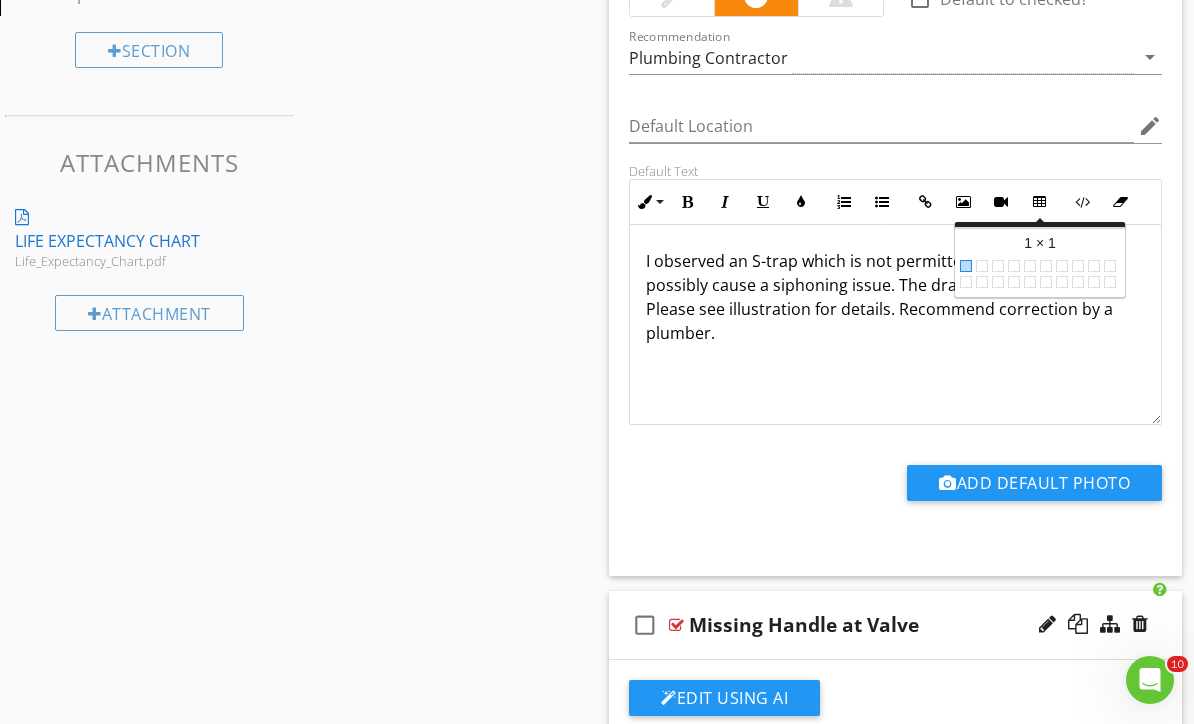 scroll, scrollTop: 1337, scrollLeft: 0, axis: vertical 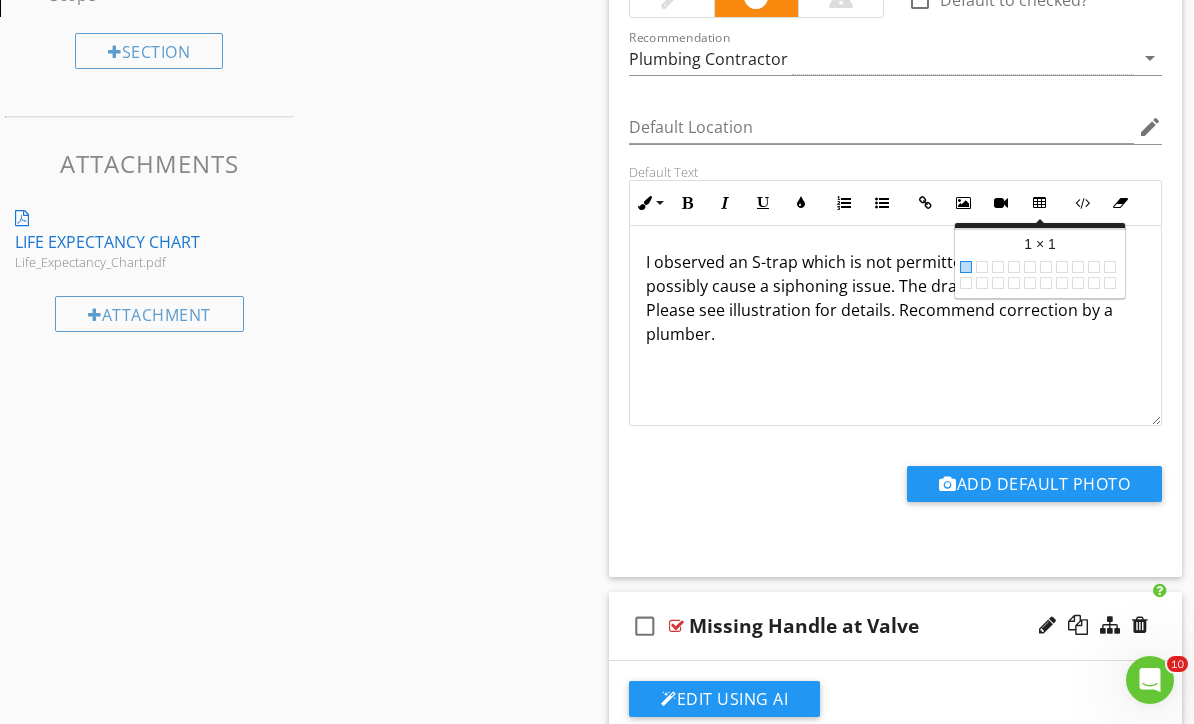click at bounding box center [963, 203] 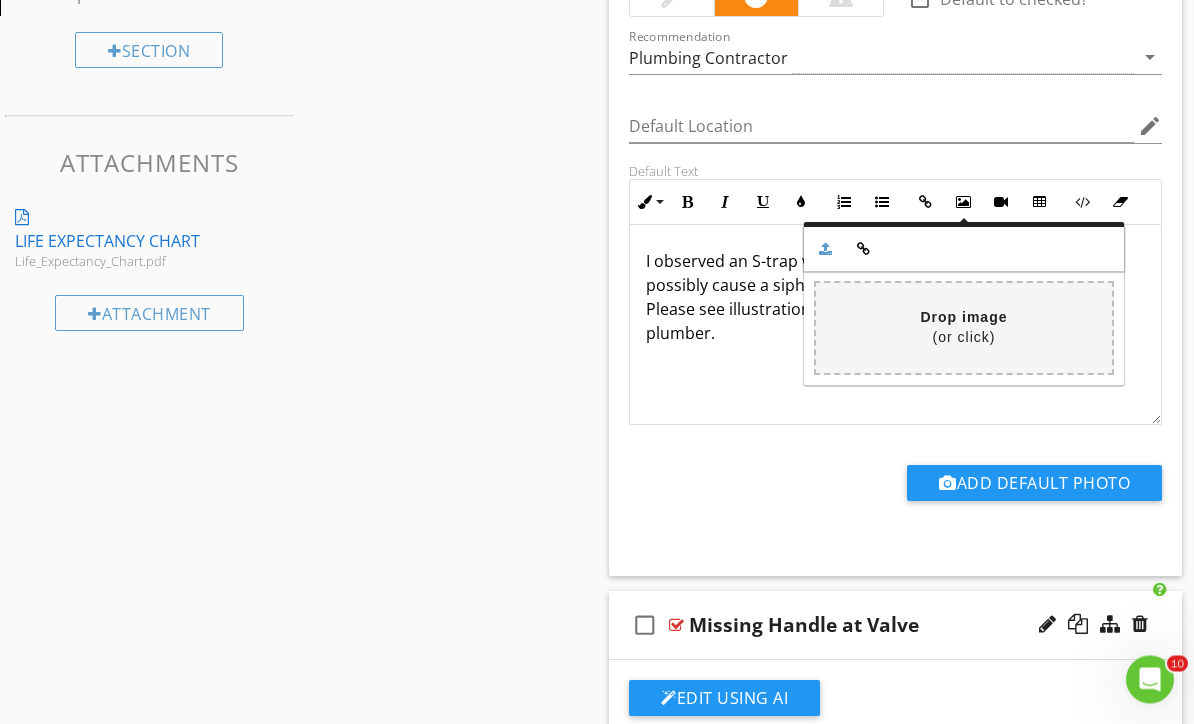 click at bounding box center [372, 328] 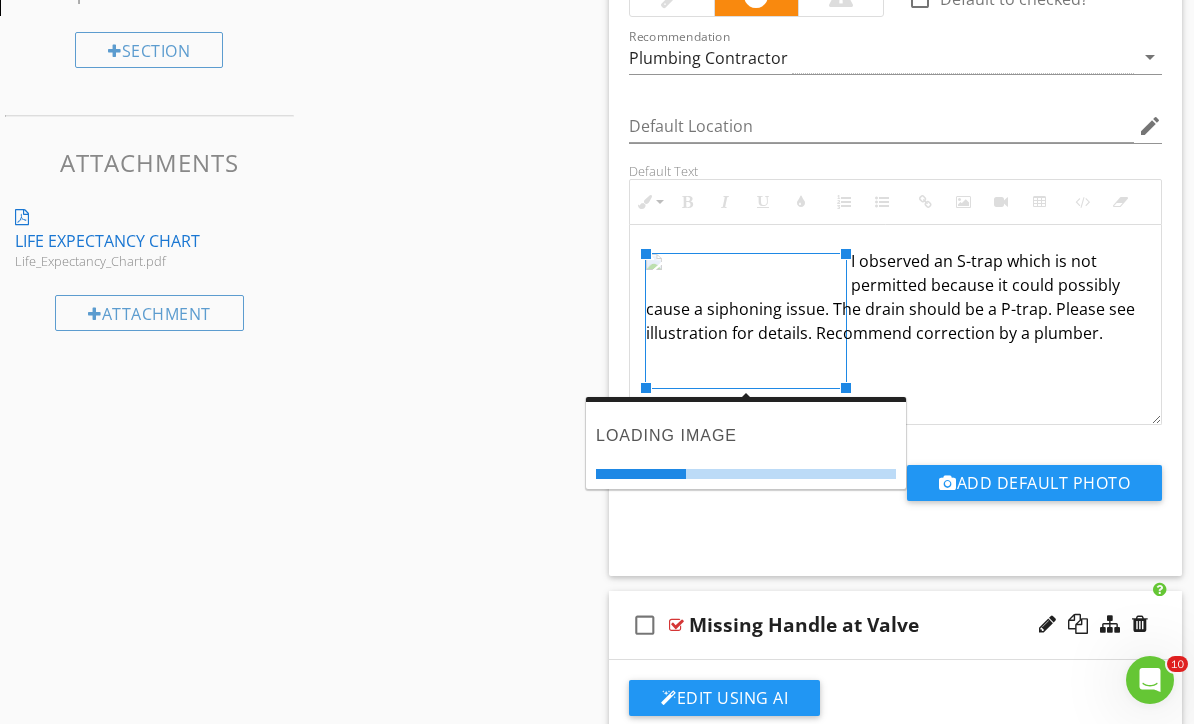 scroll, scrollTop: 1337, scrollLeft: 0, axis: vertical 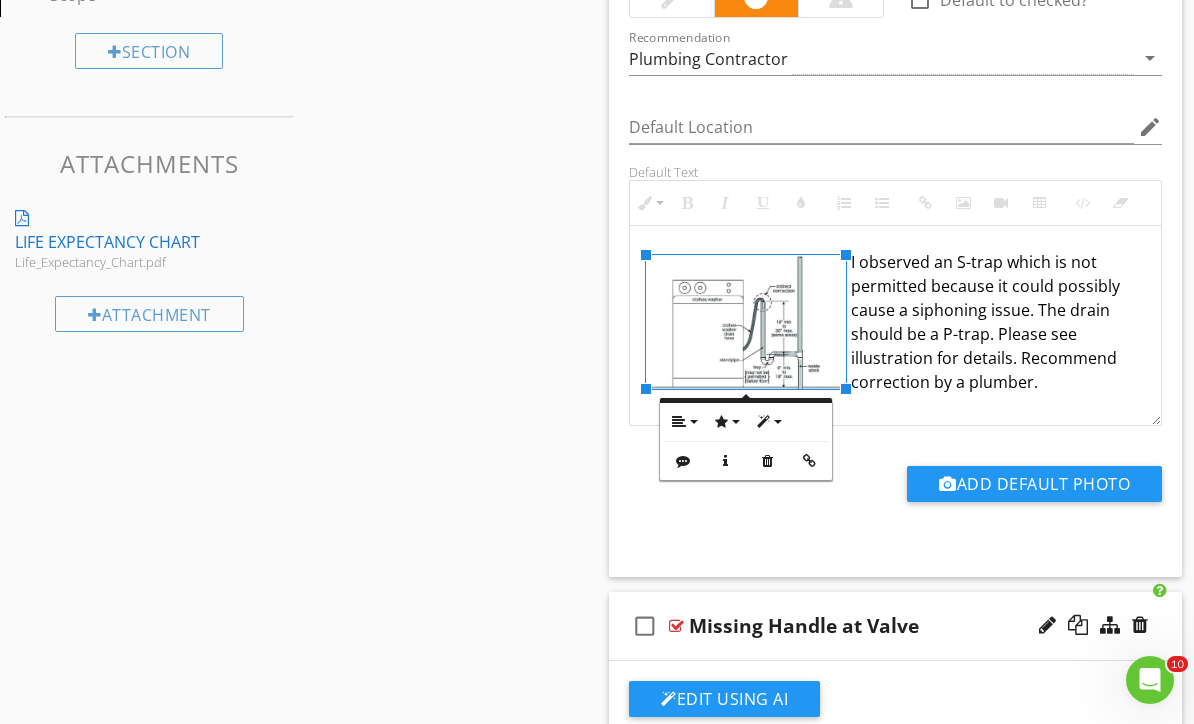 click on "Remove" at bounding box center [767, 461] 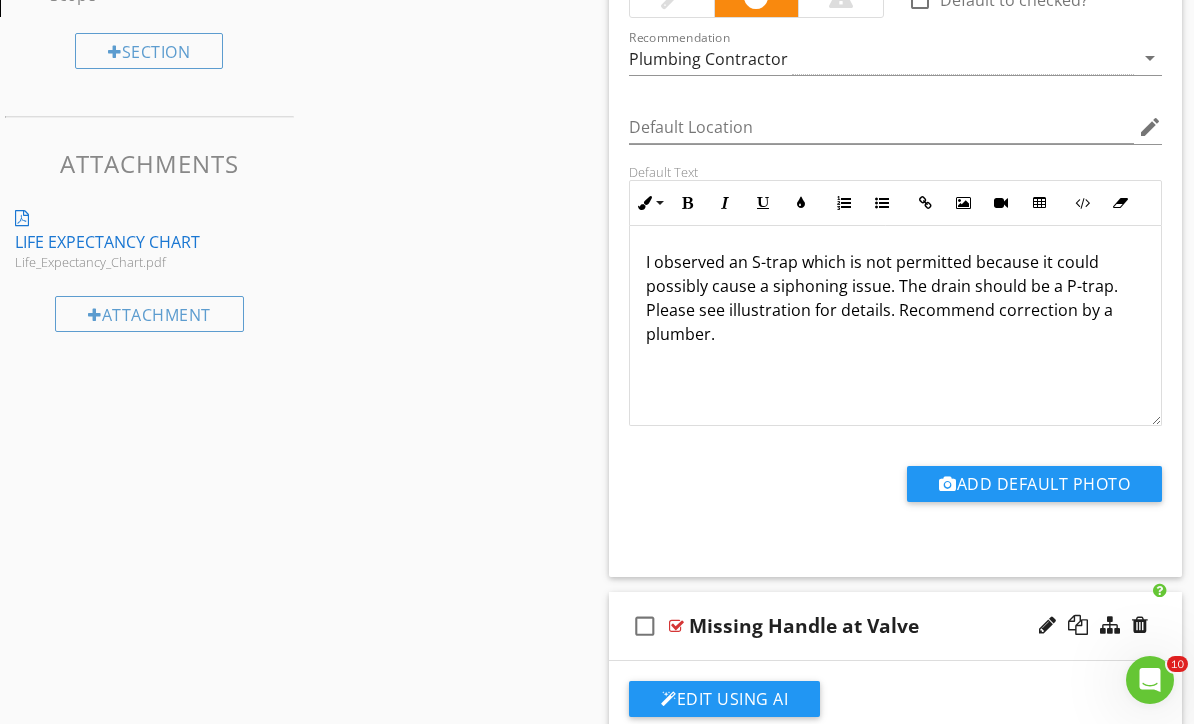 click on "Add Default Photo" at bounding box center [1034, 484] 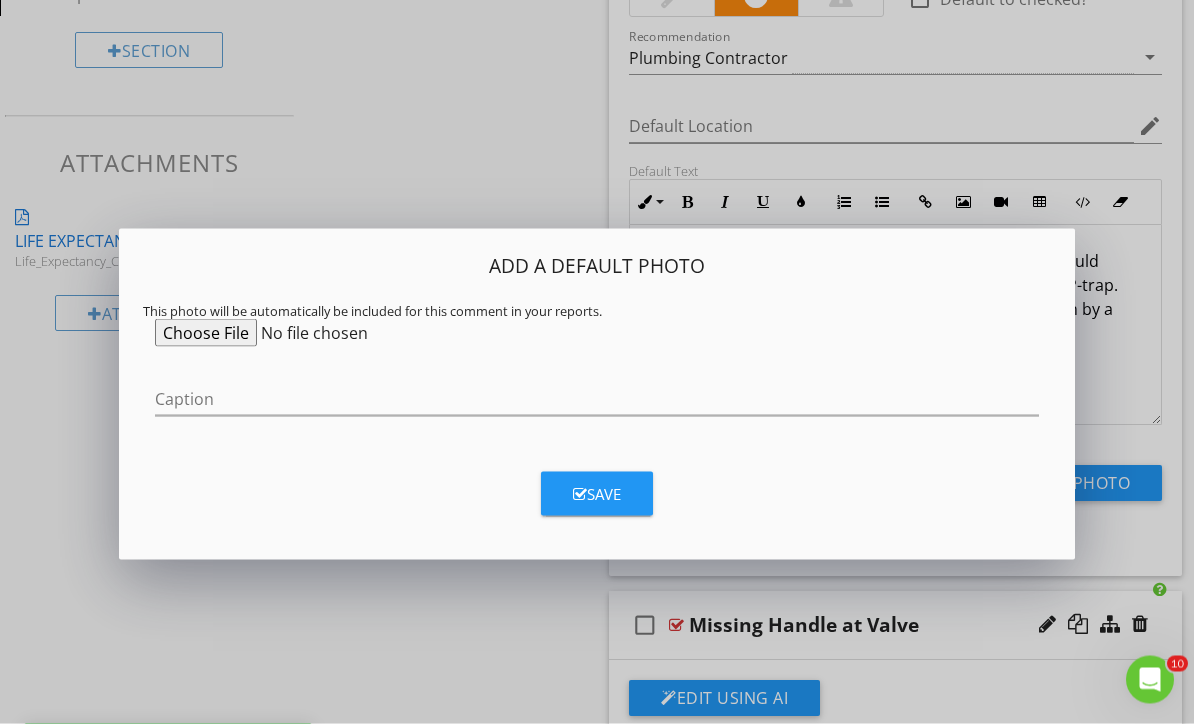 click at bounding box center [308, 333] 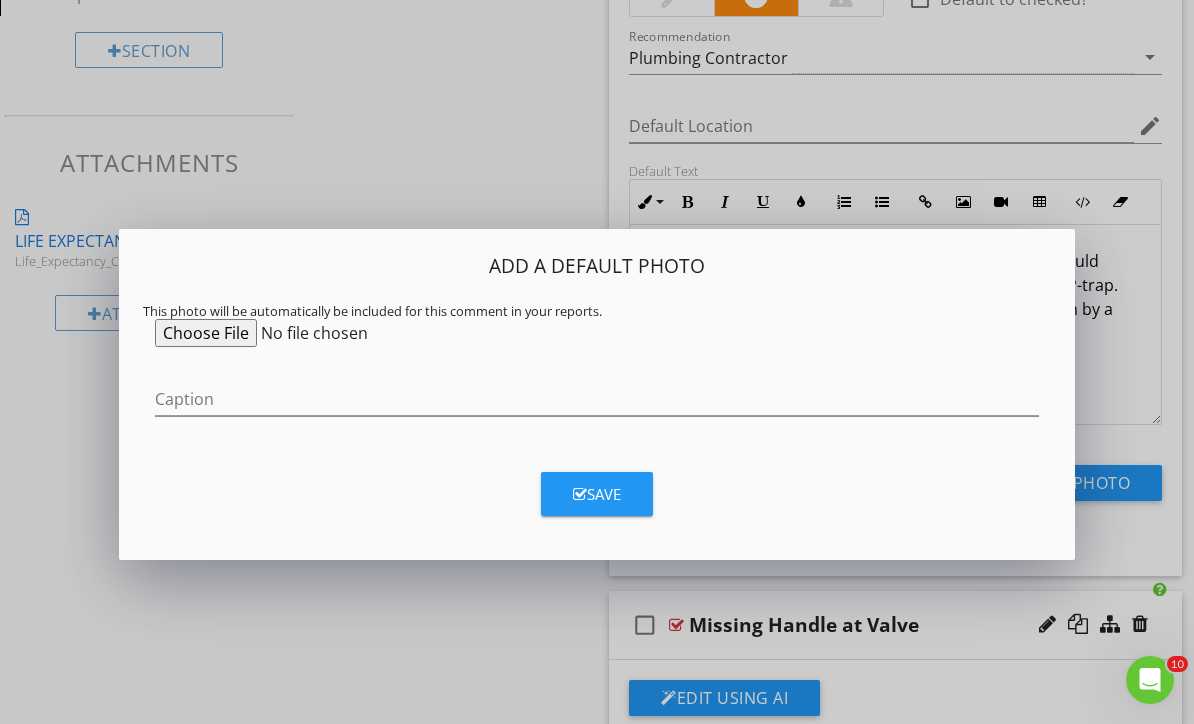 type on "C:\fakepath\IMG_8595.jpeg" 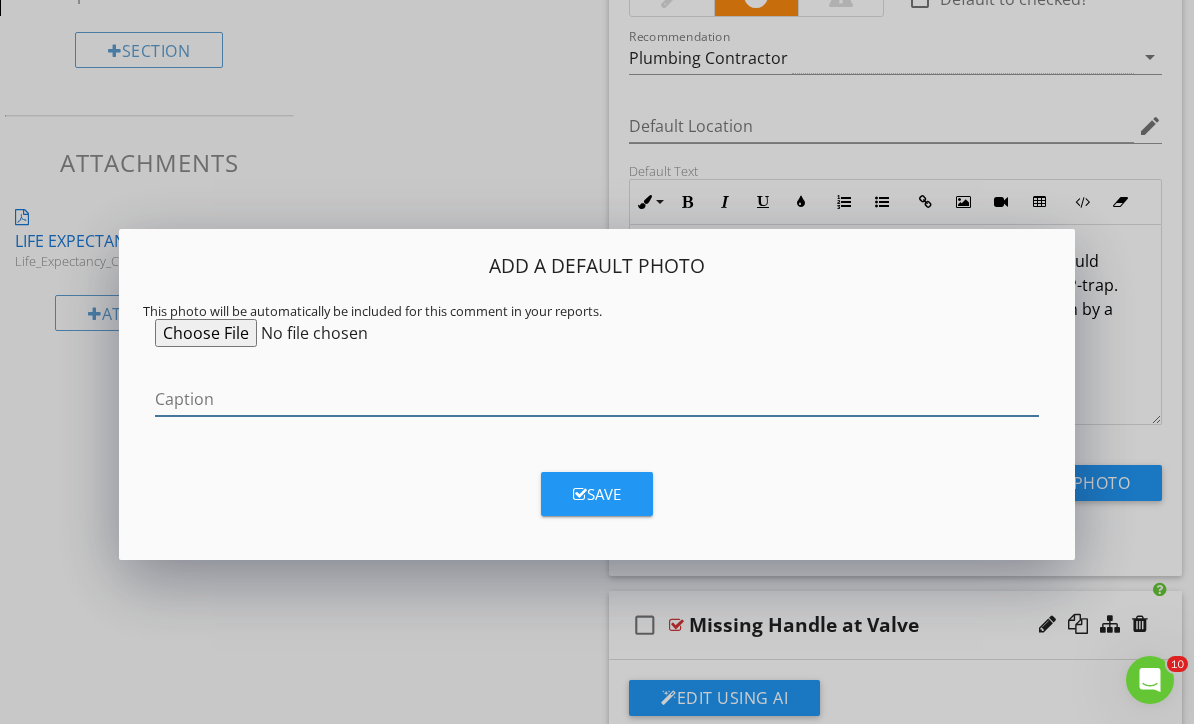 click at bounding box center (596, 399) 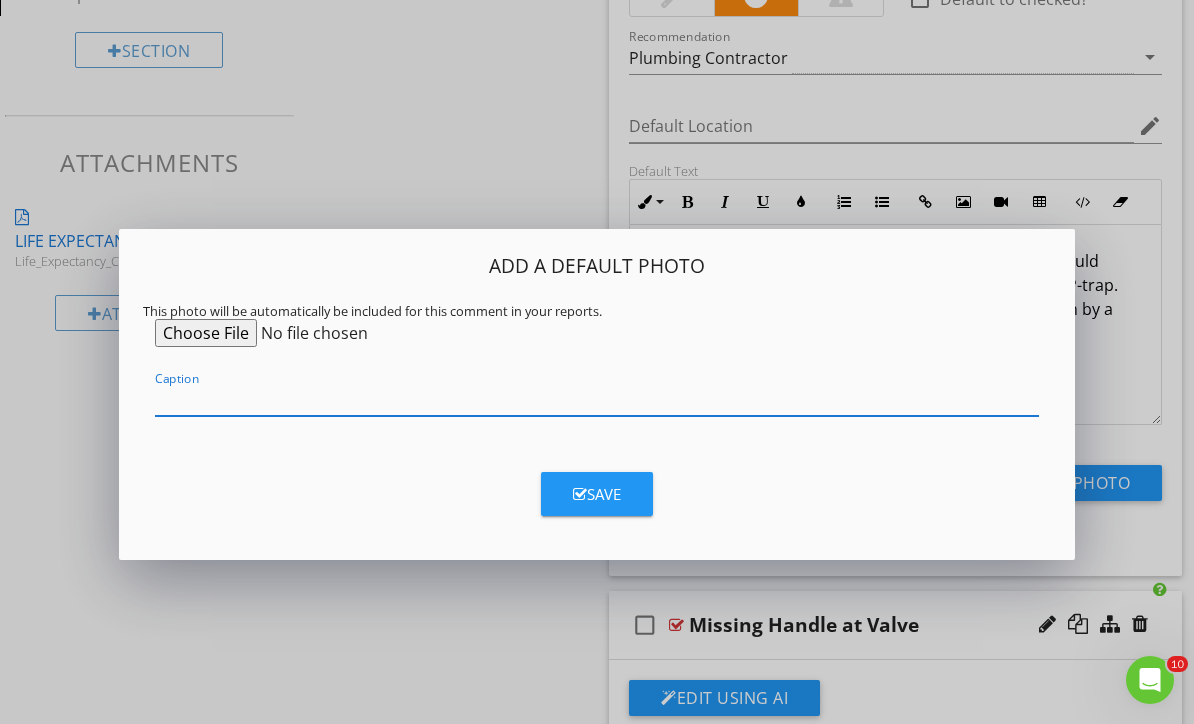 scroll, scrollTop: 1337, scrollLeft: 0, axis: vertical 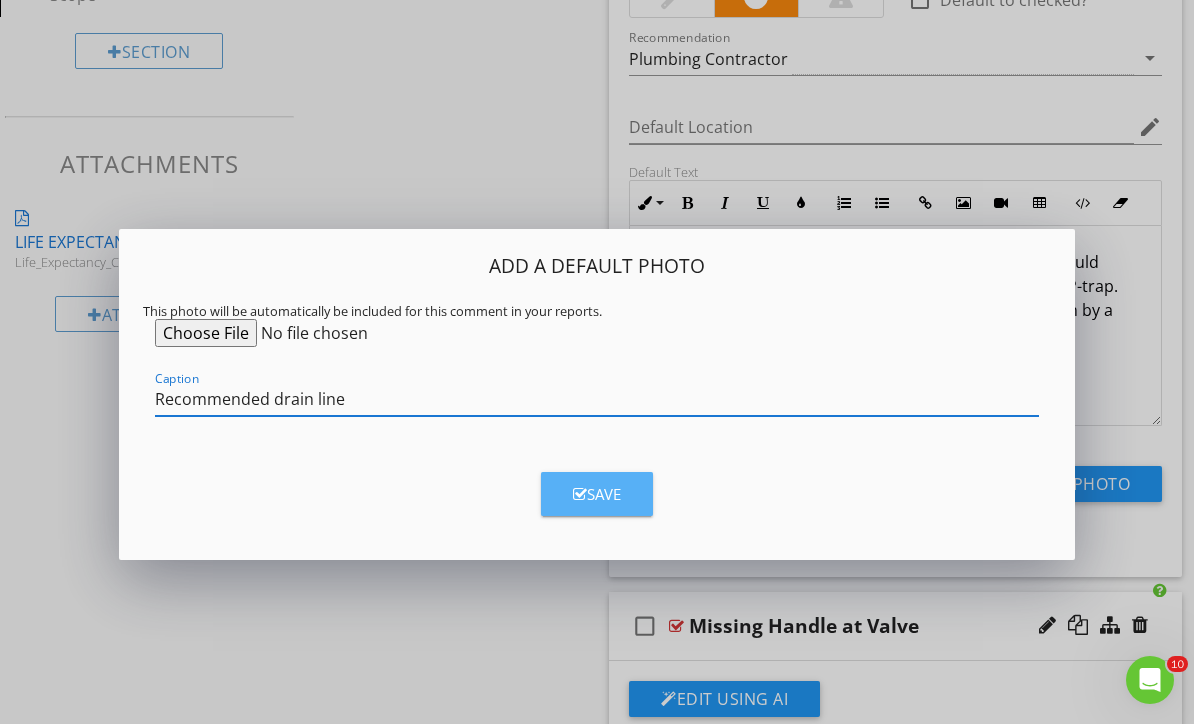 type on "Recommended drain line" 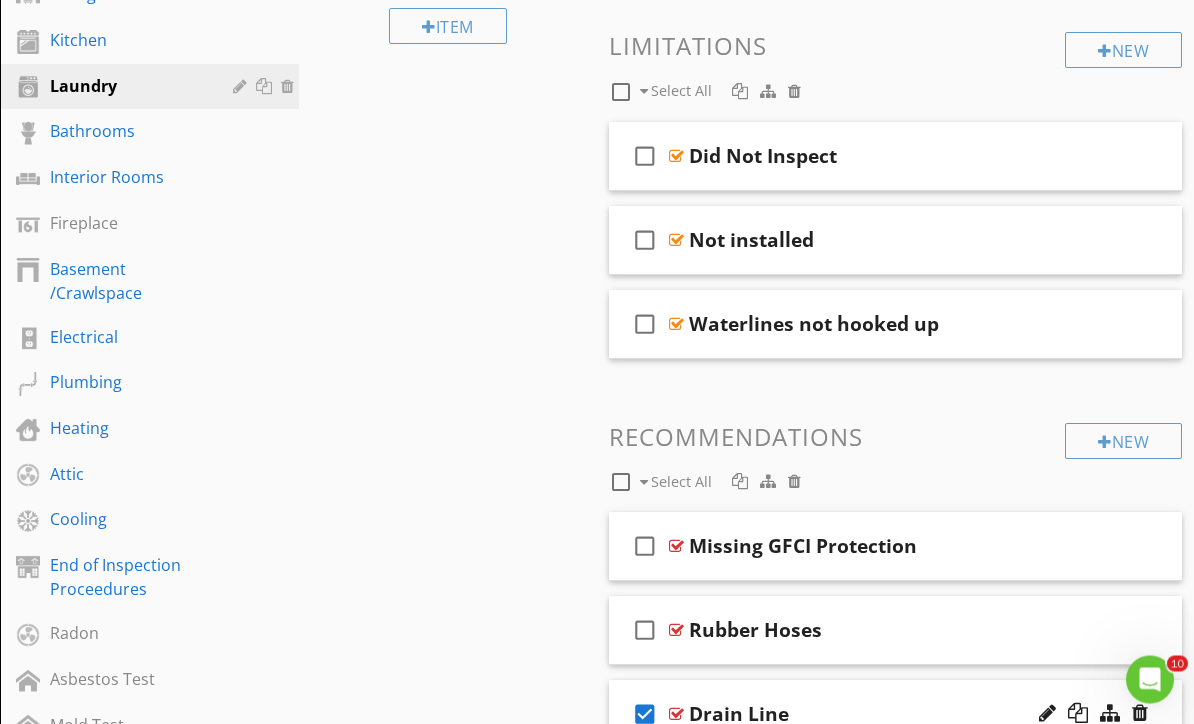 scroll, scrollTop: 492, scrollLeft: 0, axis: vertical 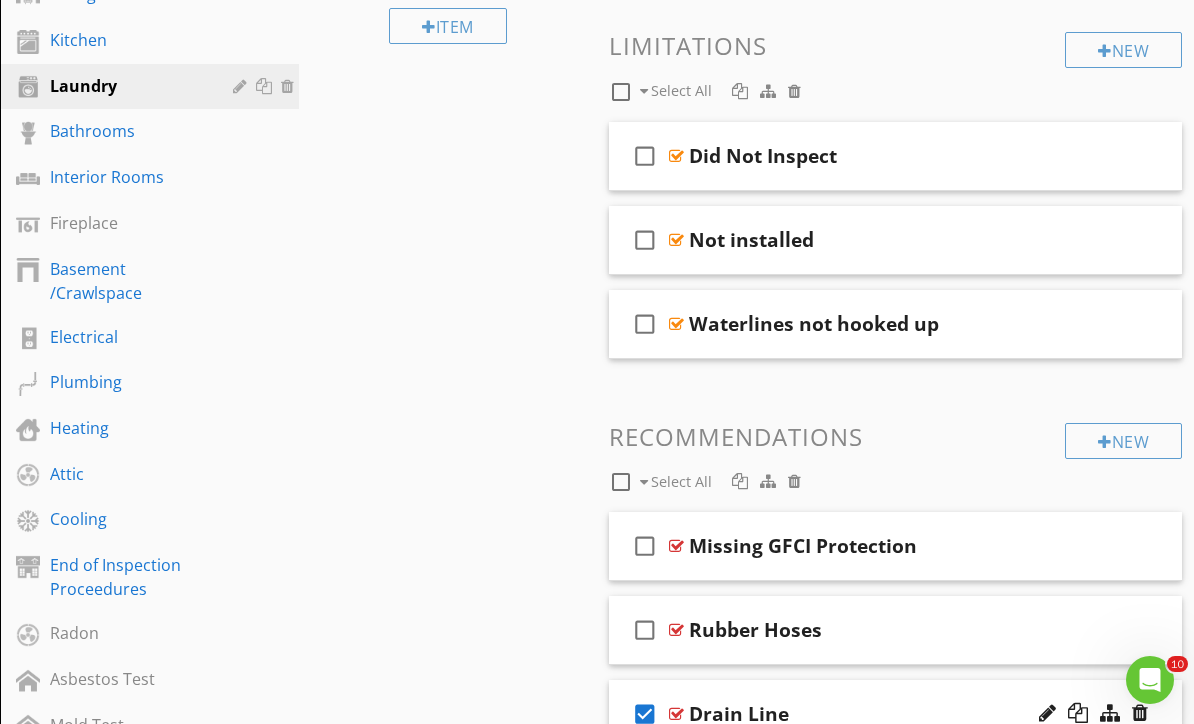 click on "Bathrooms" at bounding box center [127, 131] 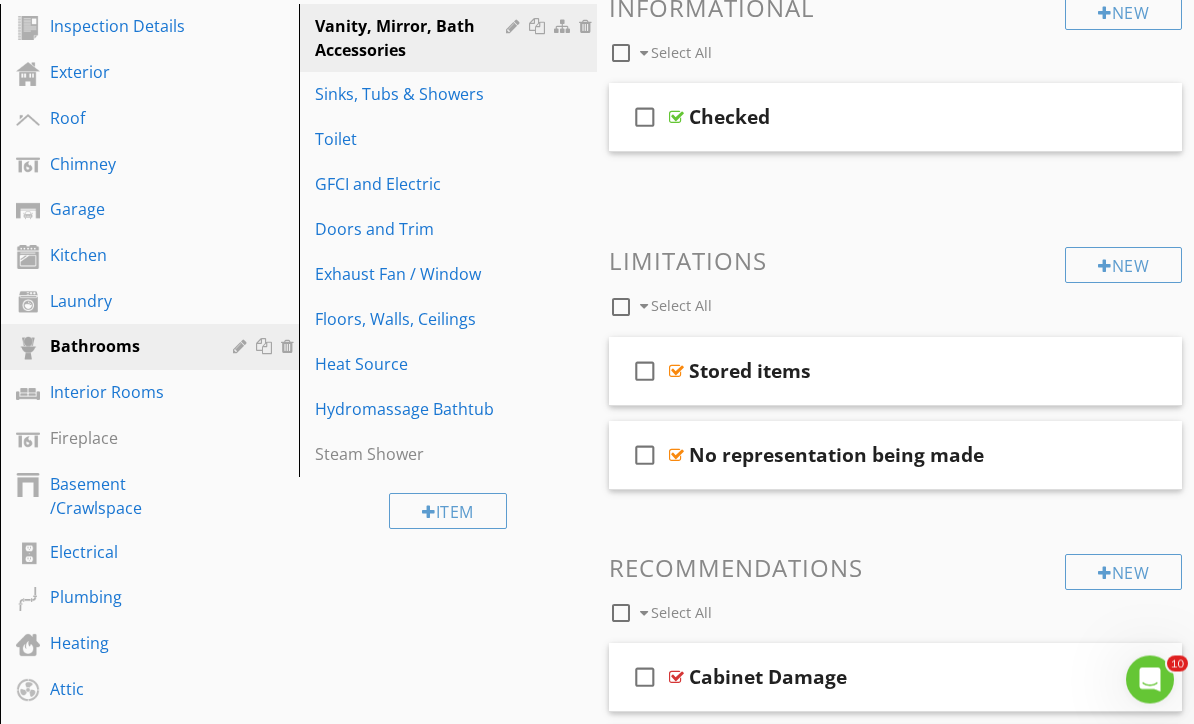 scroll, scrollTop: 277, scrollLeft: 0, axis: vertical 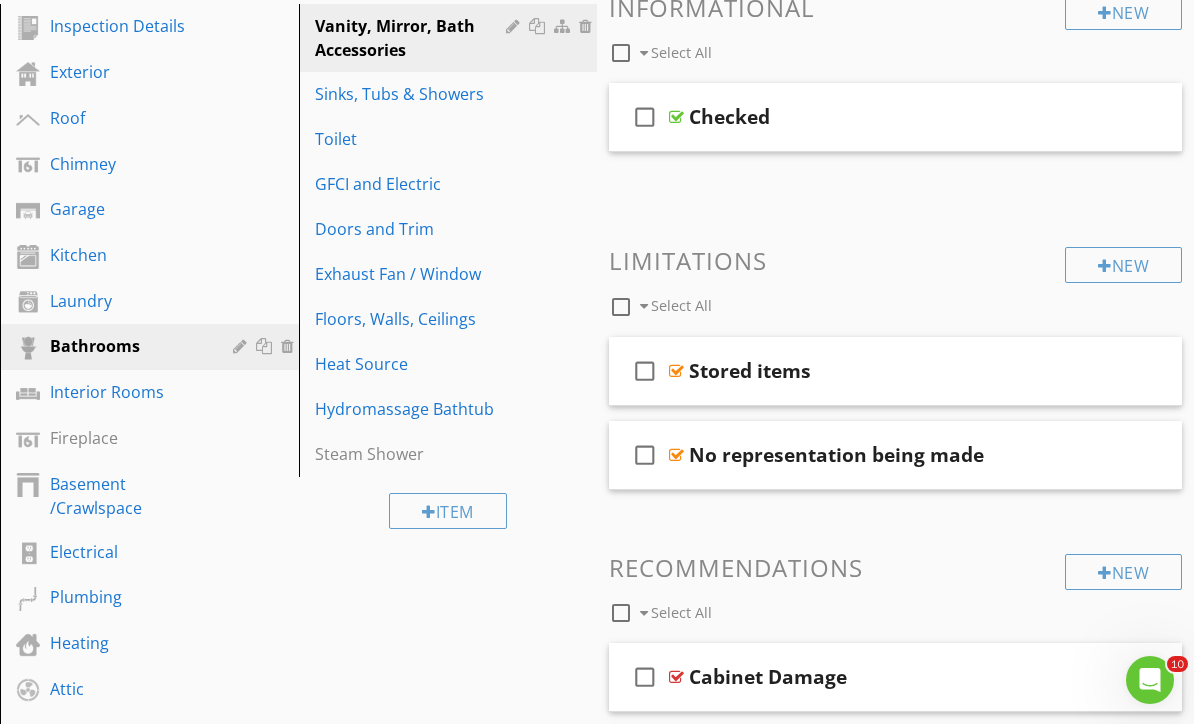 click on "Sinks, Tubs & Showers" at bounding box center (414, 94) 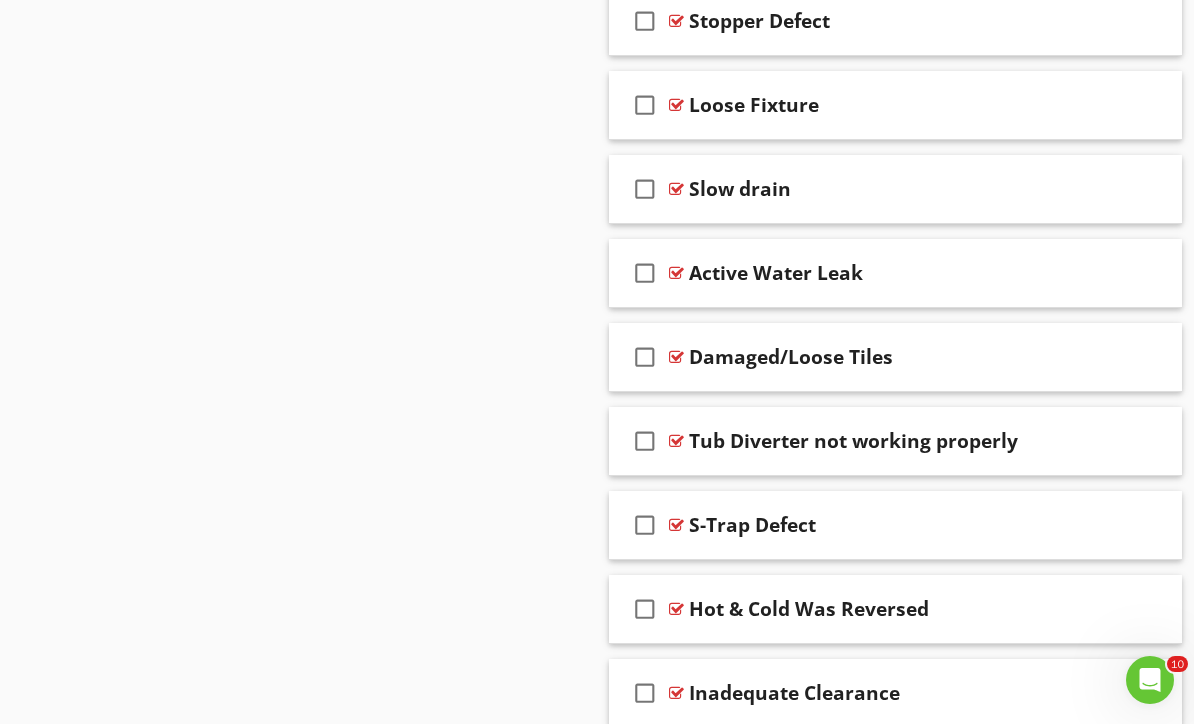 scroll, scrollTop: 2025, scrollLeft: 0, axis: vertical 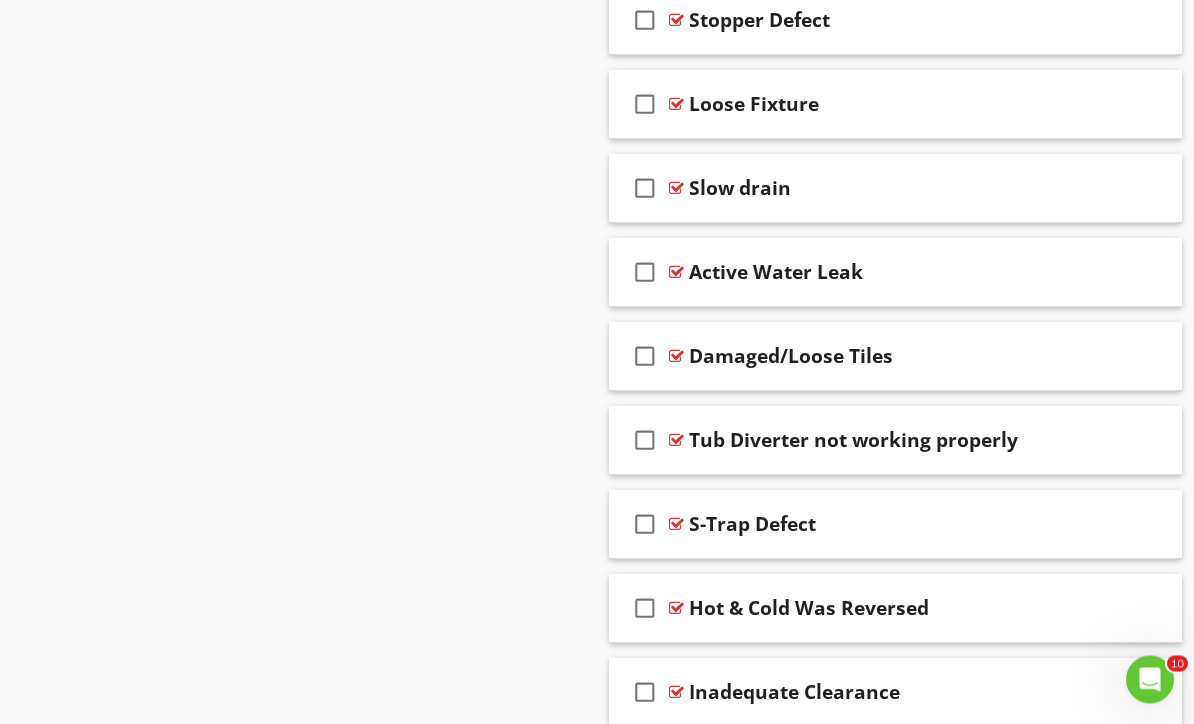 click on "Active Water Leak" at bounding box center [889, 273] 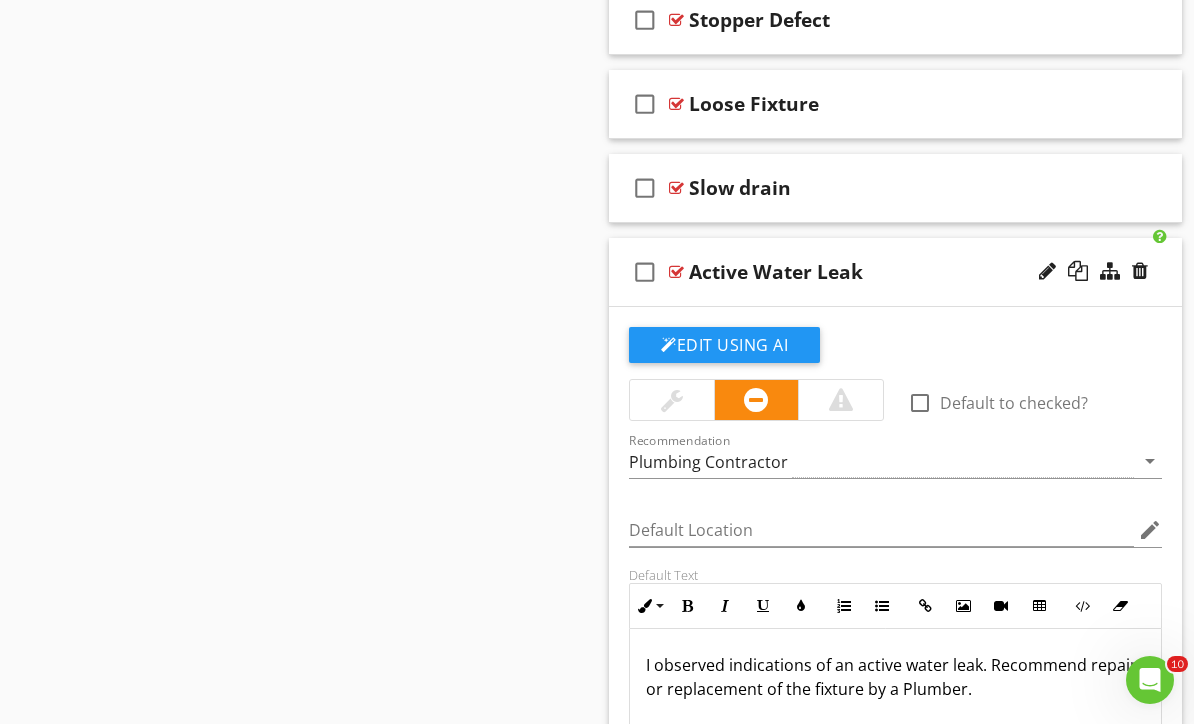 click on "Active Water Leak" at bounding box center (776, 272) 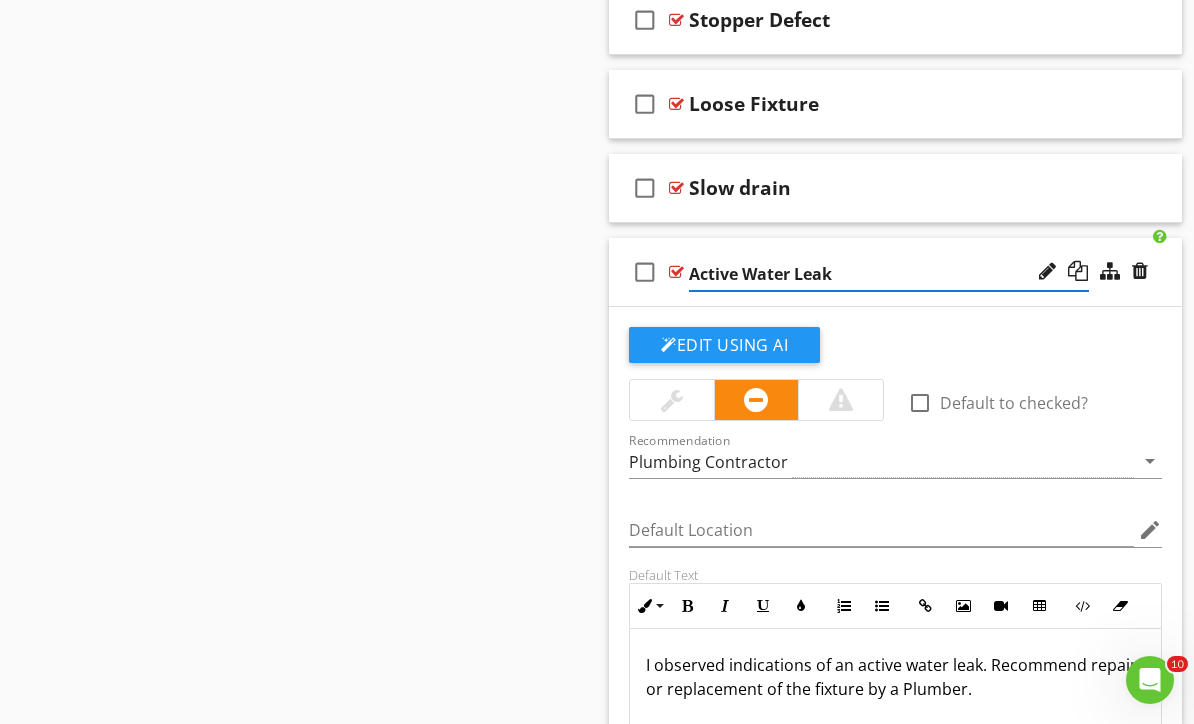 click on "Active Water Leak" at bounding box center (889, 274) 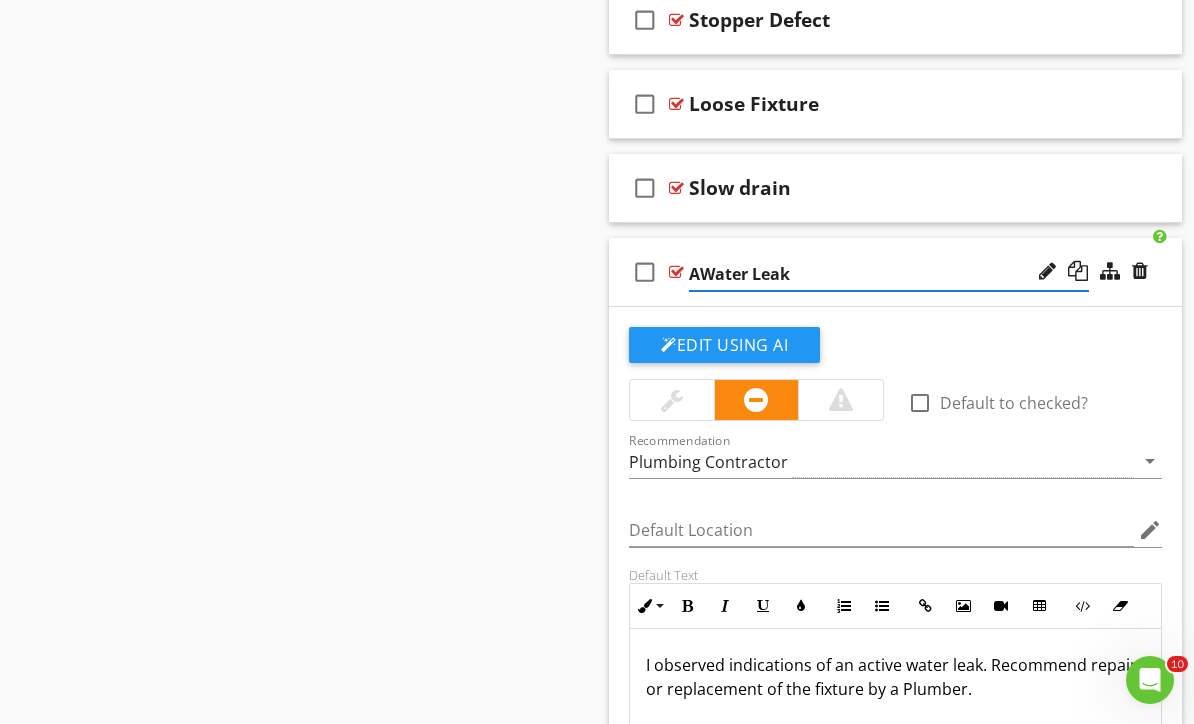 type on "Water Leak" 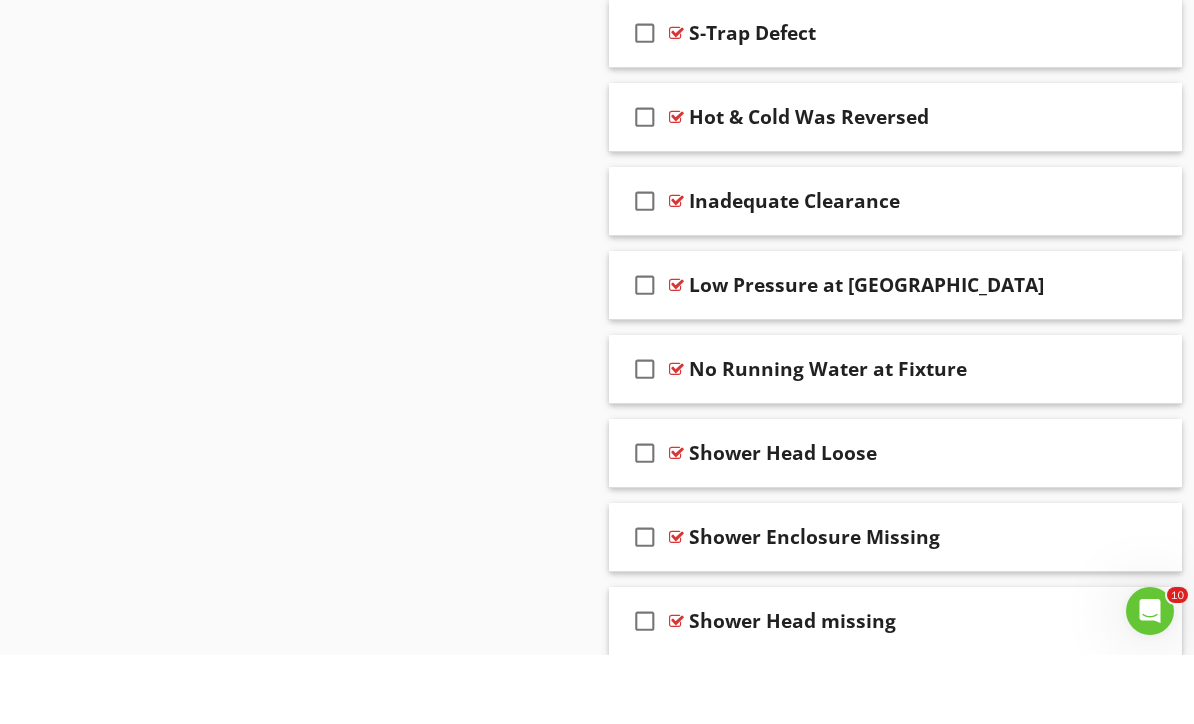 scroll, scrollTop: 3122, scrollLeft: 0, axis: vertical 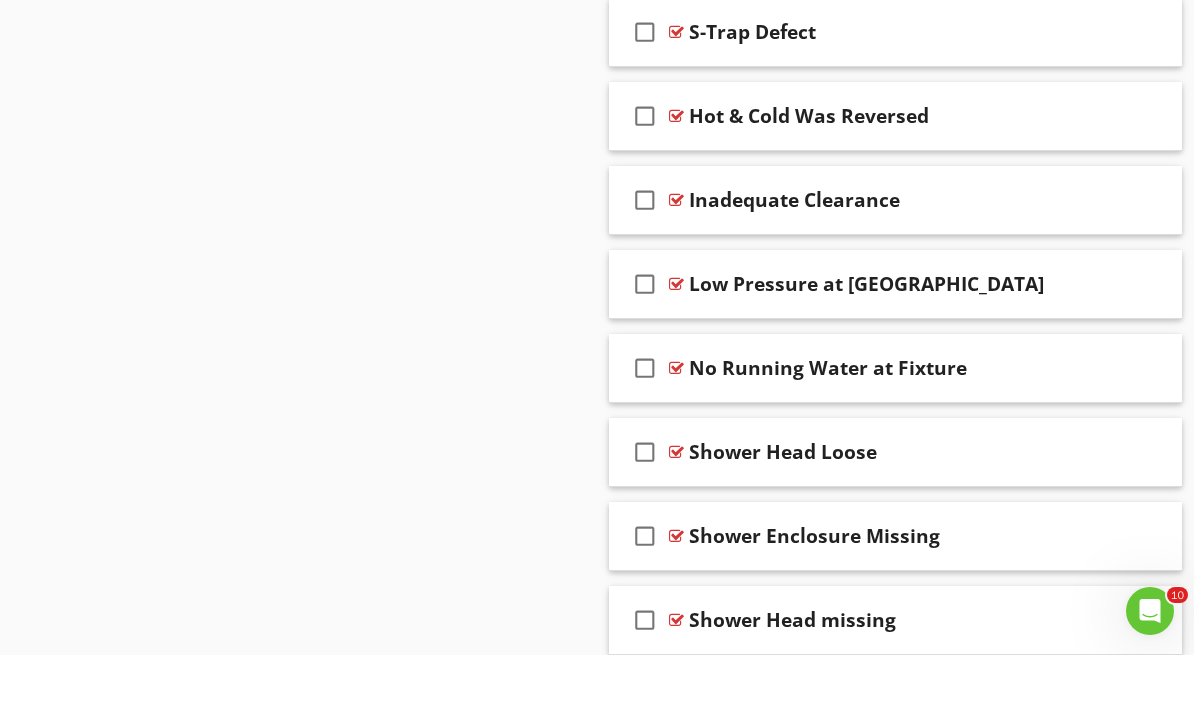 click at bounding box center (1140, 268) 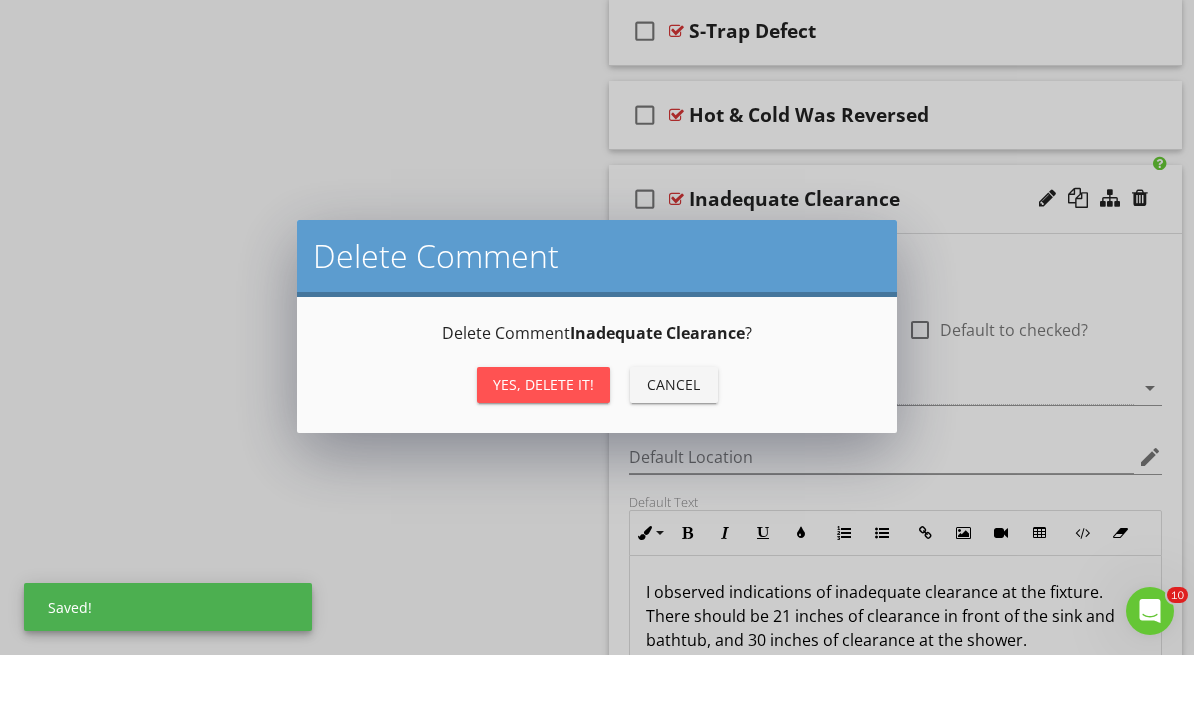 scroll, scrollTop: 3192, scrollLeft: 0, axis: vertical 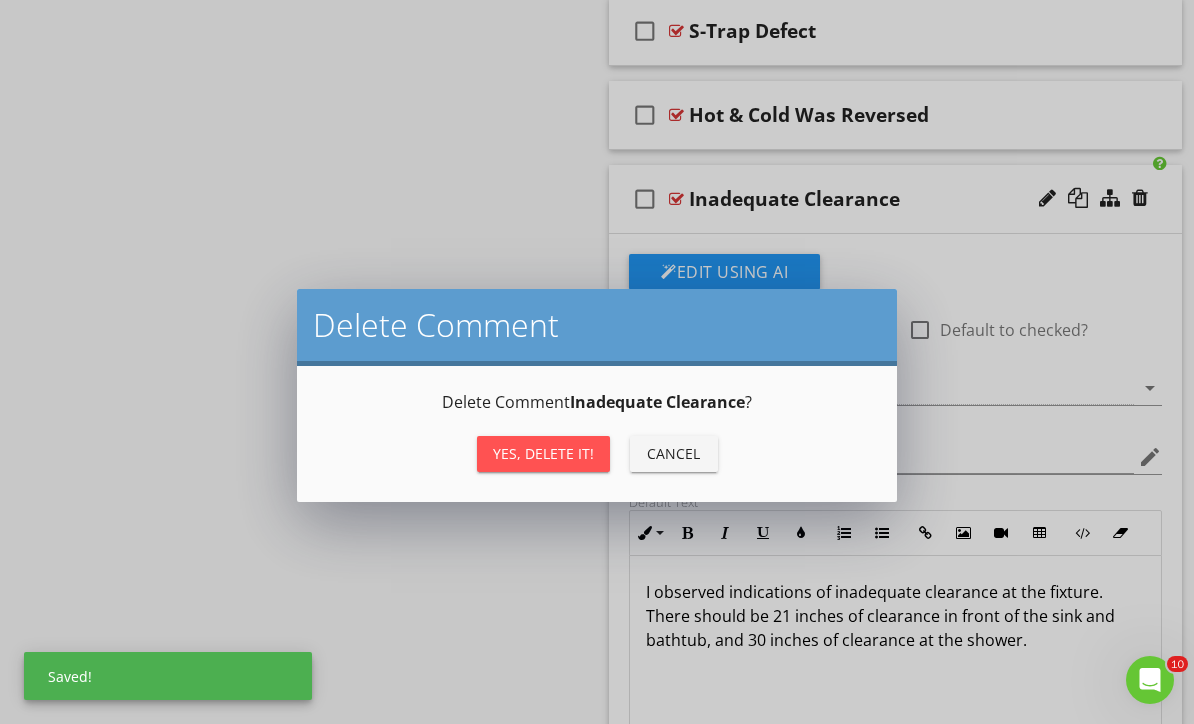 click on "Yes, Delete it!" at bounding box center [543, 453] 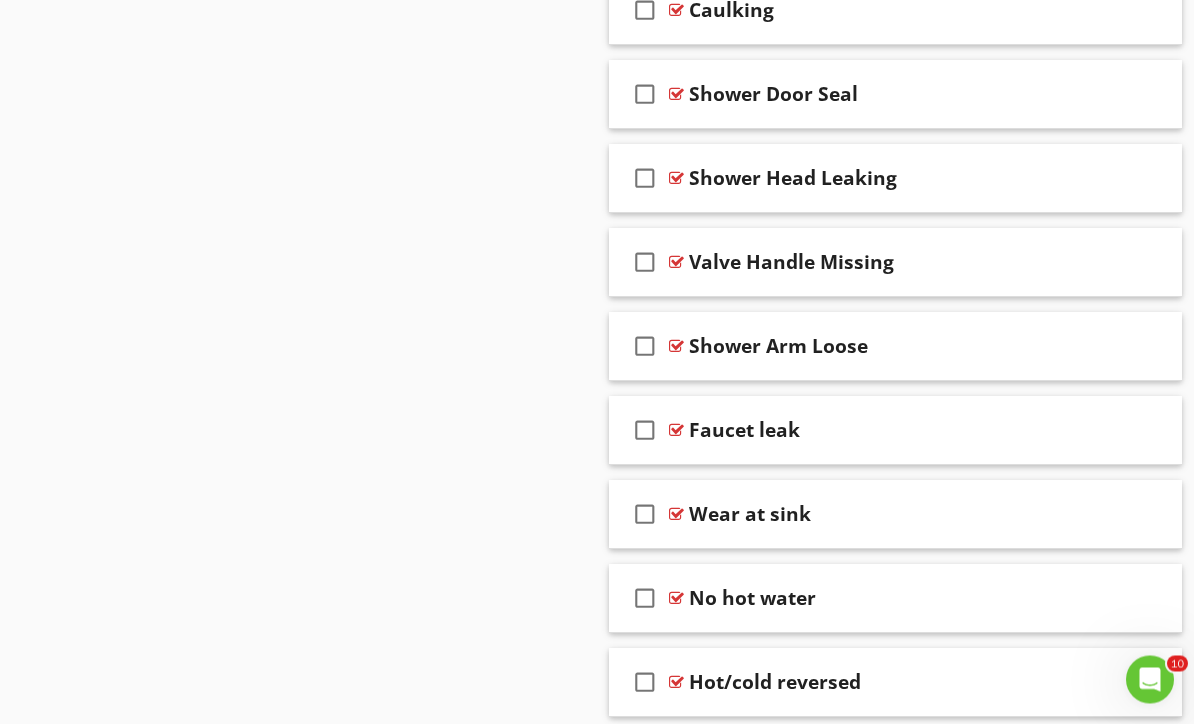 scroll, scrollTop: 3970, scrollLeft: 0, axis: vertical 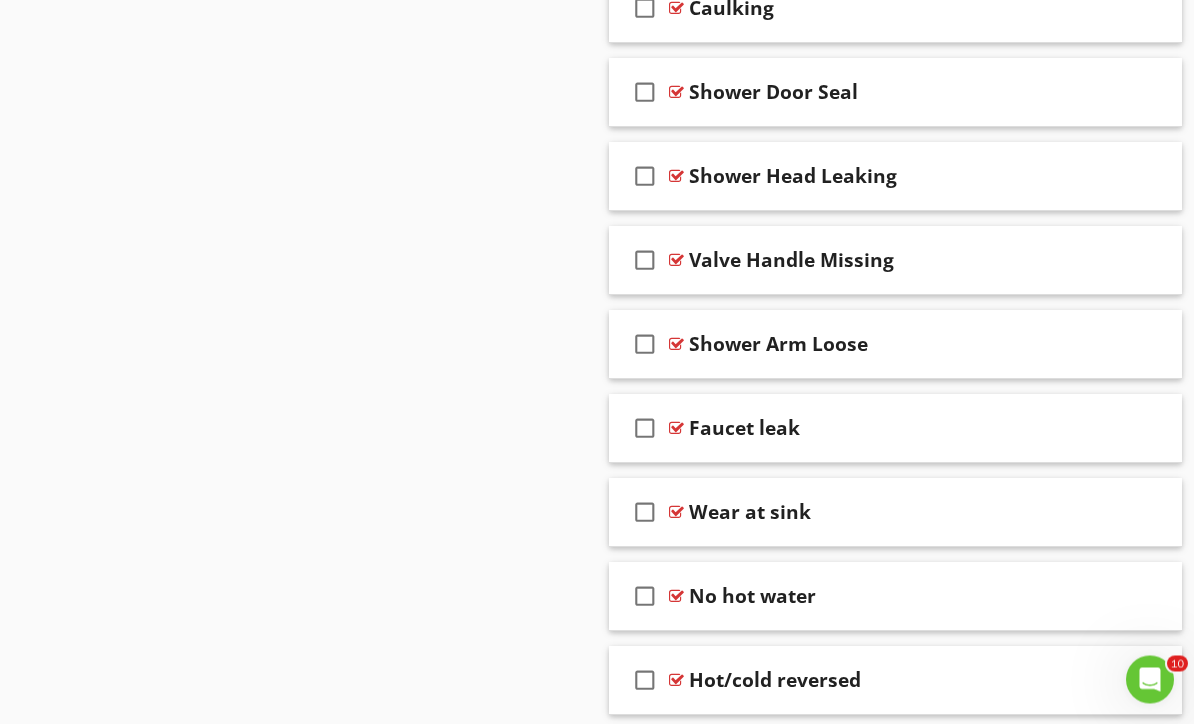click at bounding box center (1140, 428) 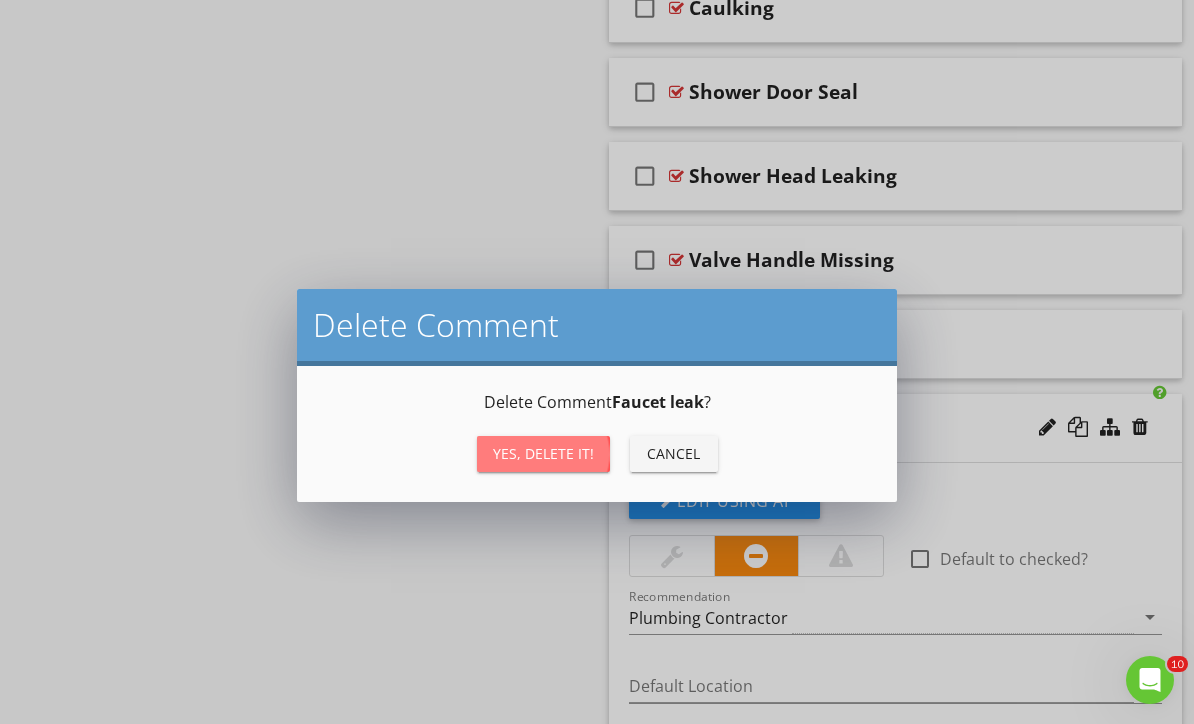 click on "Yes, Delete it!" at bounding box center (543, 454) 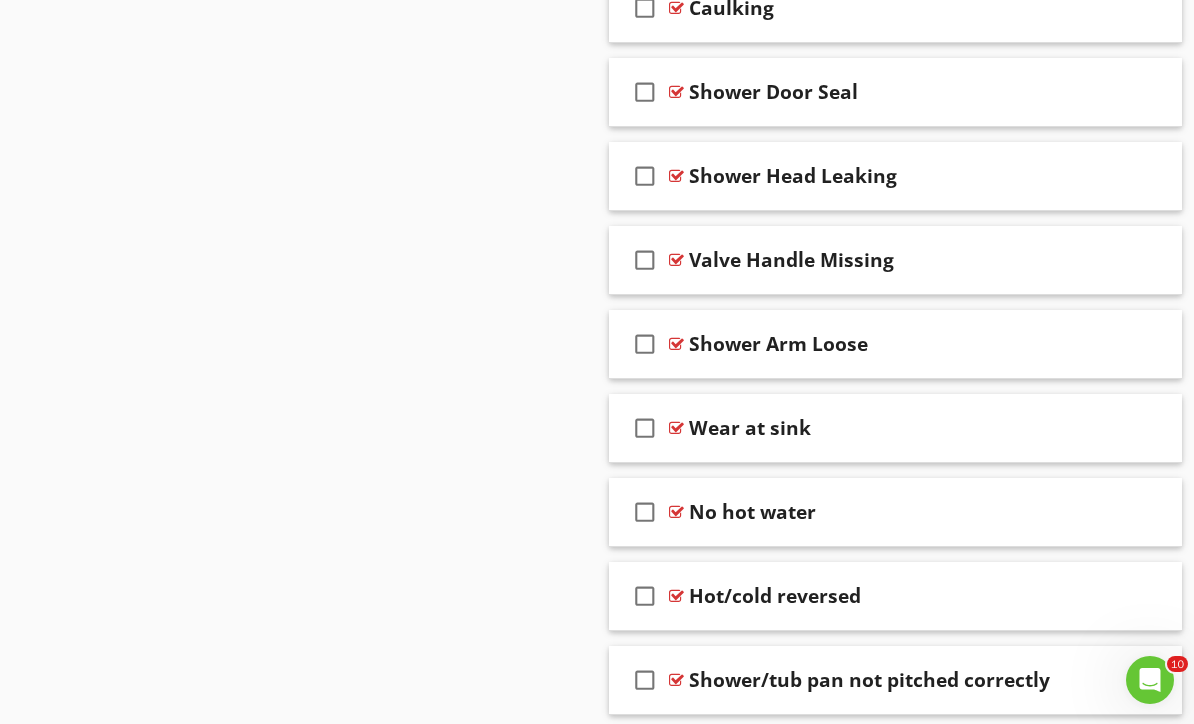 type 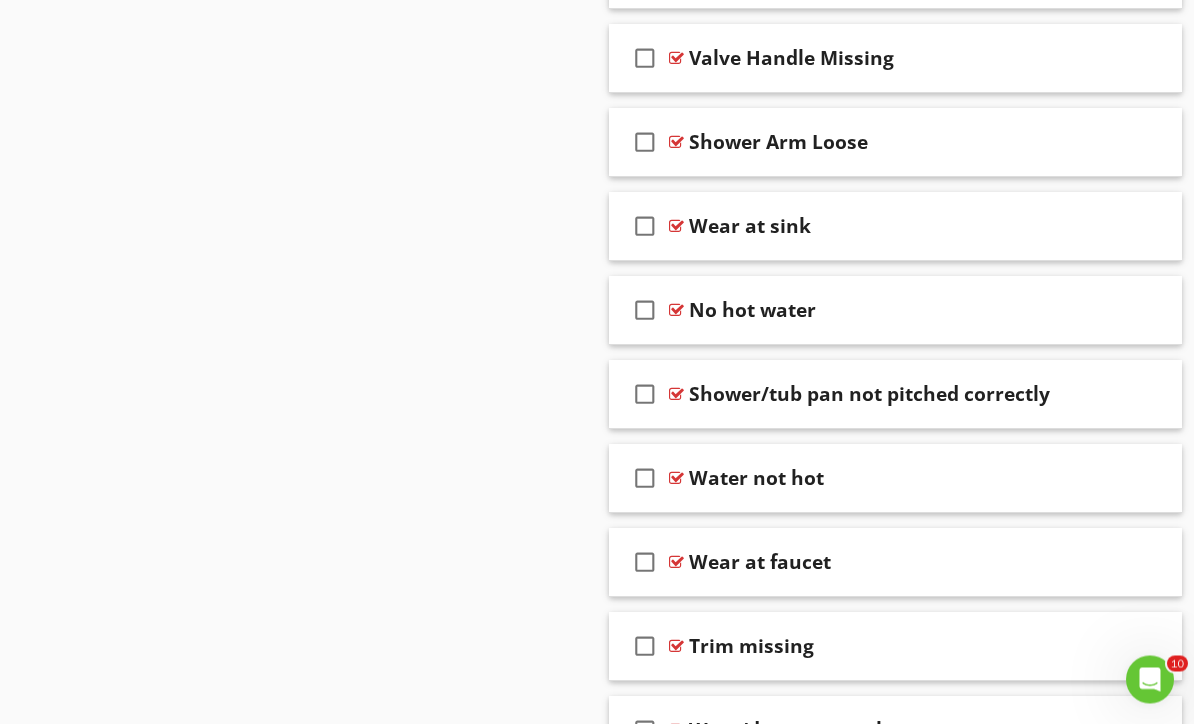 scroll, scrollTop: 4258, scrollLeft: 0, axis: vertical 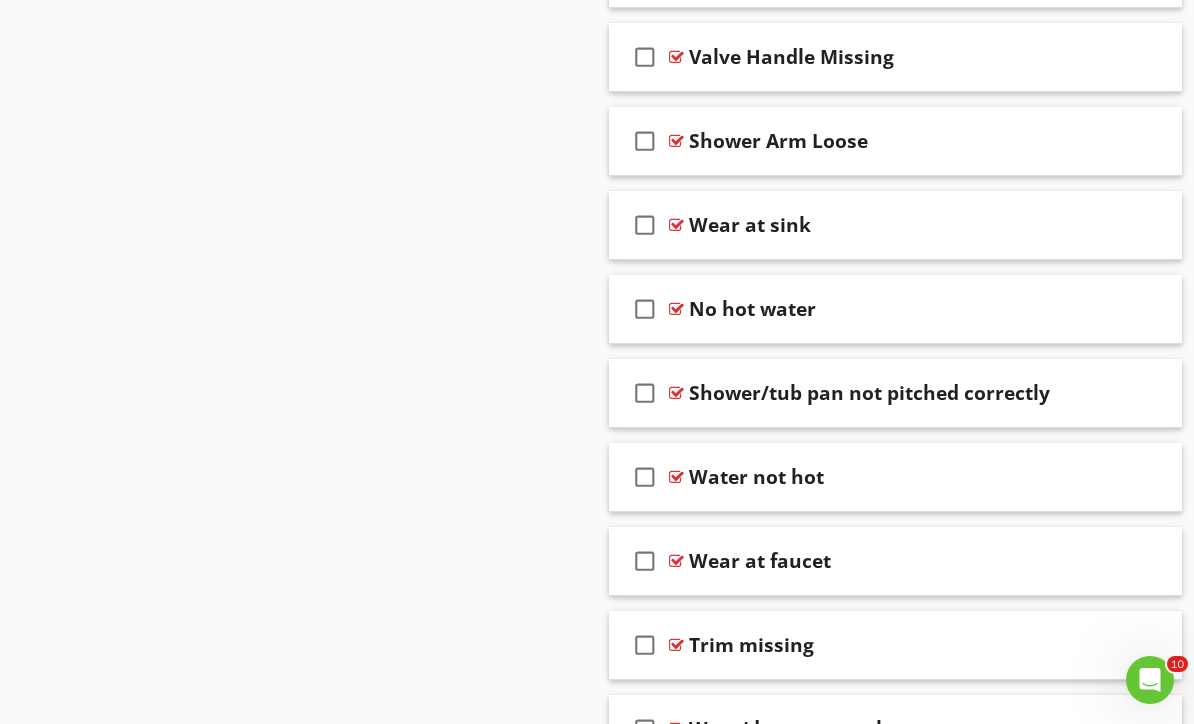 click at bounding box center (1140, 476) 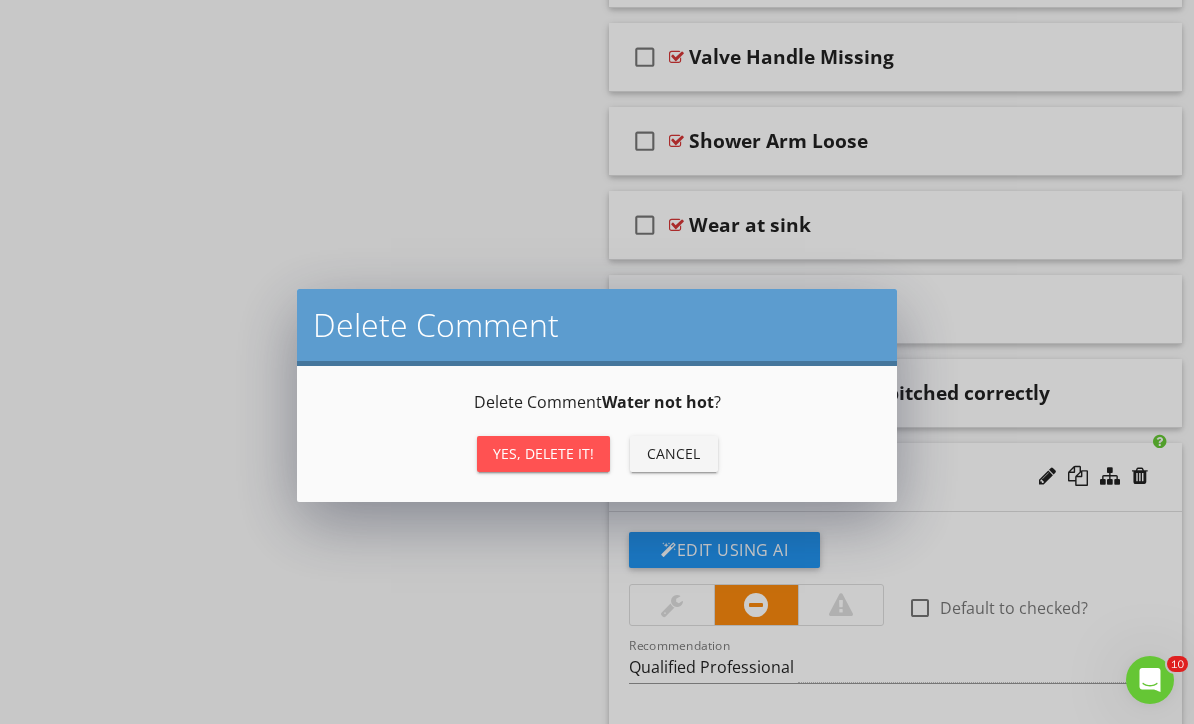 click on "Yes, Delete it!" at bounding box center [543, 454] 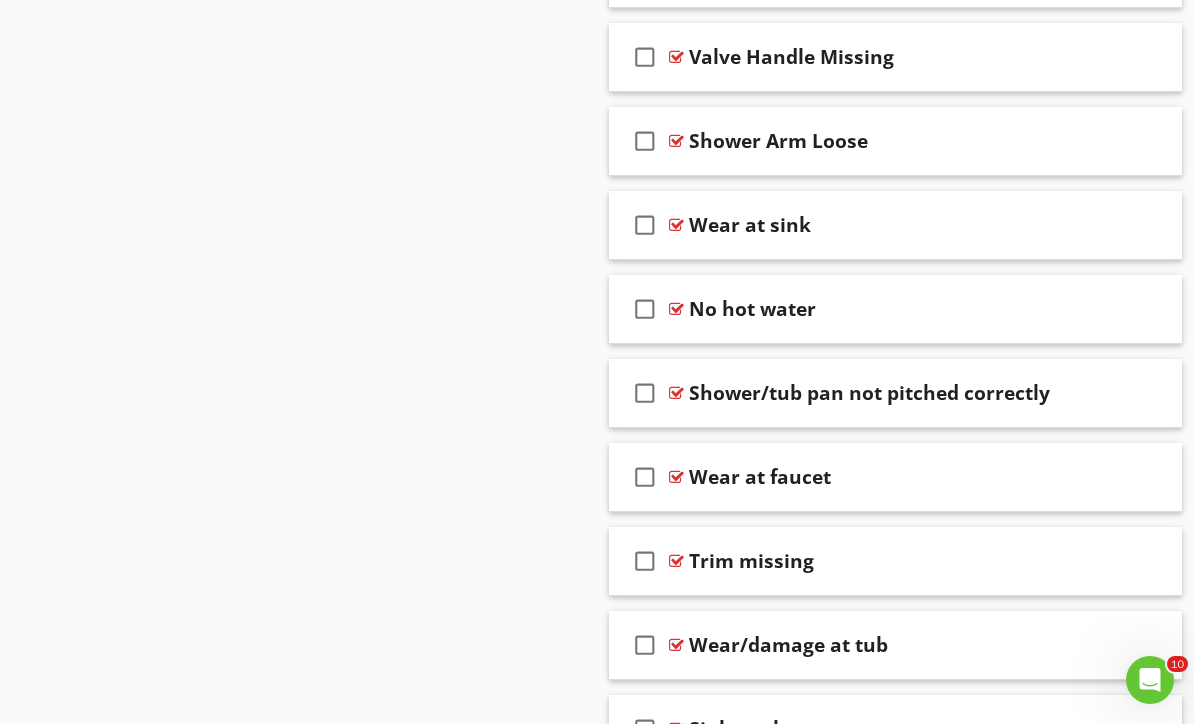 click at bounding box center [1140, 476] 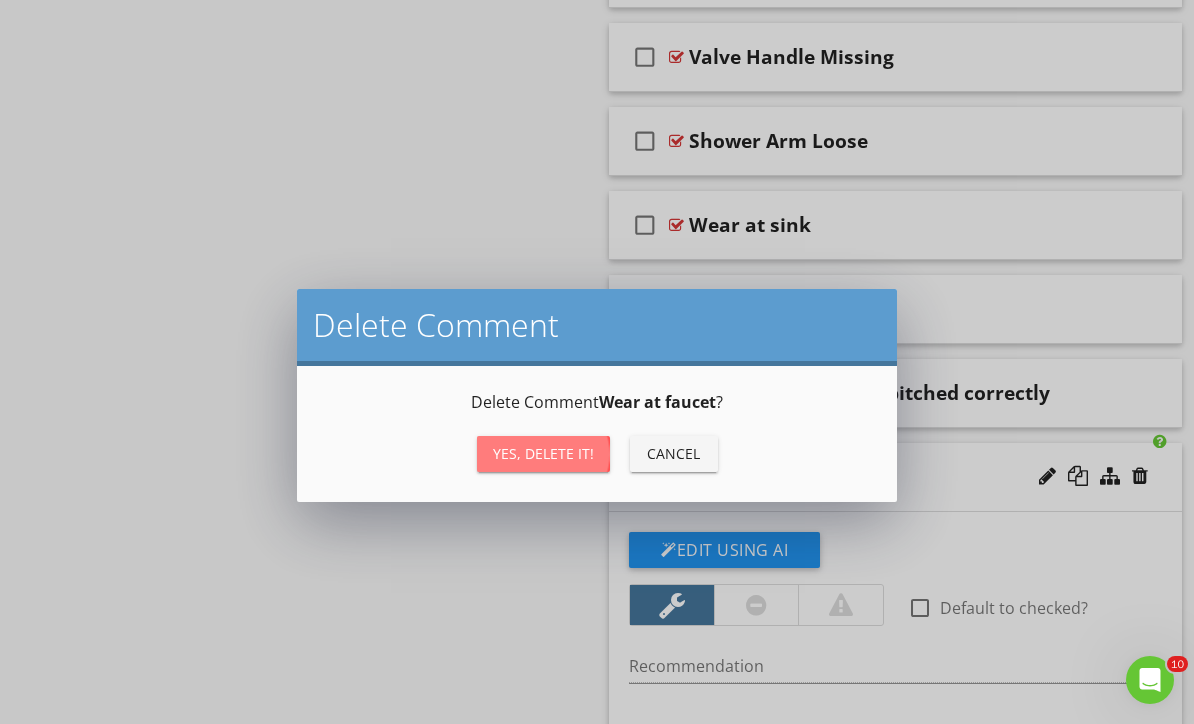 click on "Yes, Delete it!" at bounding box center [543, 454] 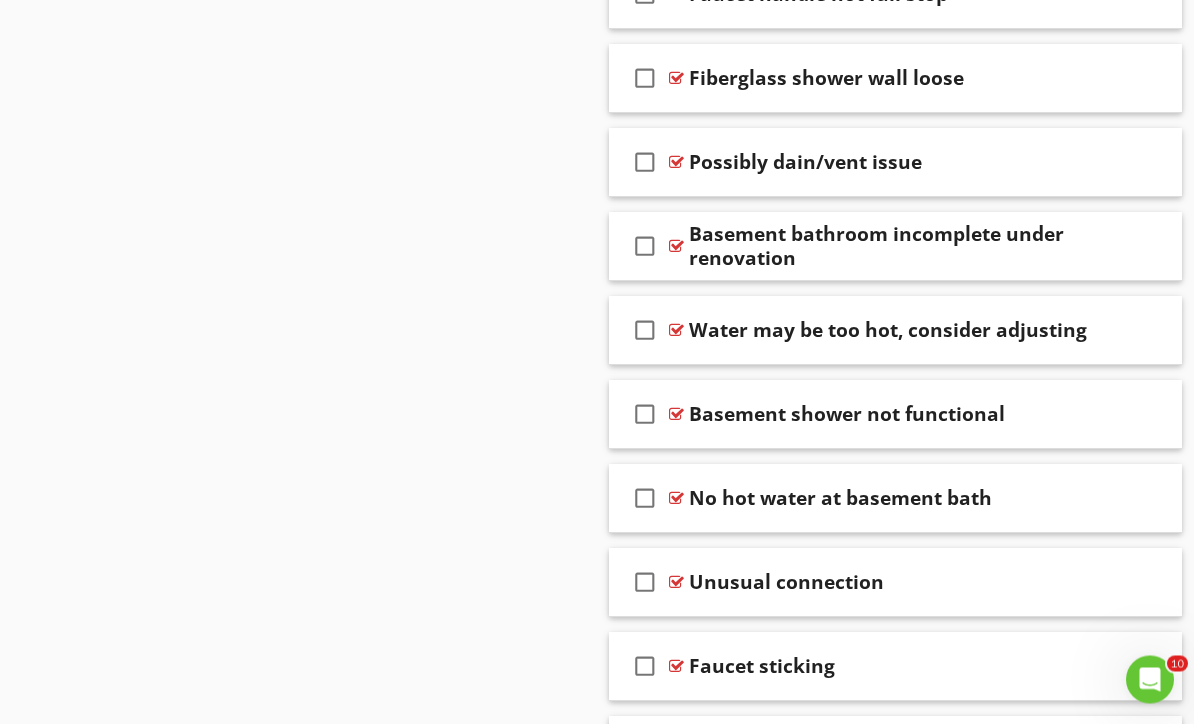 scroll, scrollTop: 5162, scrollLeft: 0, axis: vertical 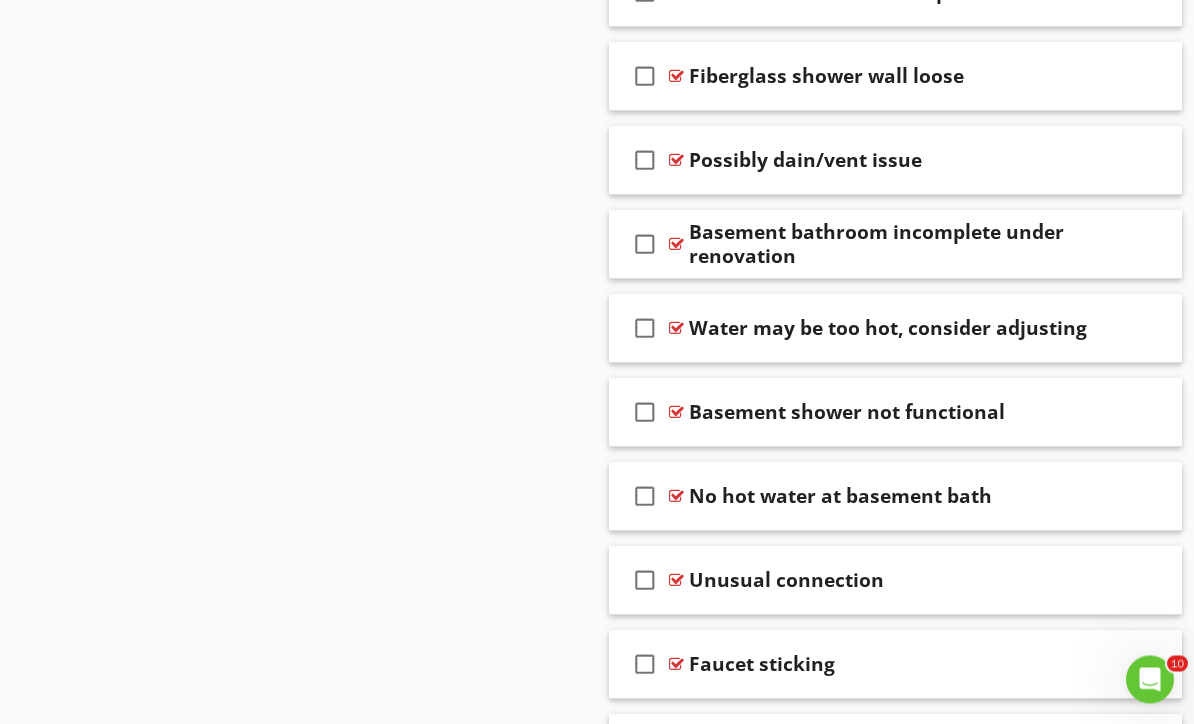 click at bounding box center [1140, 328] 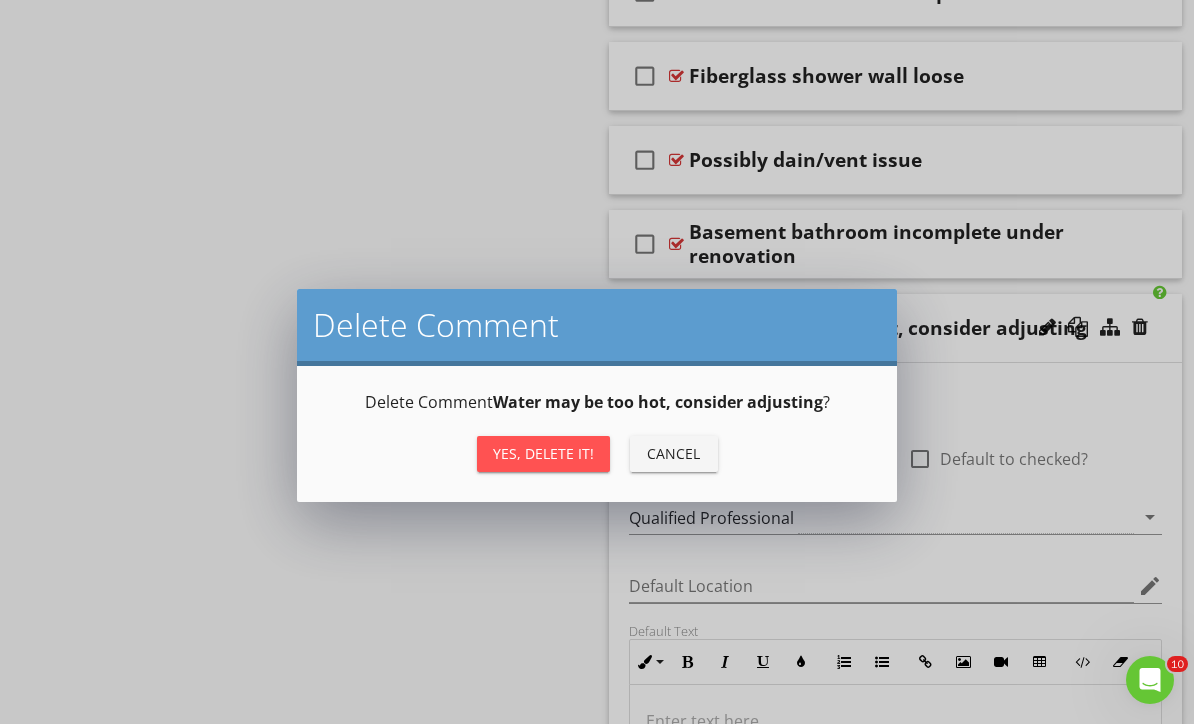 click on "Yes, Delete it!" at bounding box center (543, 454) 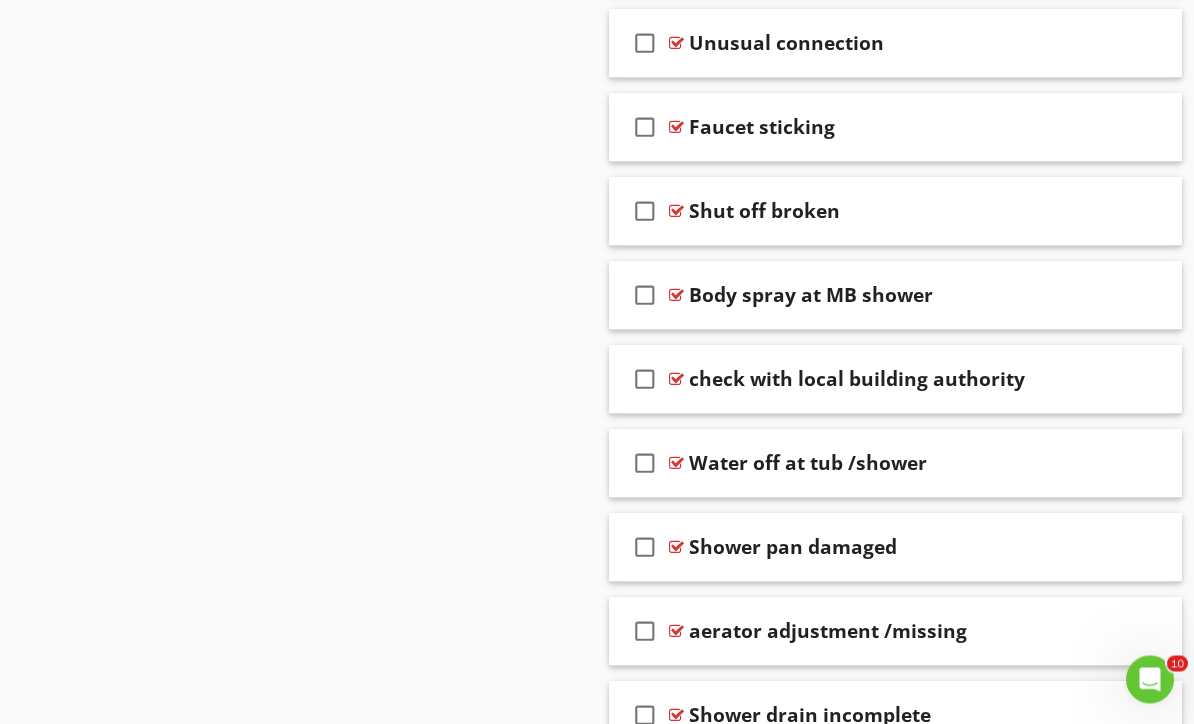 scroll, scrollTop: 5616, scrollLeft: 0, axis: vertical 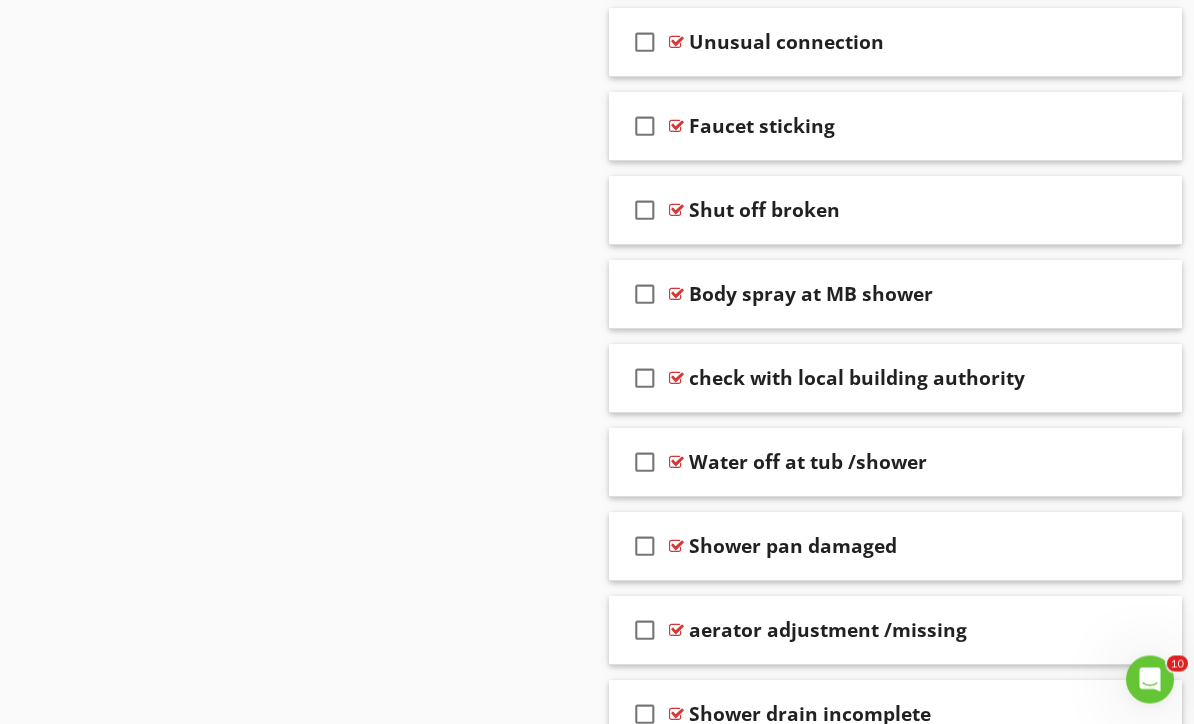 click at bounding box center [1140, 294] 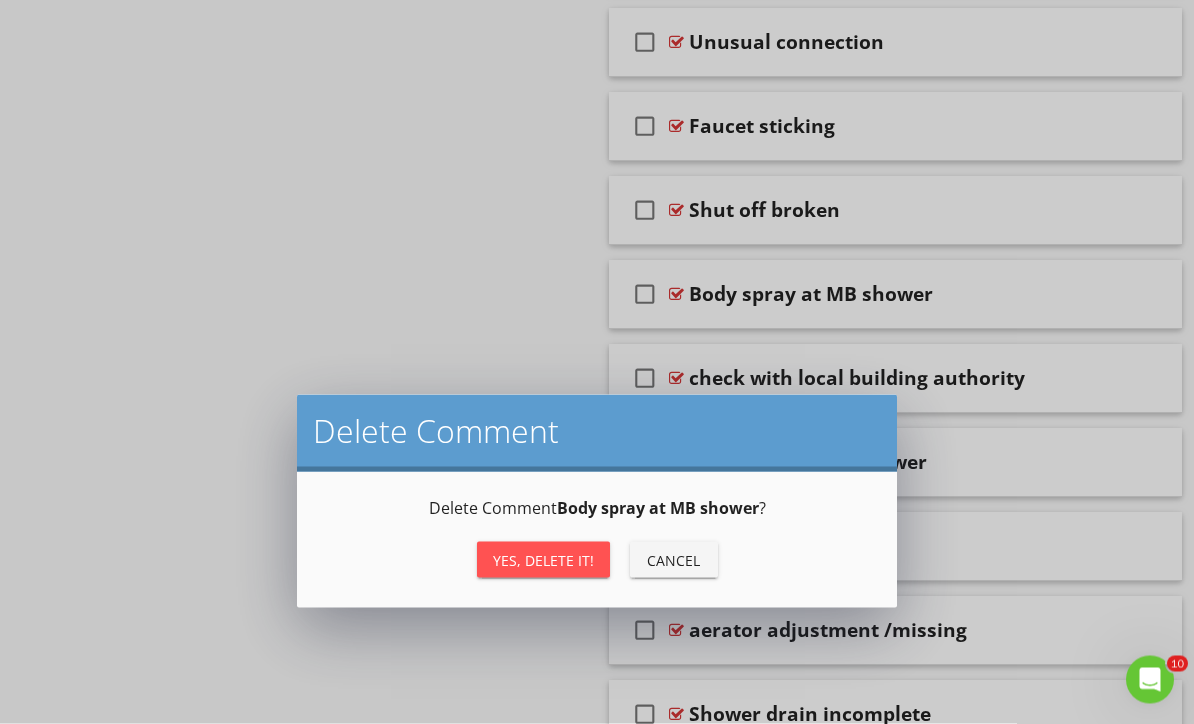 scroll, scrollTop: 5617, scrollLeft: 0, axis: vertical 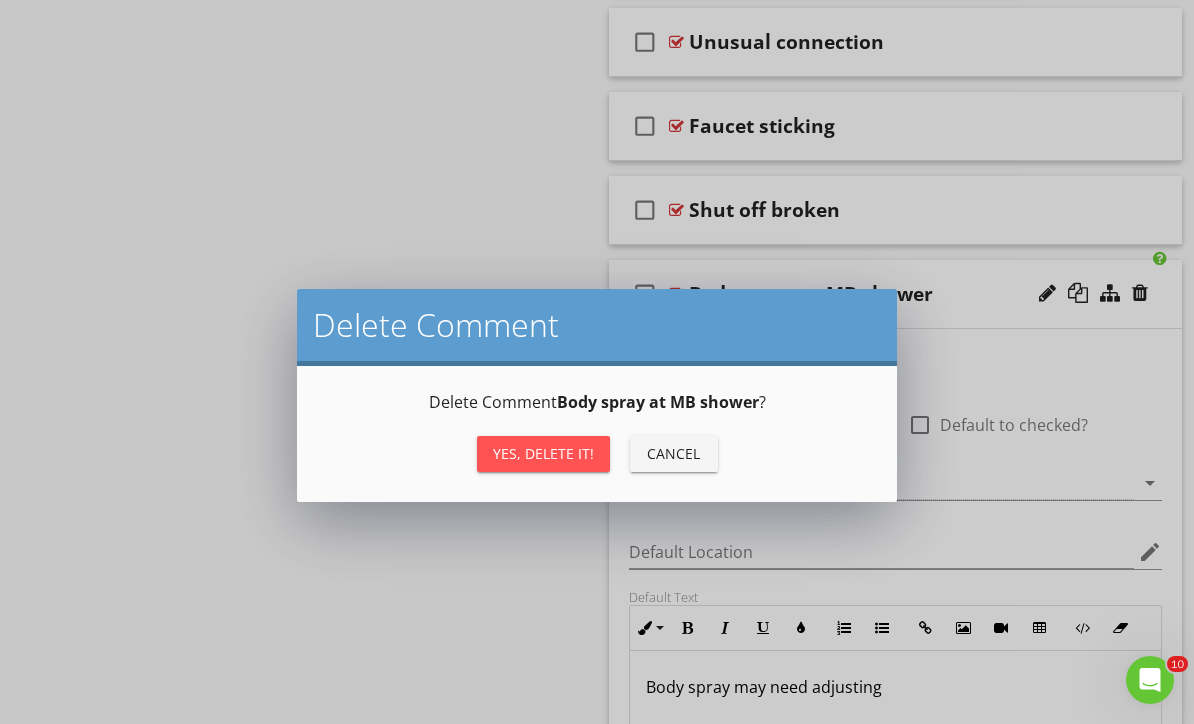 click on "Yes, Delete it!" at bounding box center (543, 453) 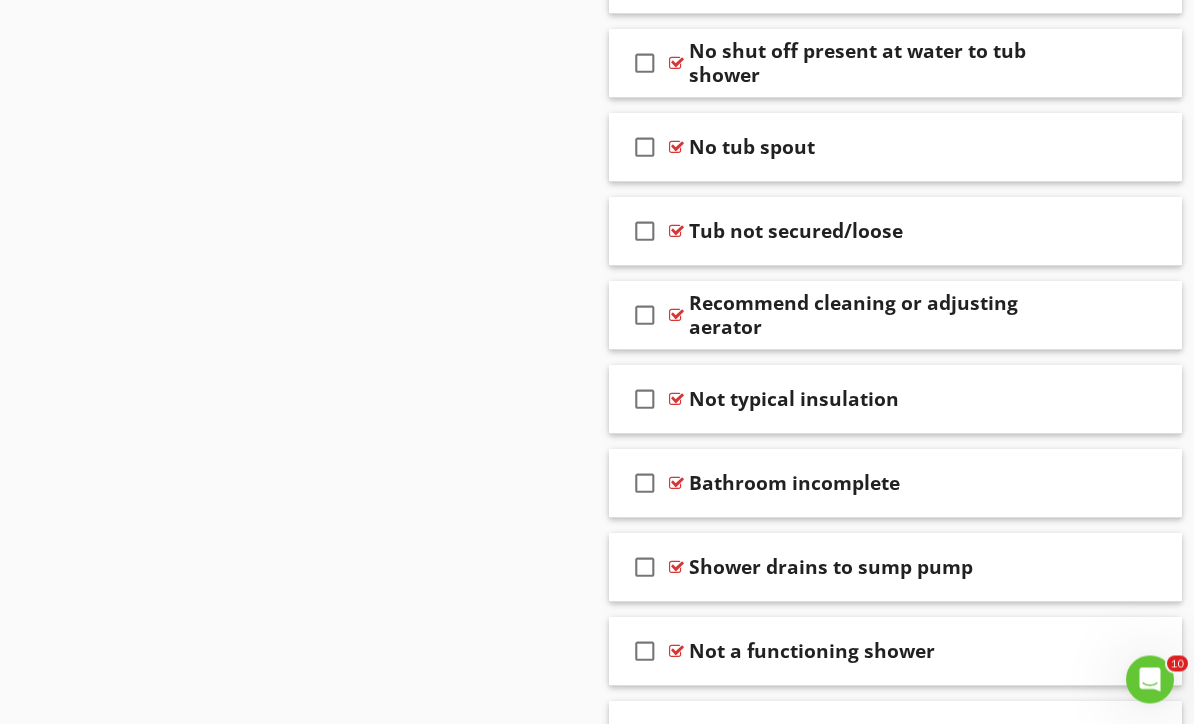 scroll, scrollTop: 6352, scrollLeft: 0, axis: vertical 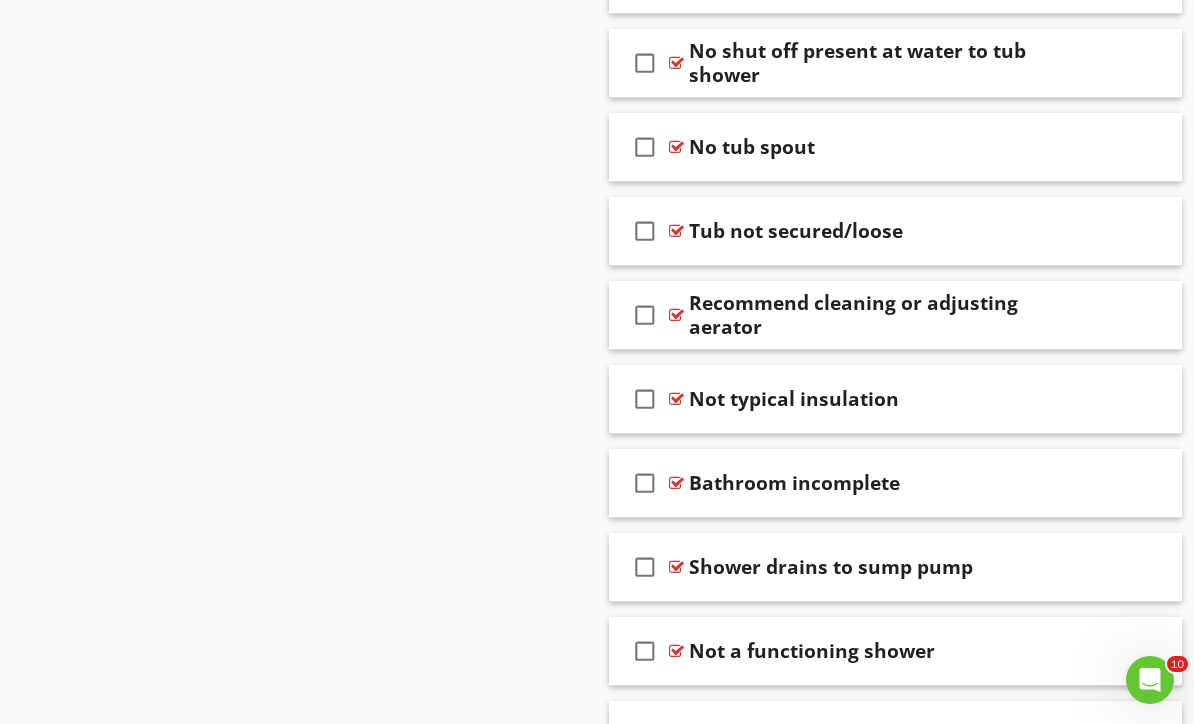 click at bounding box center (1140, 314) 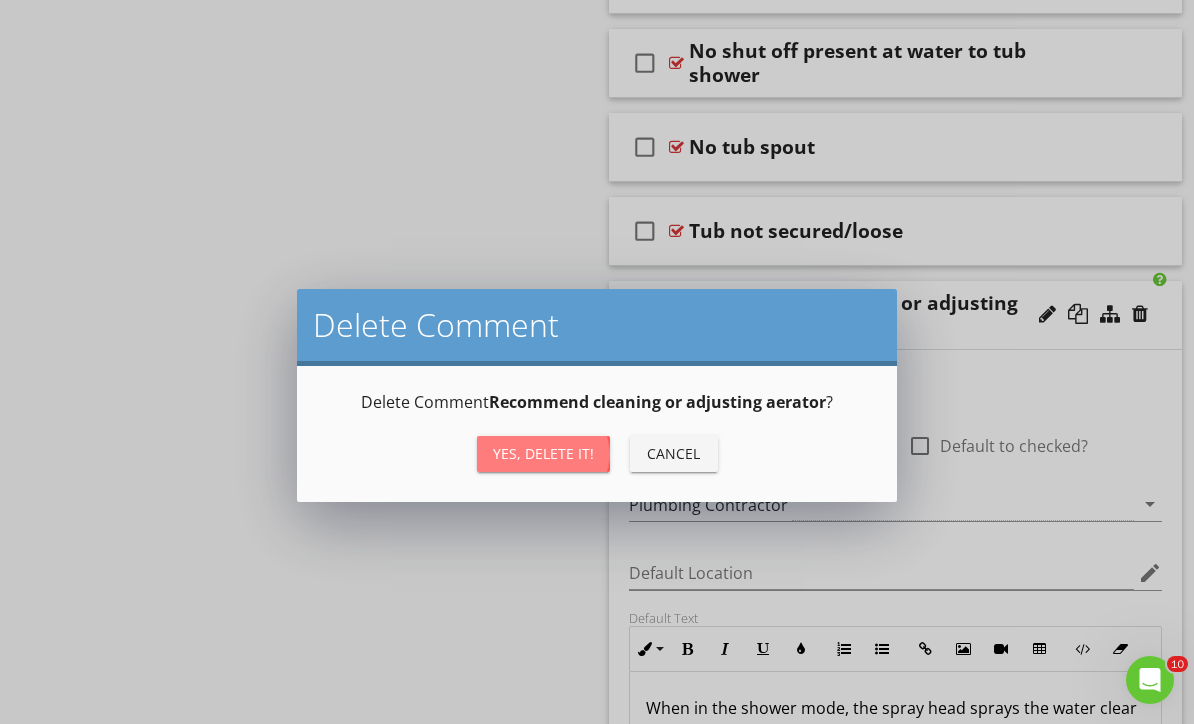 click on "Yes, Delete it!" at bounding box center (543, 453) 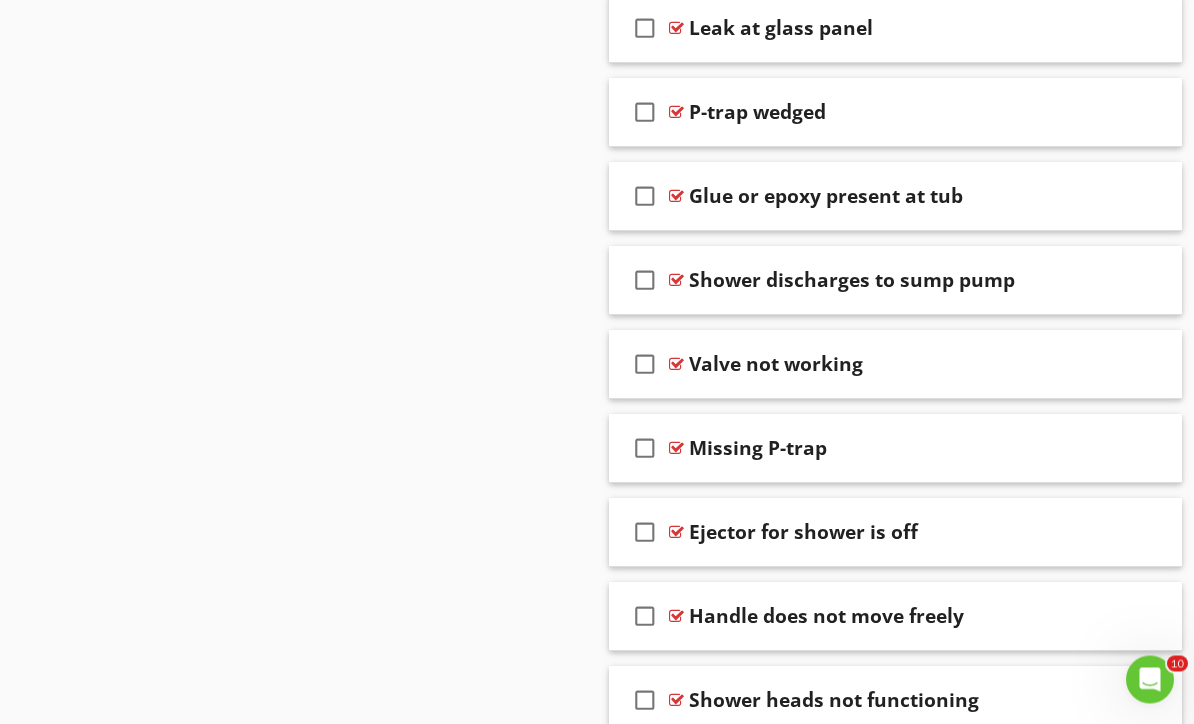 scroll, scrollTop: 7900, scrollLeft: 0, axis: vertical 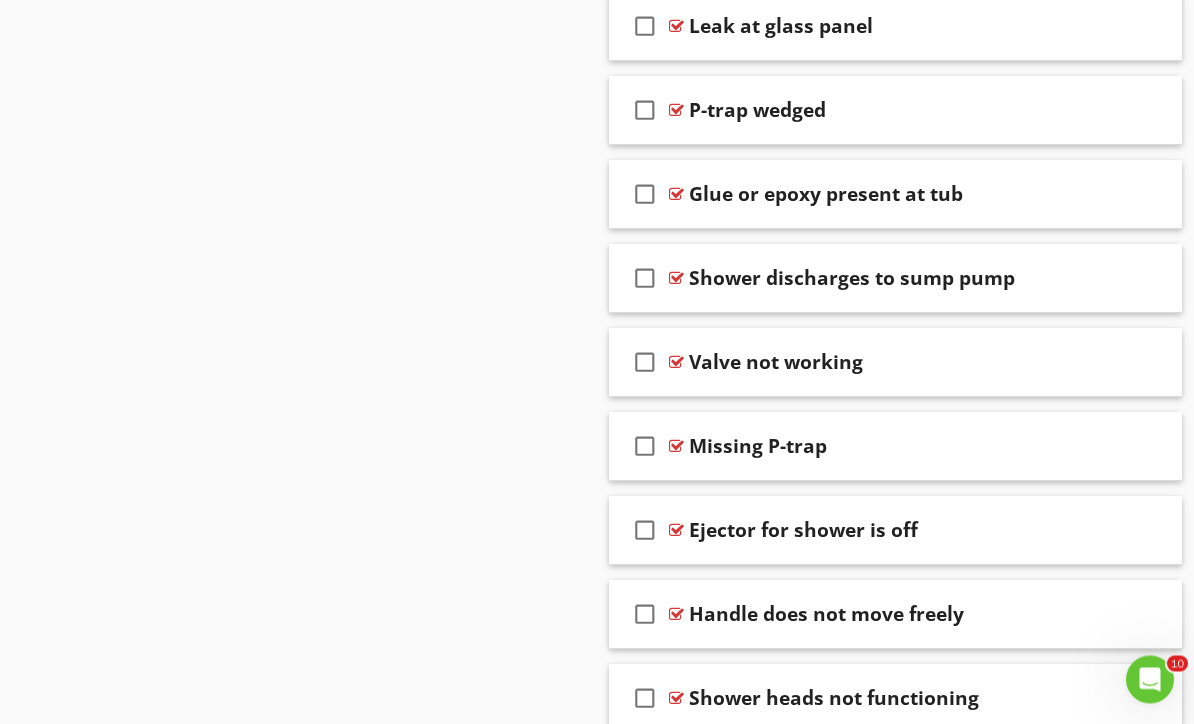 click at bounding box center [1140, 110] 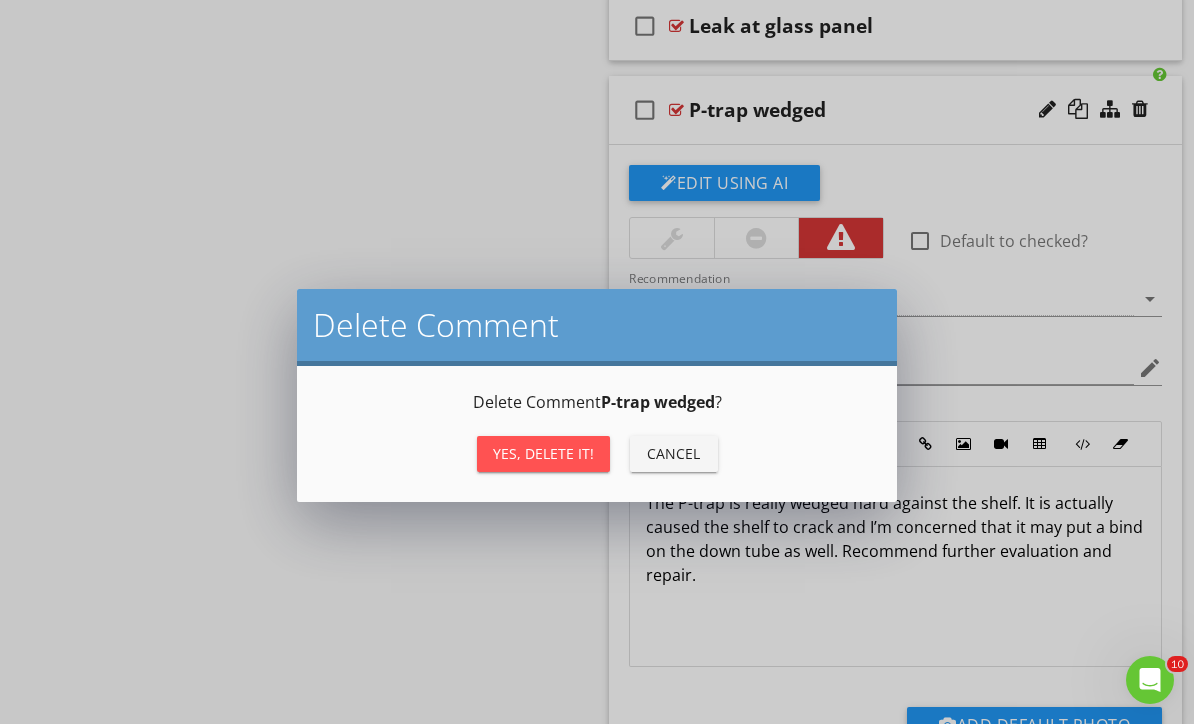 click on "Yes, Delete it!" at bounding box center (543, 454) 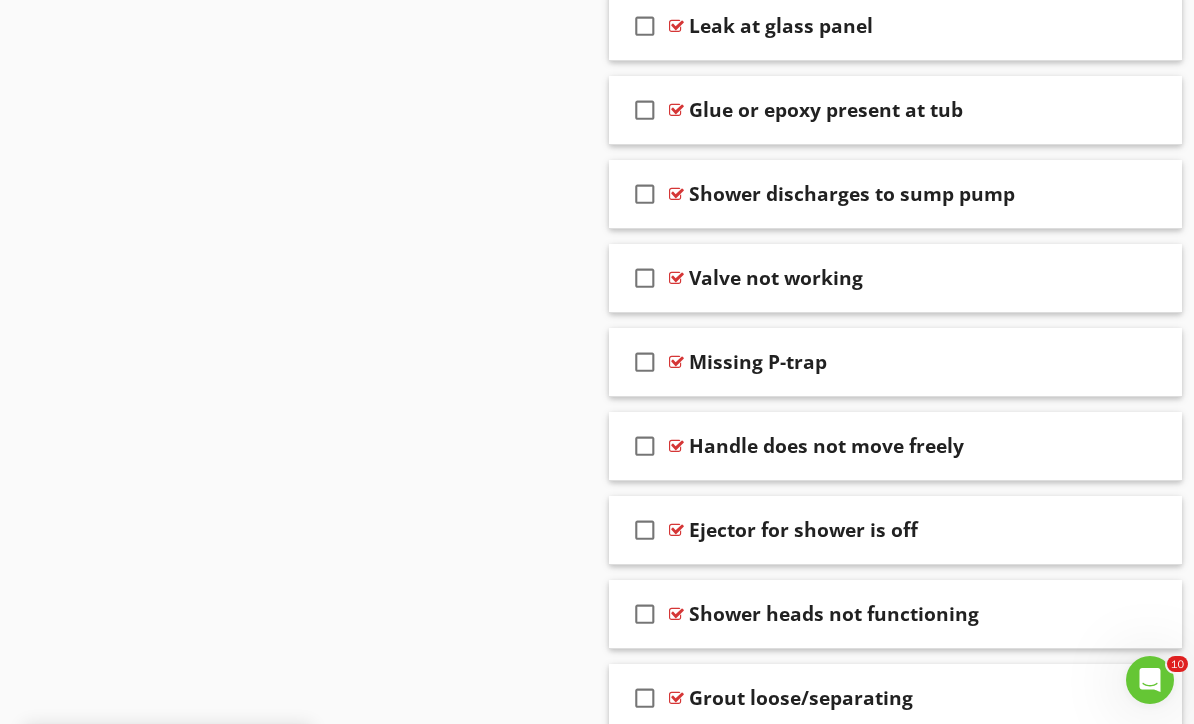 click at bounding box center (1140, 529) 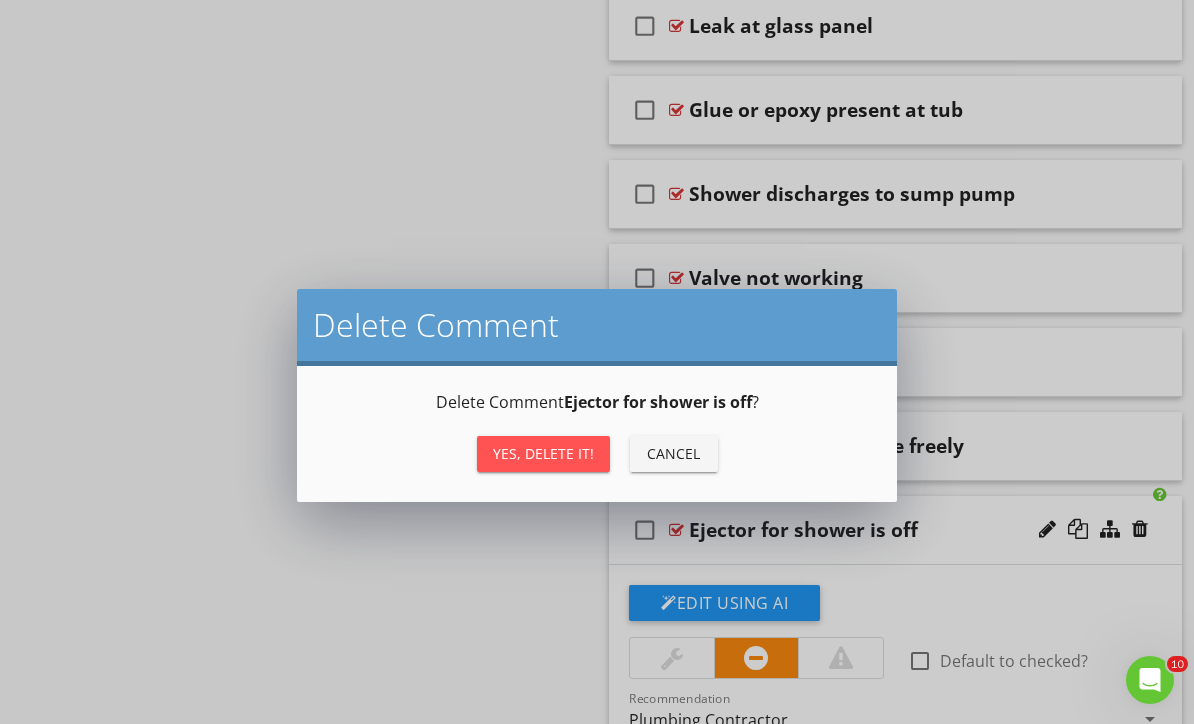 click on "Yes, Delete it!" at bounding box center (543, 453) 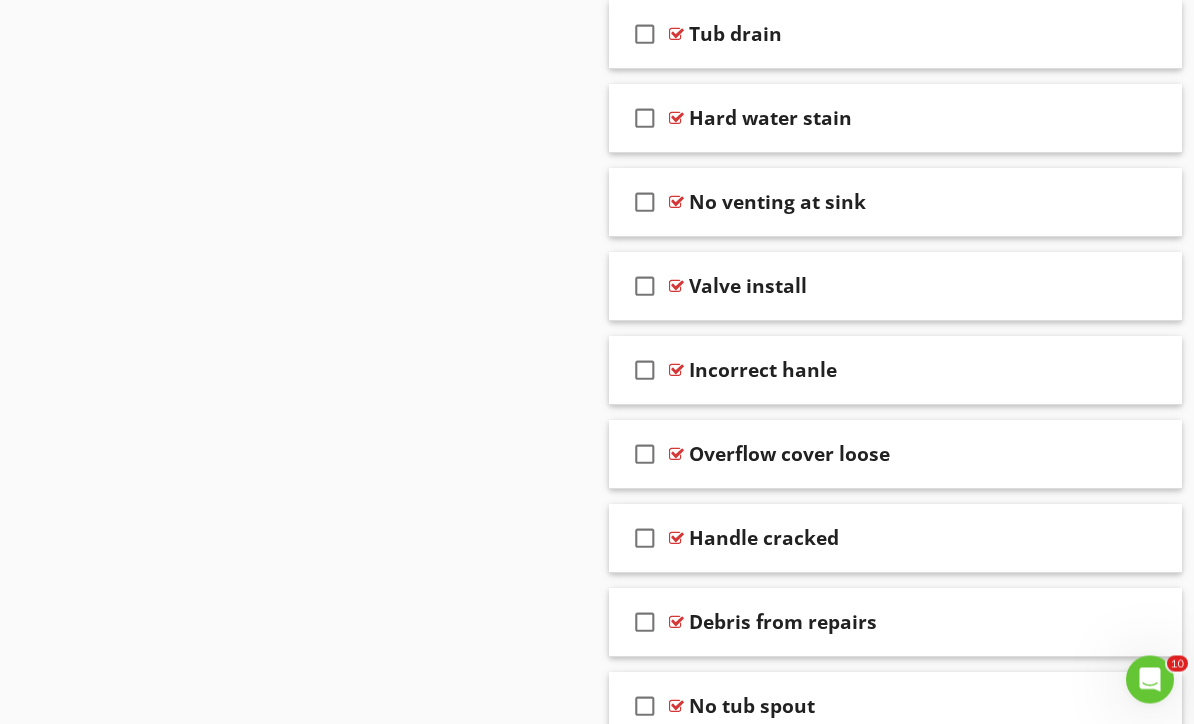 scroll, scrollTop: 9315, scrollLeft: 0, axis: vertical 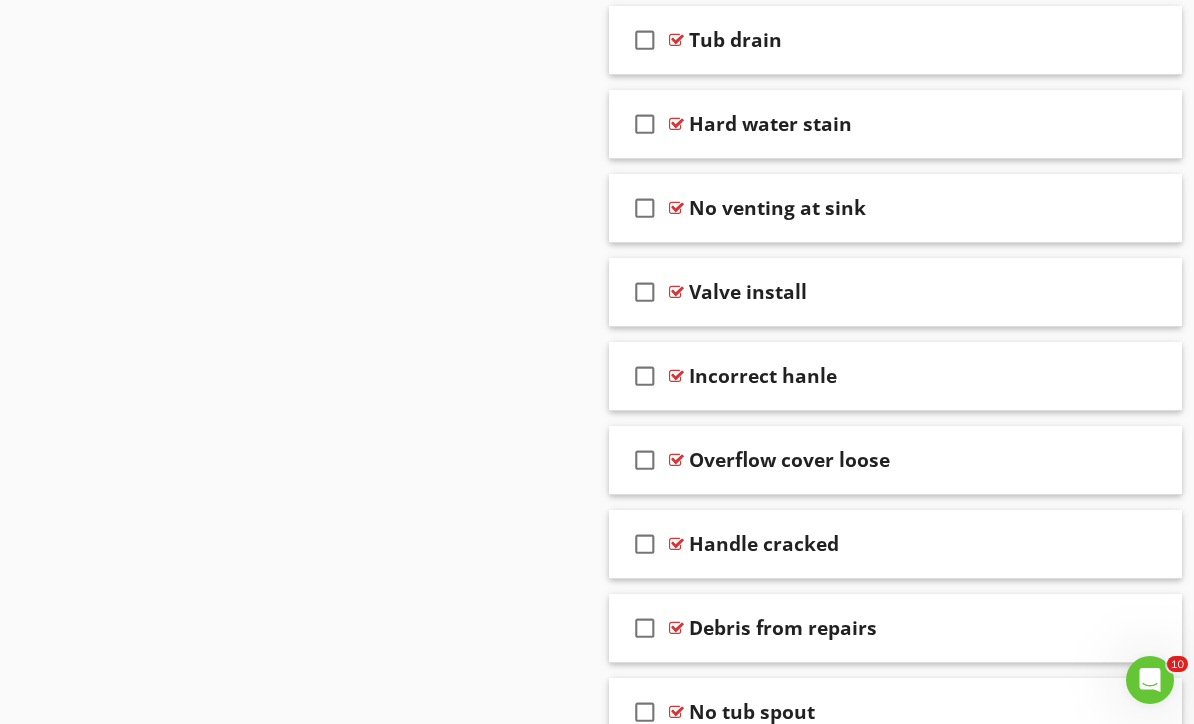 click at bounding box center (1140, 123) 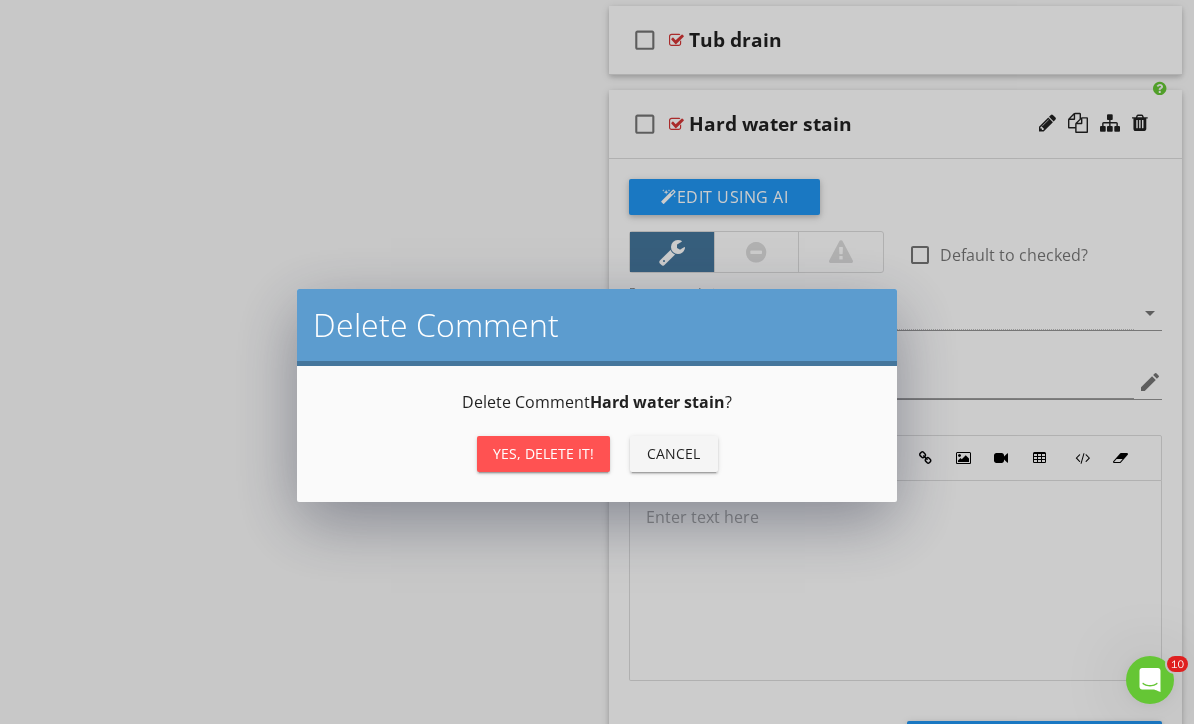 click on "Yes, Delete it!" at bounding box center (543, 454) 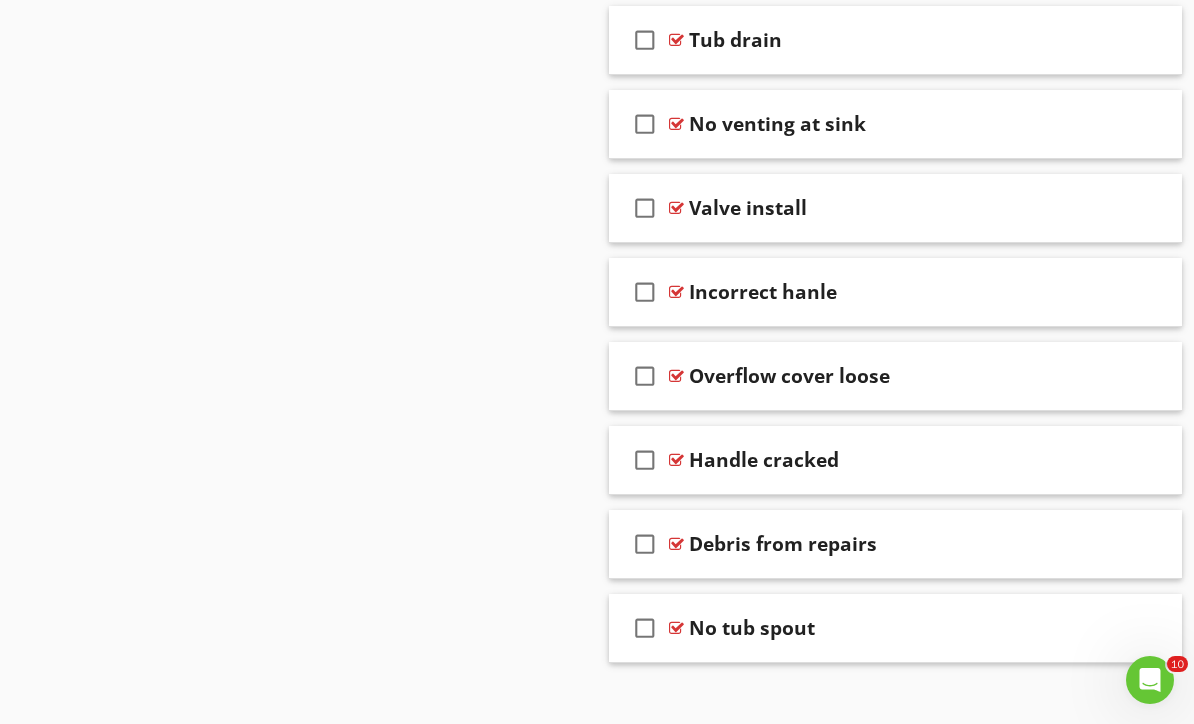 scroll, scrollTop: 9270, scrollLeft: 0, axis: vertical 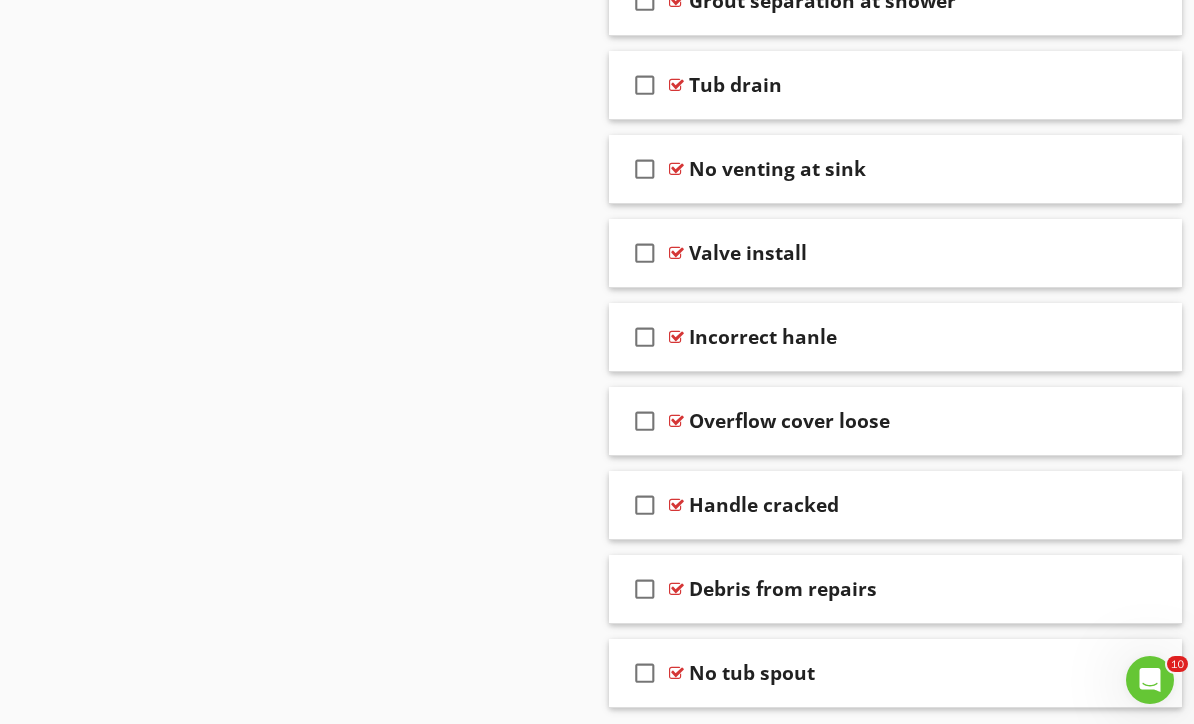 click at bounding box center (1140, 252) 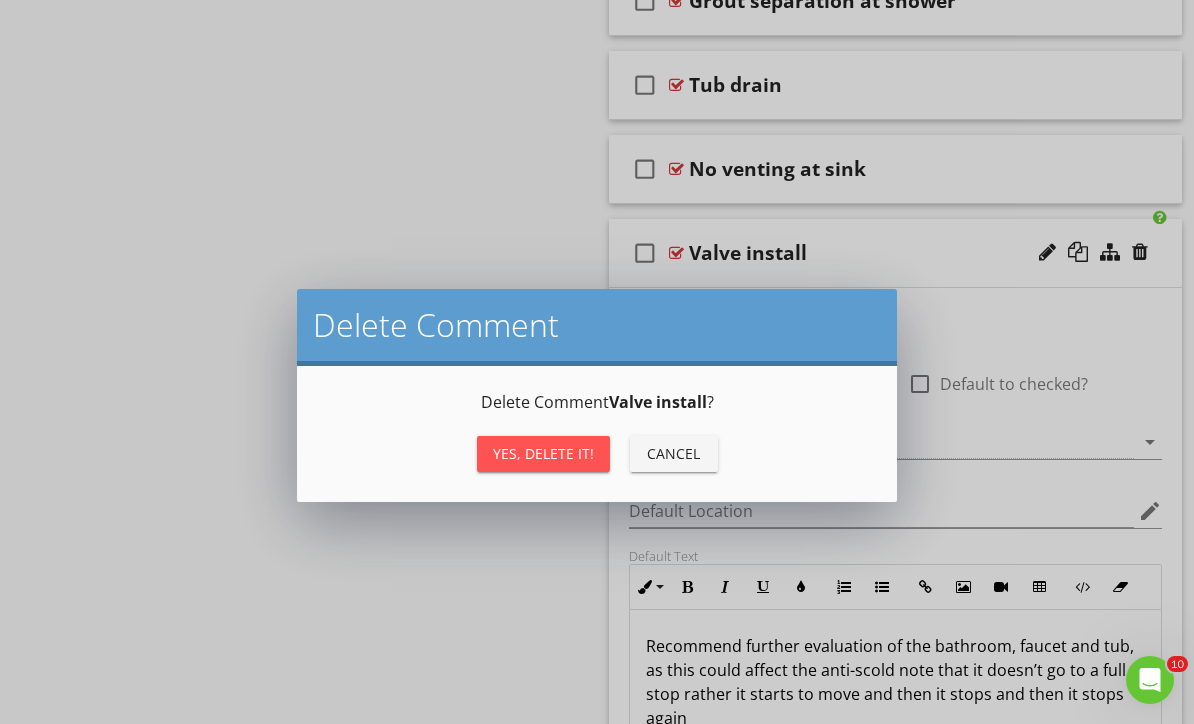 click on "Yes, Delete it!" at bounding box center [543, 453] 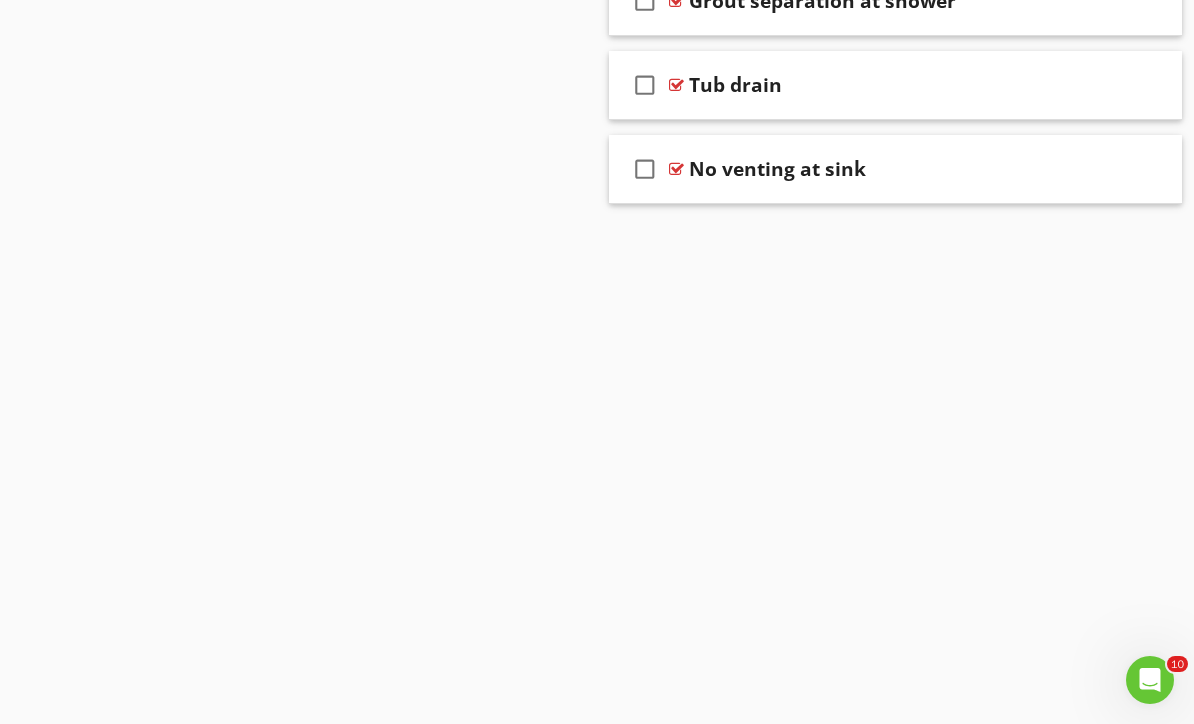 scroll, scrollTop: 9186, scrollLeft: 0, axis: vertical 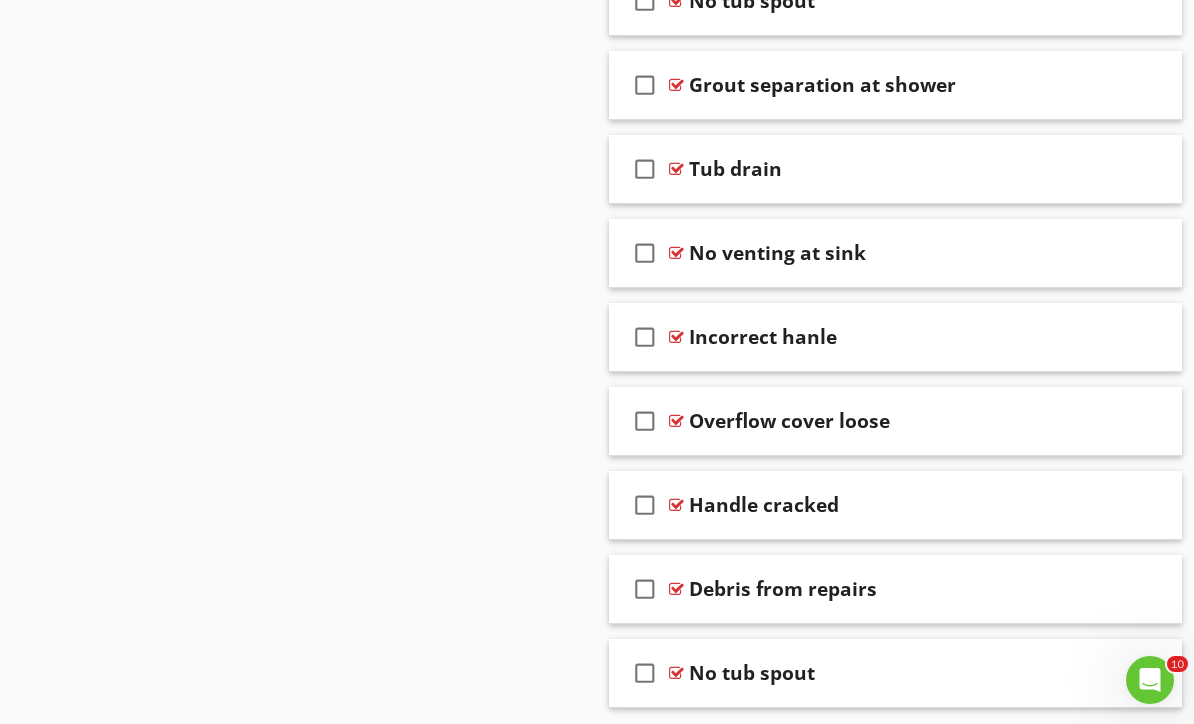 click at bounding box center (1140, 336) 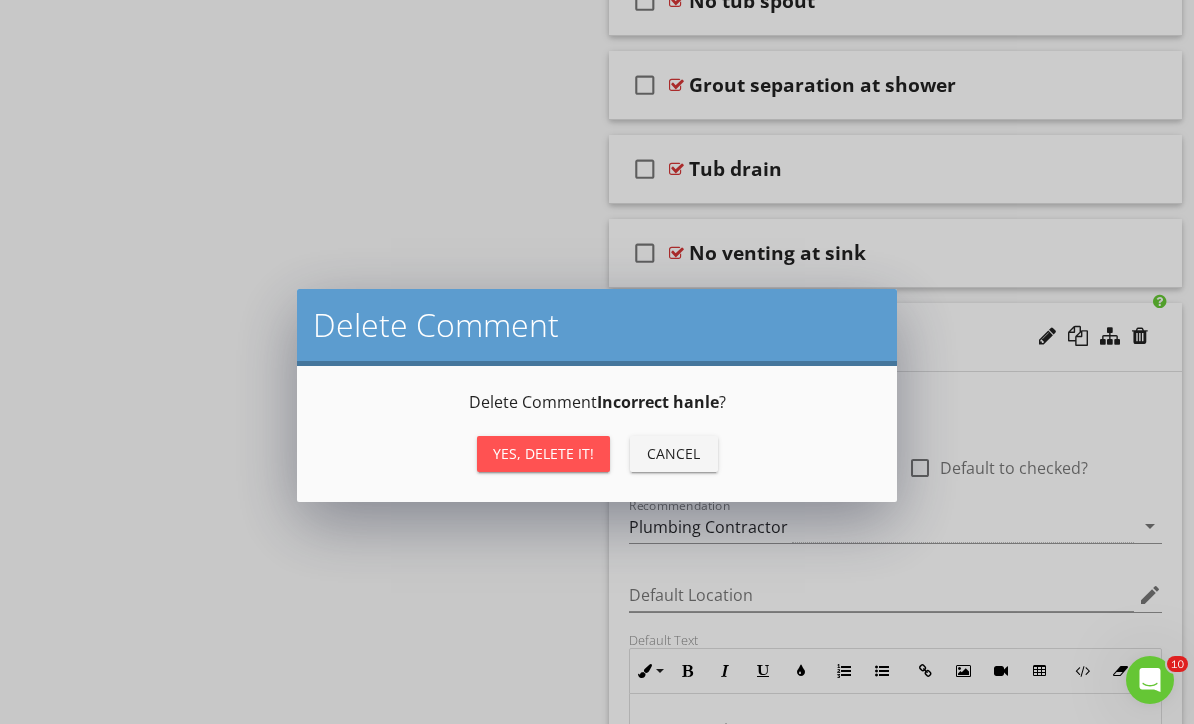 click on "Yes, Delete it!" at bounding box center (543, 453) 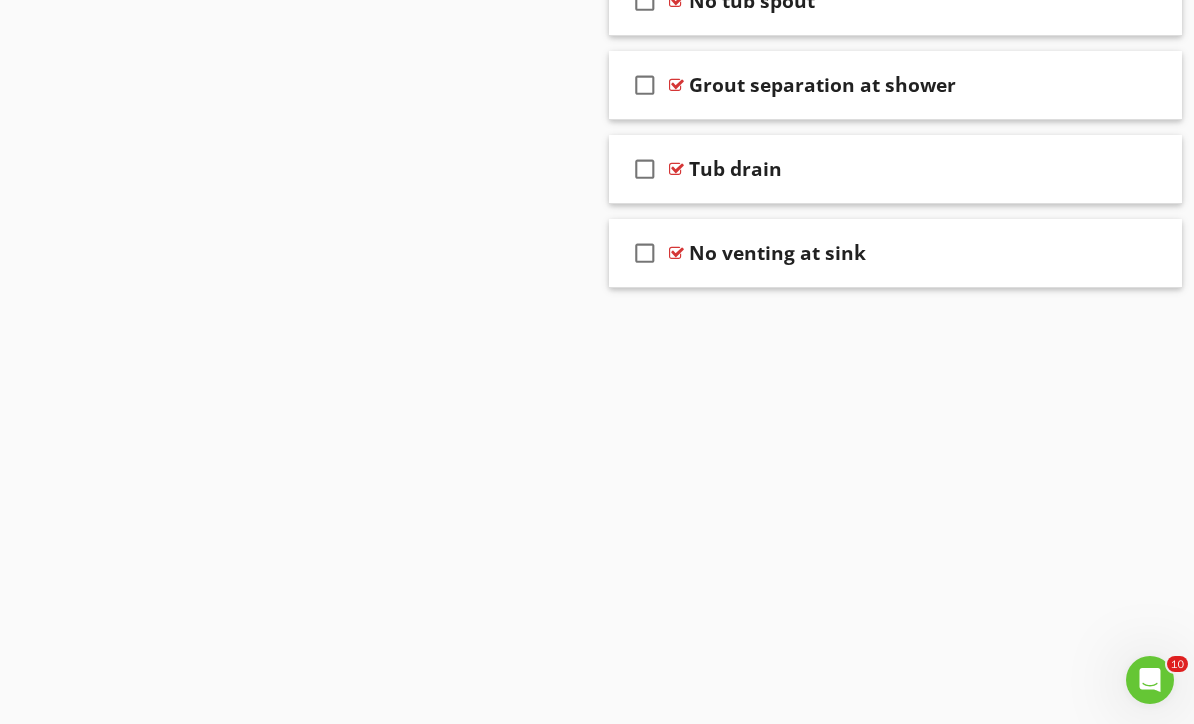 scroll, scrollTop: 9102, scrollLeft: 0, axis: vertical 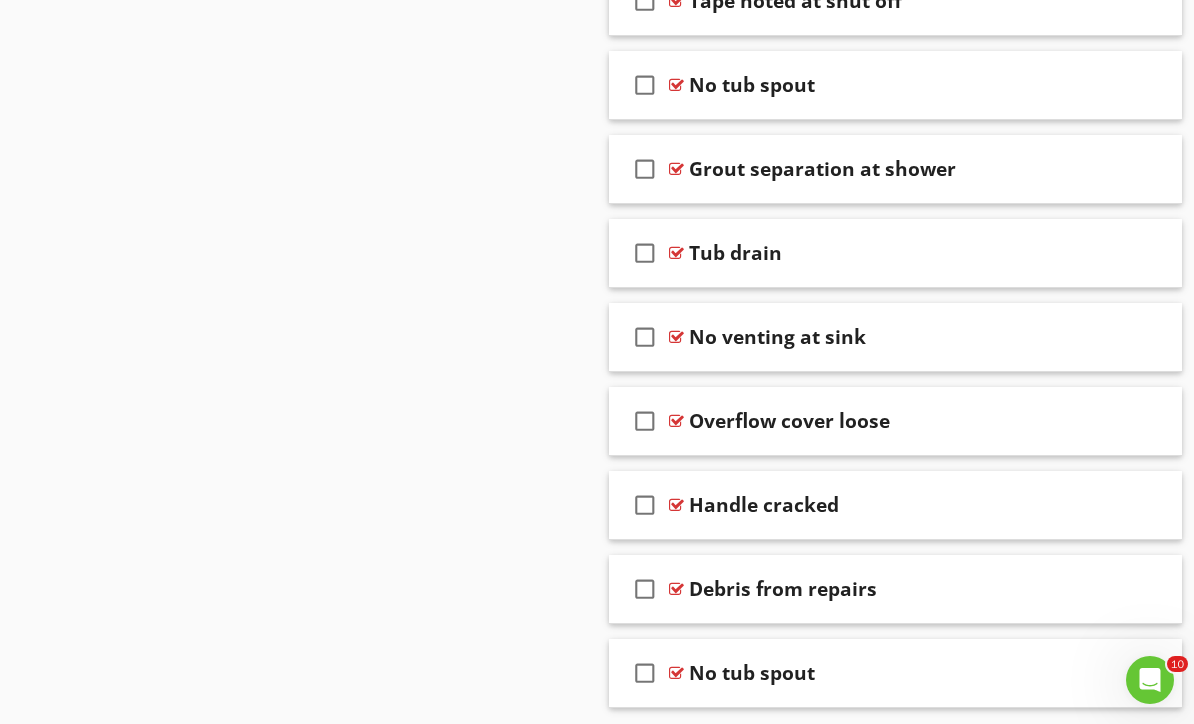 click at bounding box center [1140, 588] 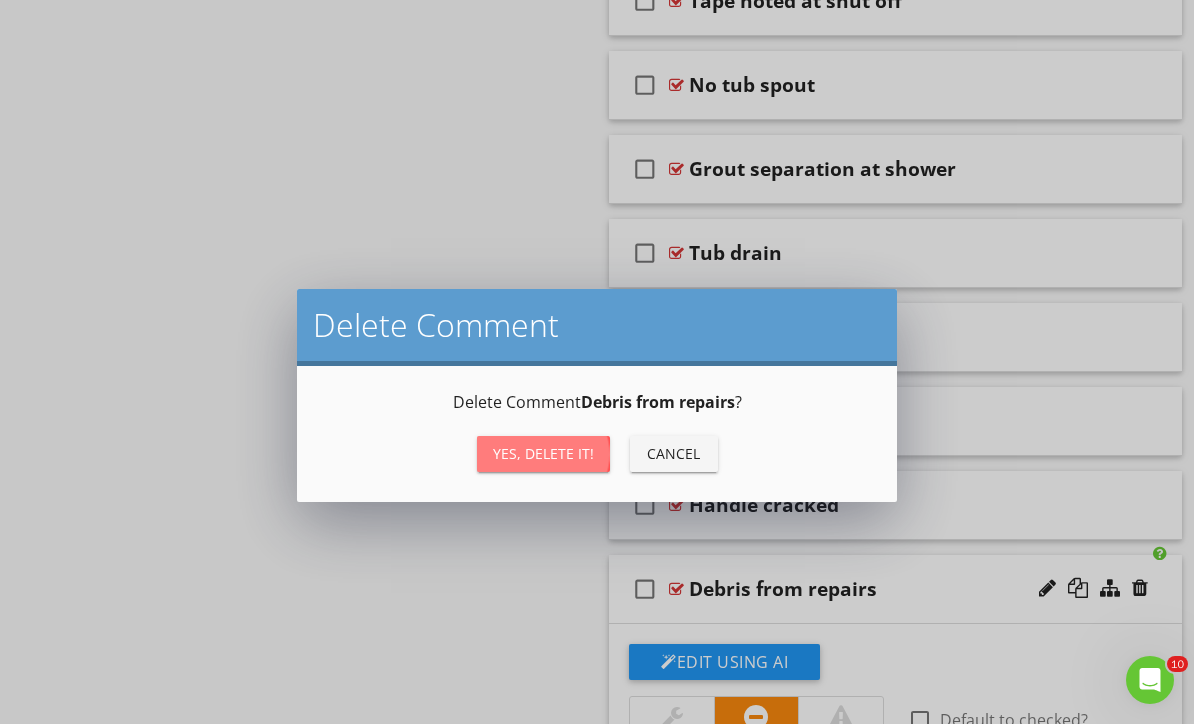 click on "Yes, Delete it!" at bounding box center [543, 453] 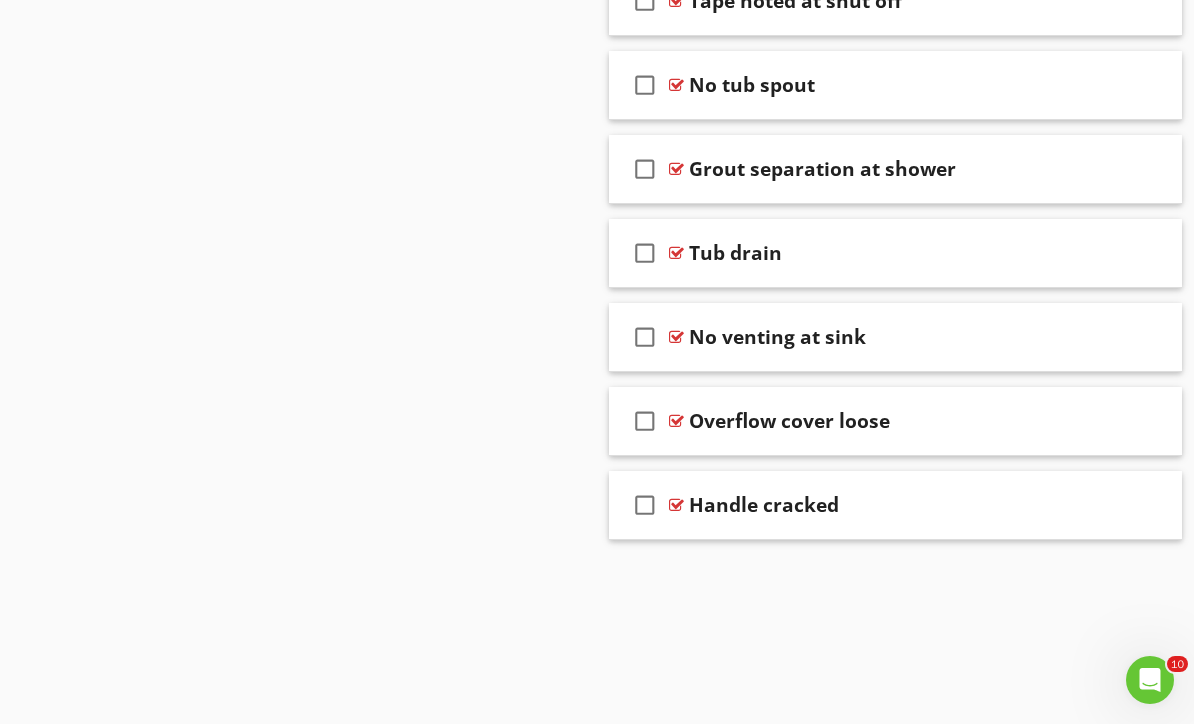 scroll, scrollTop: 9018, scrollLeft: 0, axis: vertical 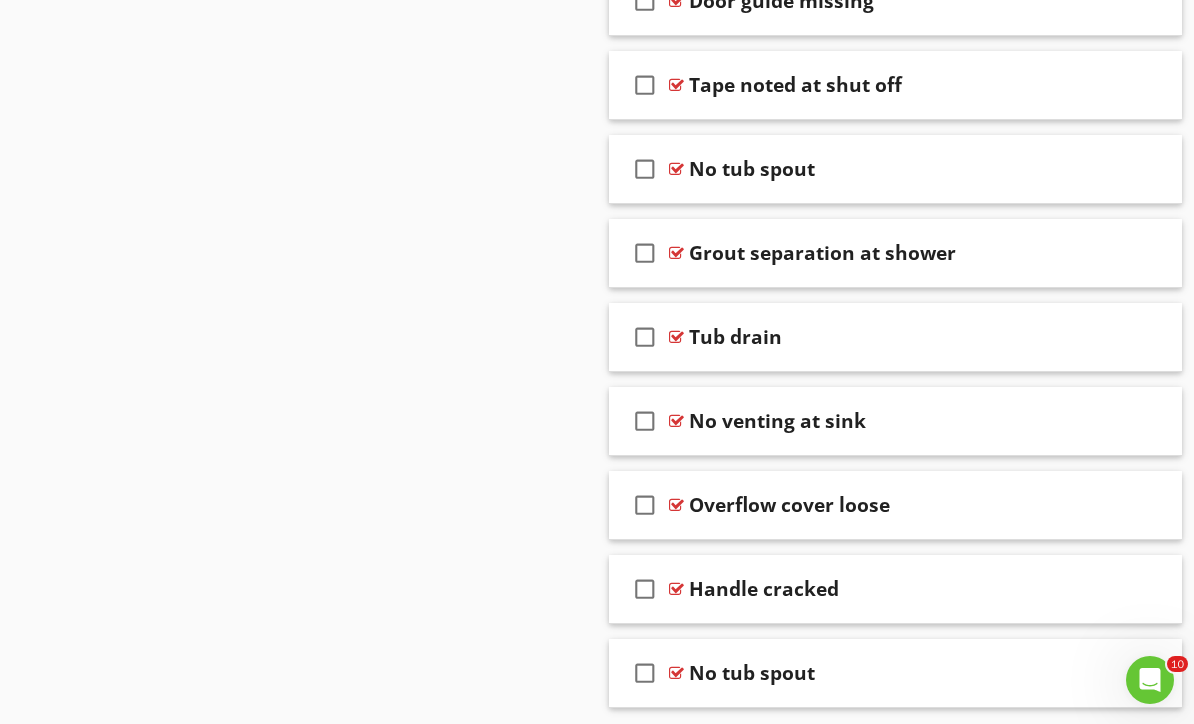click at bounding box center (1140, 672) 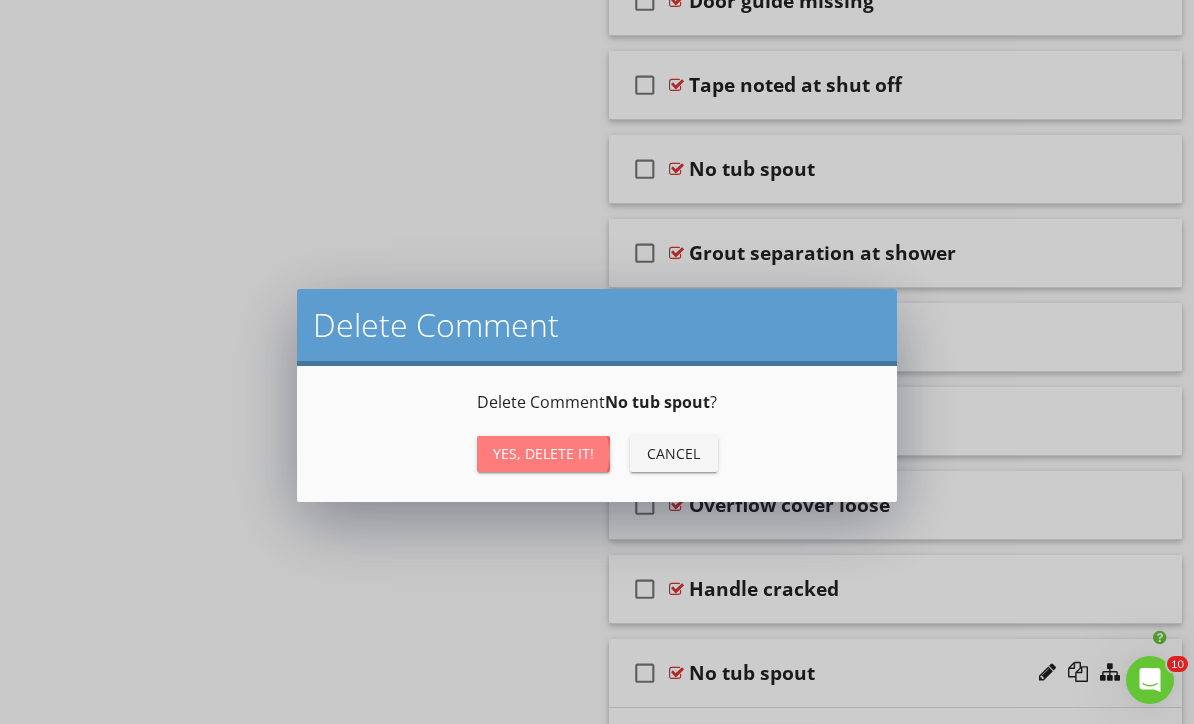 click on "Yes, Delete it!" at bounding box center (543, 453) 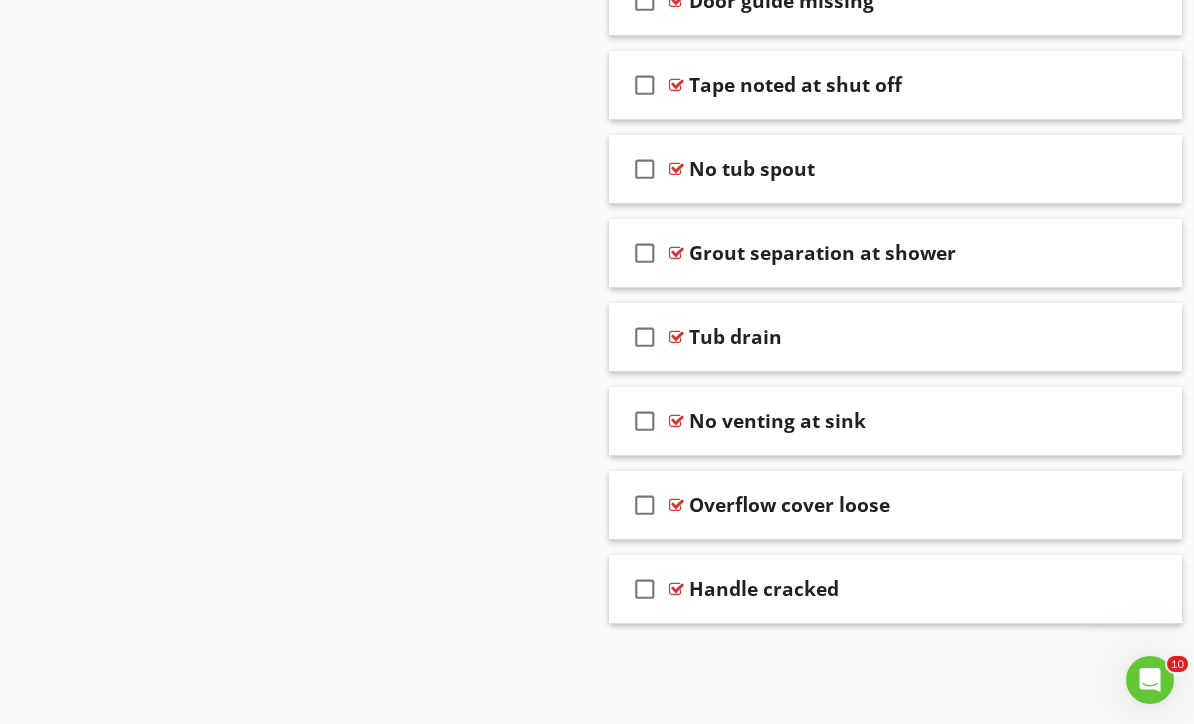 scroll, scrollTop: 8934, scrollLeft: 0, axis: vertical 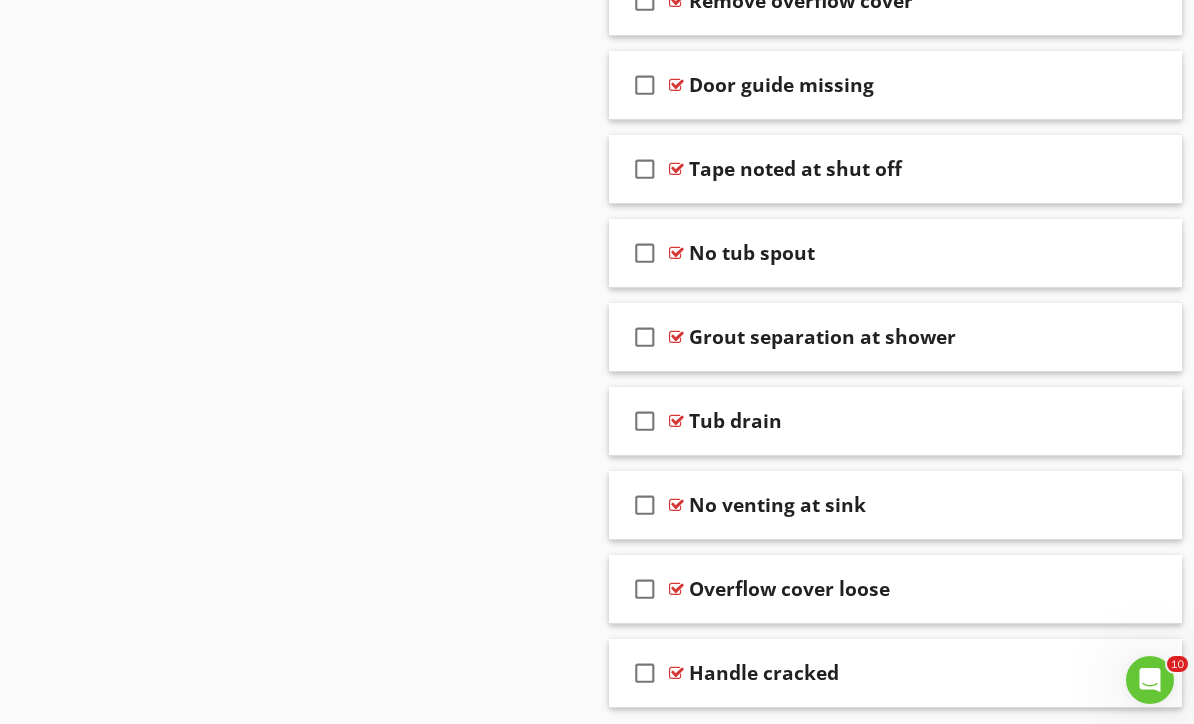 click at bounding box center [1140, 168] 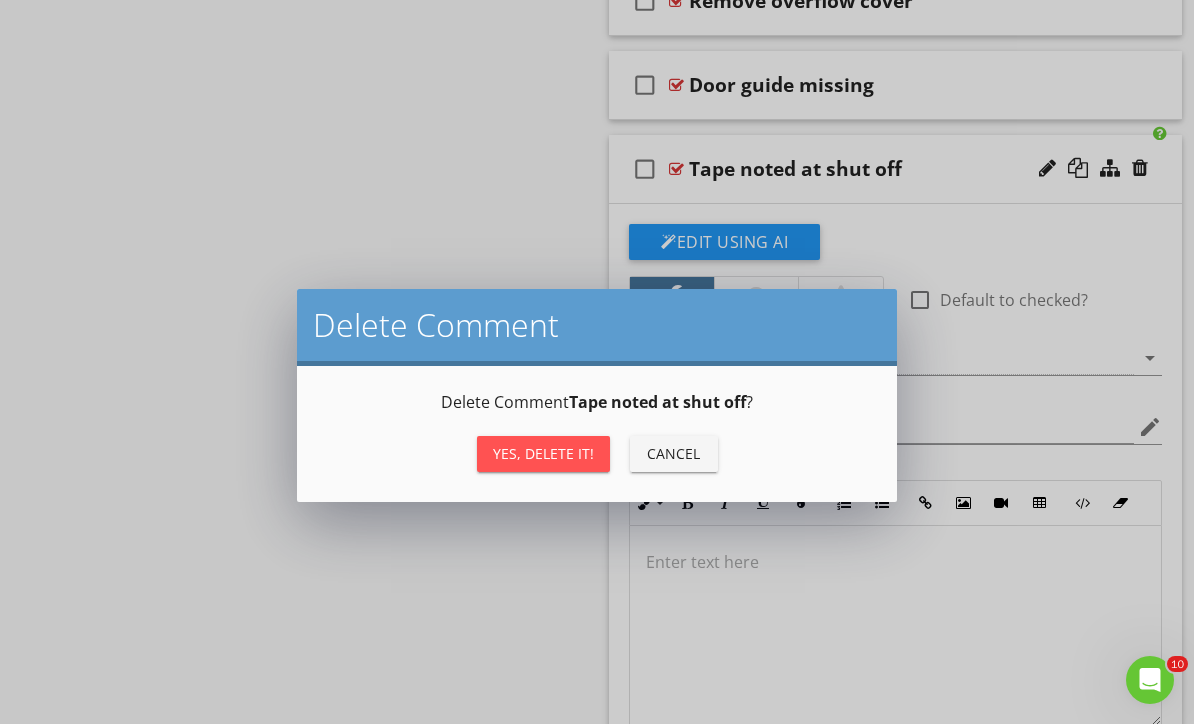 click on "Yes, Delete it!" at bounding box center [543, 454] 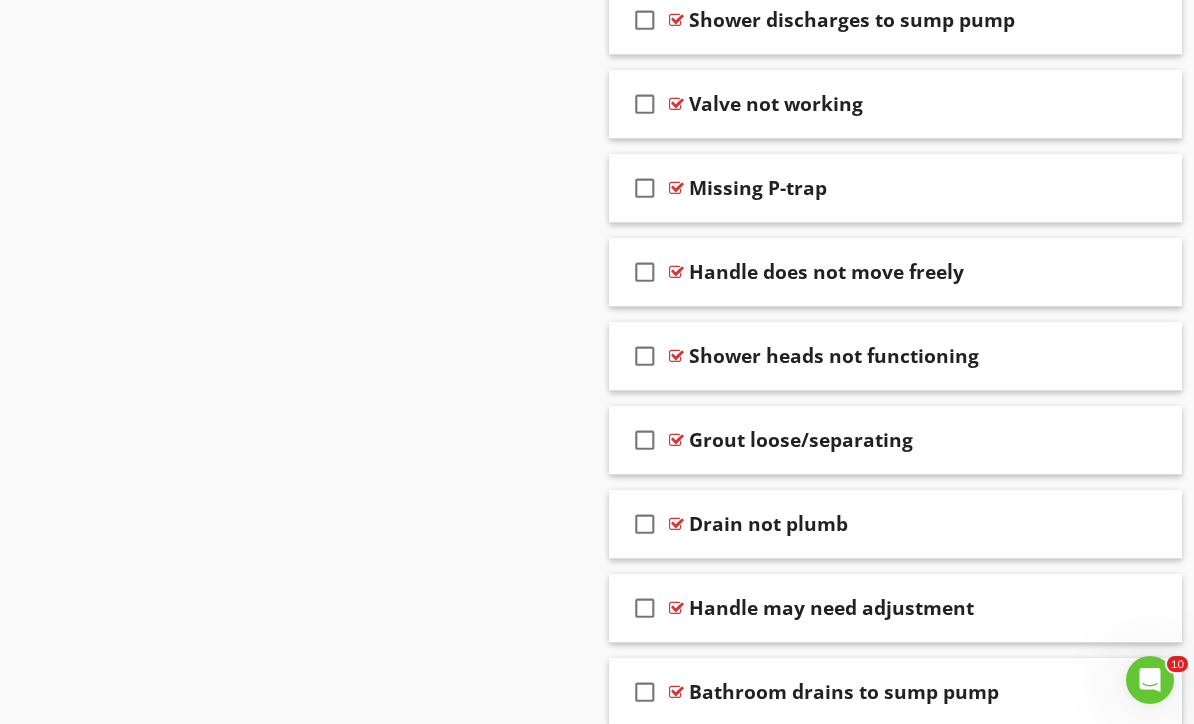 scroll, scrollTop: 8074, scrollLeft: 0, axis: vertical 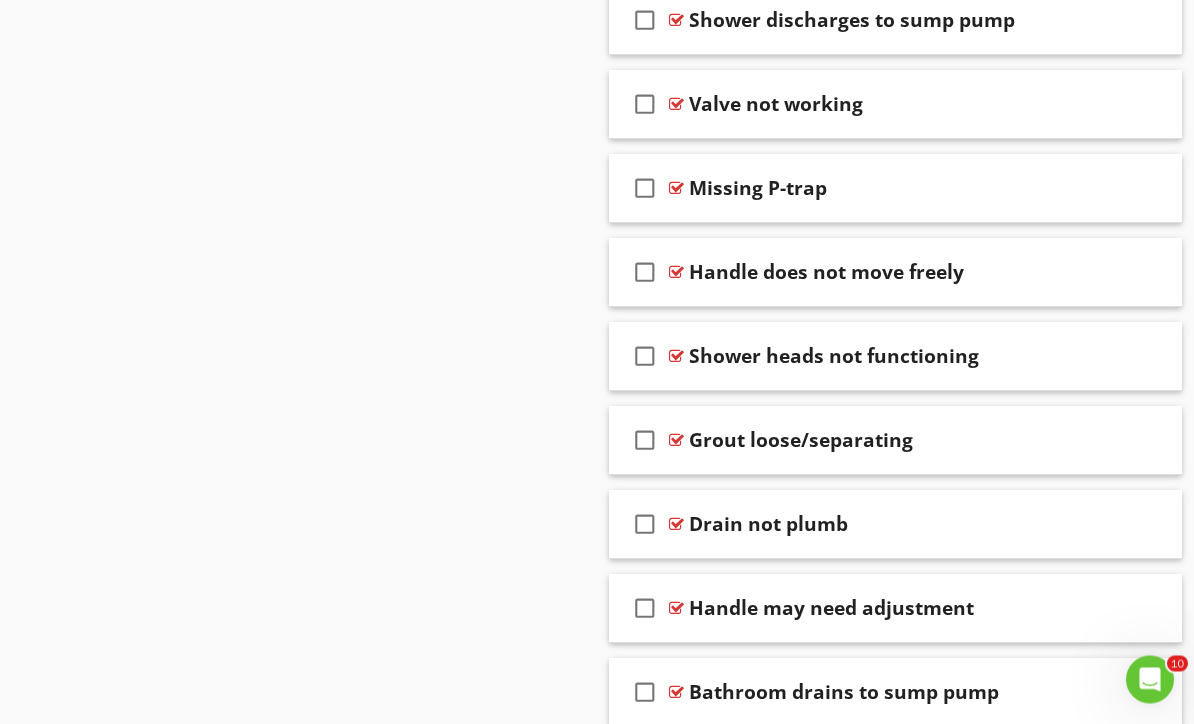 click at bounding box center (1140, 524) 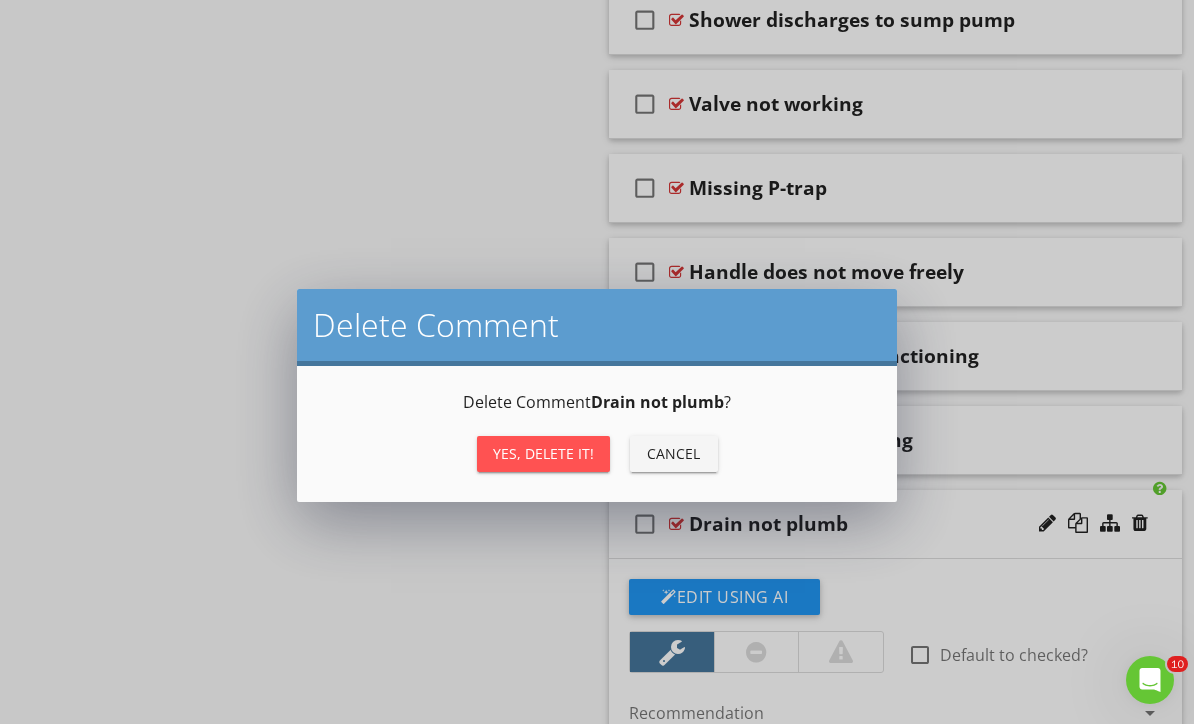 click on "Yes, Delete it!" at bounding box center (543, 453) 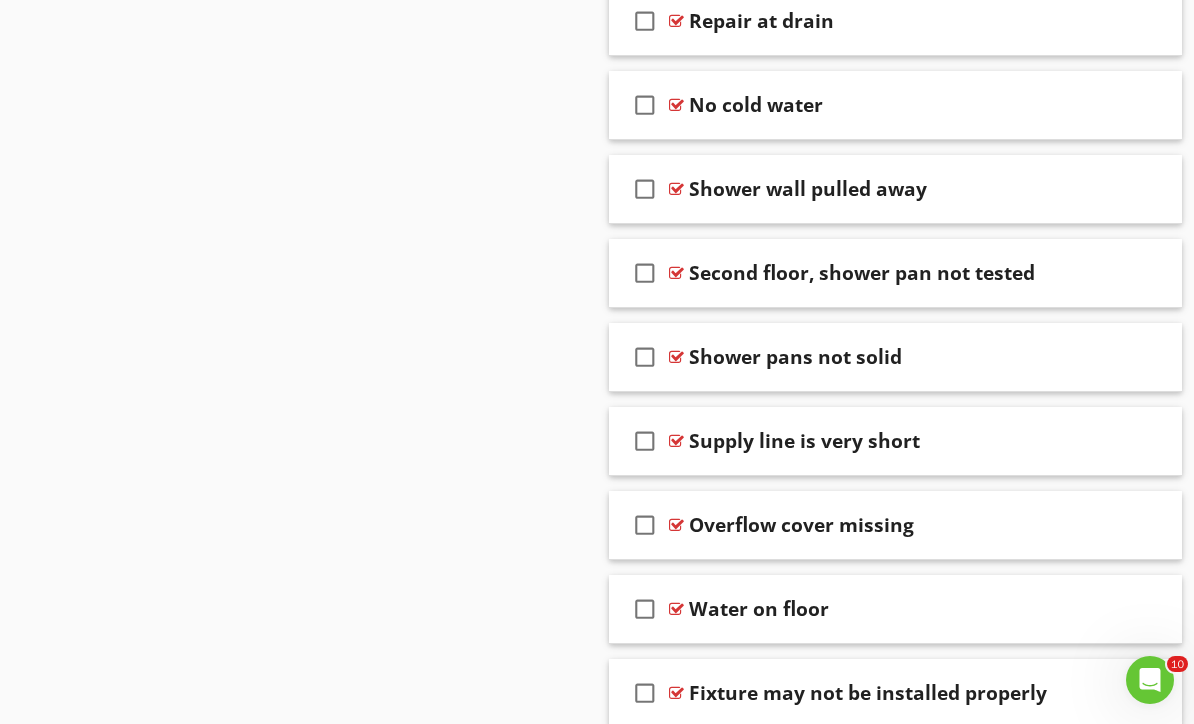 scroll, scrollTop: 7149, scrollLeft: 0, axis: vertical 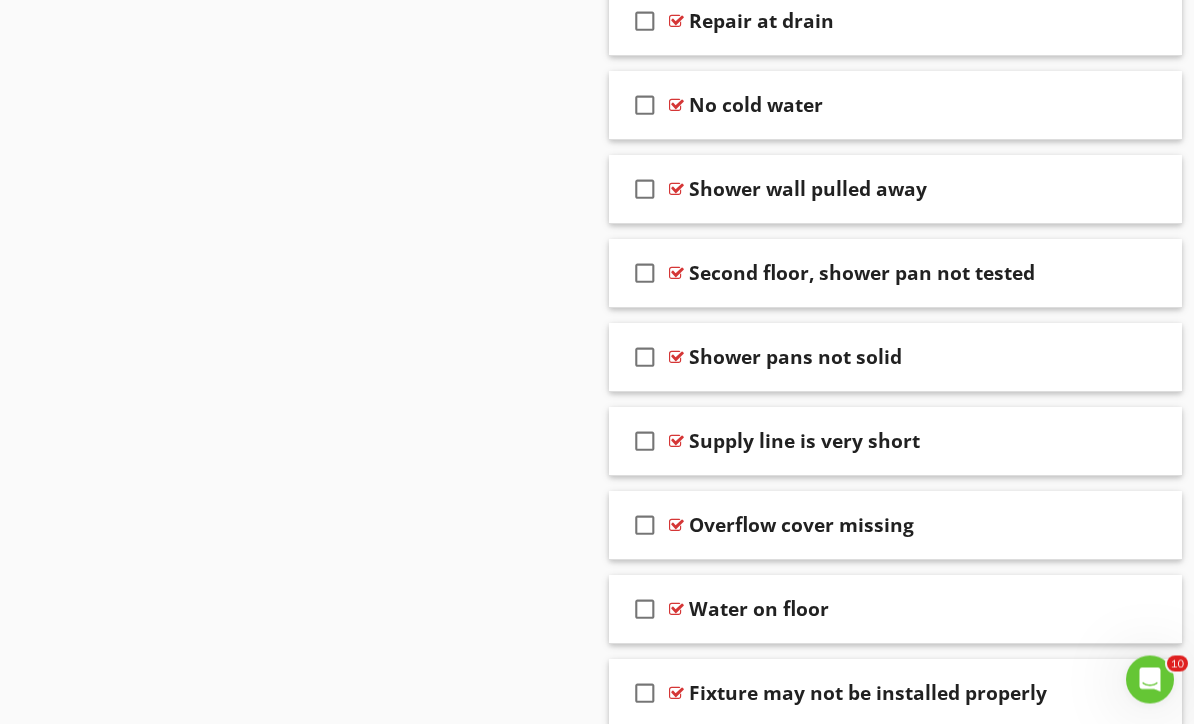 click at bounding box center [1140, 441] 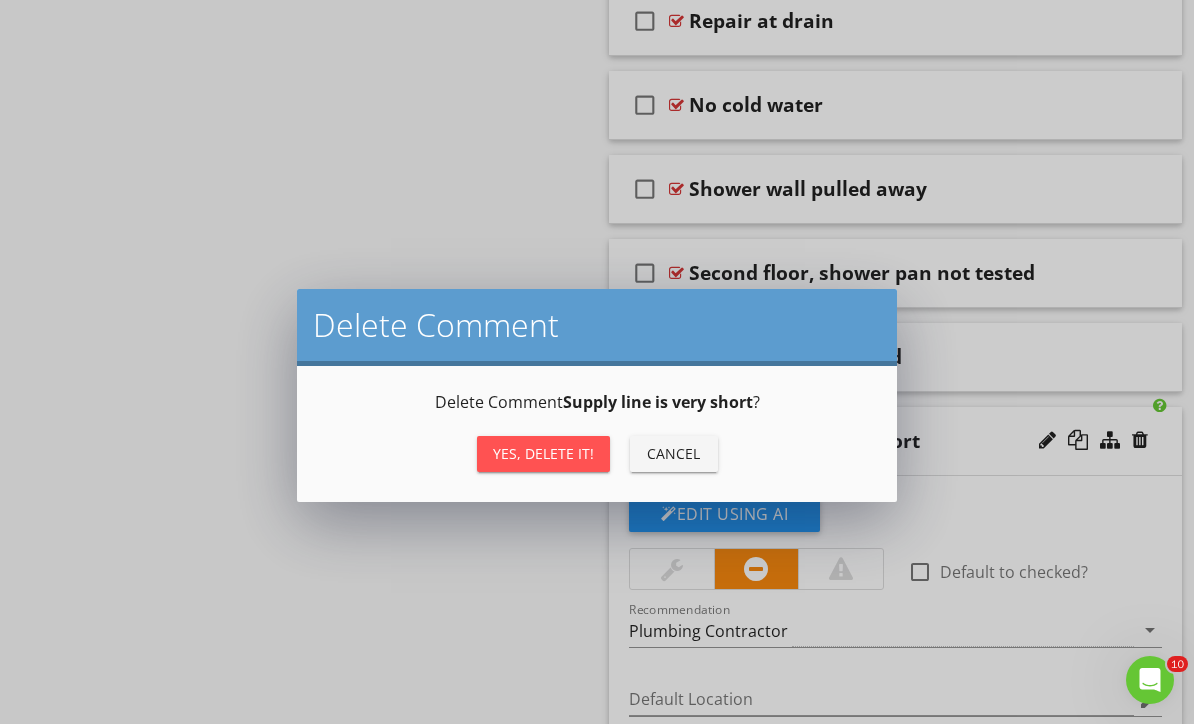 click on "Yes, Delete it!" at bounding box center (543, 453) 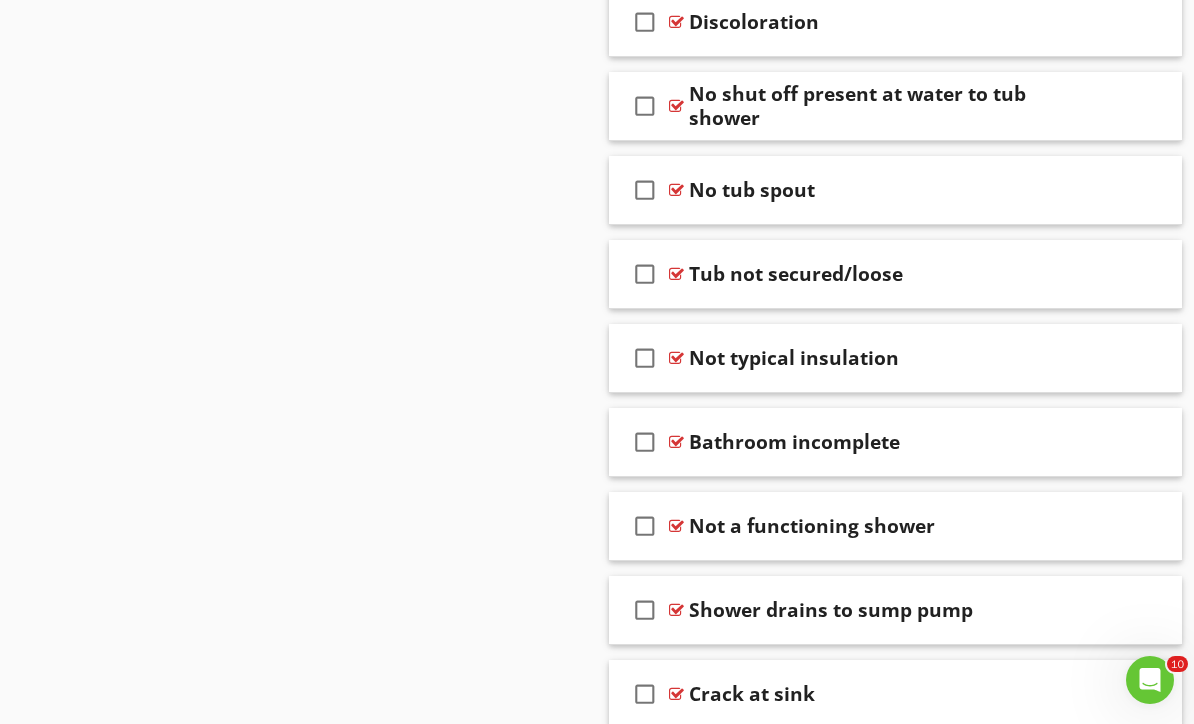 scroll, scrollTop: 6308, scrollLeft: 0, axis: vertical 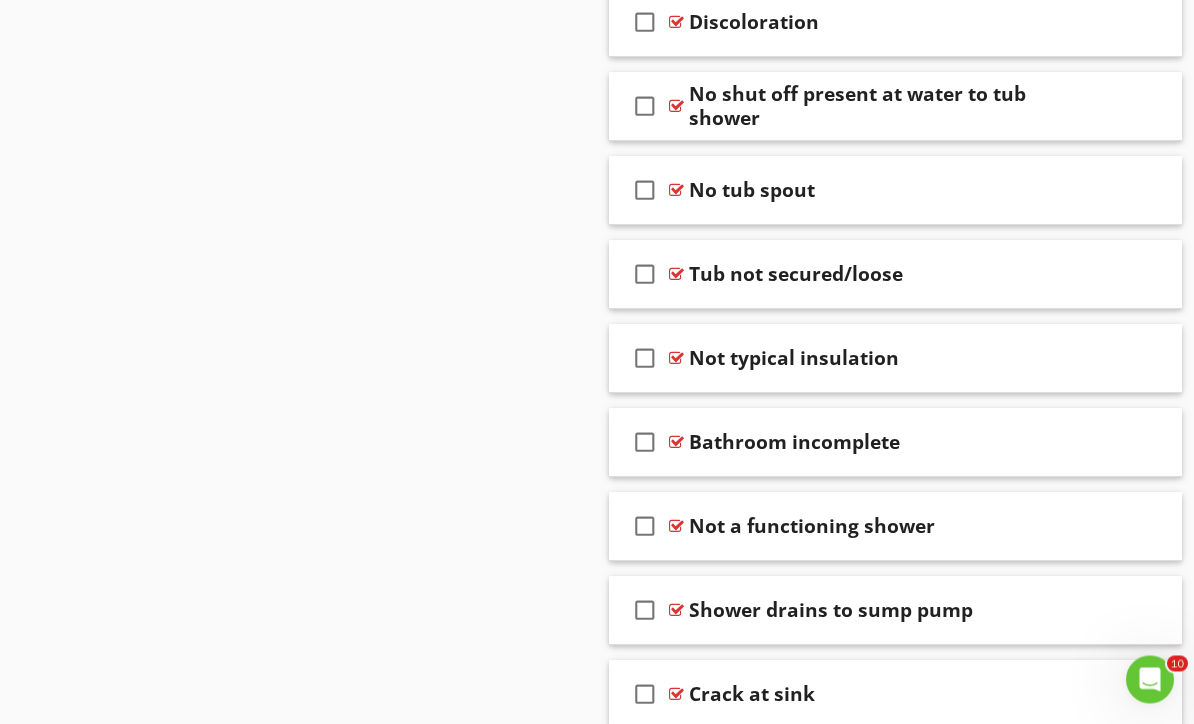 click on "check_box_outline_blank
Not typical insulation" at bounding box center (895, 359) 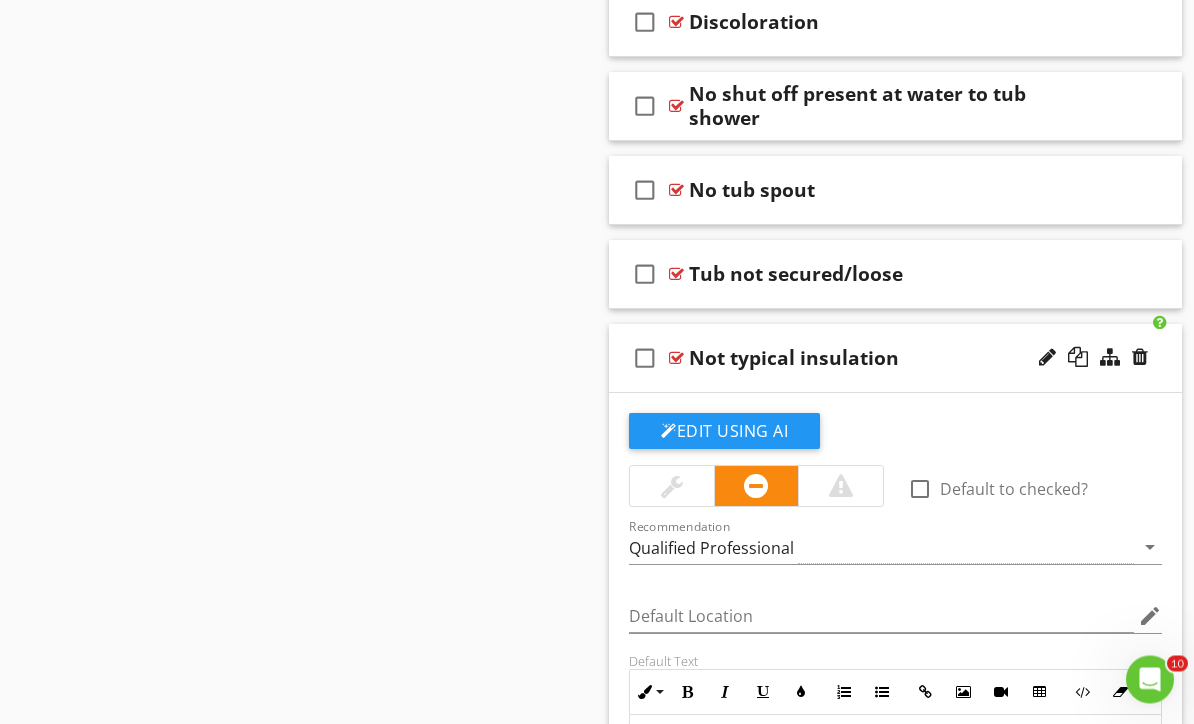 scroll, scrollTop: 6309, scrollLeft: 0, axis: vertical 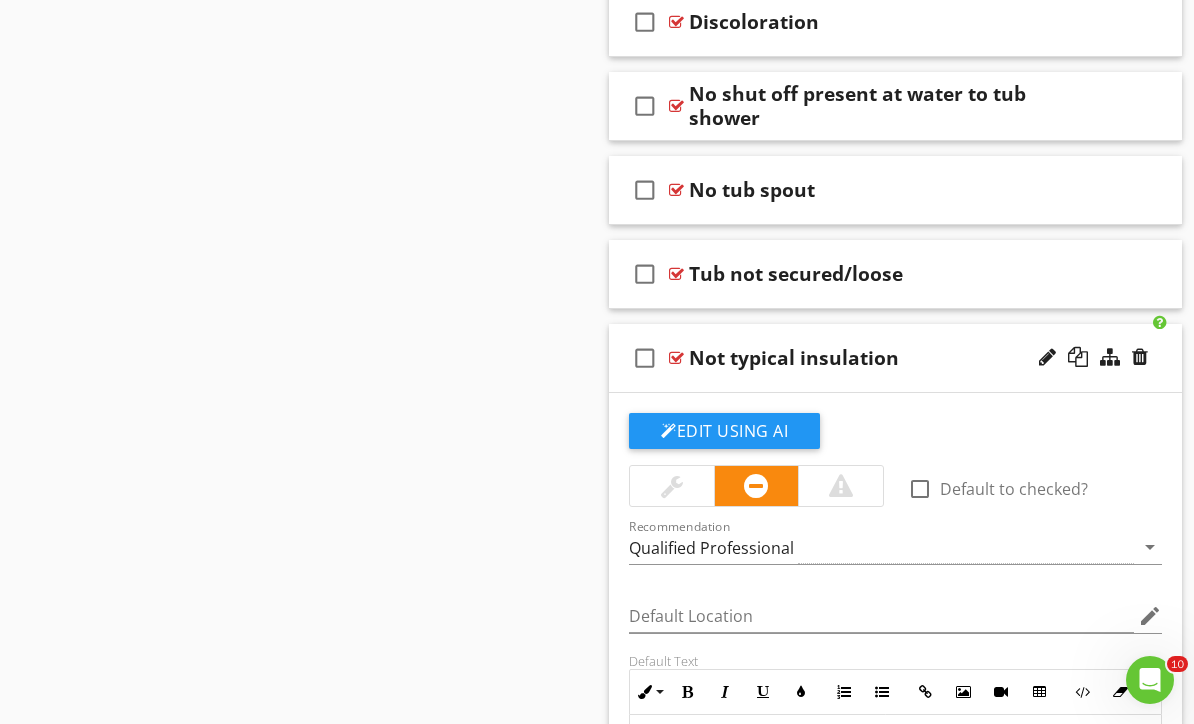 click at bounding box center (1140, 357) 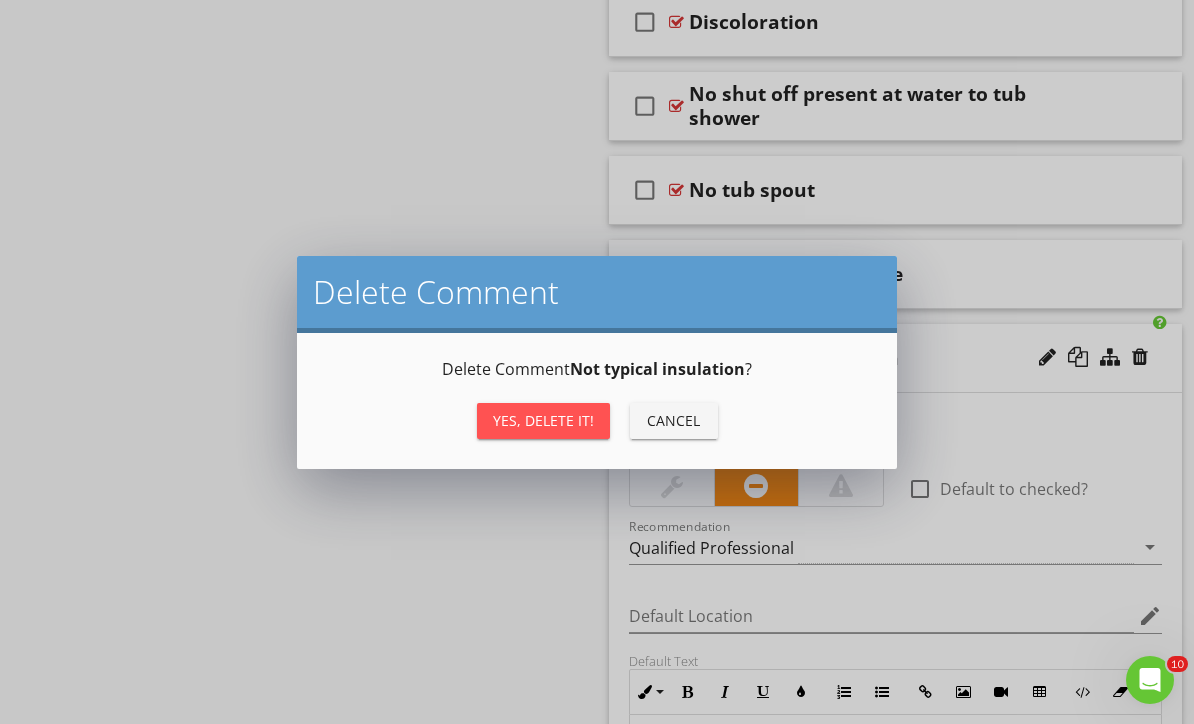 click on "Yes, Delete it!" at bounding box center (543, 420) 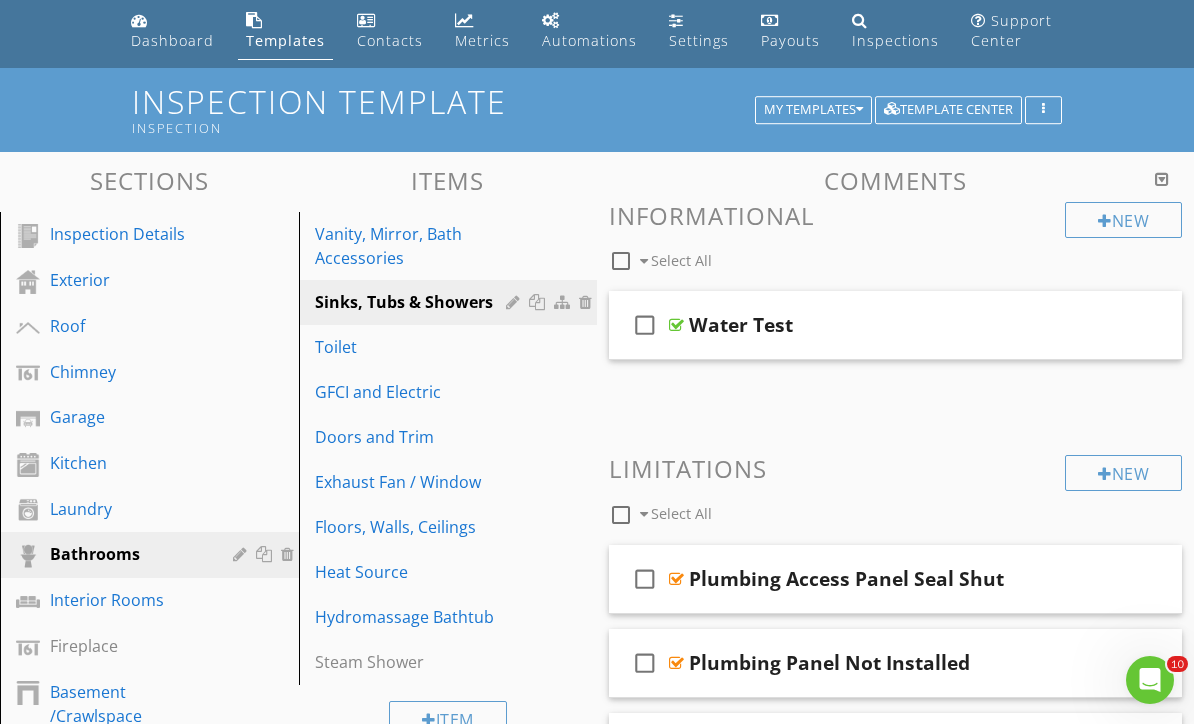 scroll, scrollTop: 25, scrollLeft: 0, axis: vertical 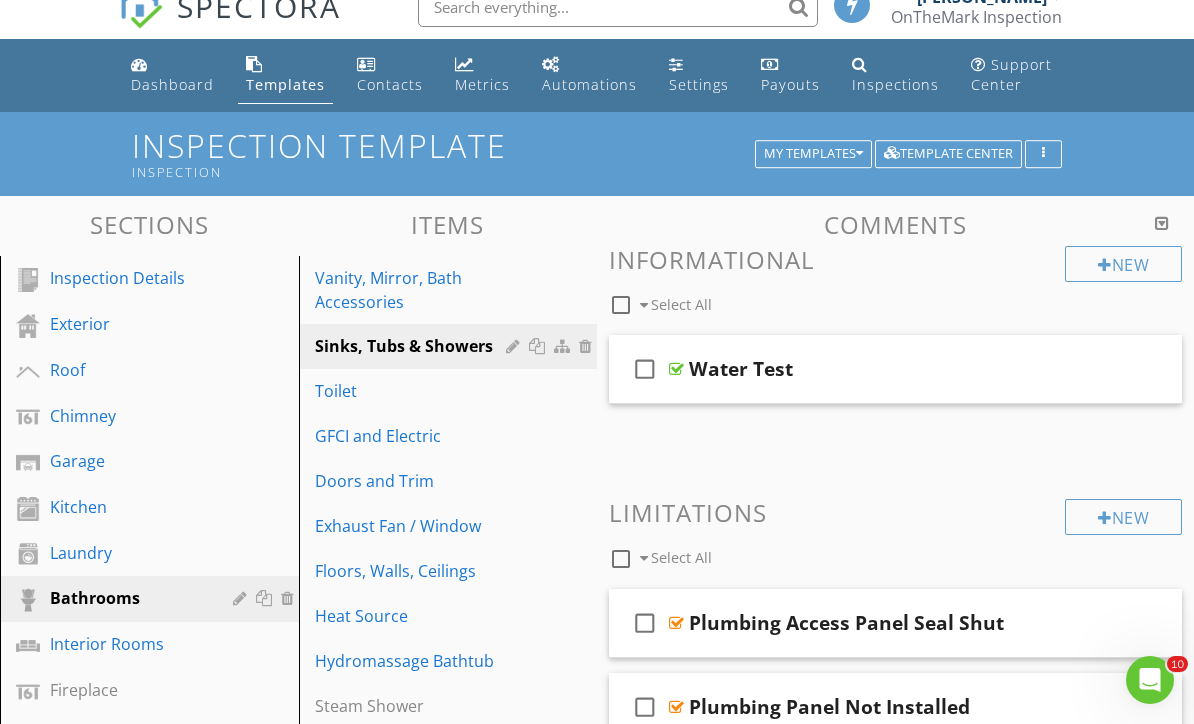 type 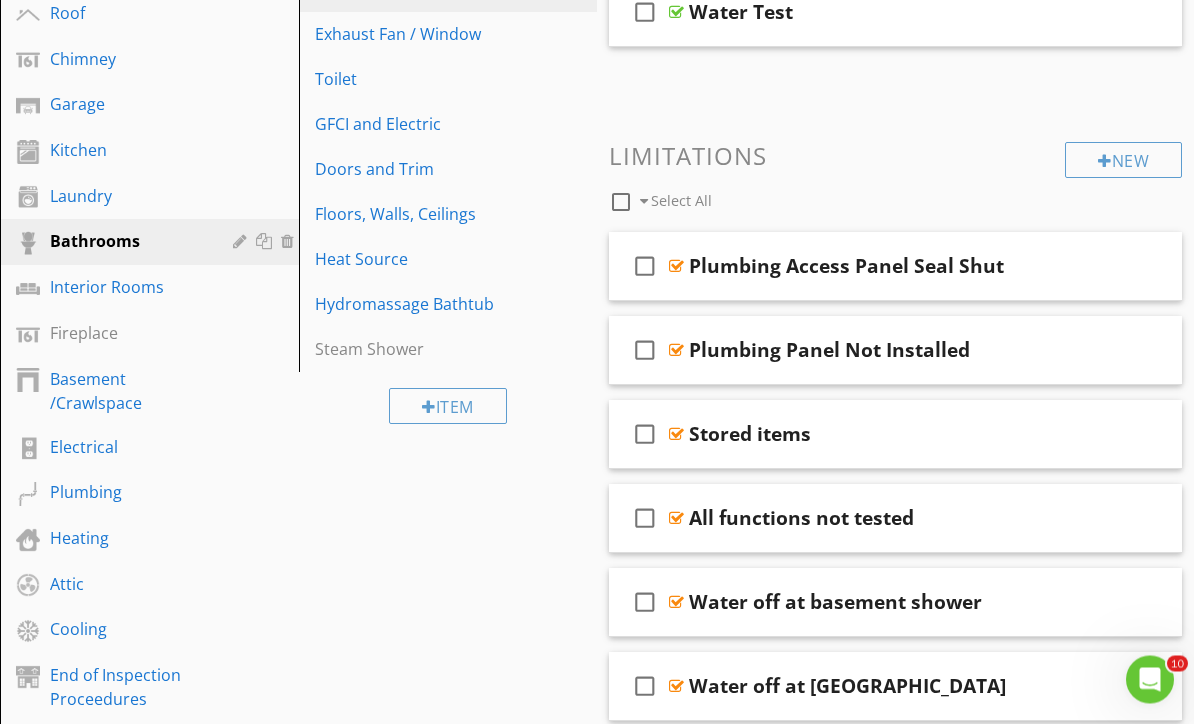scroll, scrollTop: 375, scrollLeft: 0, axis: vertical 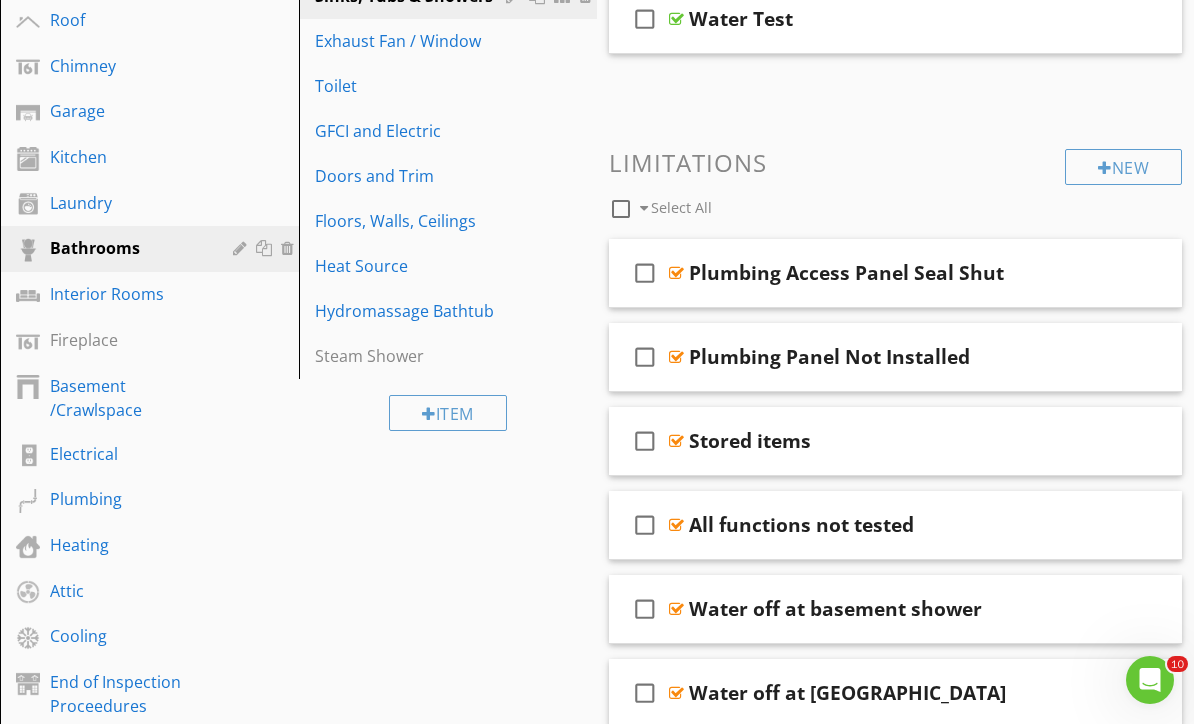 click on "Toilet" at bounding box center [414, 86] 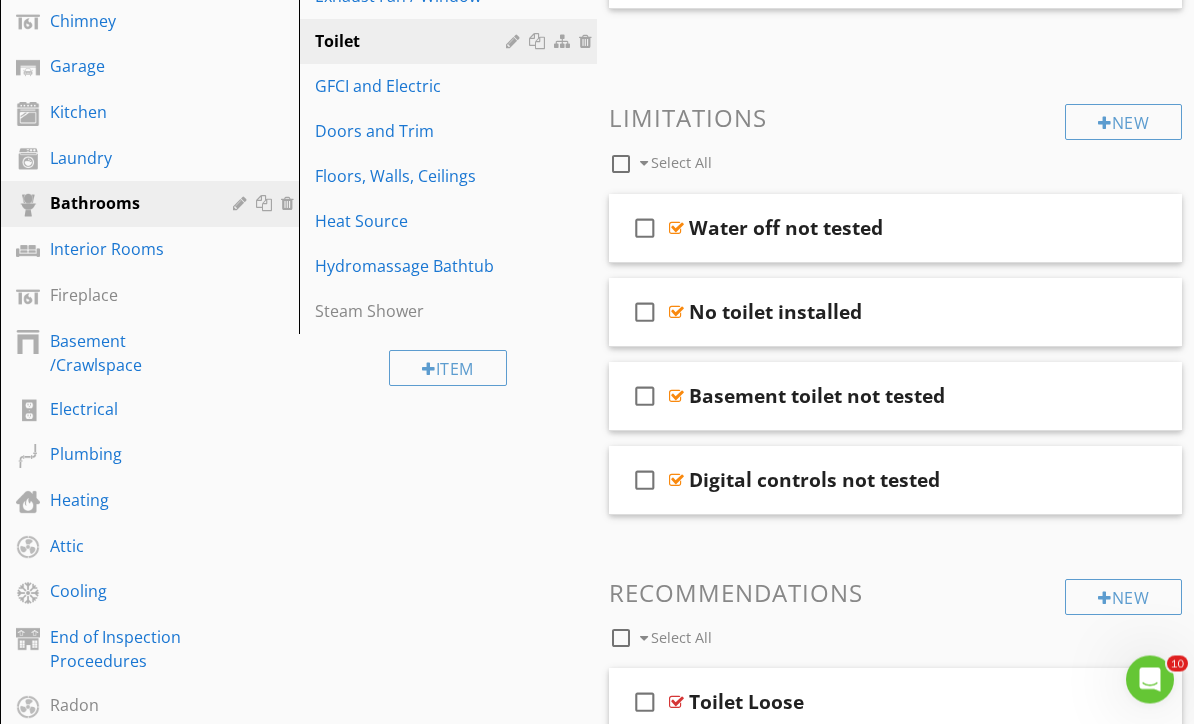 scroll, scrollTop: 385, scrollLeft: 0, axis: vertical 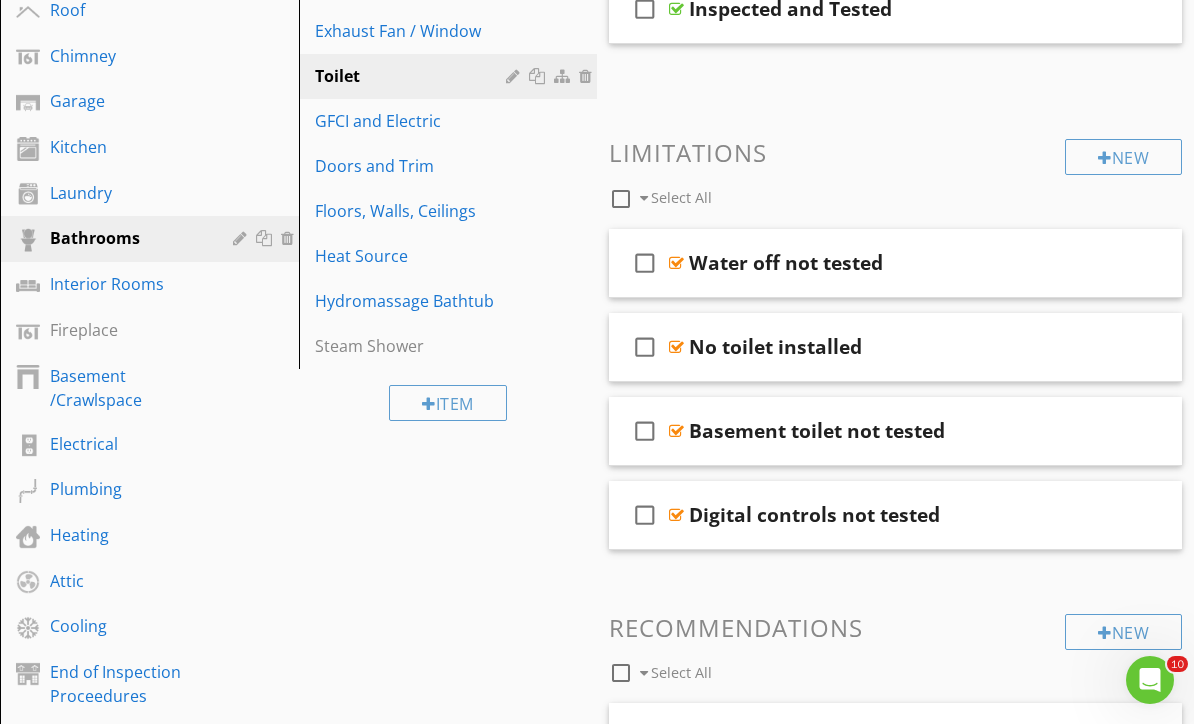 click on "GFCI and Electric" at bounding box center (414, 121) 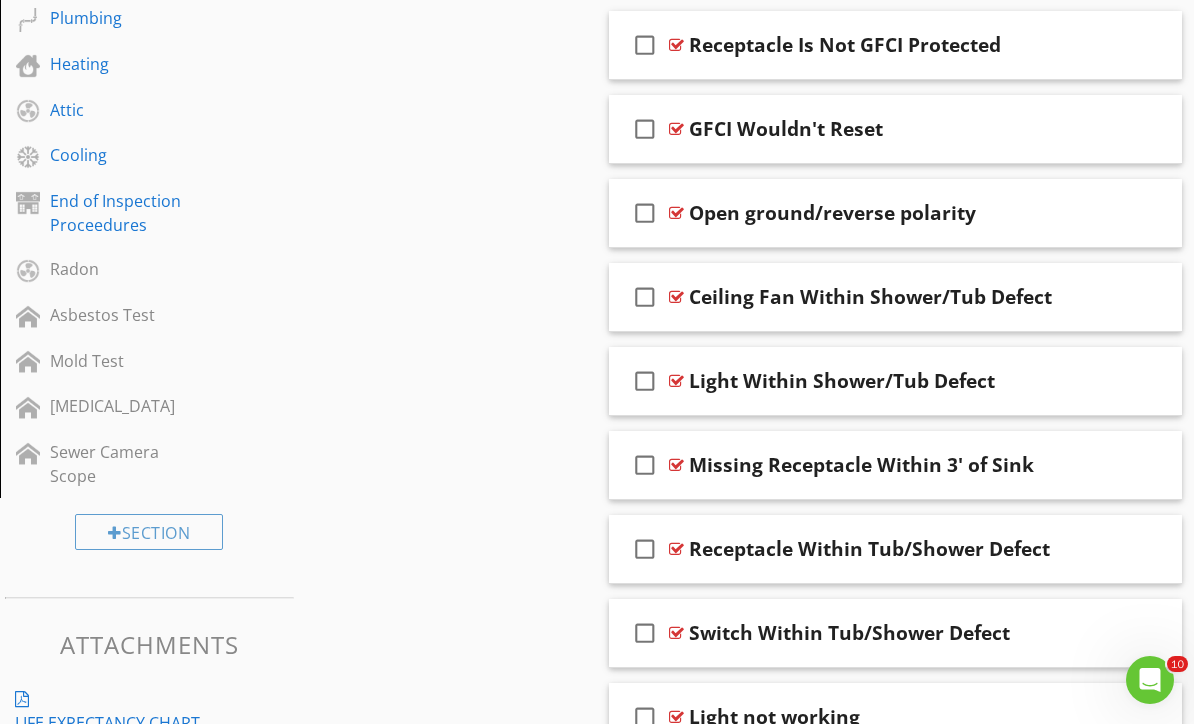 scroll, scrollTop: 890, scrollLeft: 0, axis: vertical 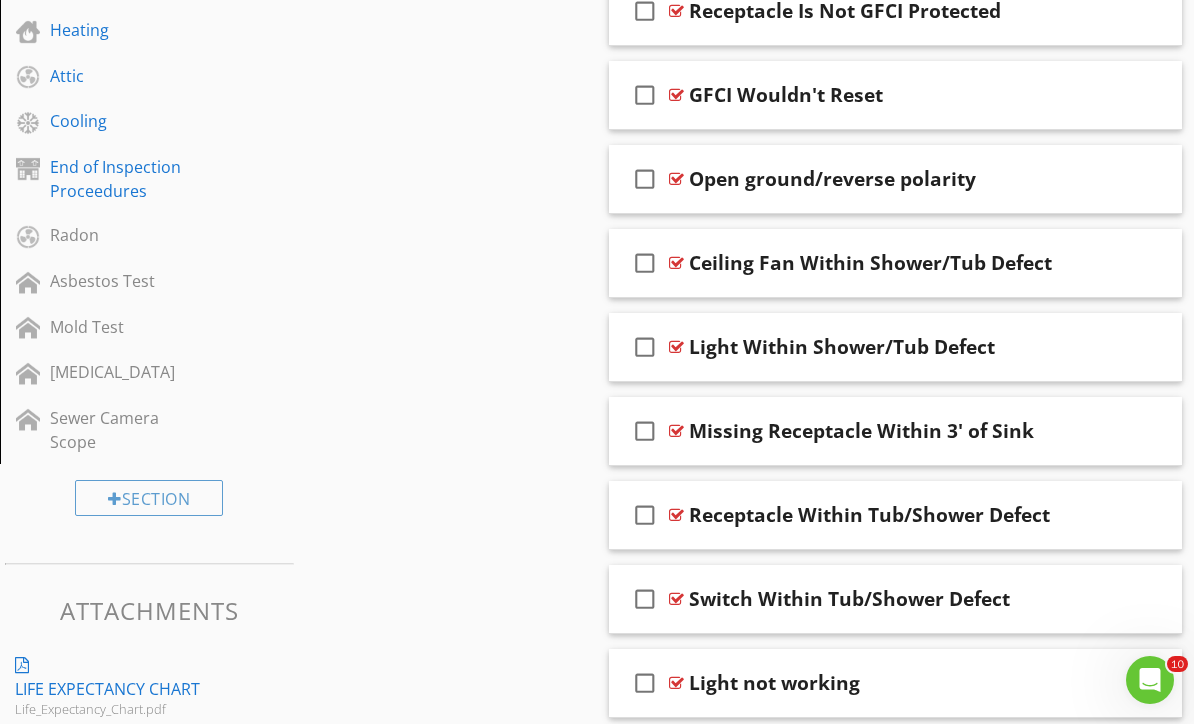 click at bounding box center (1140, 346) 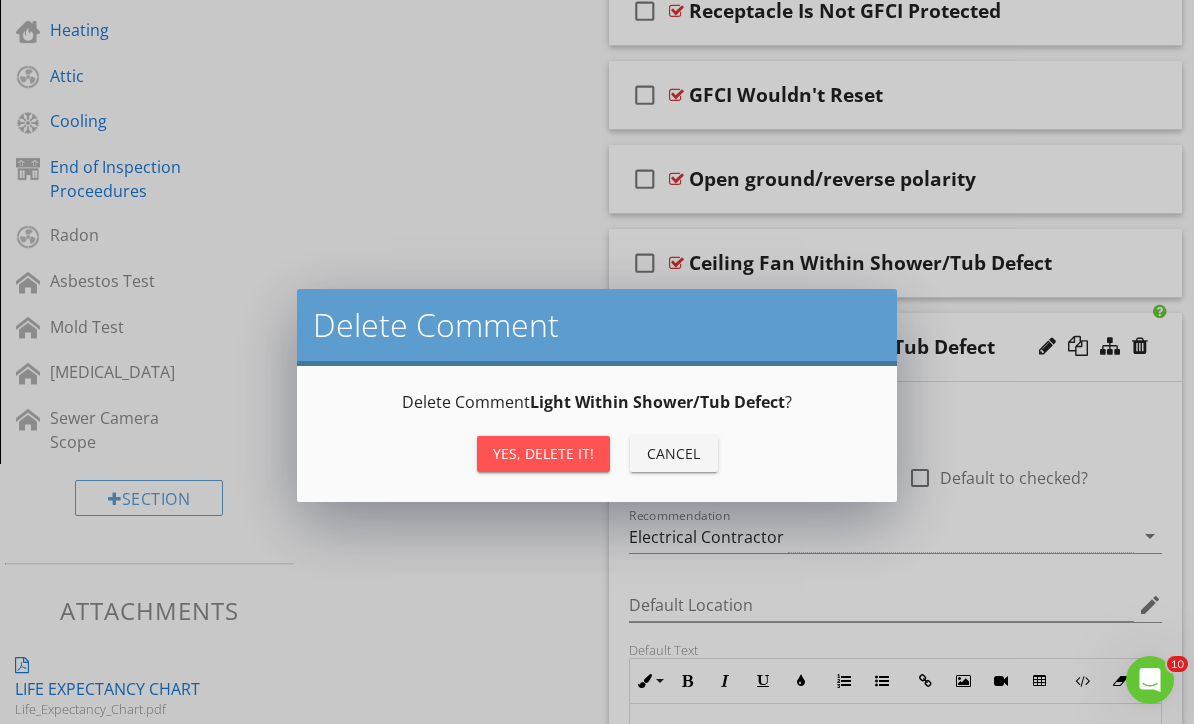 click on "Yes, Delete it!" at bounding box center [543, 454] 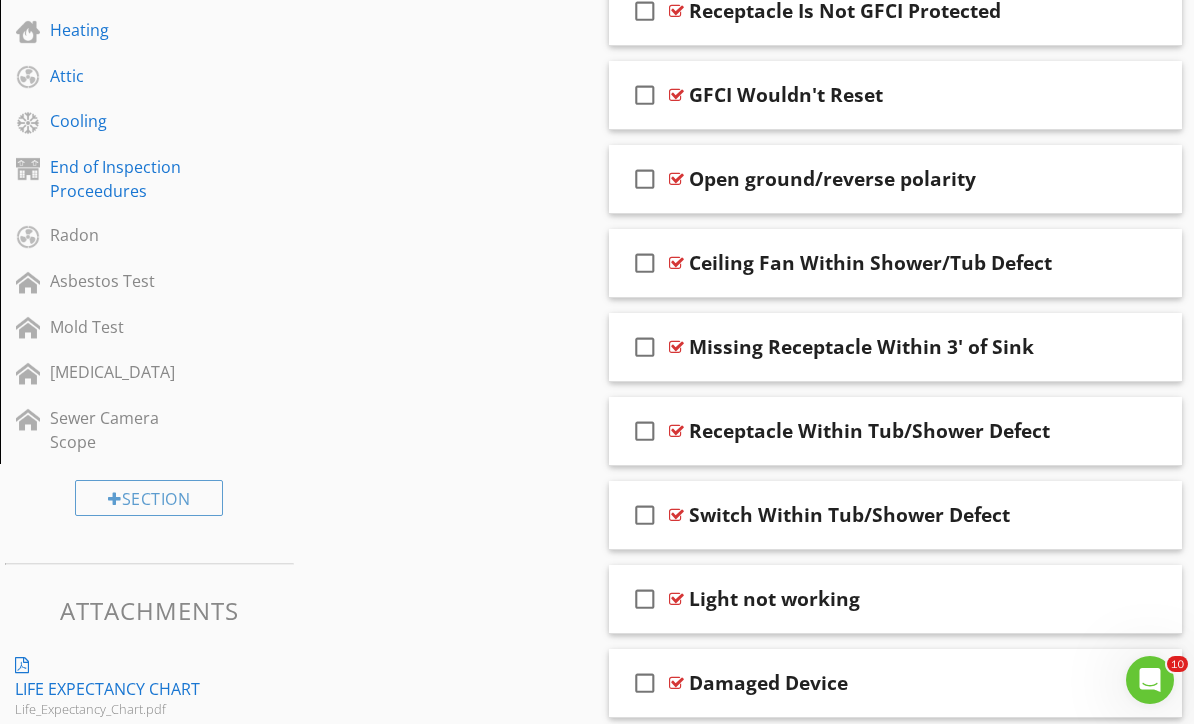 click at bounding box center (1140, 262) 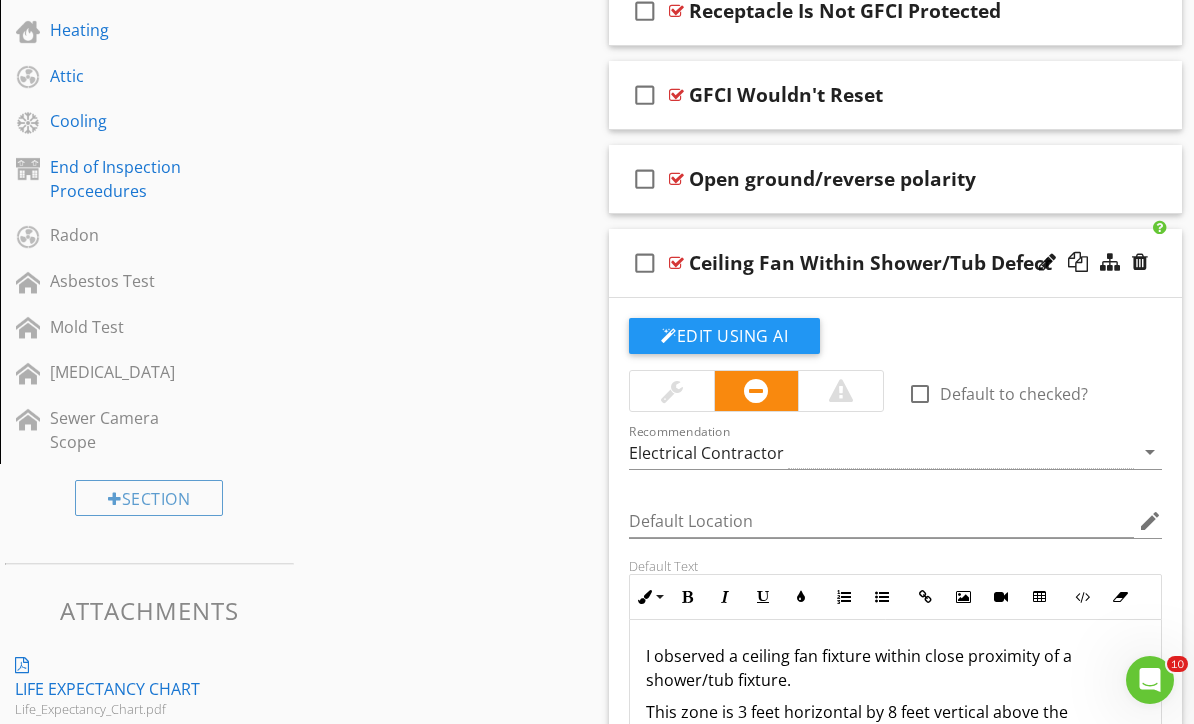 click at bounding box center (1140, 262) 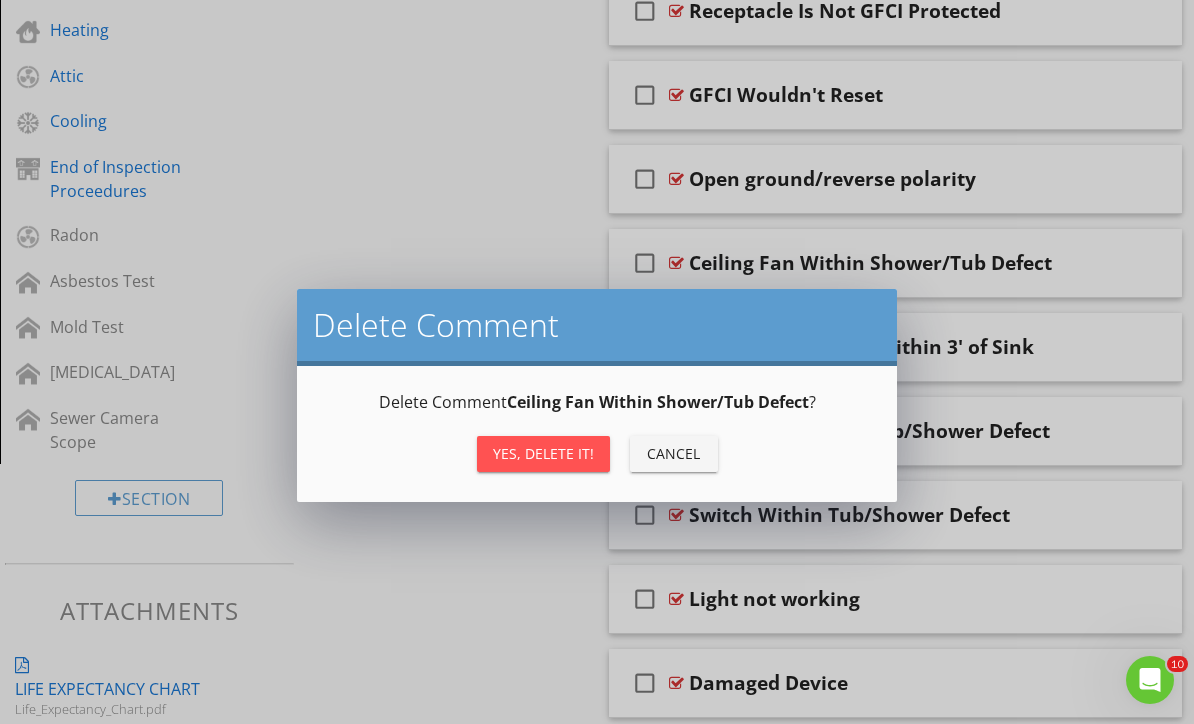 click on "Yes, Delete it!" at bounding box center (543, 453) 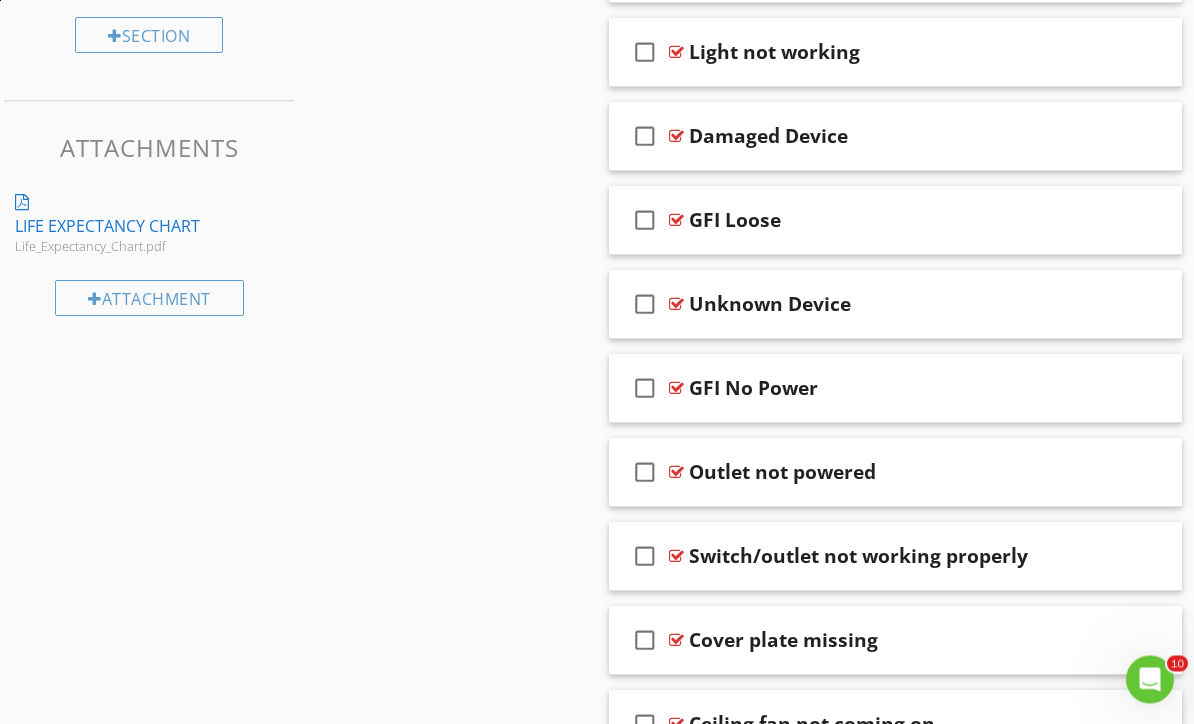 scroll, scrollTop: 1353, scrollLeft: 0, axis: vertical 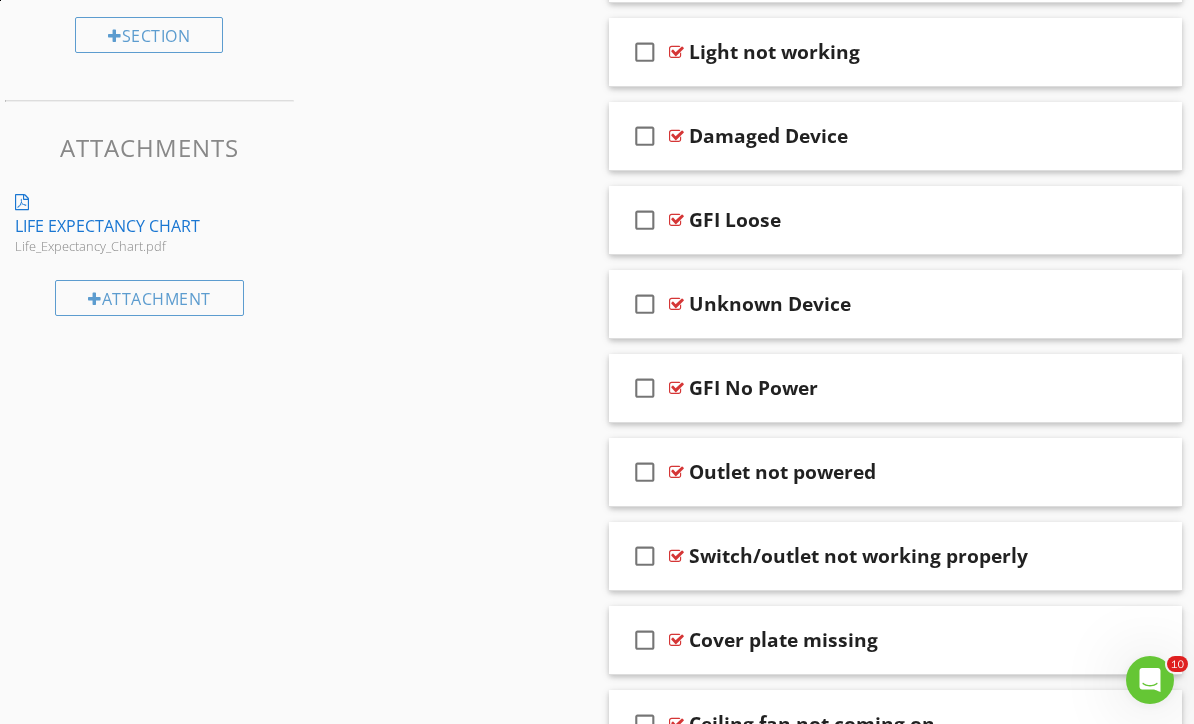 click at bounding box center [1140, 303] 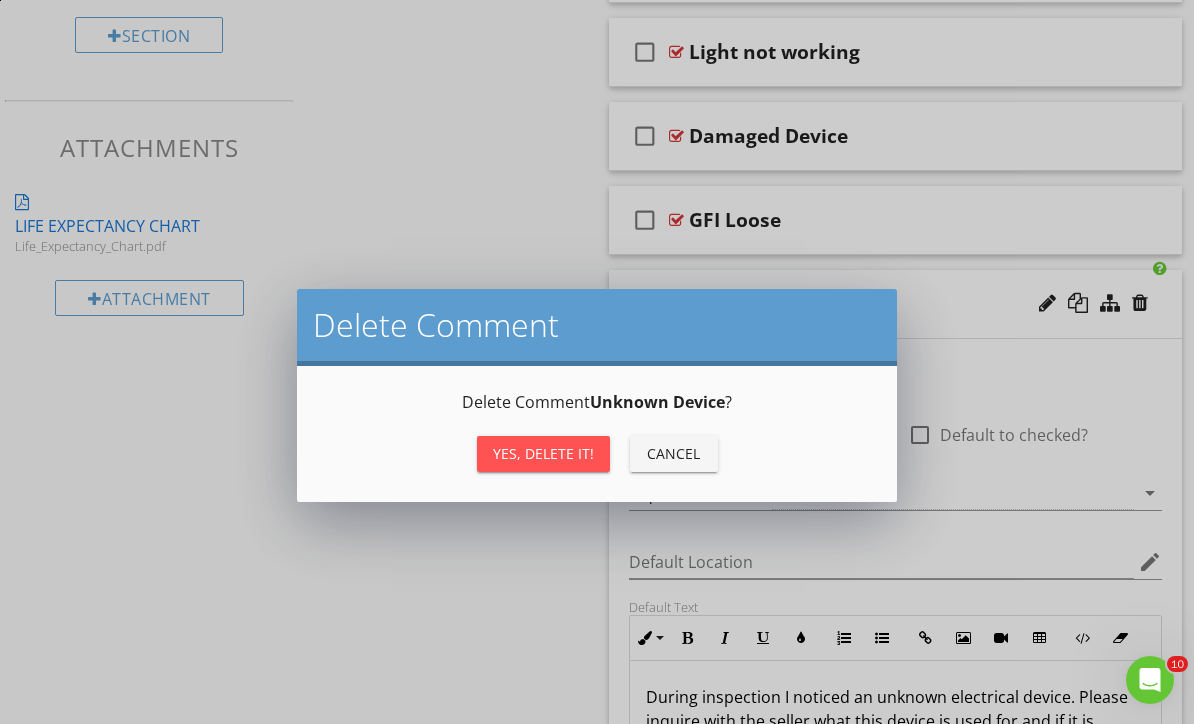 click on "Yes, Delete it!" at bounding box center [543, 453] 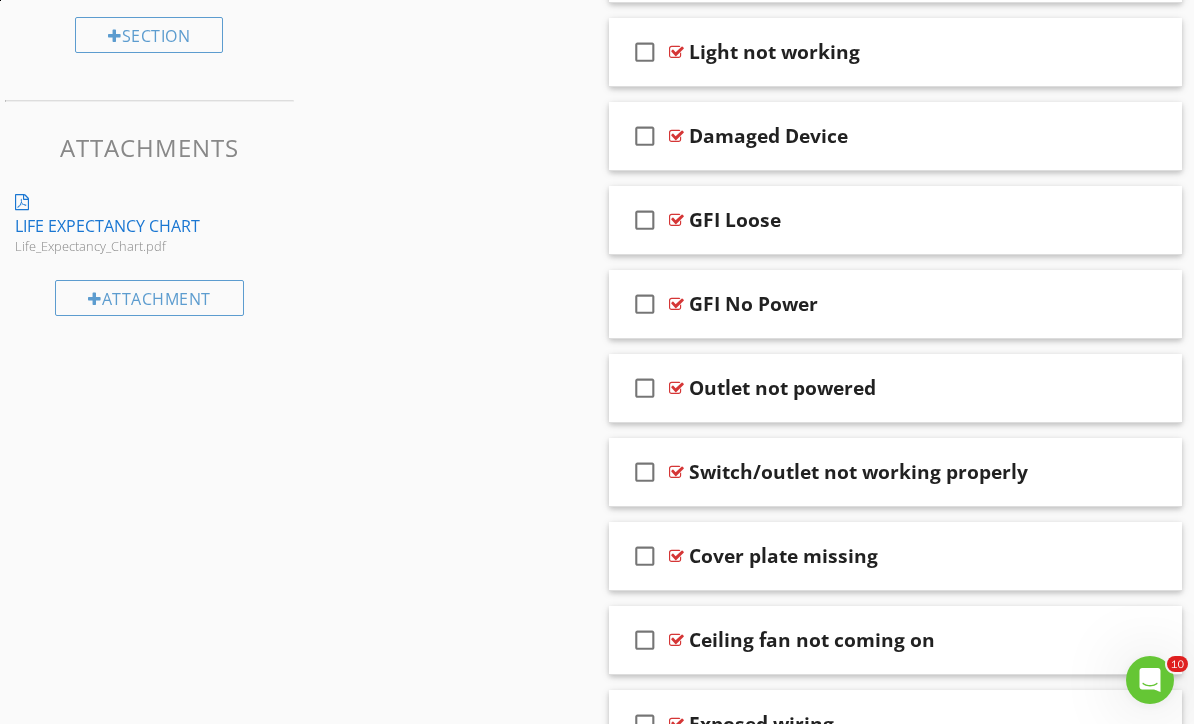 click at bounding box center (1140, 639) 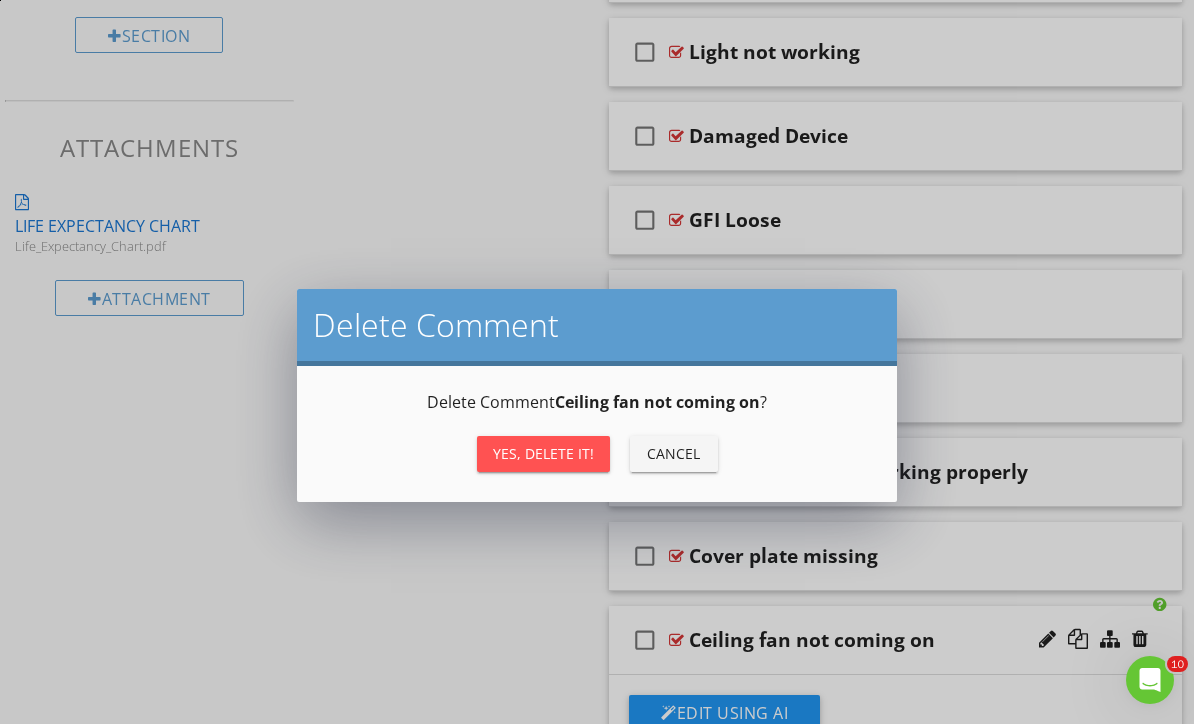 click on "Yes, Delete it!" at bounding box center (543, 453) 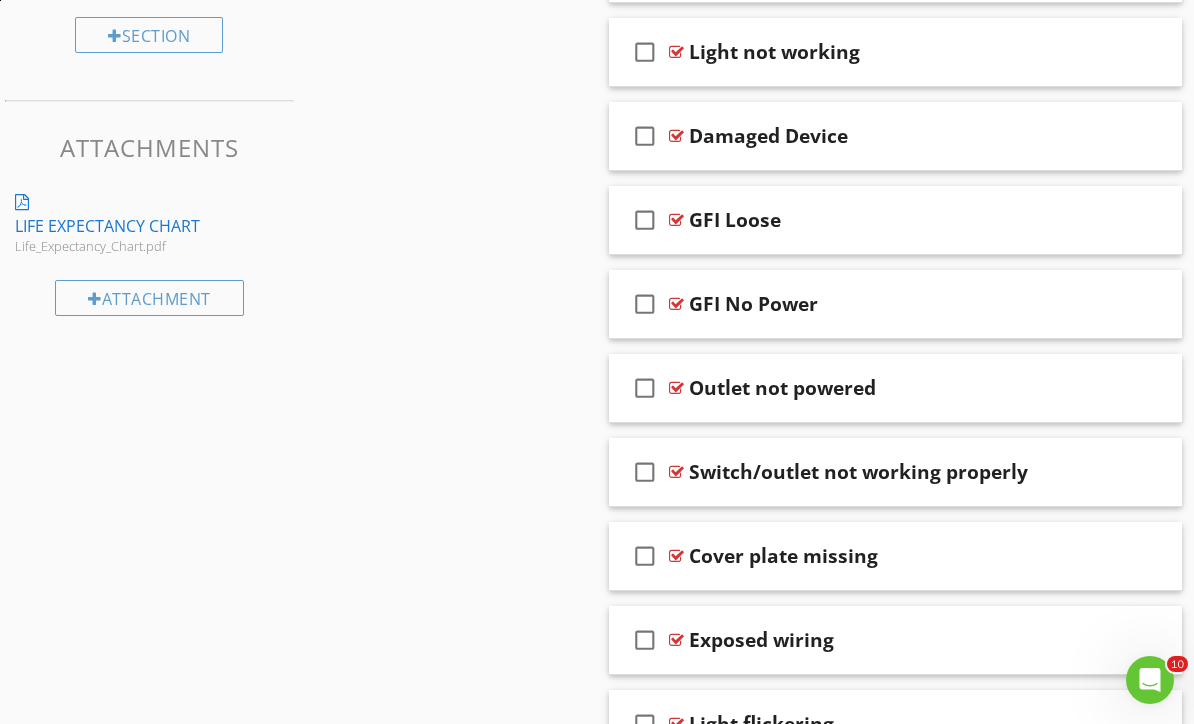 type 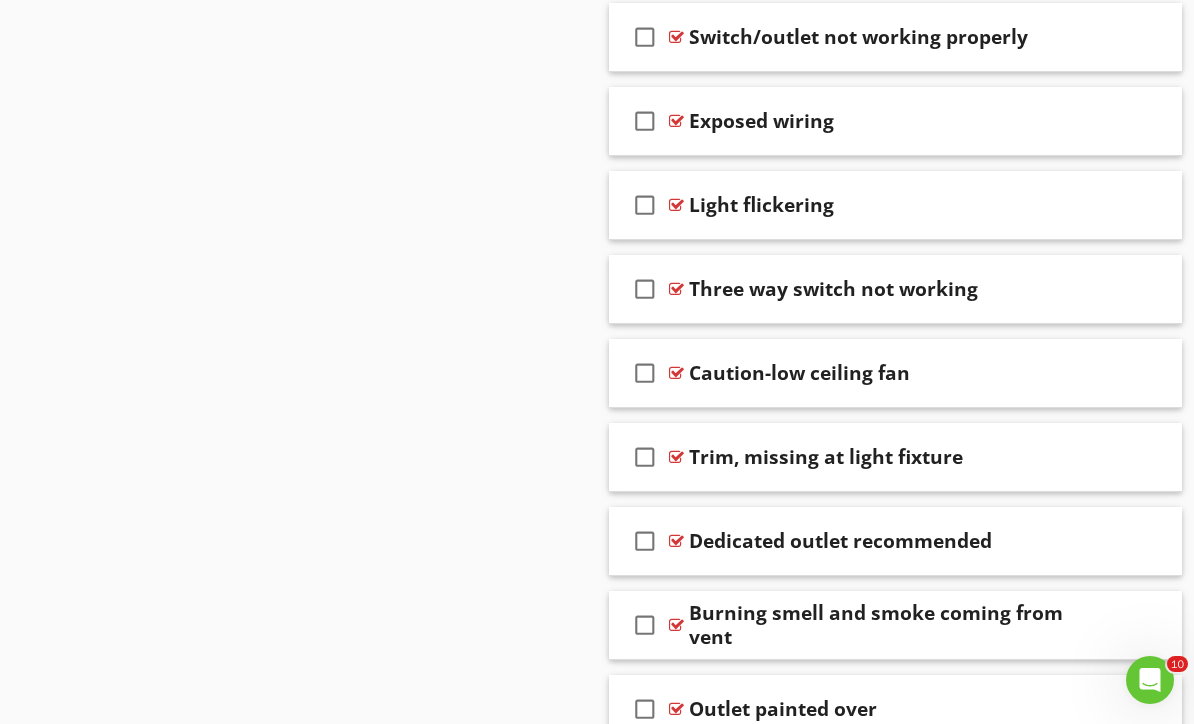 scroll, scrollTop: 1865, scrollLeft: 0, axis: vertical 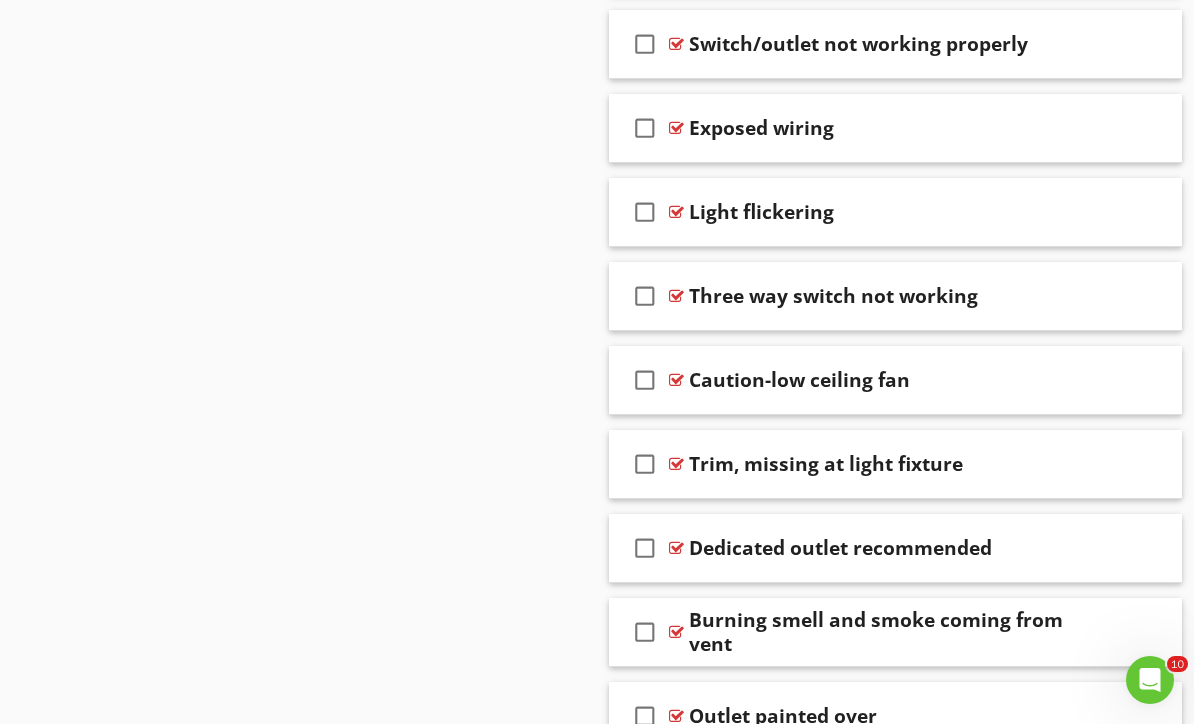 click at bounding box center (1140, 631) 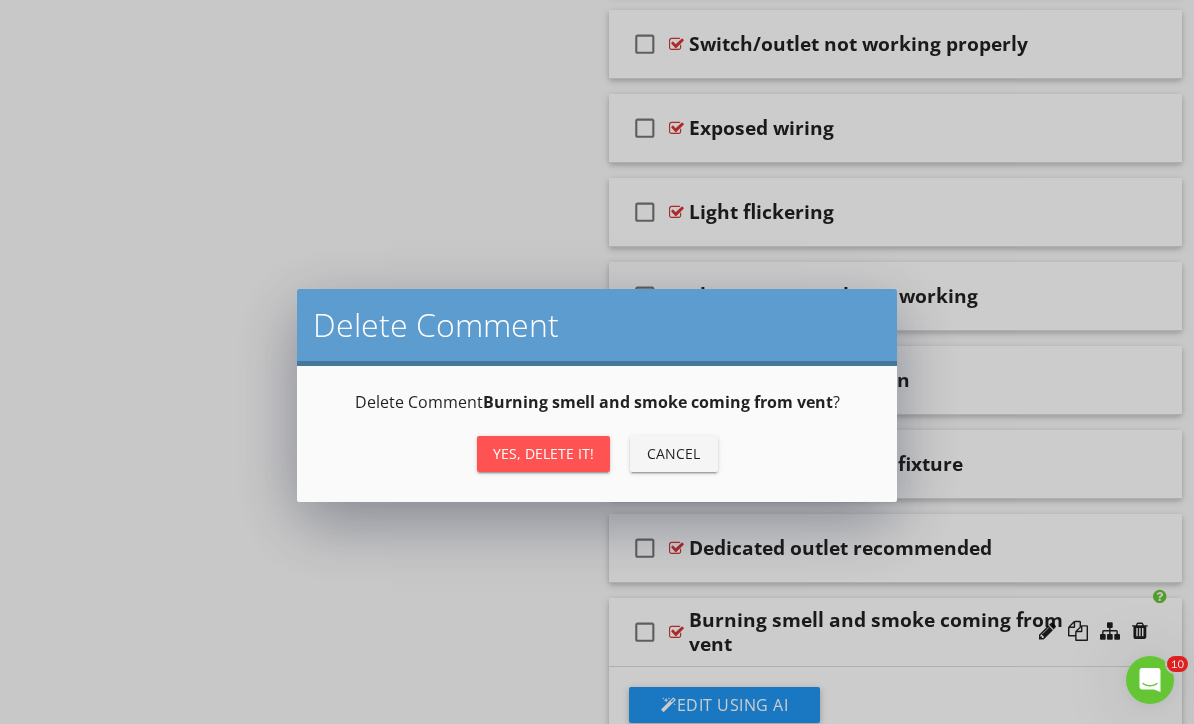 click on "Yes, Delete it!" at bounding box center (543, 453) 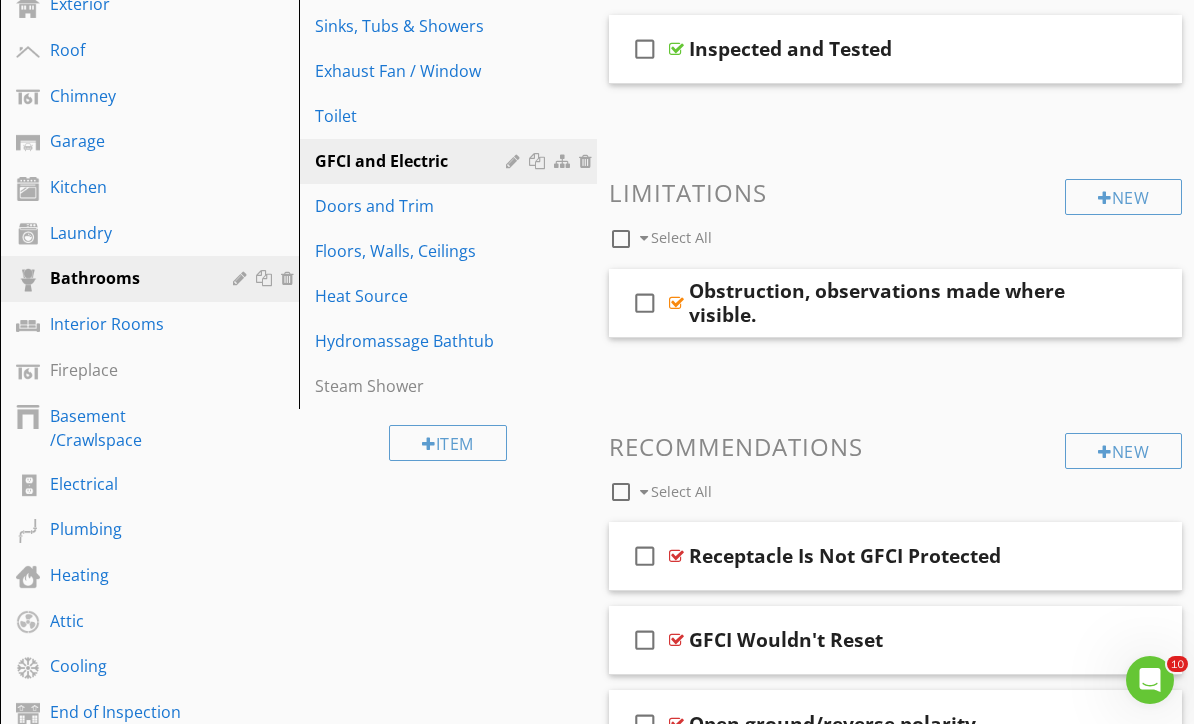 scroll, scrollTop: 349, scrollLeft: 0, axis: vertical 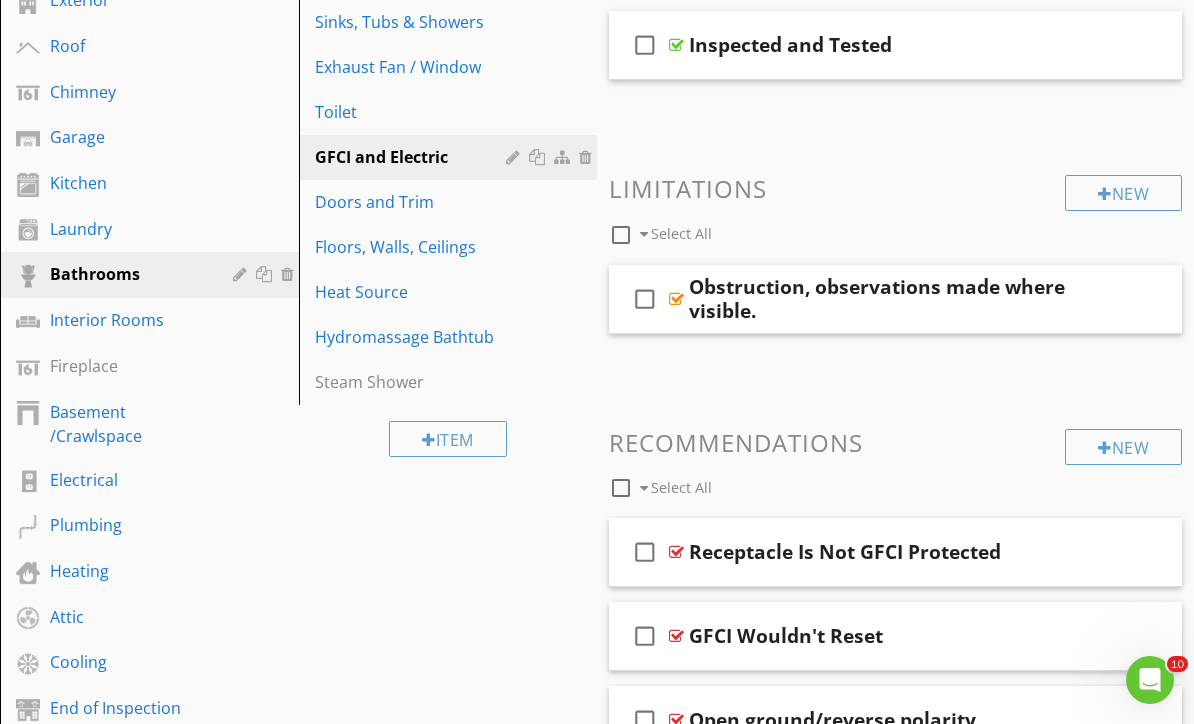 click on "Exhaust Fan / Window" at bounding box center [414, 67] 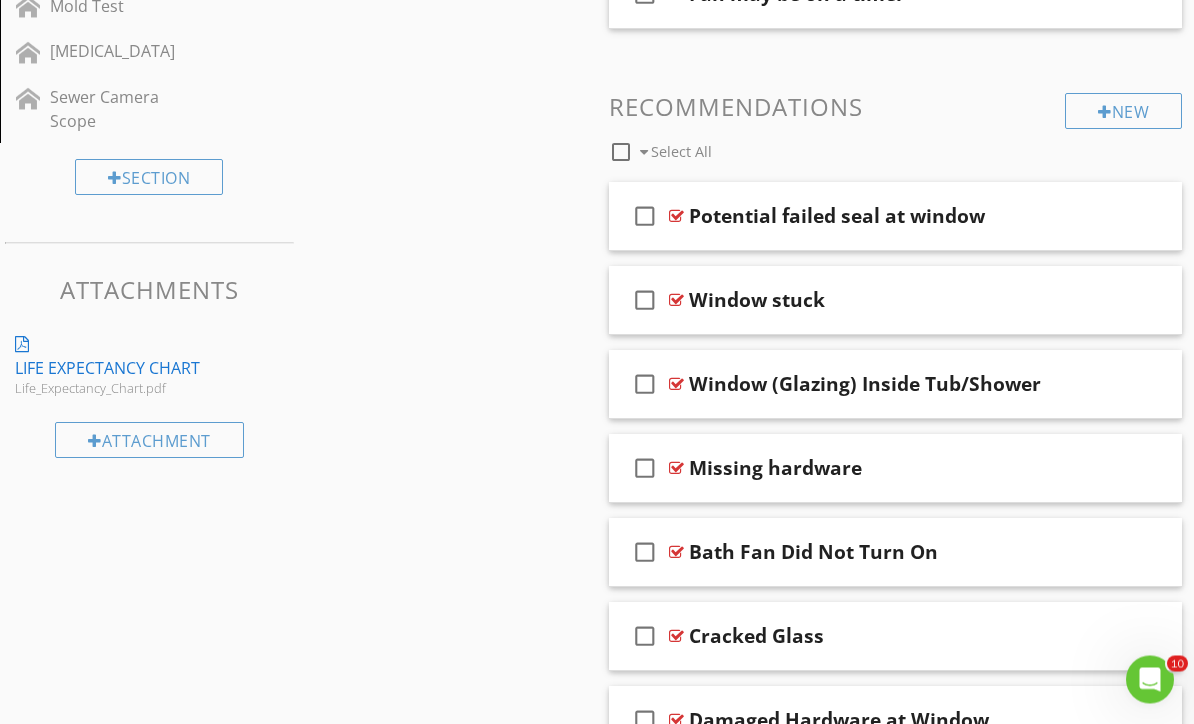 scroll, scrollTop: 1211, scrollLeft: 0, axis: vertical 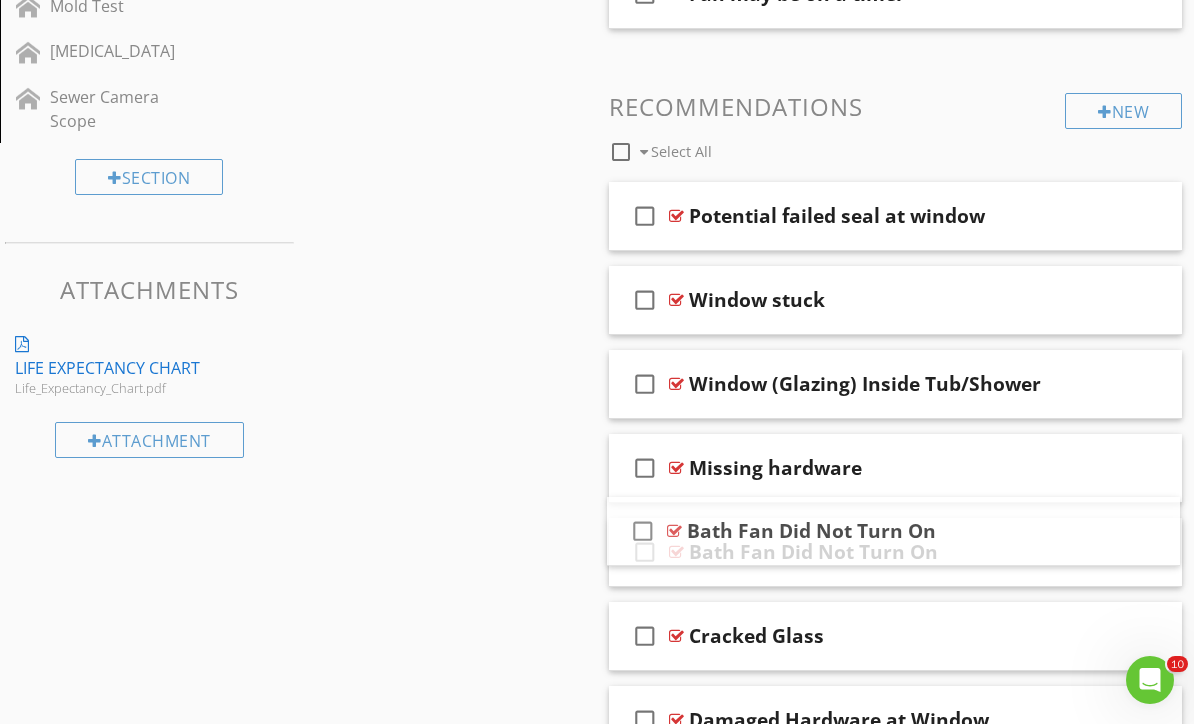type 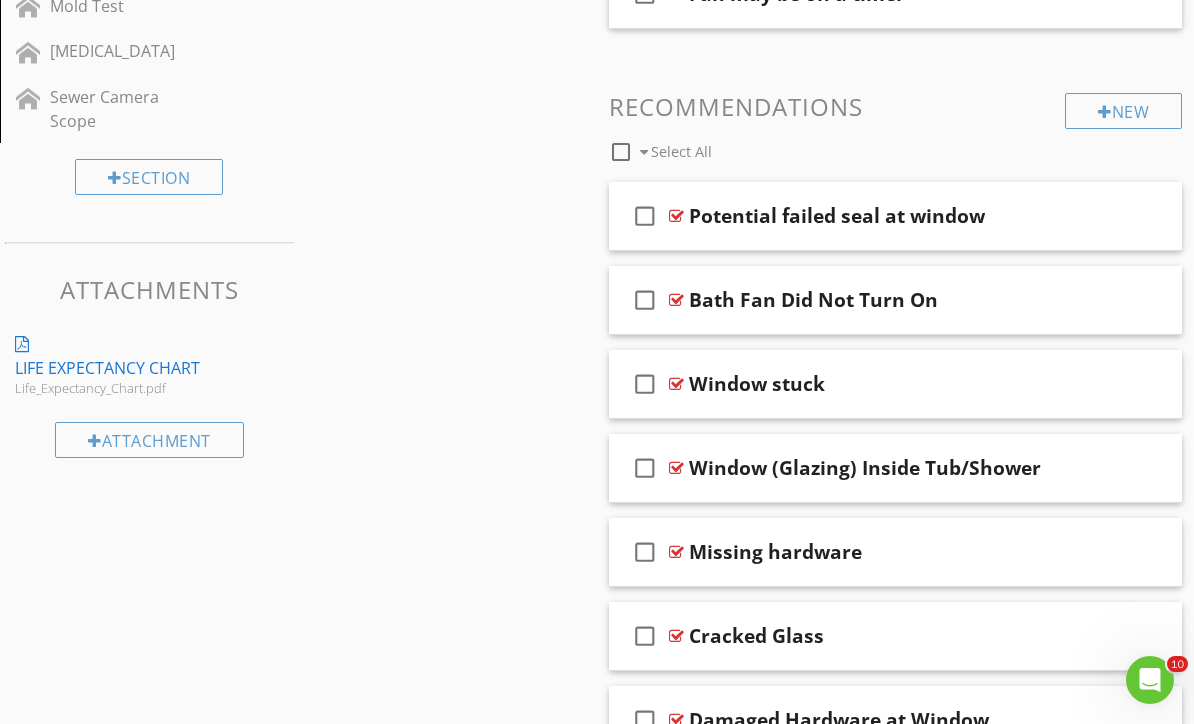 click at bounding box center (1140, 719) 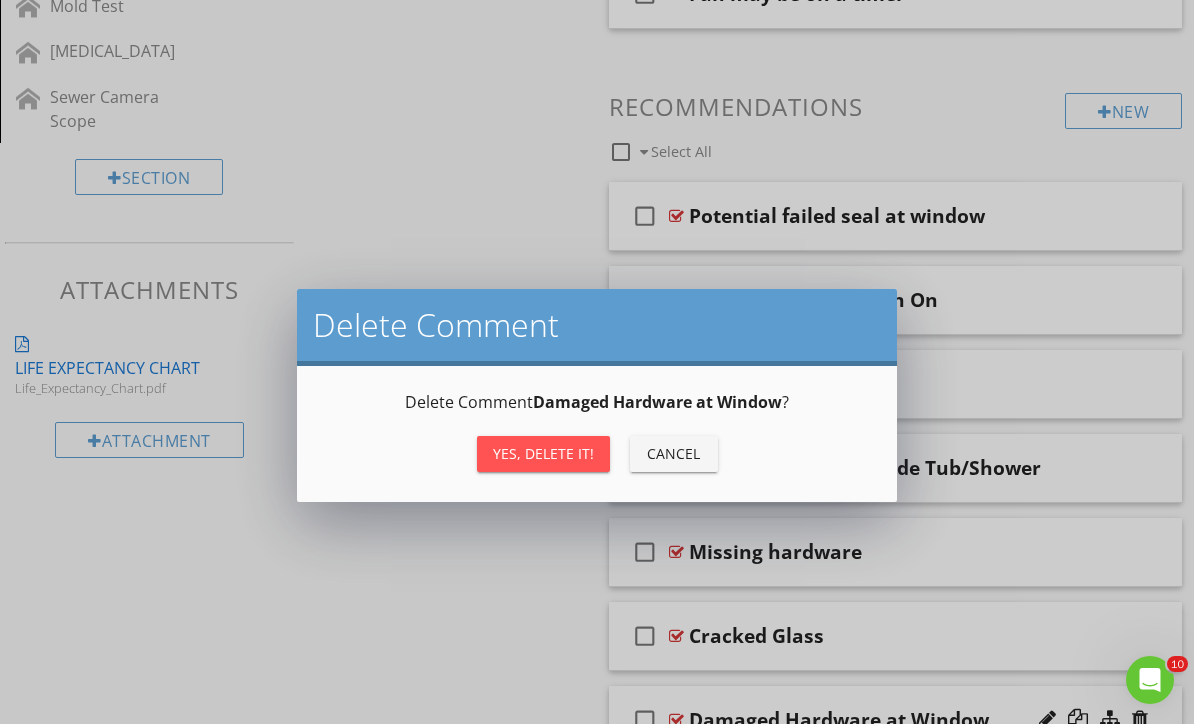 click on "Yes, Delete it!" at bounding box center [543, 453] 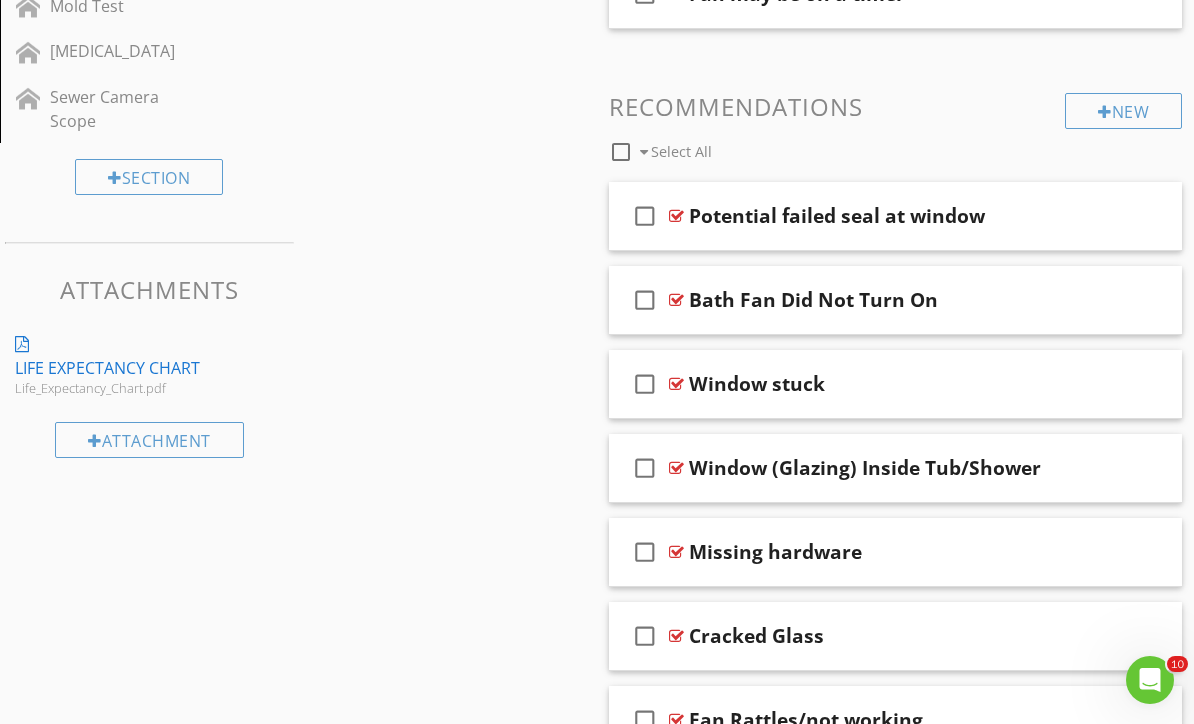 click at bounding box center [1047, 551] 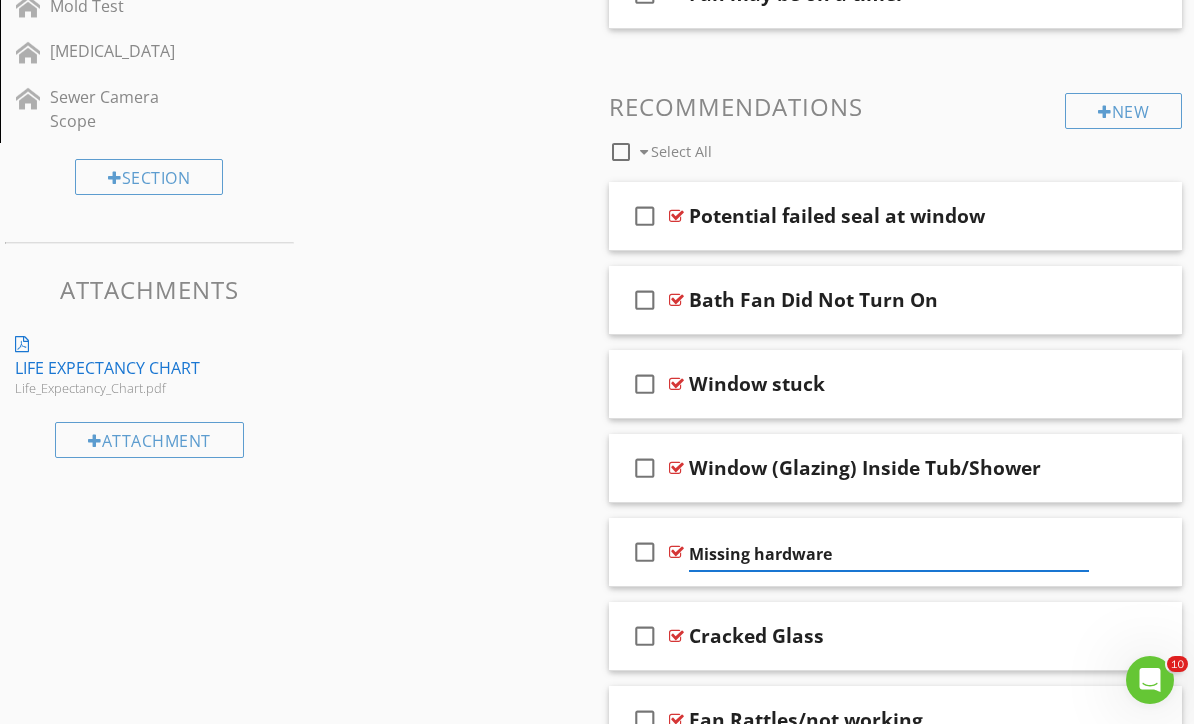 click on "Missing hardware" at bounding box center (889, 554) 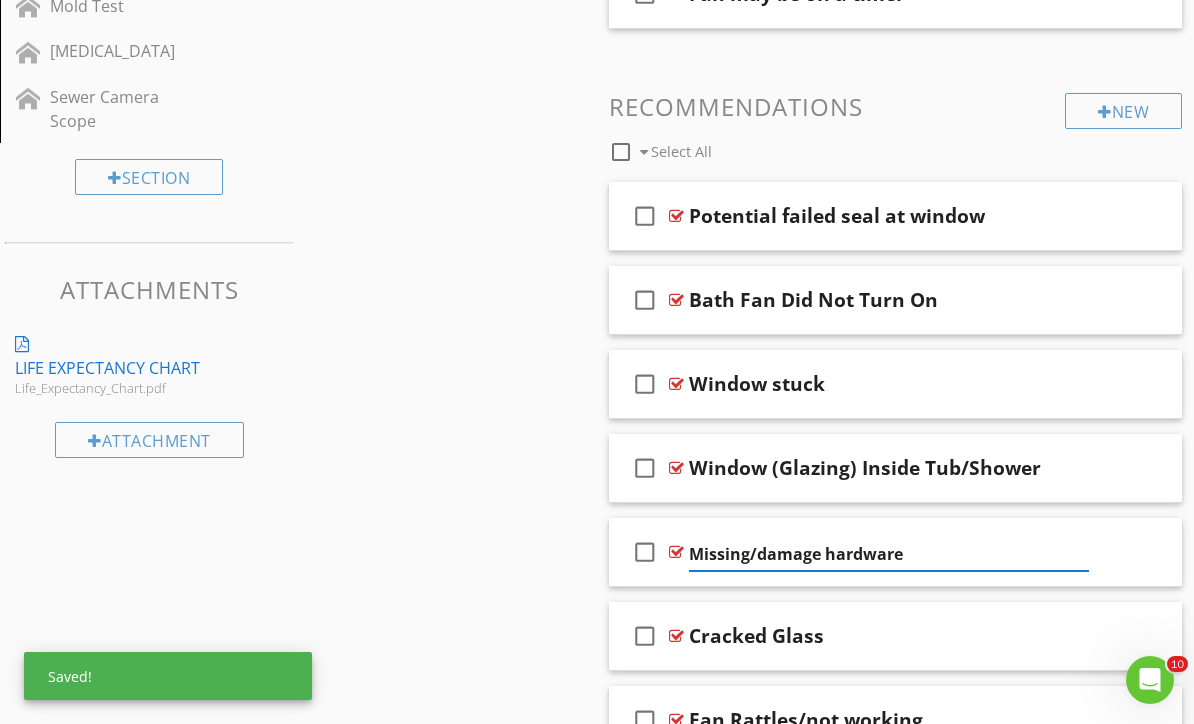 type on "Missing/damaged hardware" 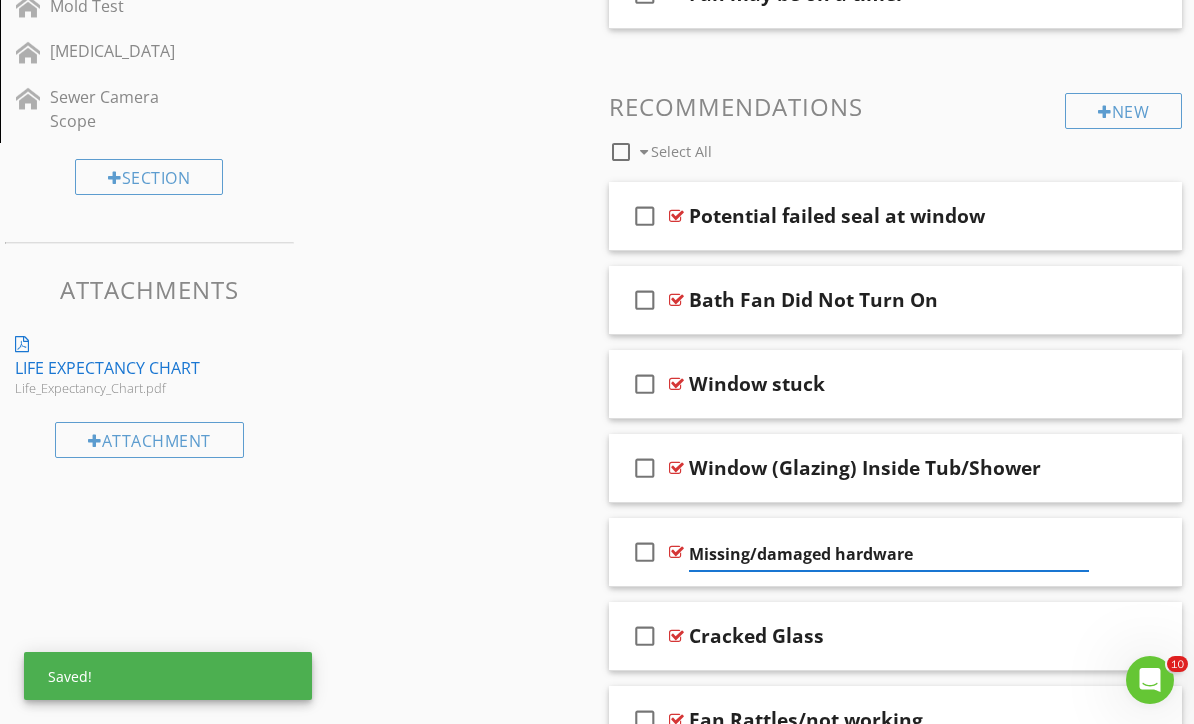 click on "Cracked Glass" at bounding box center [889, 636] 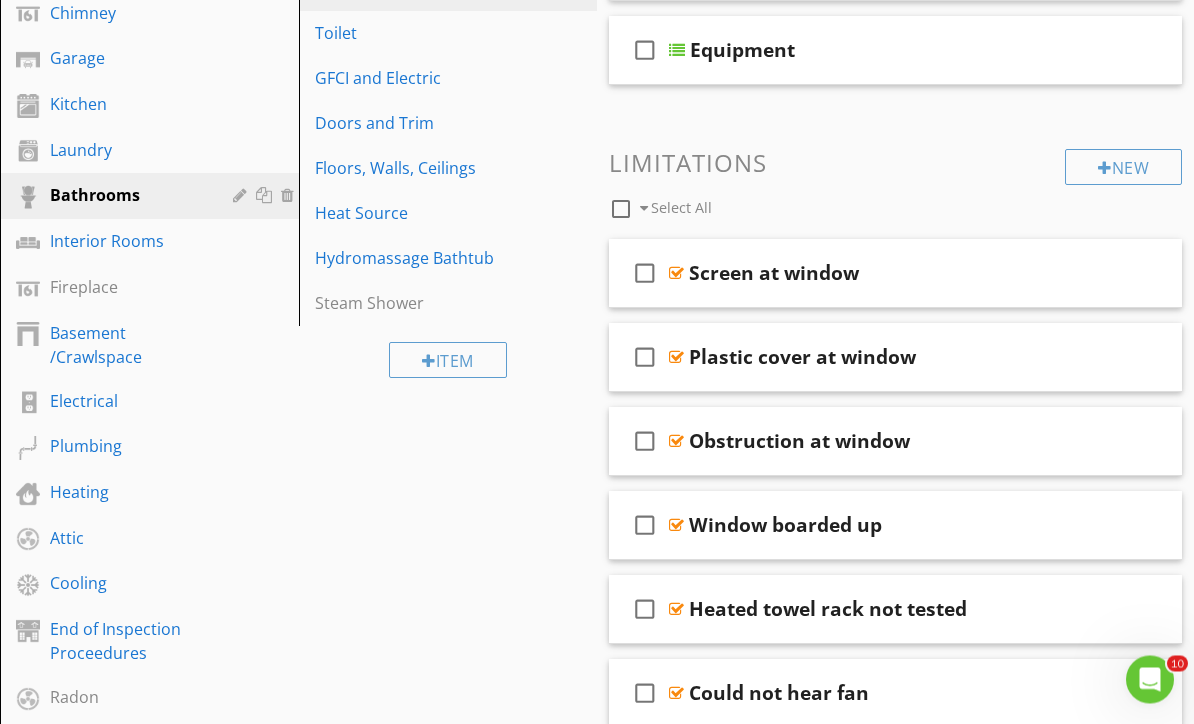 scroll, scrollTop: 428, scrollLeft: 0, axis: vertical 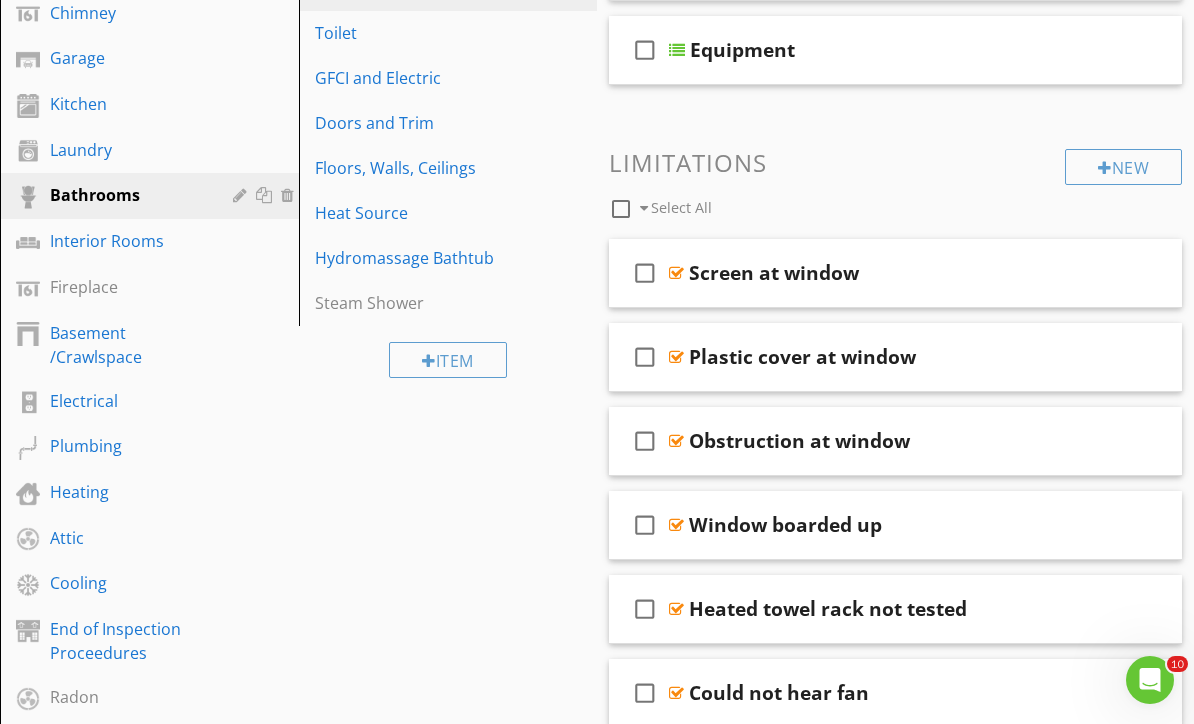 click on "Interior Rooms" at bounding box center (127, 241) 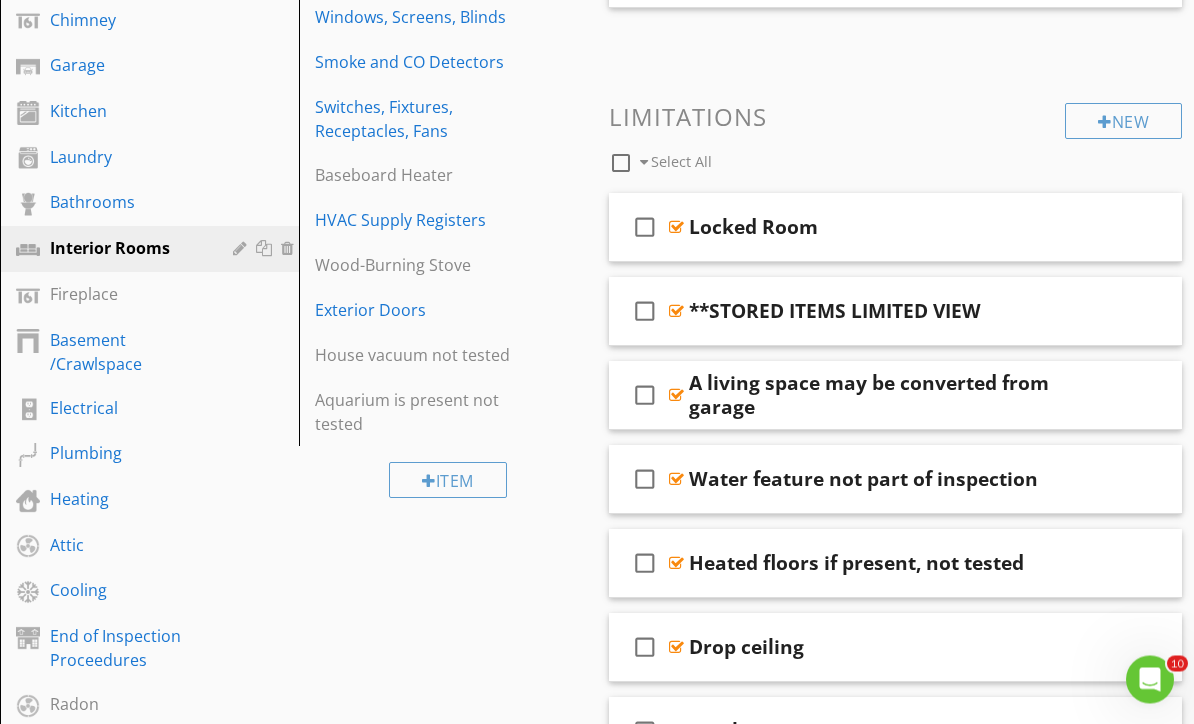 scroll, scrollTop: 421, scrollLeft: 0, axis: vertical 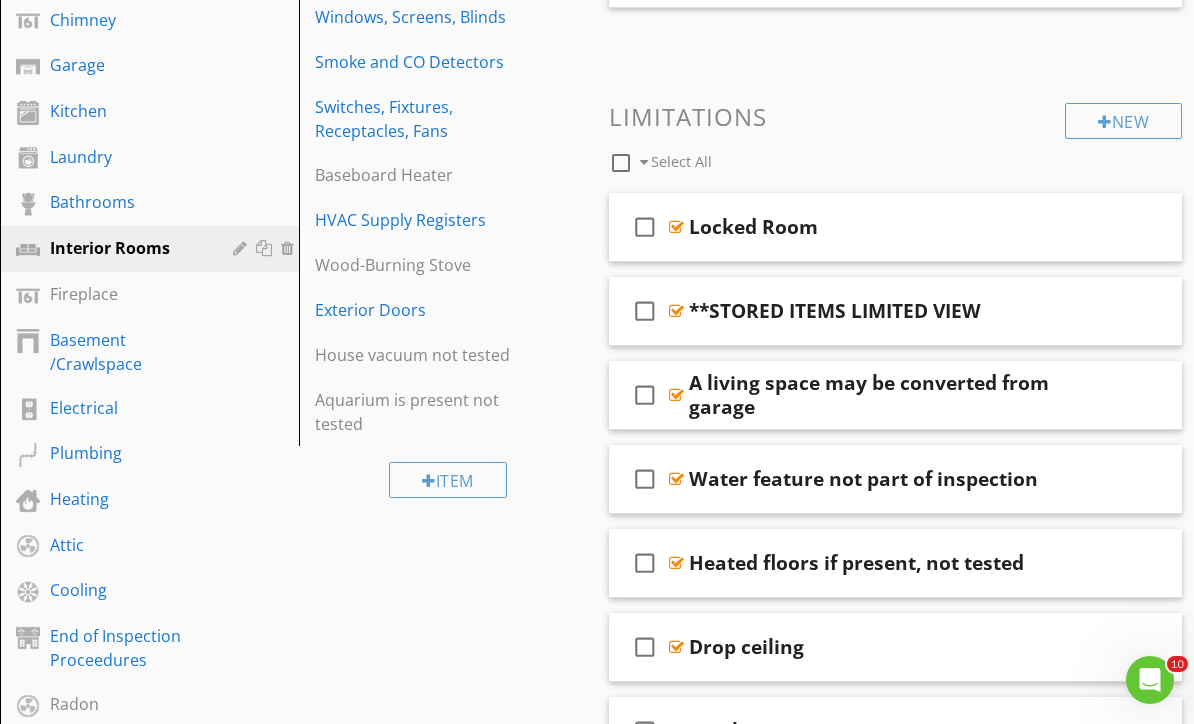 type 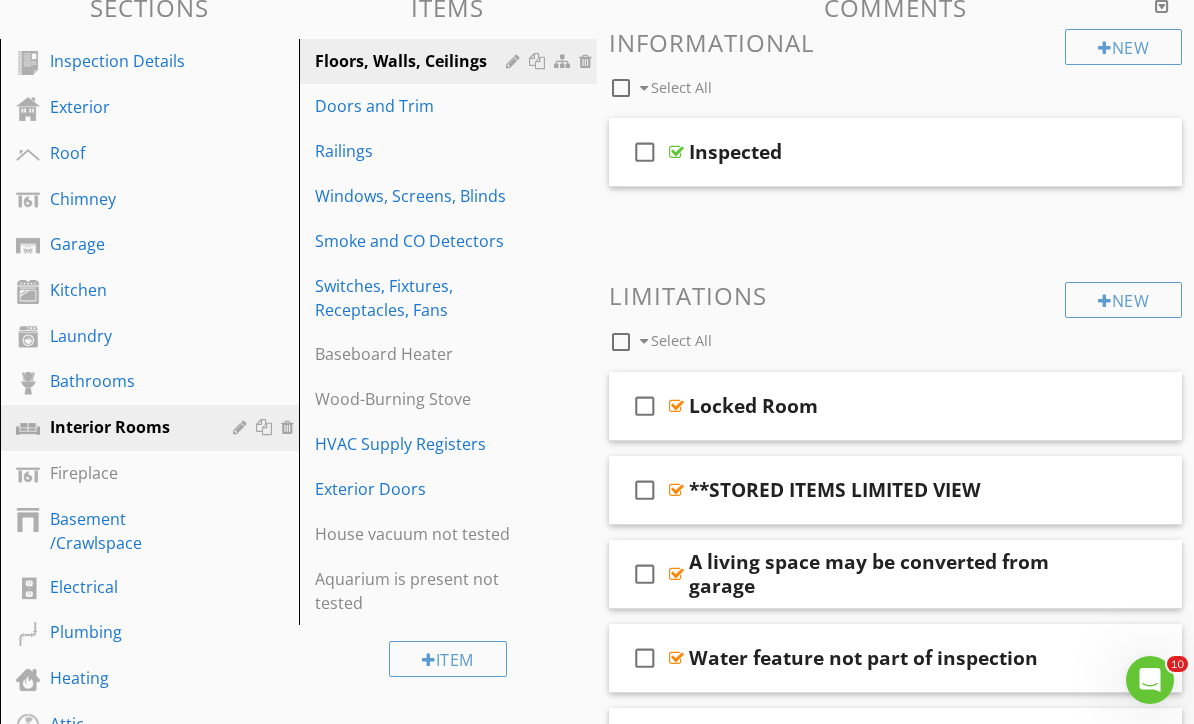 scroll, scrollTop: 247, scrollLeft: 0, axis: vertical 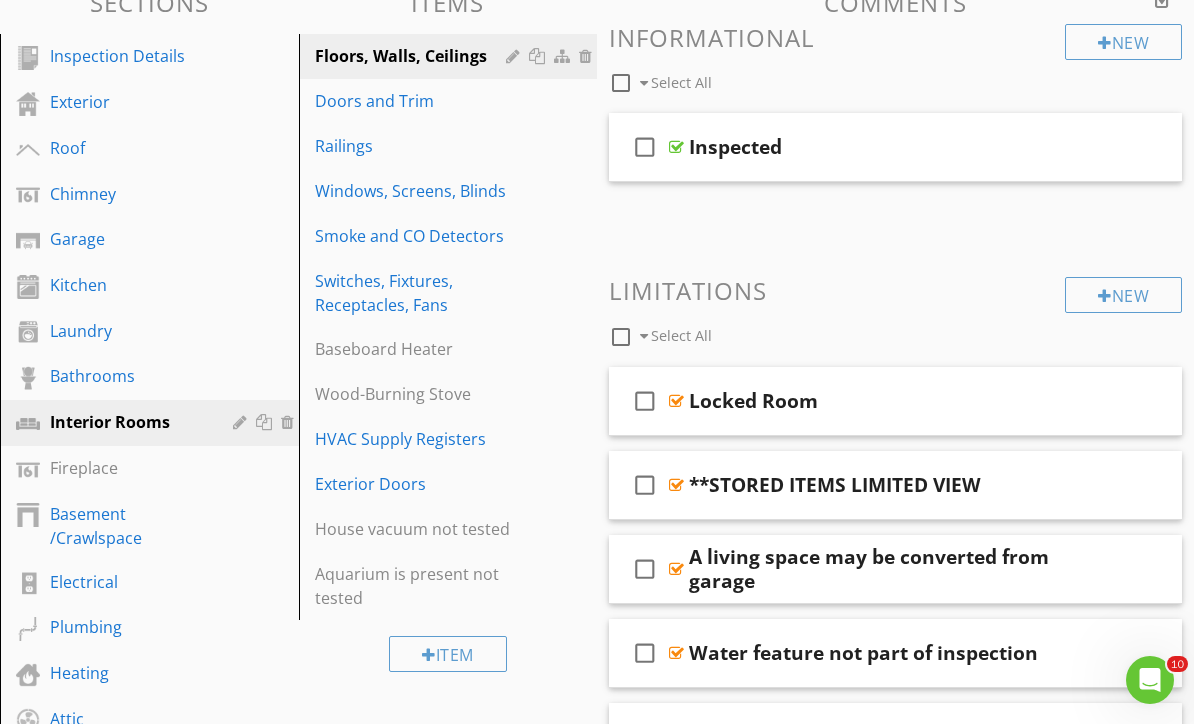 click on "Windows, Screens, Blinds" at bounding box center (414, 191) 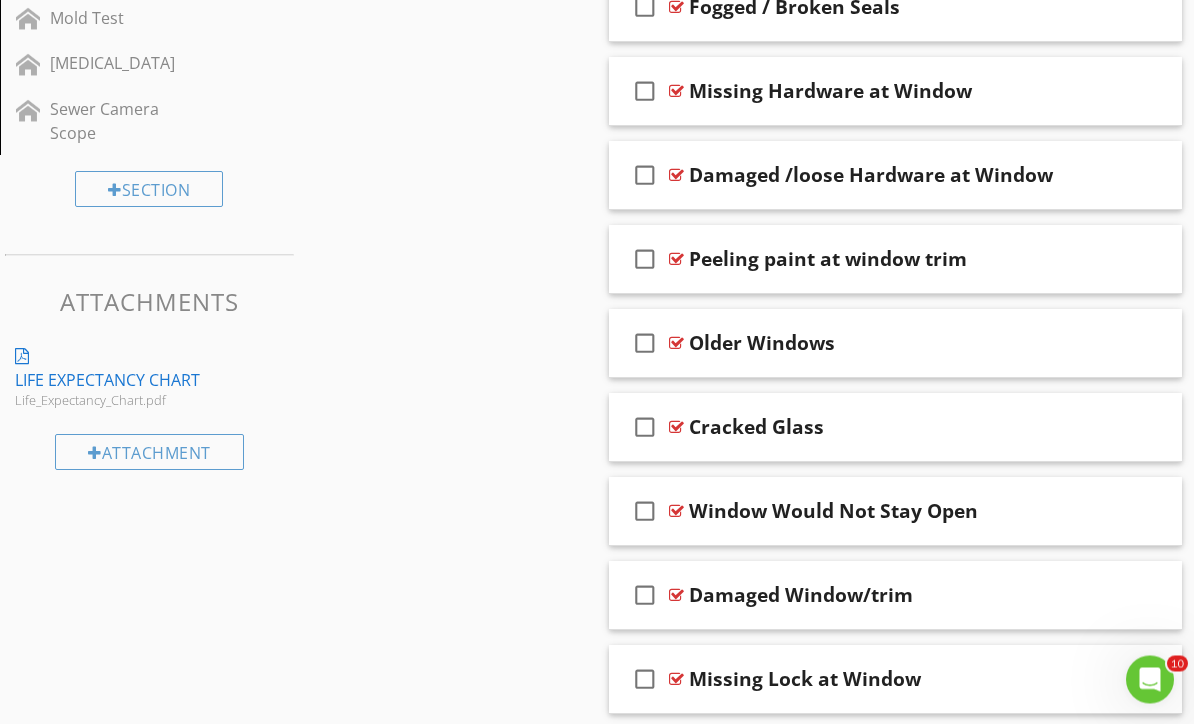 scroll, scrollTop: 1199, scrollLeft: 0, axis: vertical 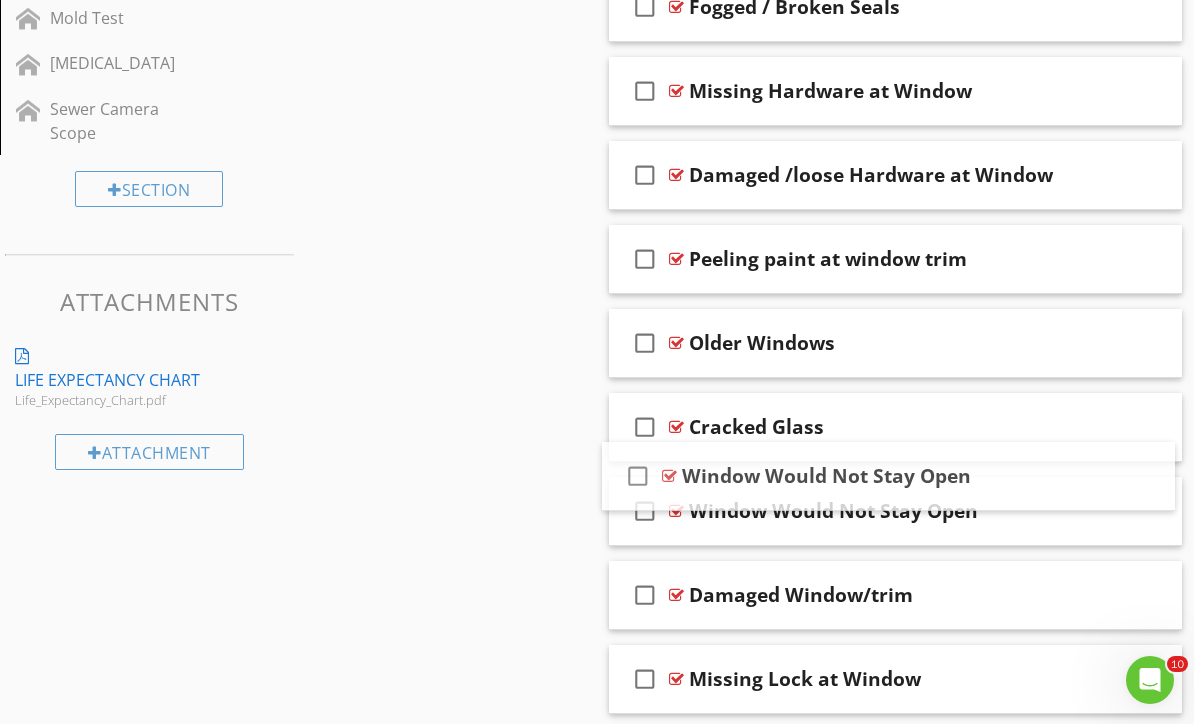 type 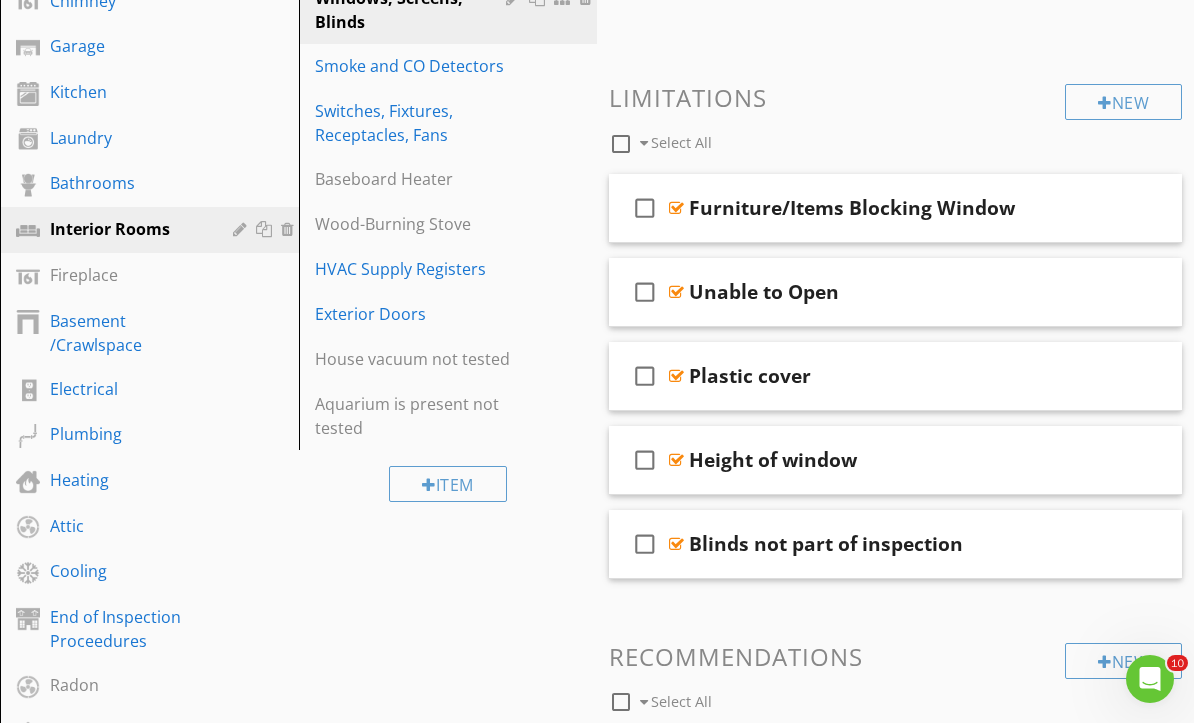 scroll, scrollTop: 440, scrollLeft: 0, axis: vertical 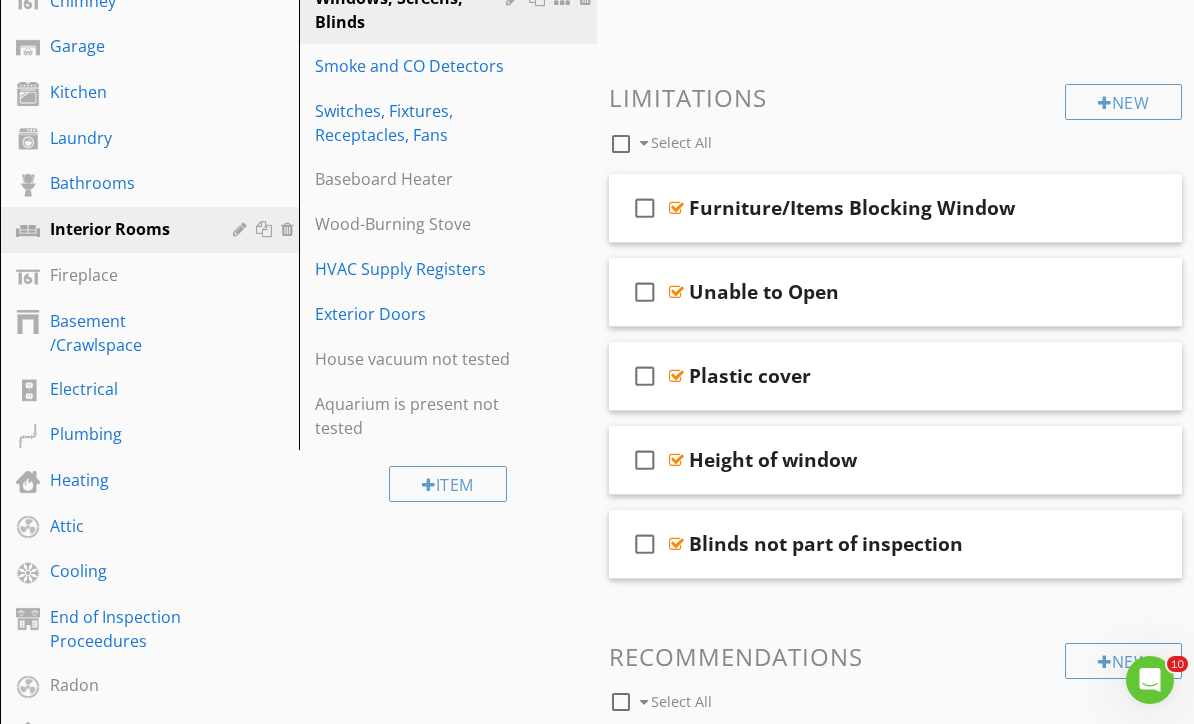 click on "Smoke and CO Detectors" at bounding box center [414, 66] 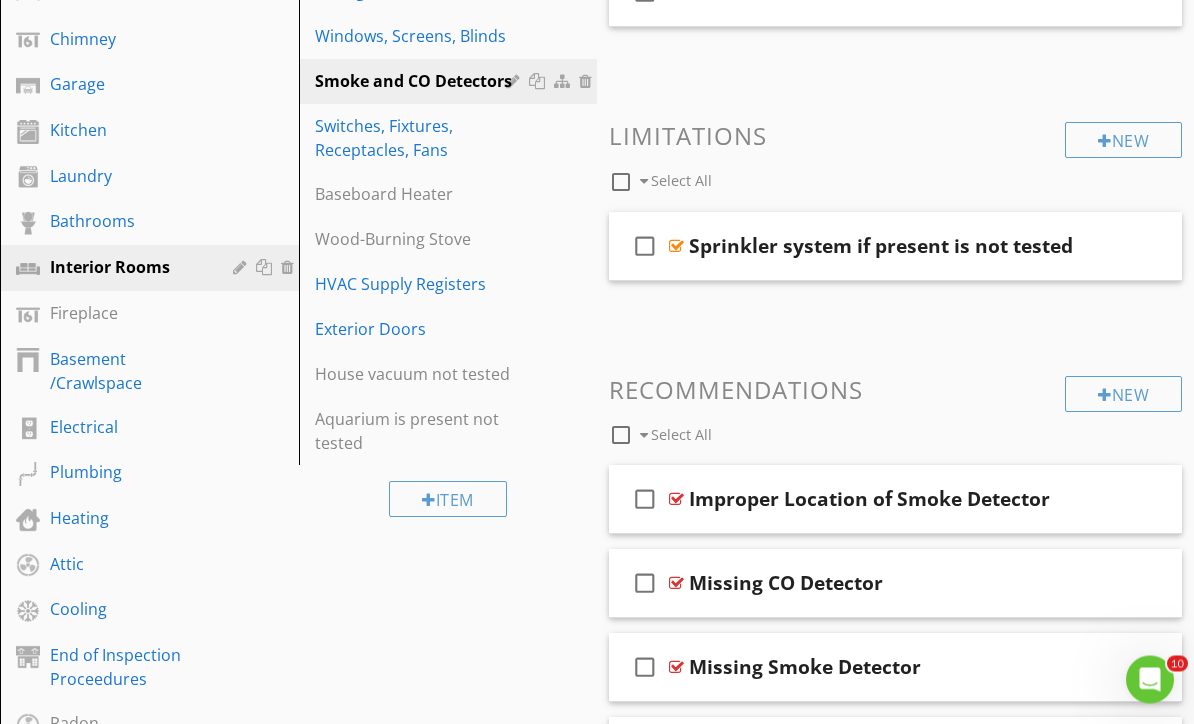 scroll, scrollTop: 364, scrollLeft: 0, axis: vertical 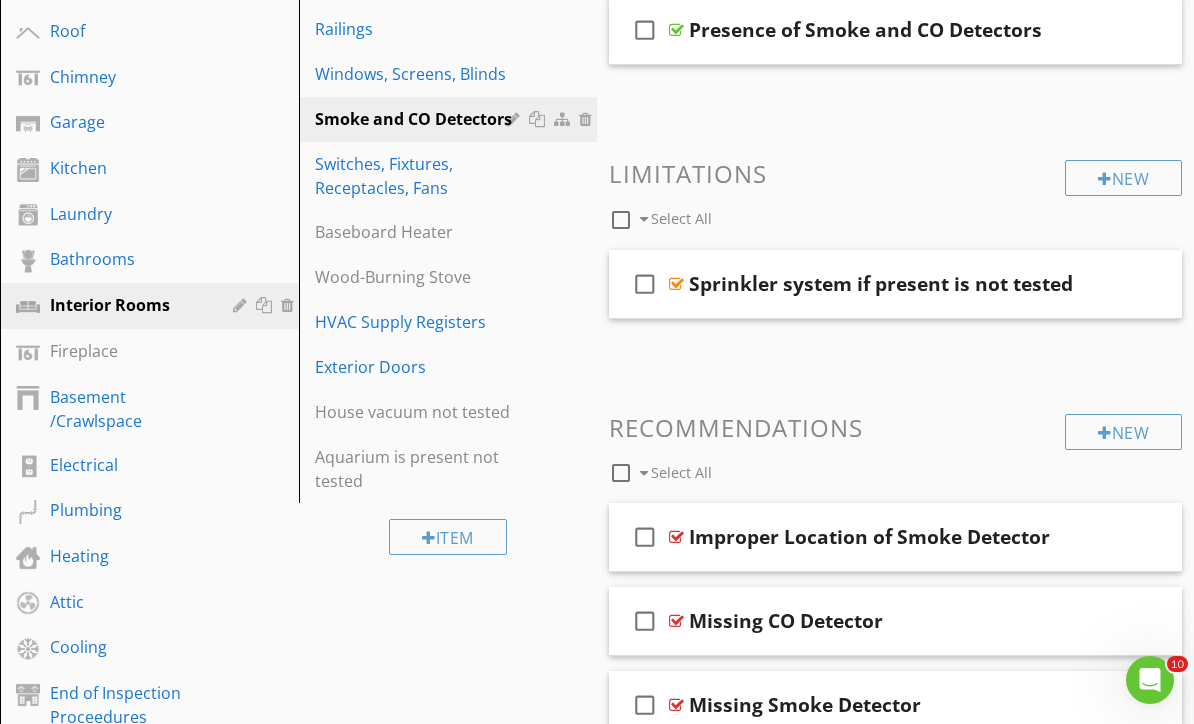 click on "Switches, Fixtures, Receptacles, Fans" at bounding box center [414, 176] 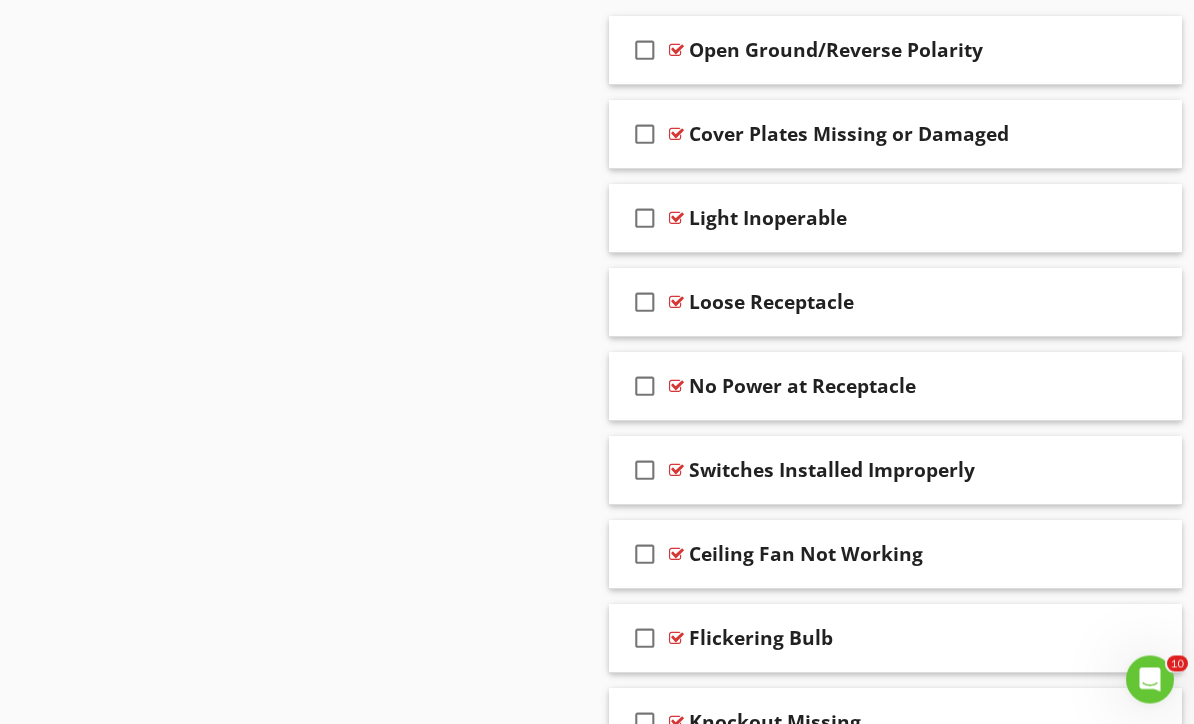 scroll, scrollTop: 1797, scrollLeft: 0, axis: vertical 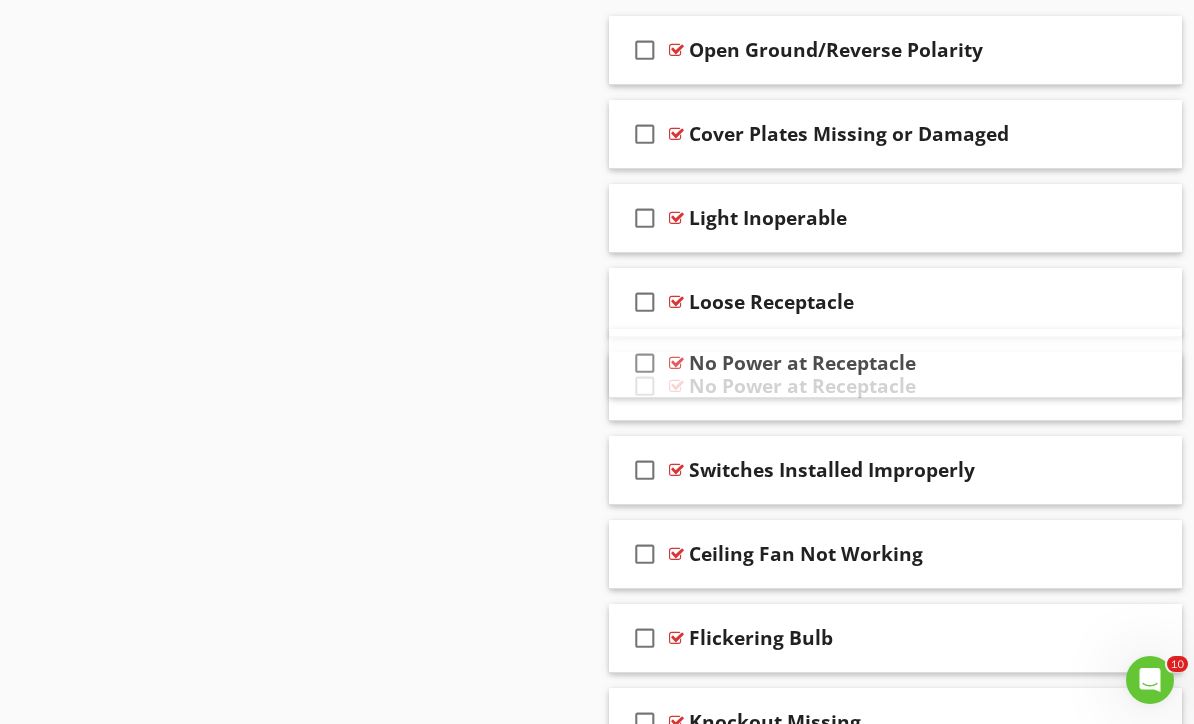 type 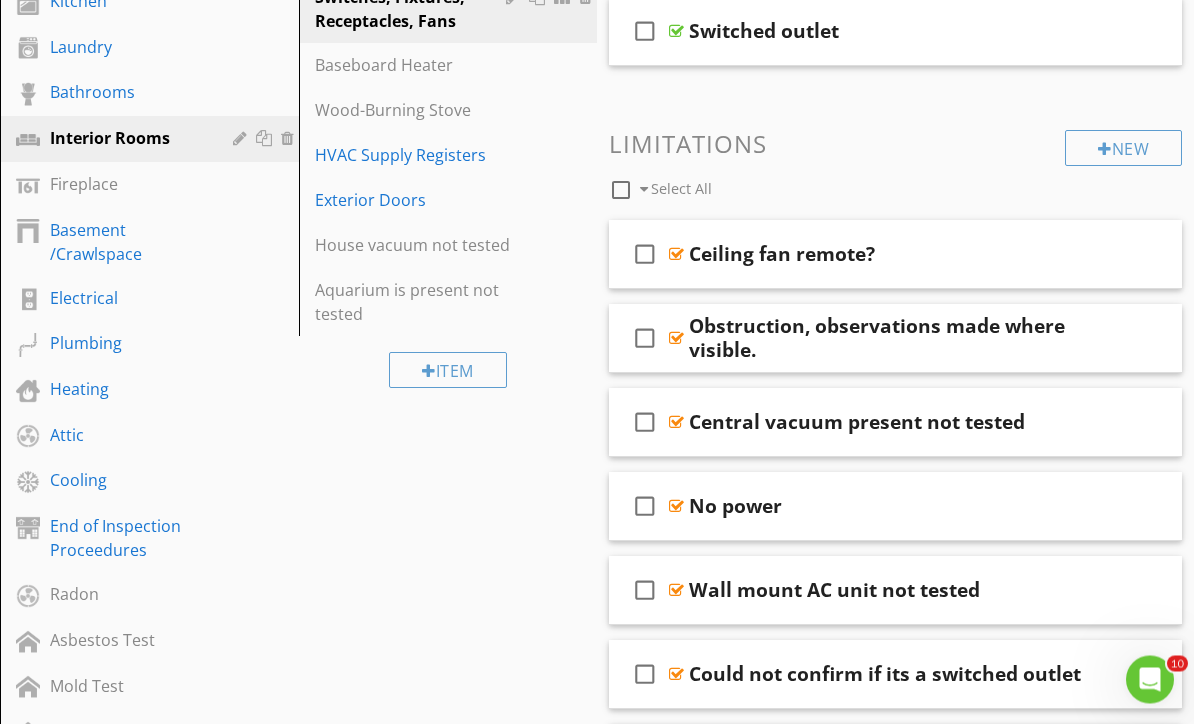 scroll, scrollTop: 531, scrollLeft: 0, axis: vertical 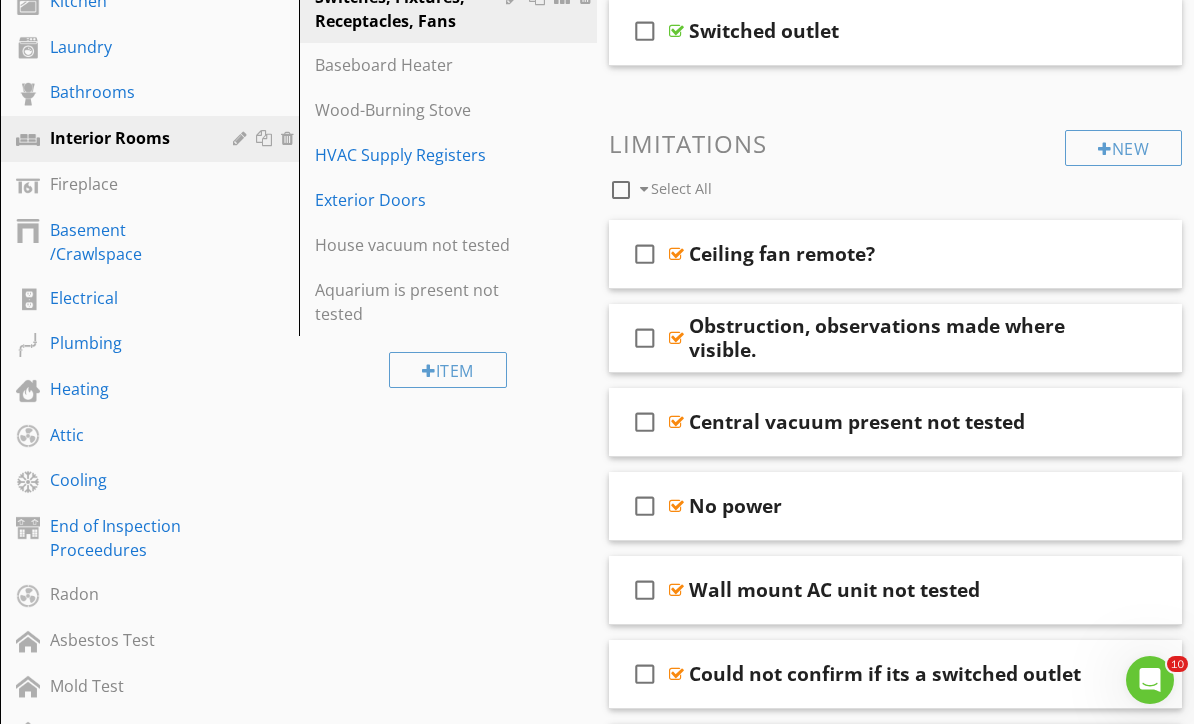 click on "Interior Rooms" at bounding box center [127, 138] 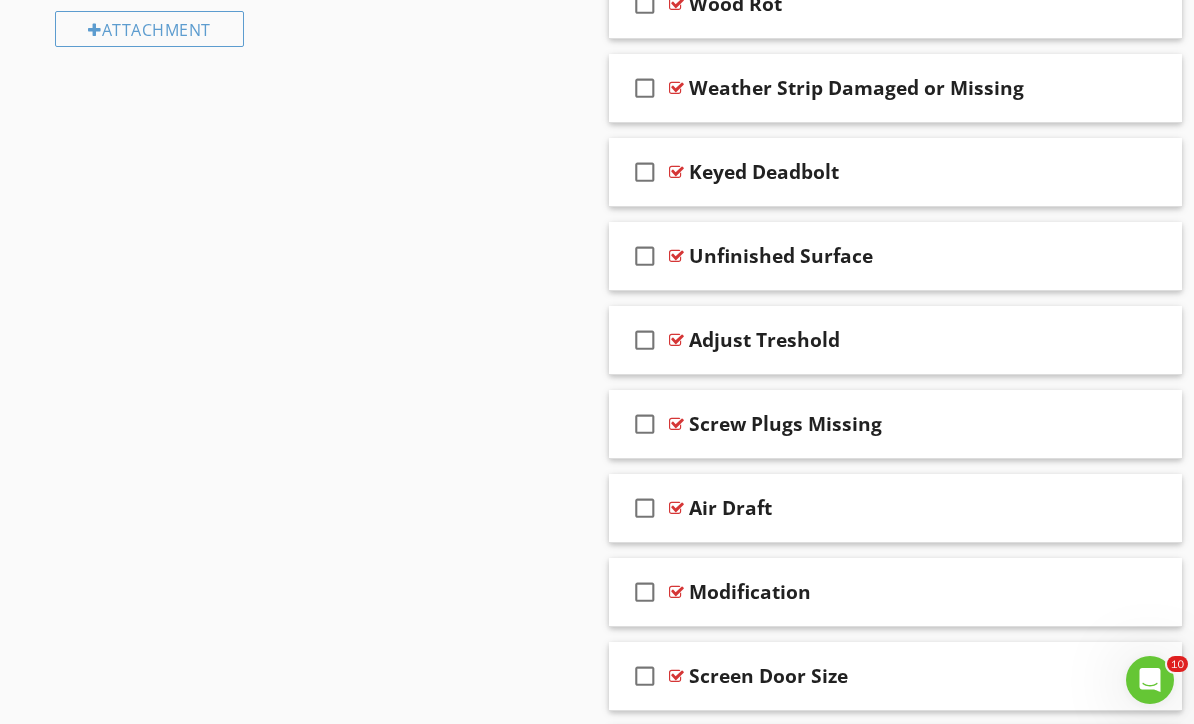 scroll, scrollTop: 1628, scrollLeft: 0, axis: vertical 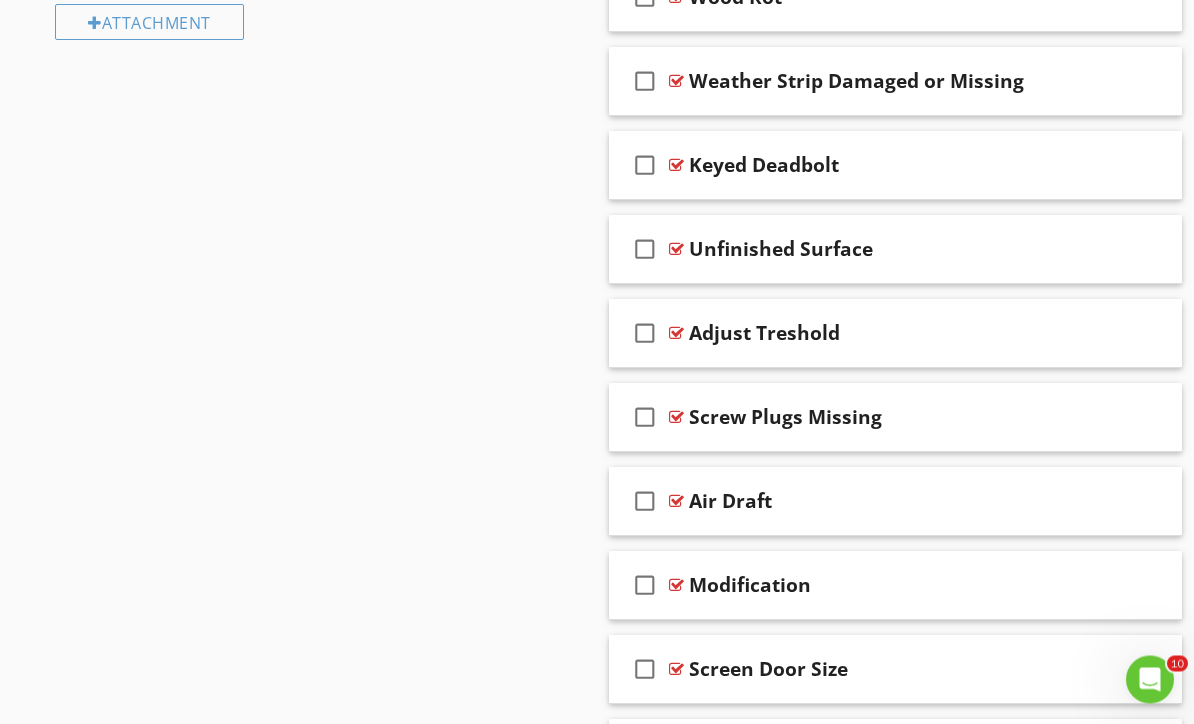click at bounding box center [1093, 418] 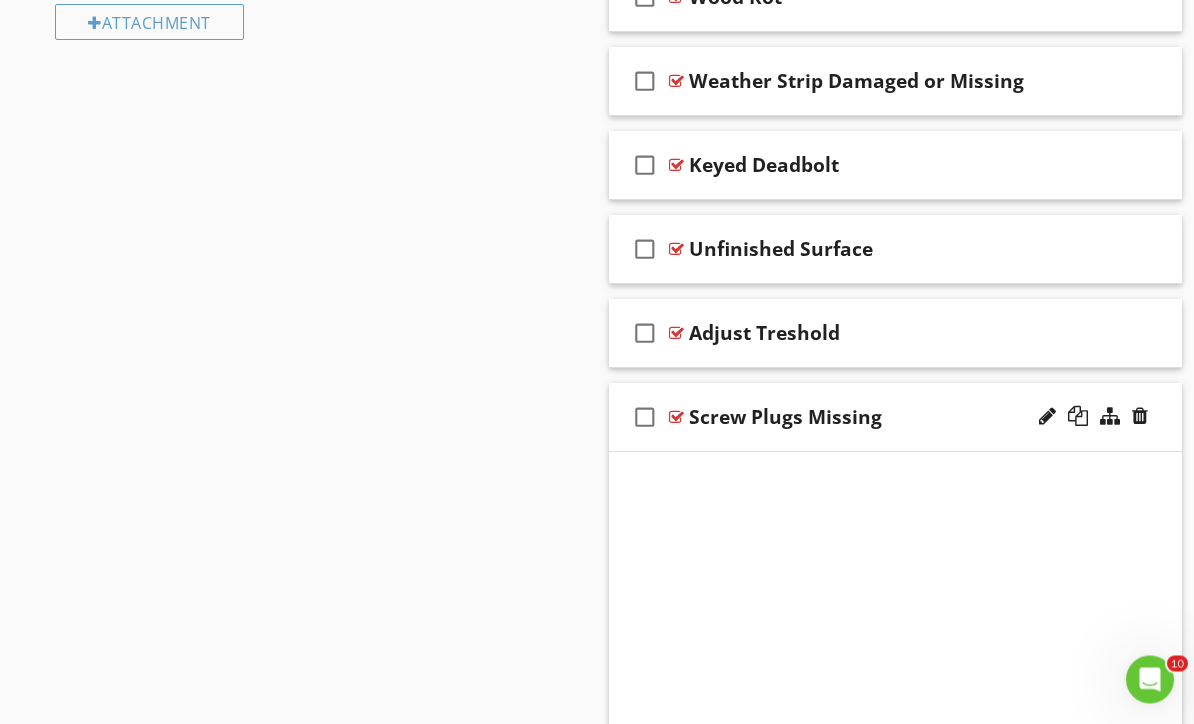 scroll, scrollTop: 1629, scrollLeft: 0, axis: vertical 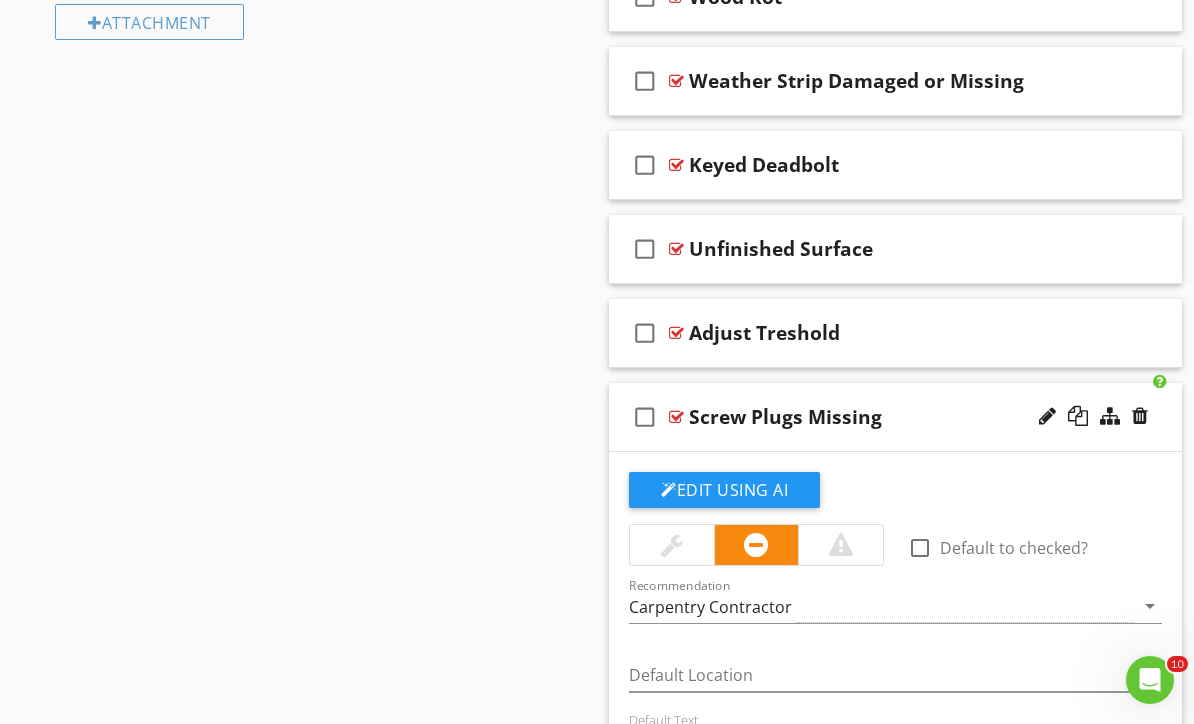 click at bounding box center [1140, 416] 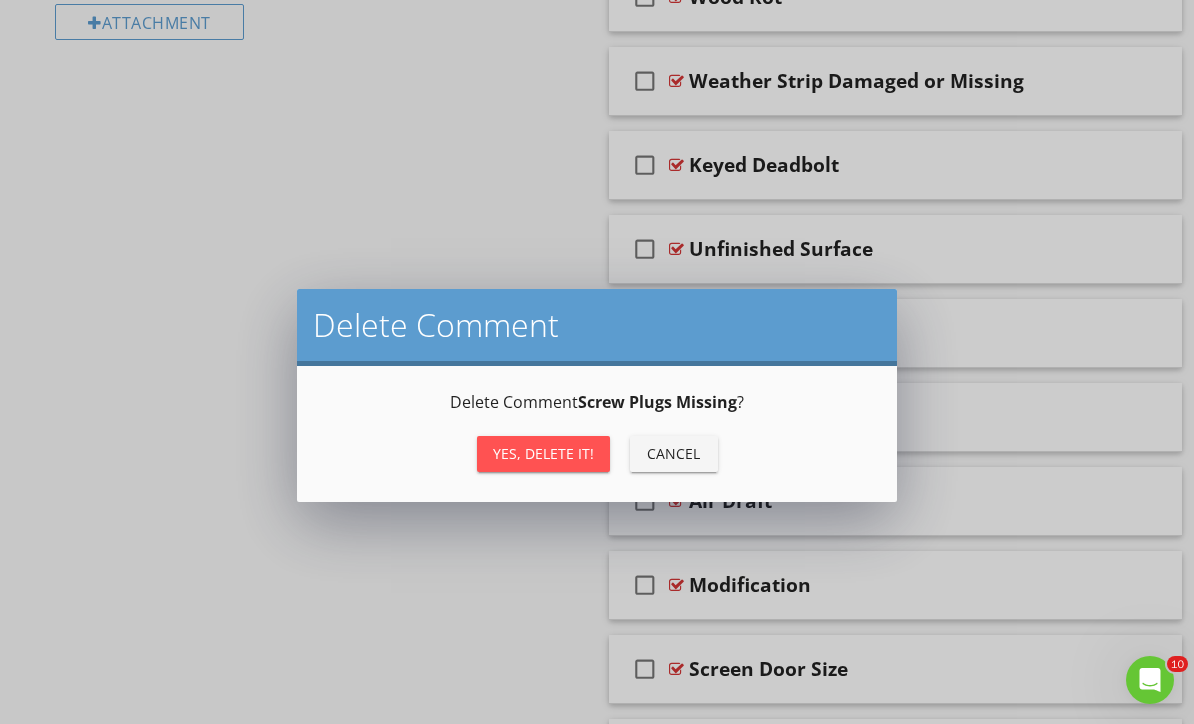 click on "Yes, Delete it!" at bounding box center (543, 453) 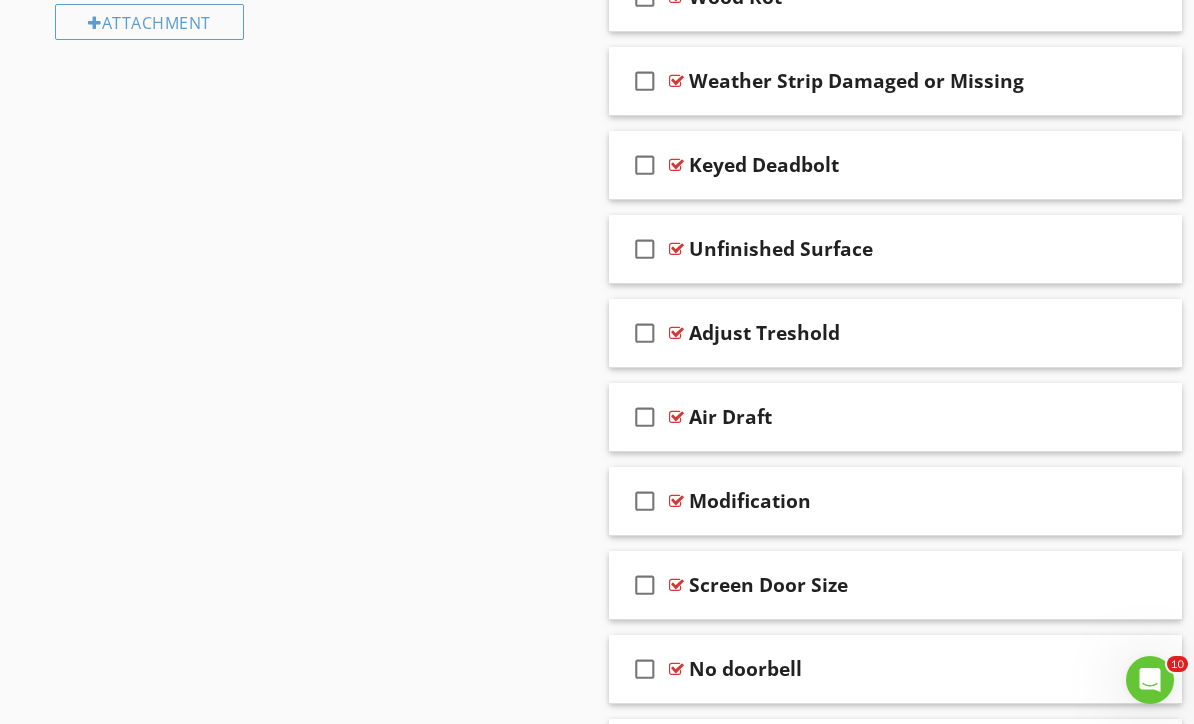 click at bounding box center [1140, 584] 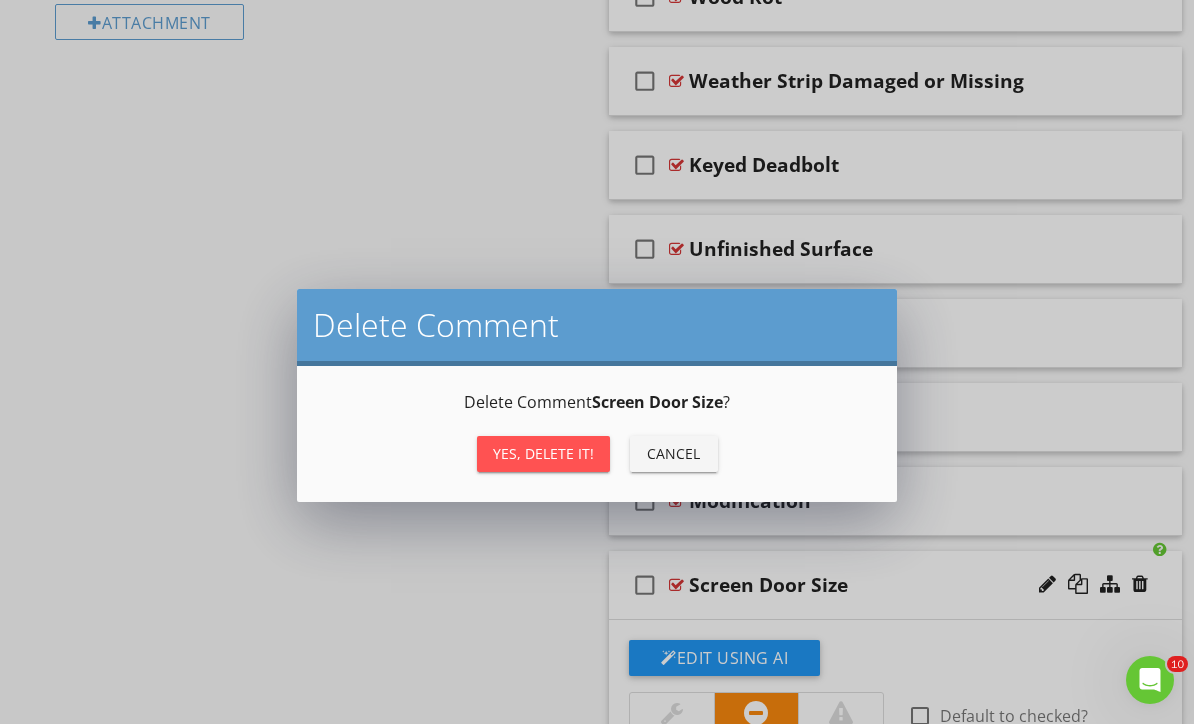 click on "Yes, Delete it!" at bounding box center [543, 453] 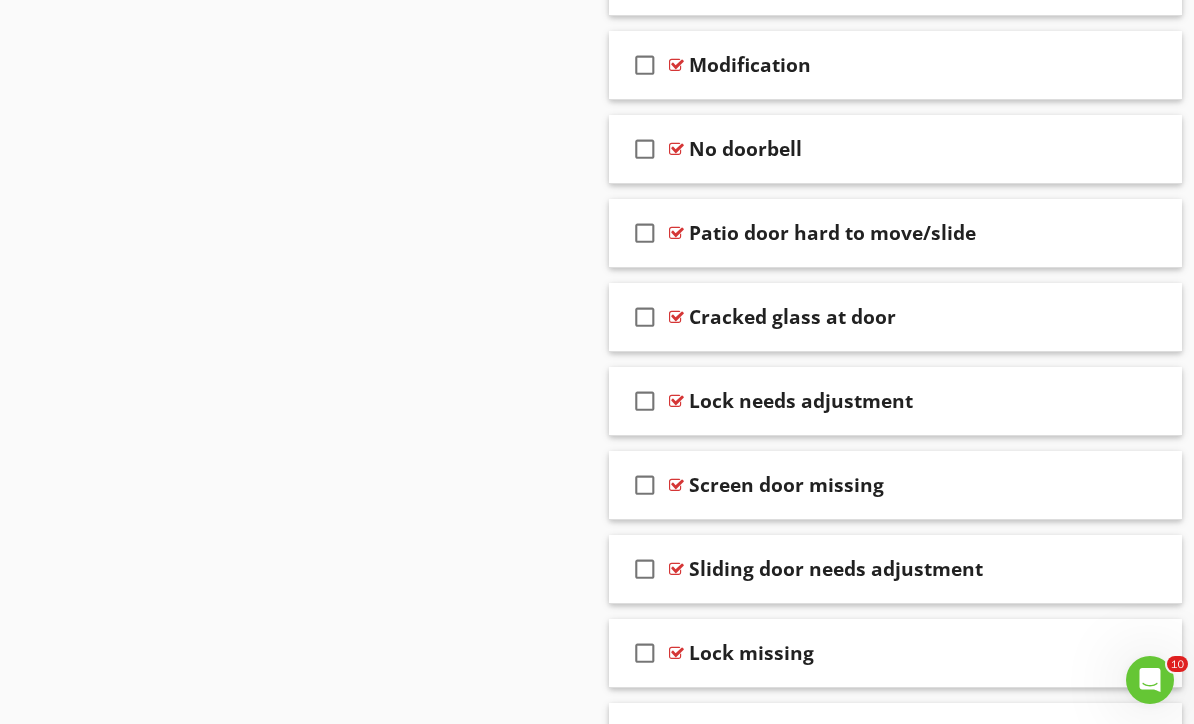 scroll, scrollTop: 2072, scrollLeft: 0, axis: vertical 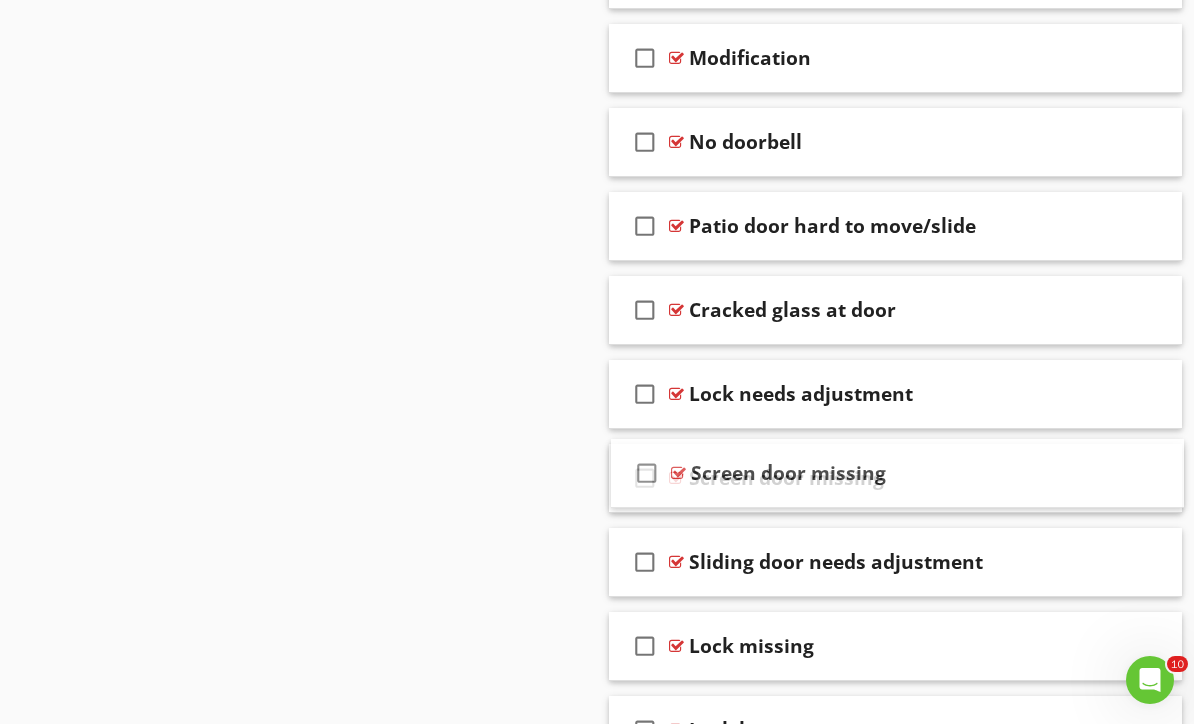 type 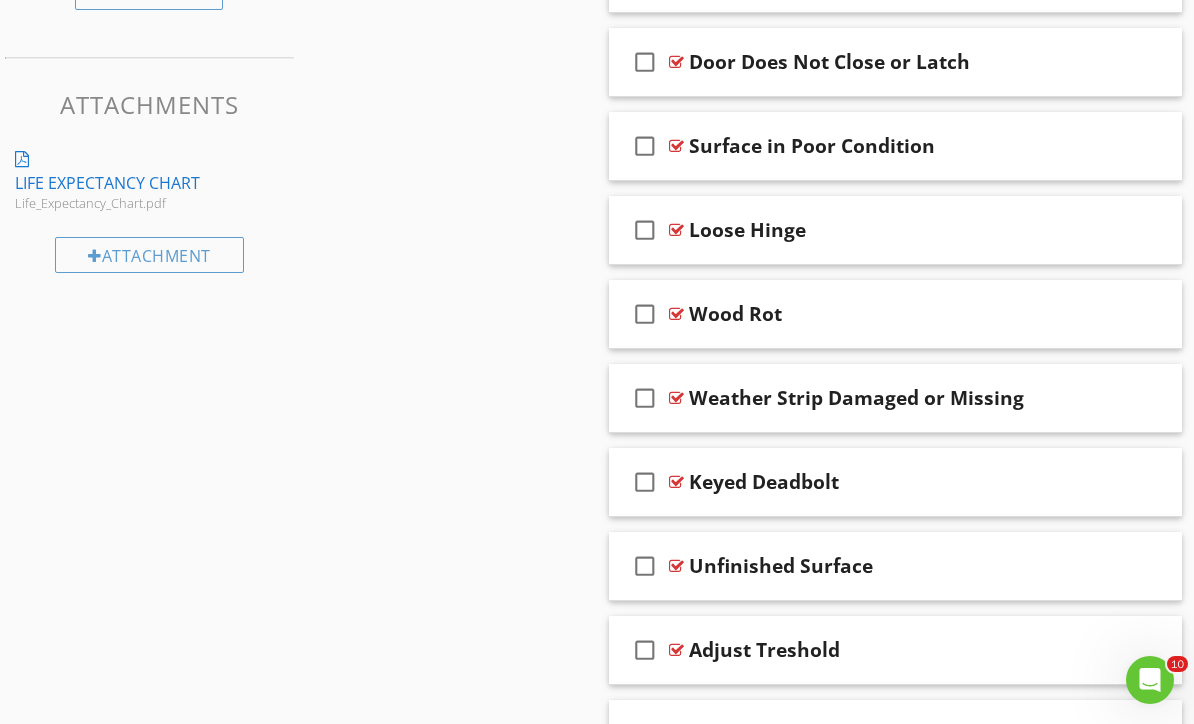 scroll, scrollTop: 1397, scrollLeft: 0, axis: vertical 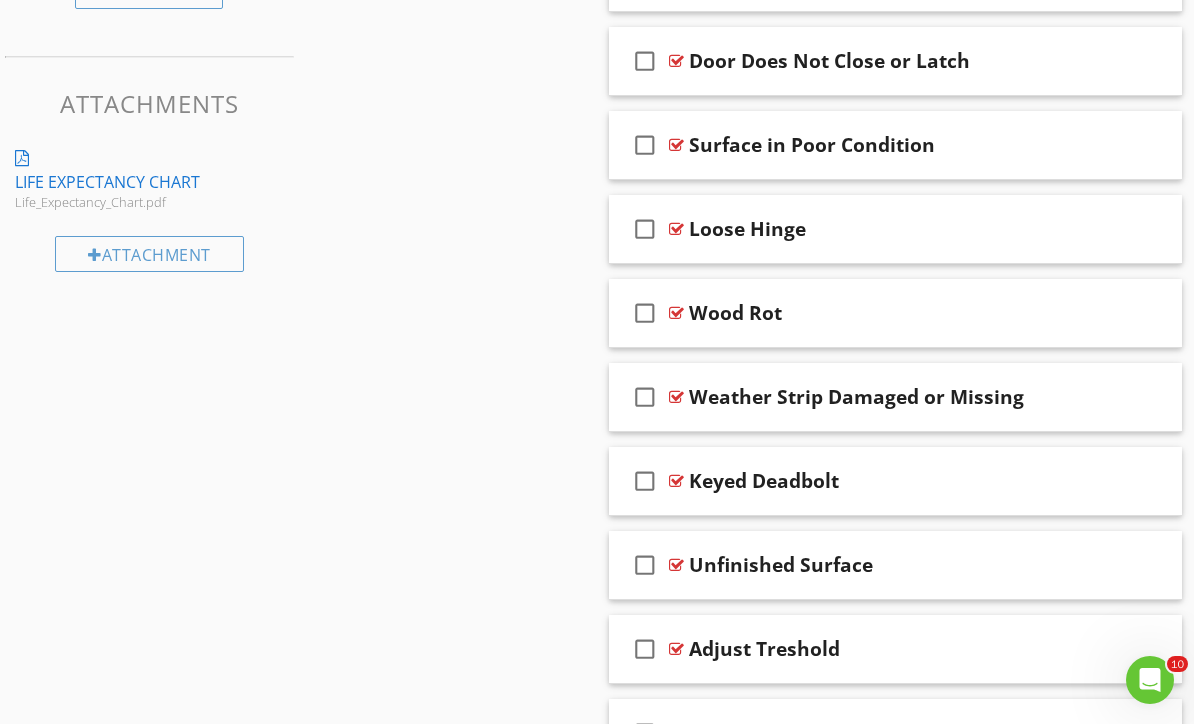 click at bounding box center [1140, 564] 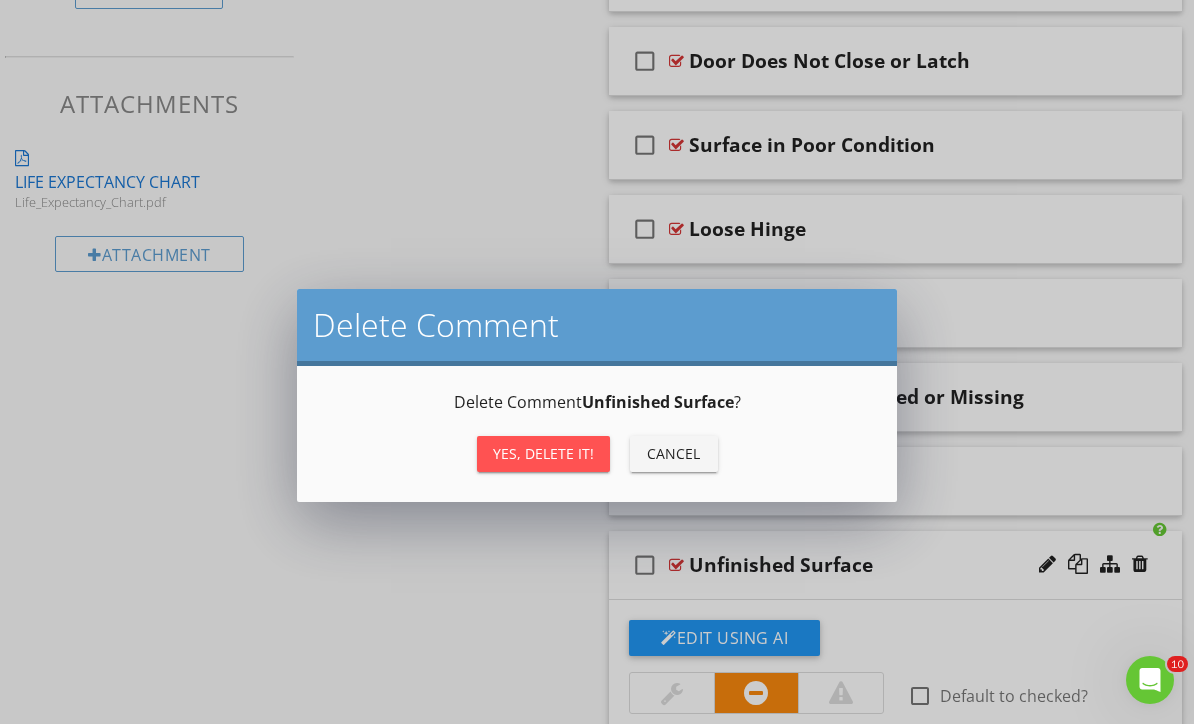 click on "Yes, Delete it!" at bounding box center (543, 454) 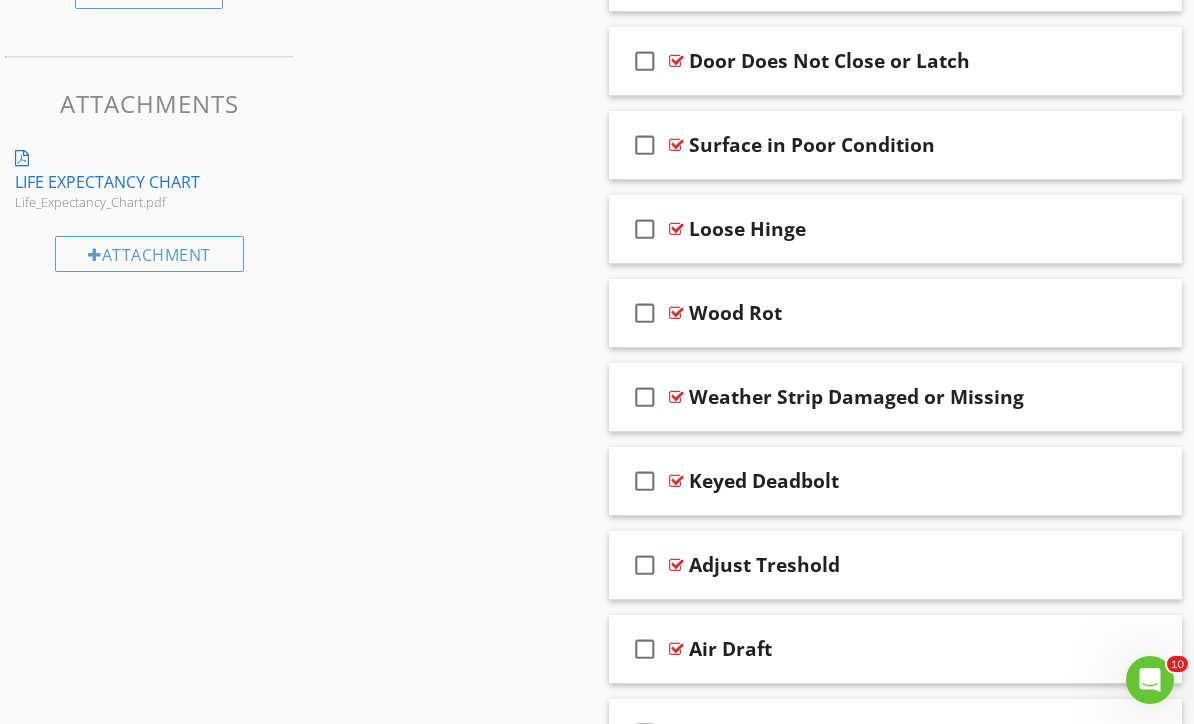 click at bounding box center [1140, 648] 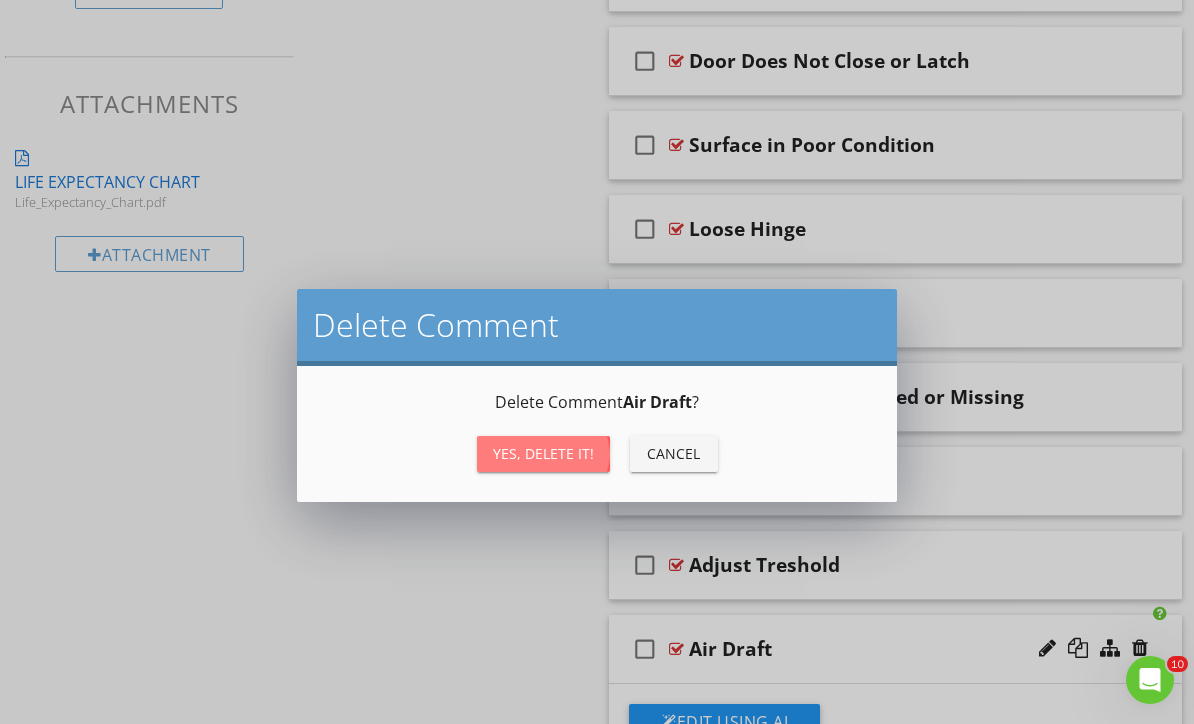 click on "Yes, Delete it!" at bounding box center [543, 453] 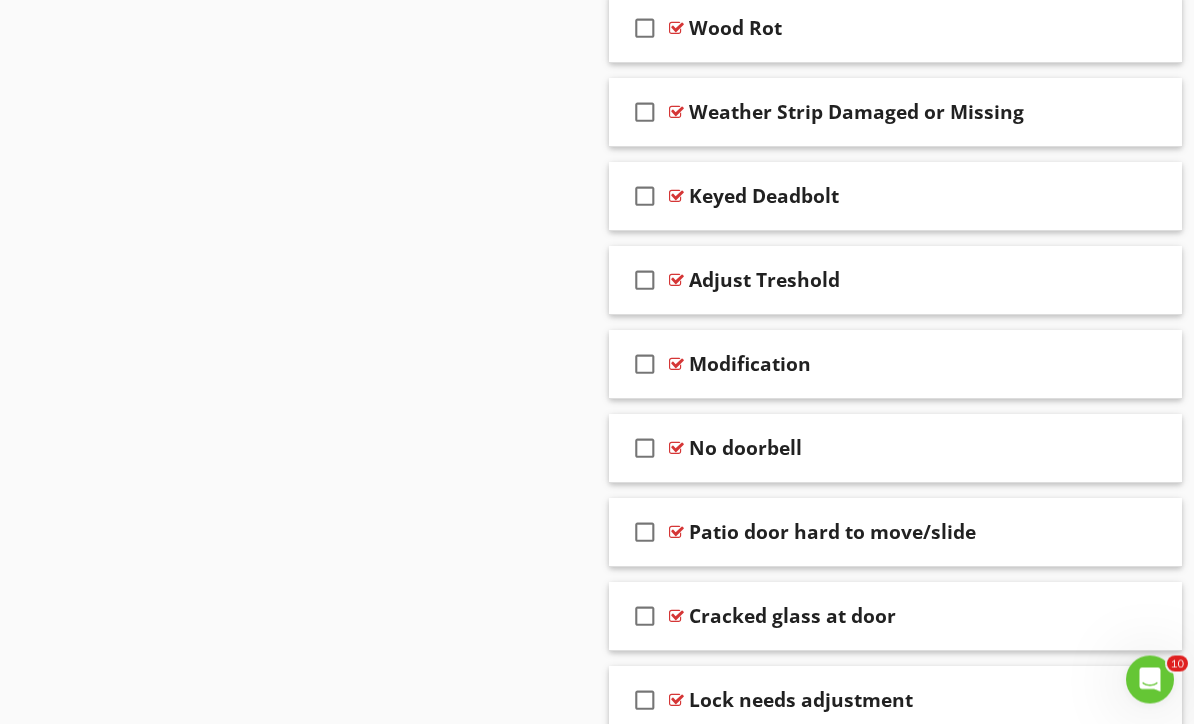 scroll, scrollTop: 1682, scrollLeft: 0, axis: vertical 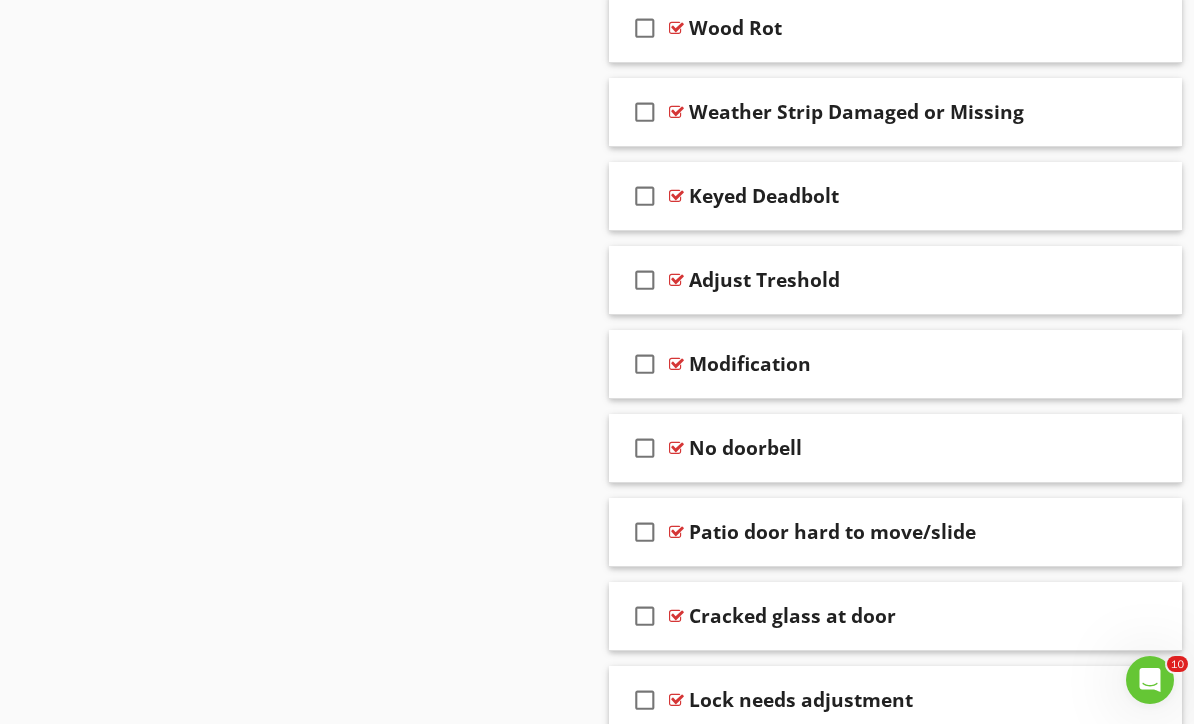 click at bounding box center (1140, 447) 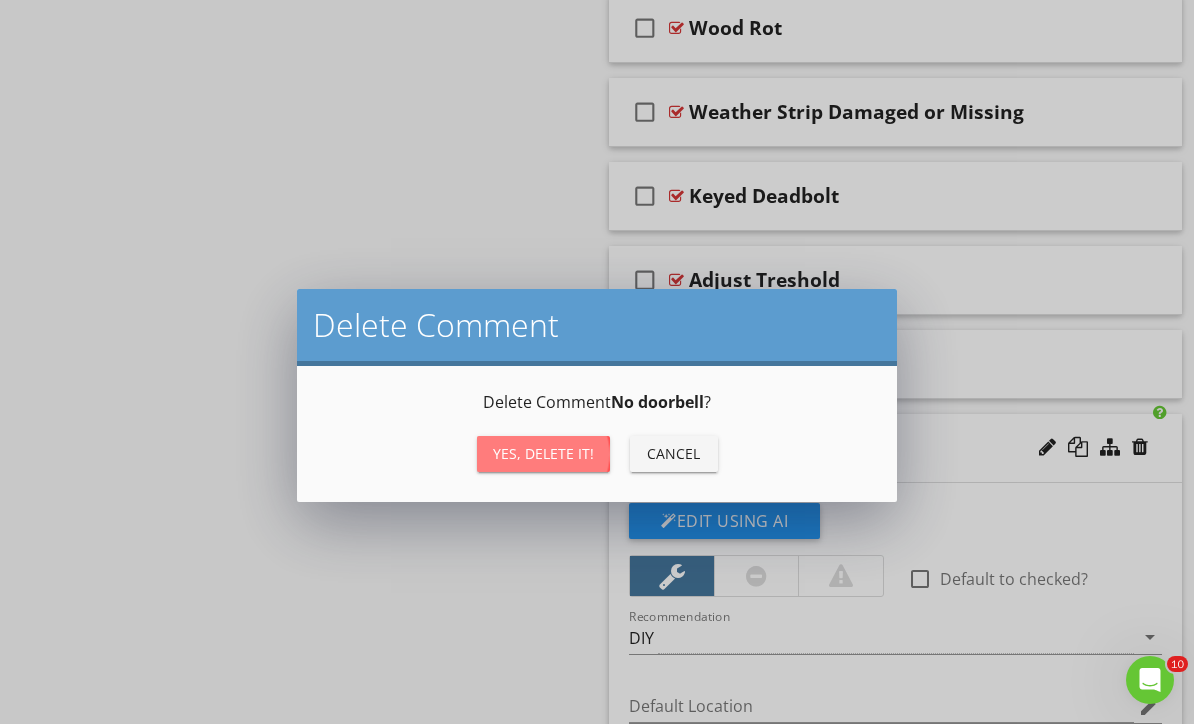 click on "Yes, Delete it!" at bounding box center [543, 454] 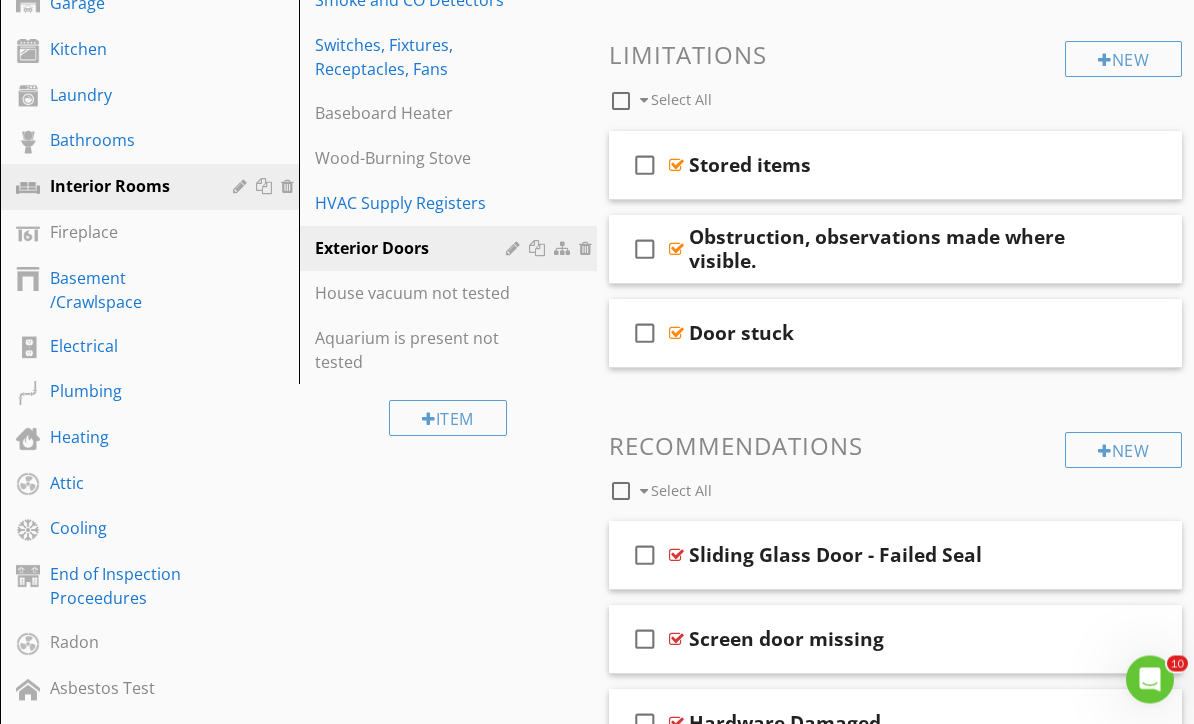 scroll, scrollTop: 483, scrollLeft: 0, axis: vertical 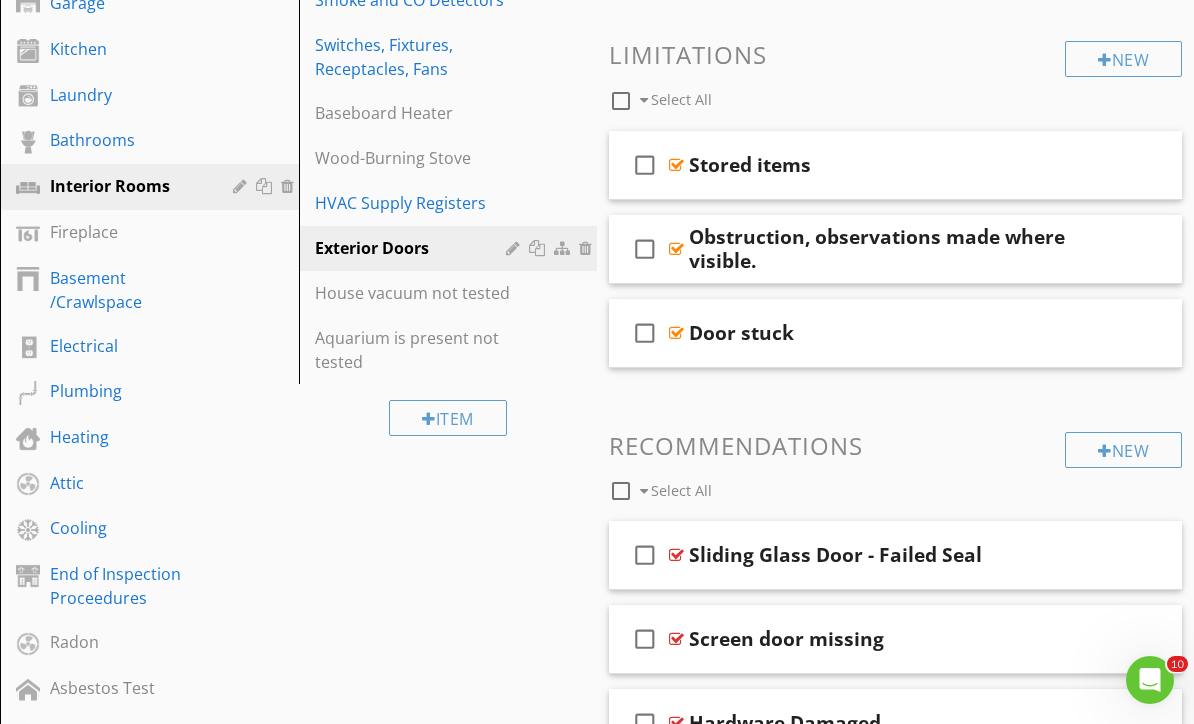 click on "Interior Rooms" at bounding box center (127, 186) 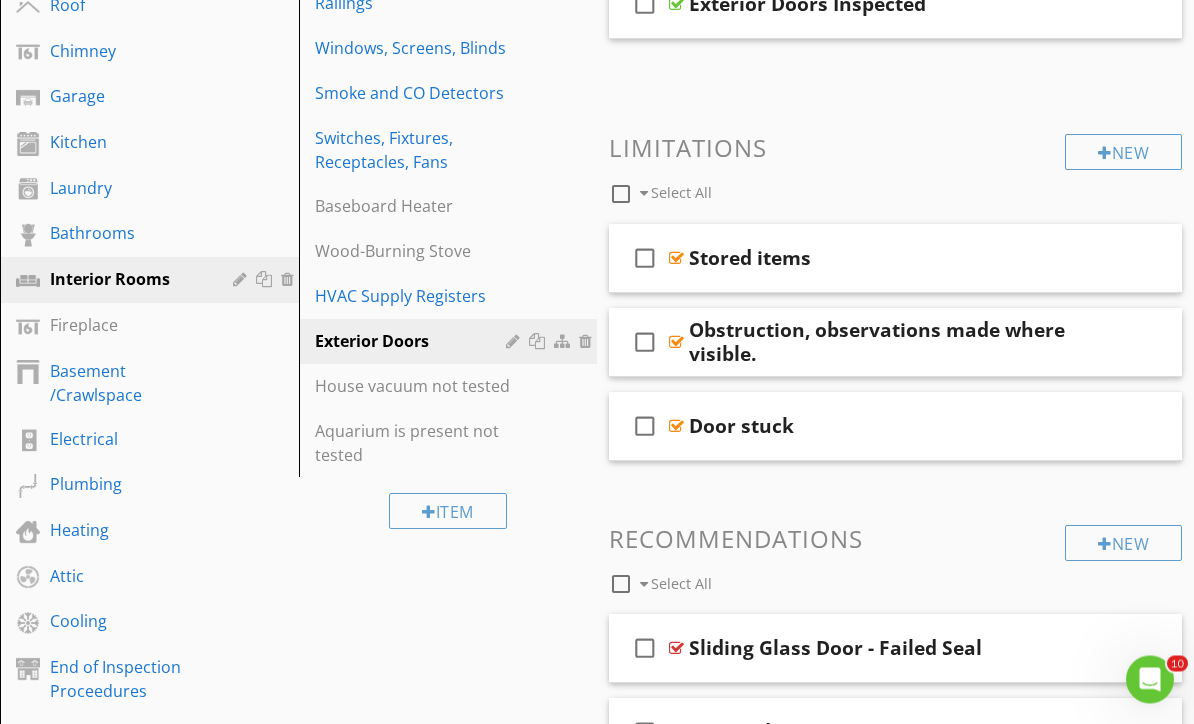 scroll, scrollTop: 390, scrollLeft: 0, axis: vertical 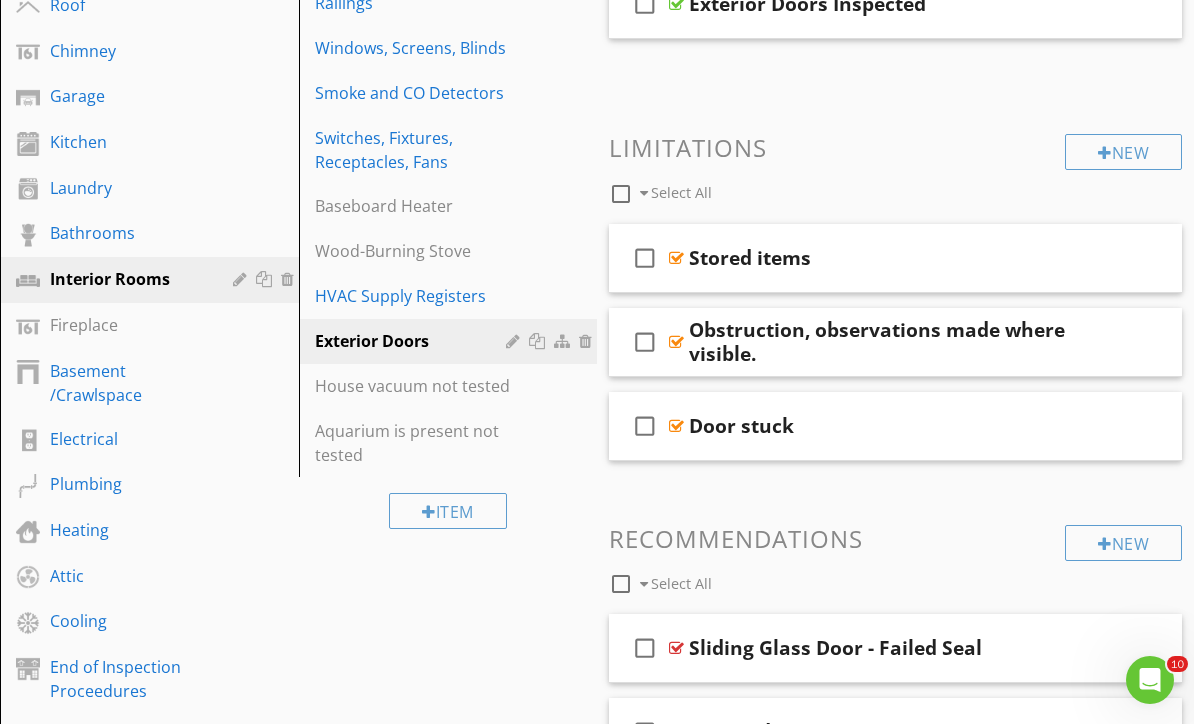 click on "Smoke and CO Detectors" at bounding box center (414, 93) 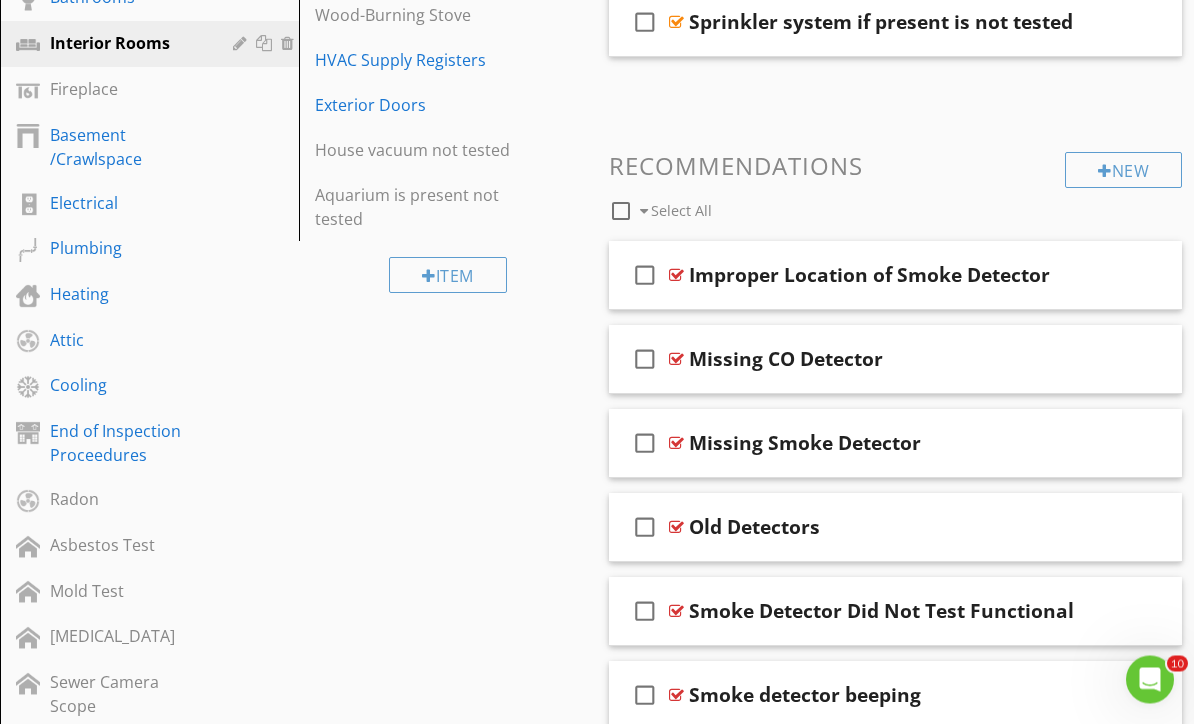 scroll, scrollTop: 626, scrollLeft: 0, axis: vertical 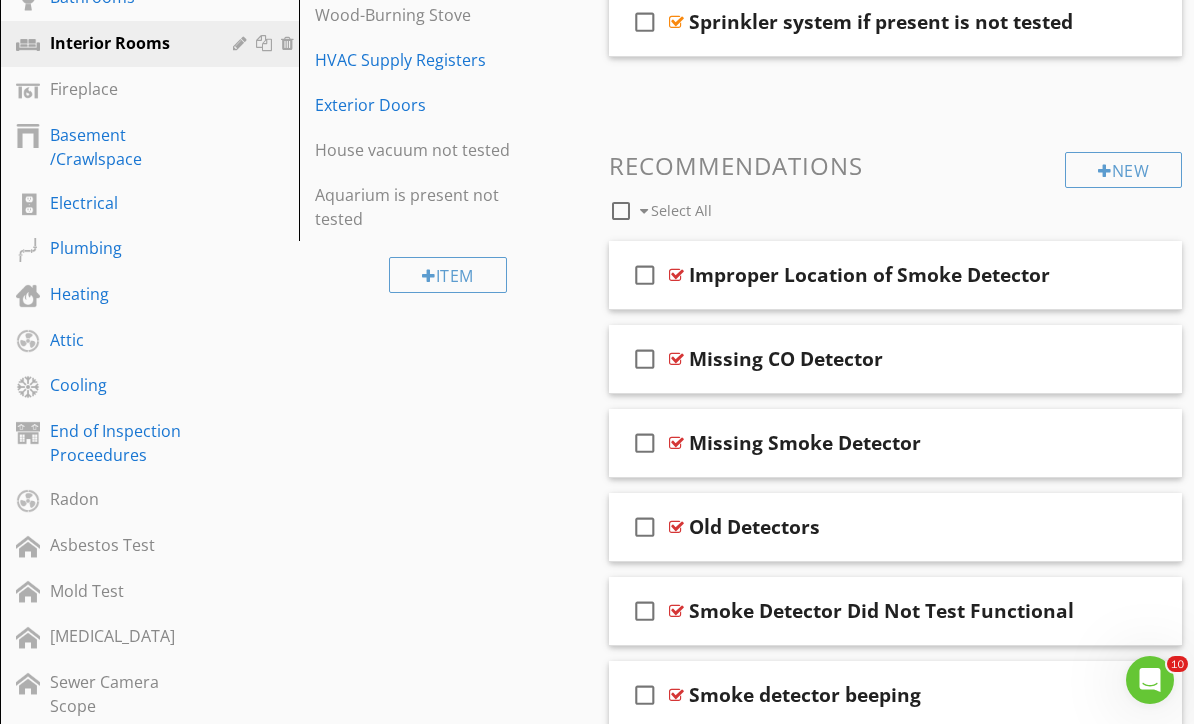 click on "Basement /Crawlspace" at bounding box center [127, 147] 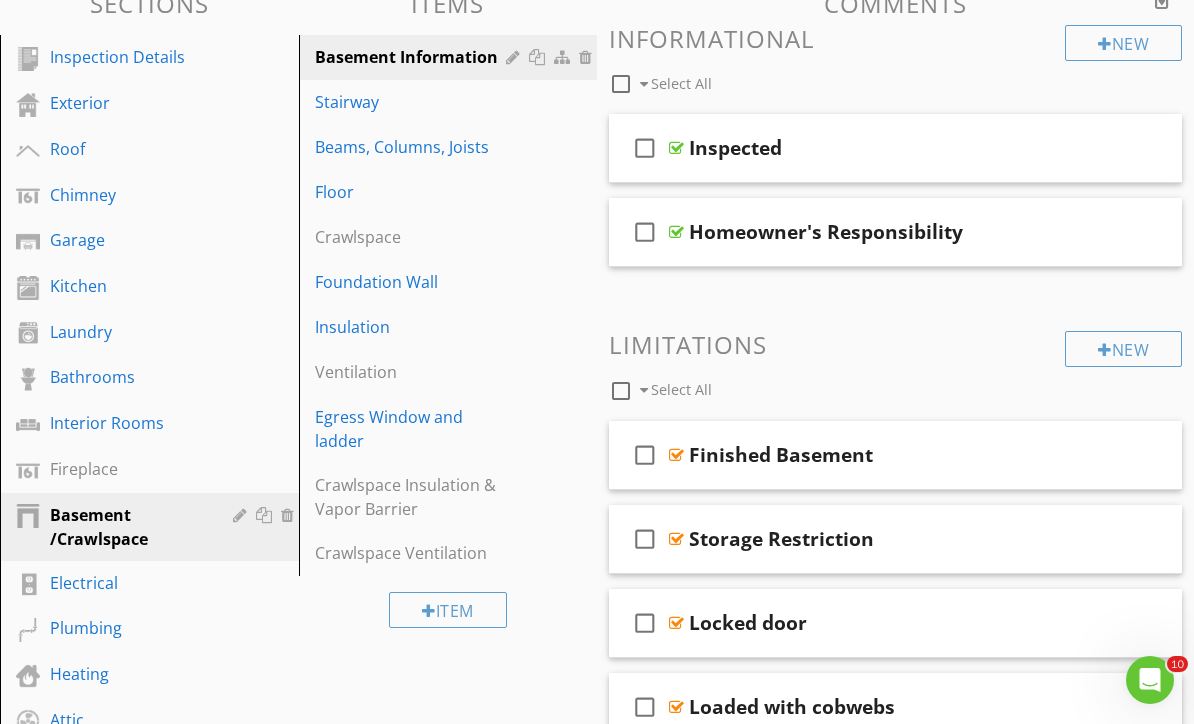 scroll, scrollTop: 235, scrollLeft: 0, axis: vertical 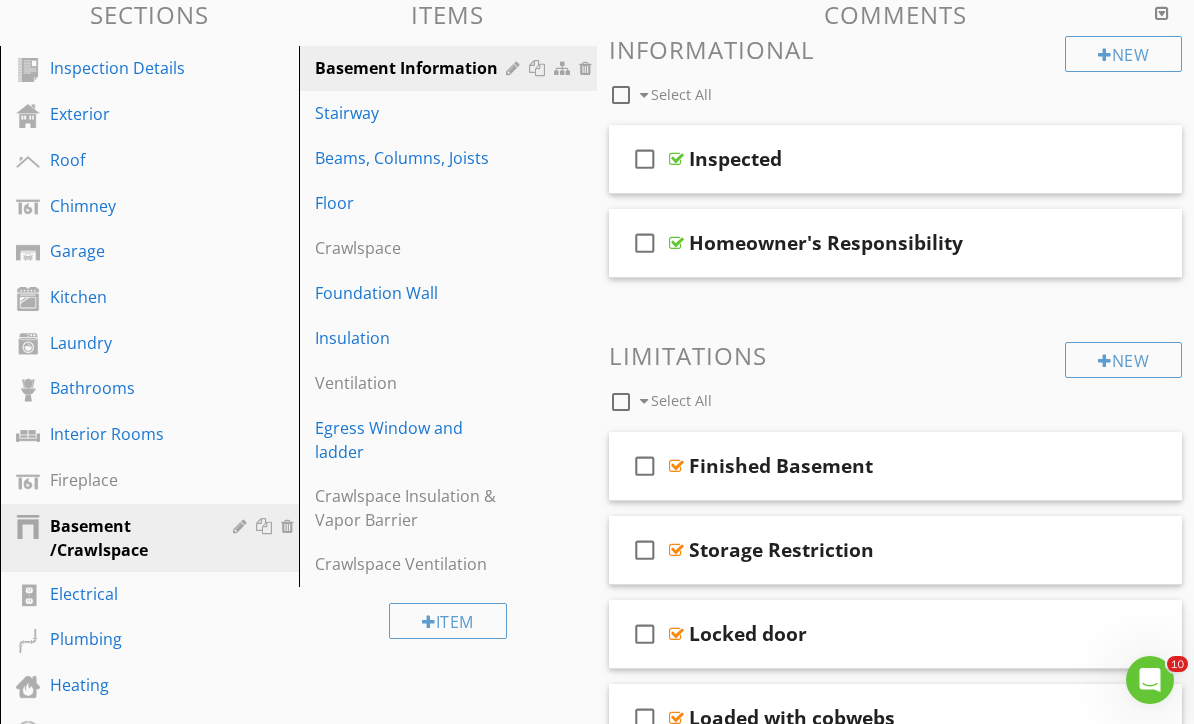 click on "Stairway" at bounding box center (414, 113) 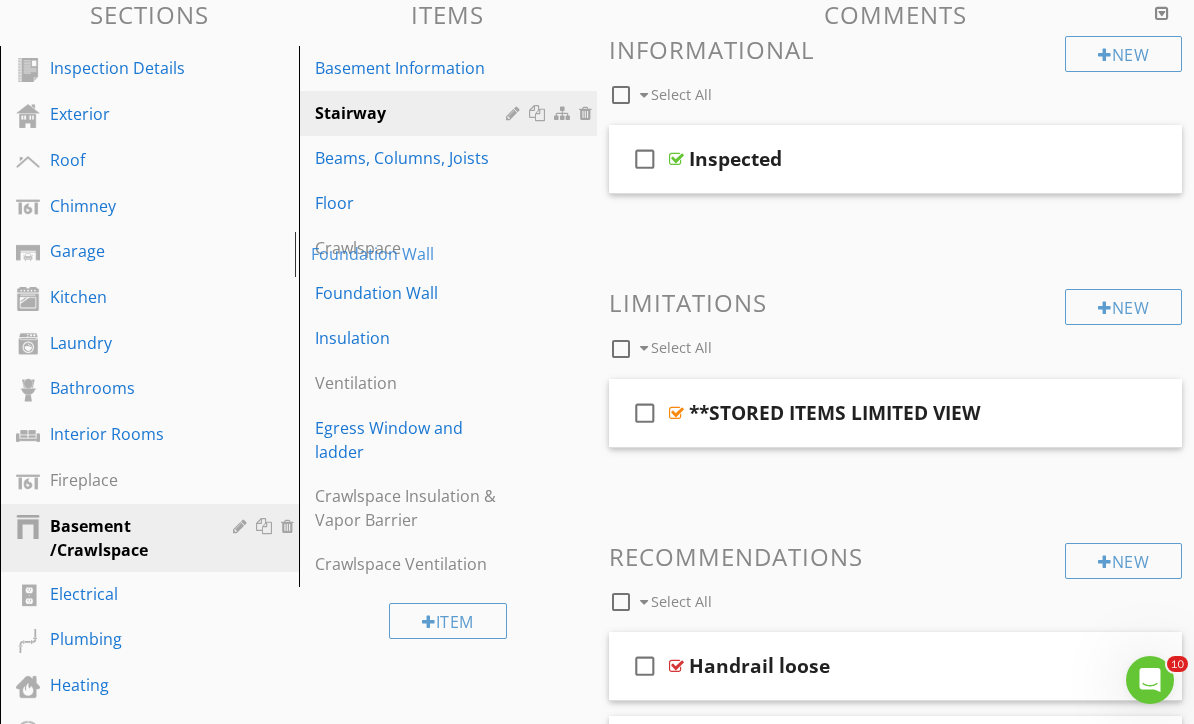 type 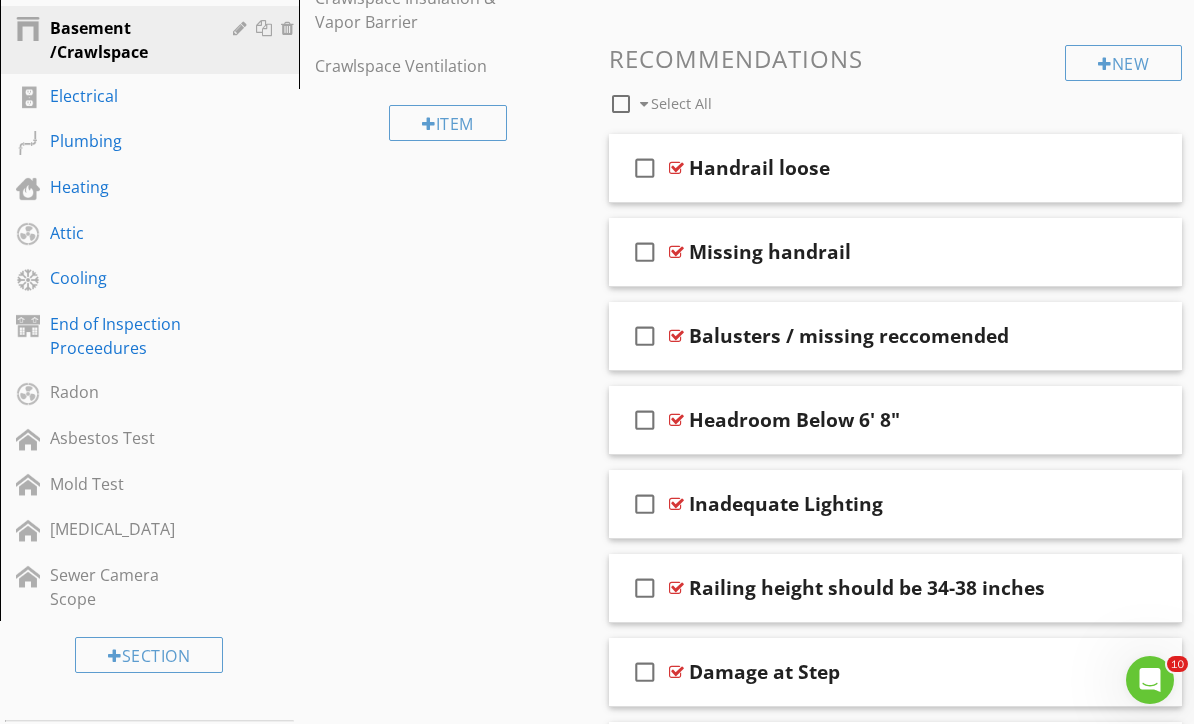 scroll, scrollTop: 740, scrollLeft: 0, axis: vertical 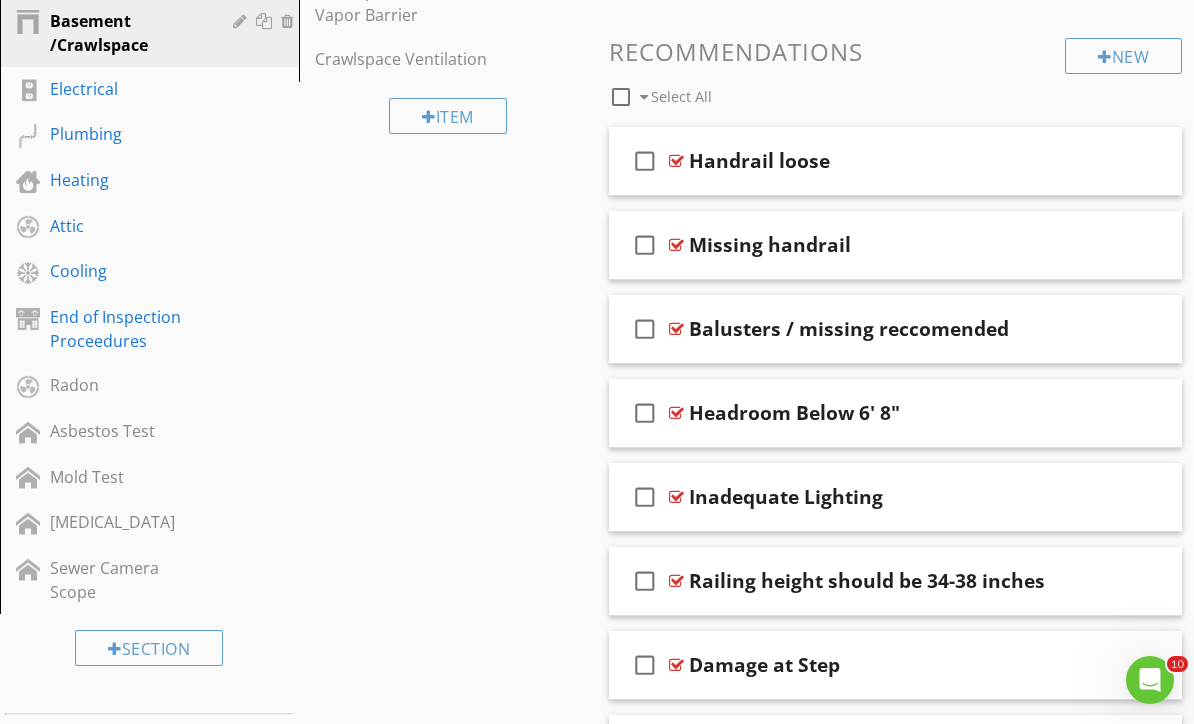 click on "Comments
New
Informational   check_box_outline_blank     Select All       check_box_outline_blank
Inspected
New
Limitations   check_box_outline_blank     Select All     check_box_outline_blank
**STORED ITEMS LIMITED VIEW
New
Recommendations    check_box_outline_blank     Select All     check_box_outline_blank
Handrail loose
check_box_outline_blank
Missing handrail
check_box_outline_blank
Balusters / missing reccomended
check_box_outline_blank
Headroom Below 6' 8"
check_box_outline_blank
Inadequate Lighting
check_box_outline_blank
Railing height should be 34-38 inches
check_box_outline_blank" at bounding box center [895, 1138] 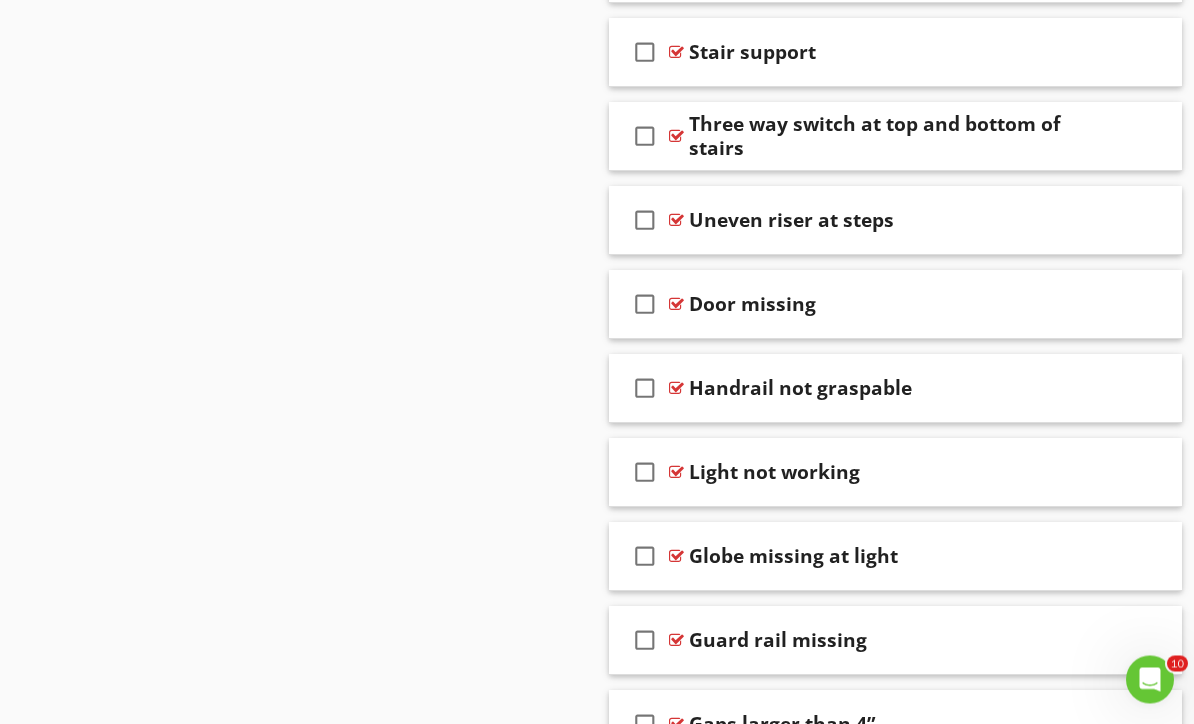 scroll, scrollTop: 2193, scrollLeft: 0, axis: vertical 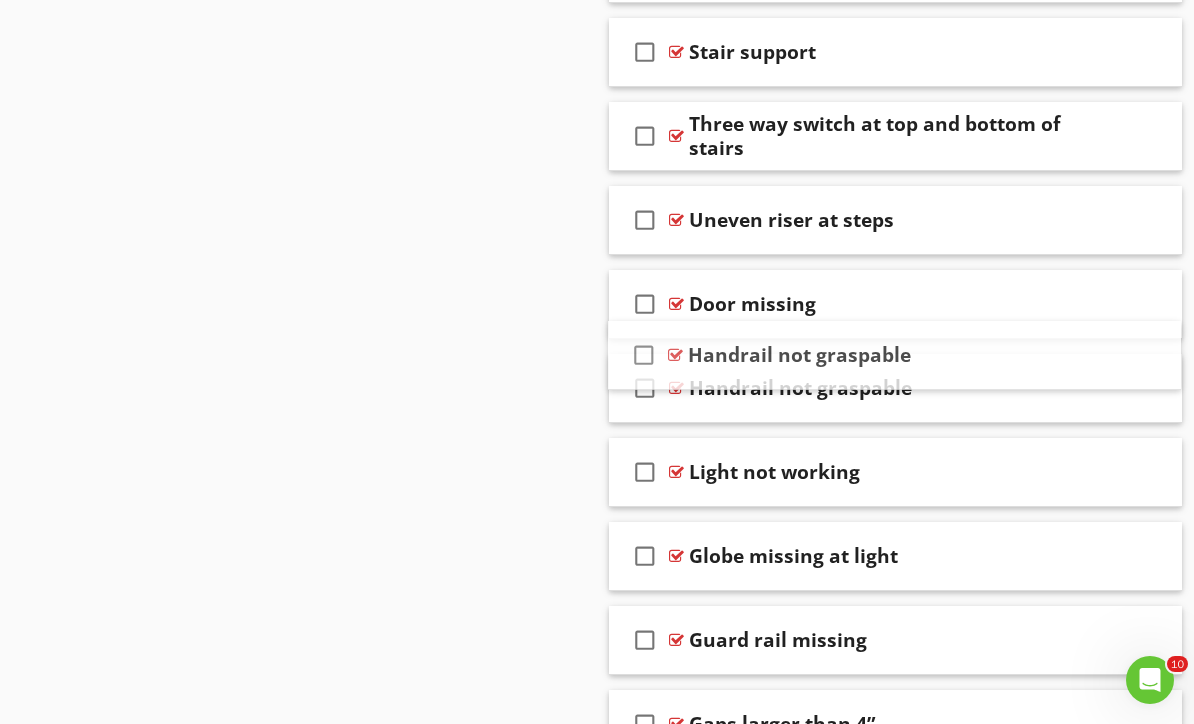 type 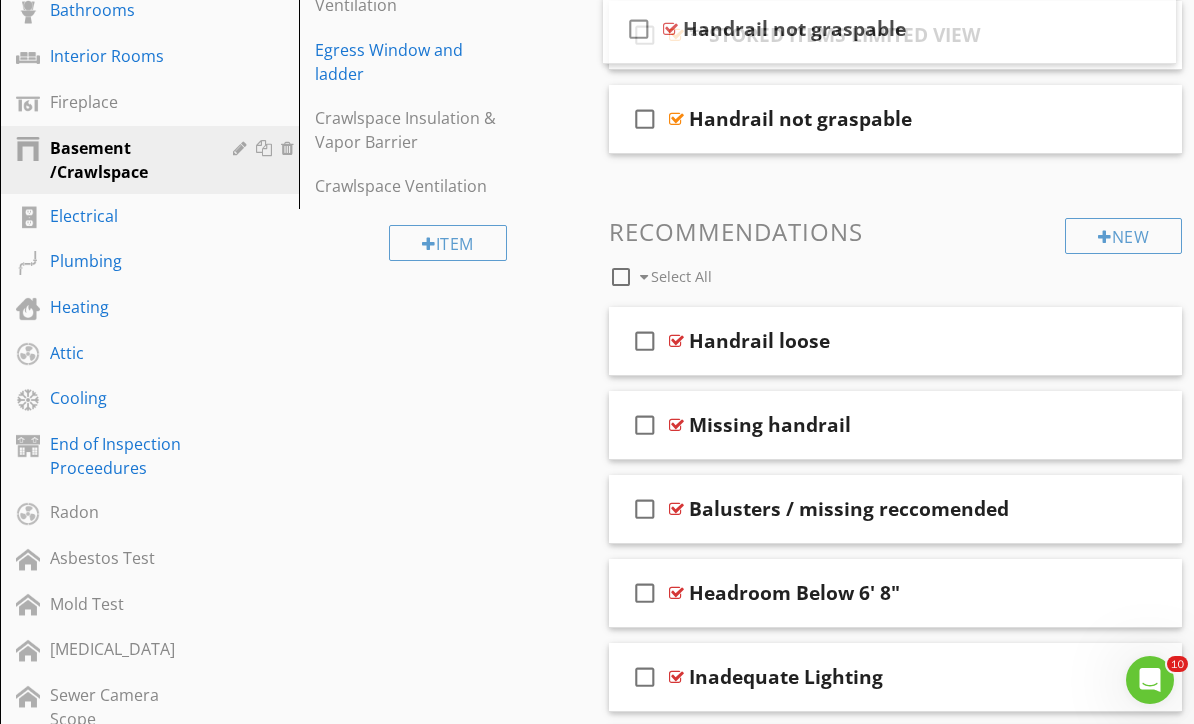 scroll, scrollTop: 603, scrollLeft: 0, axis: vertical 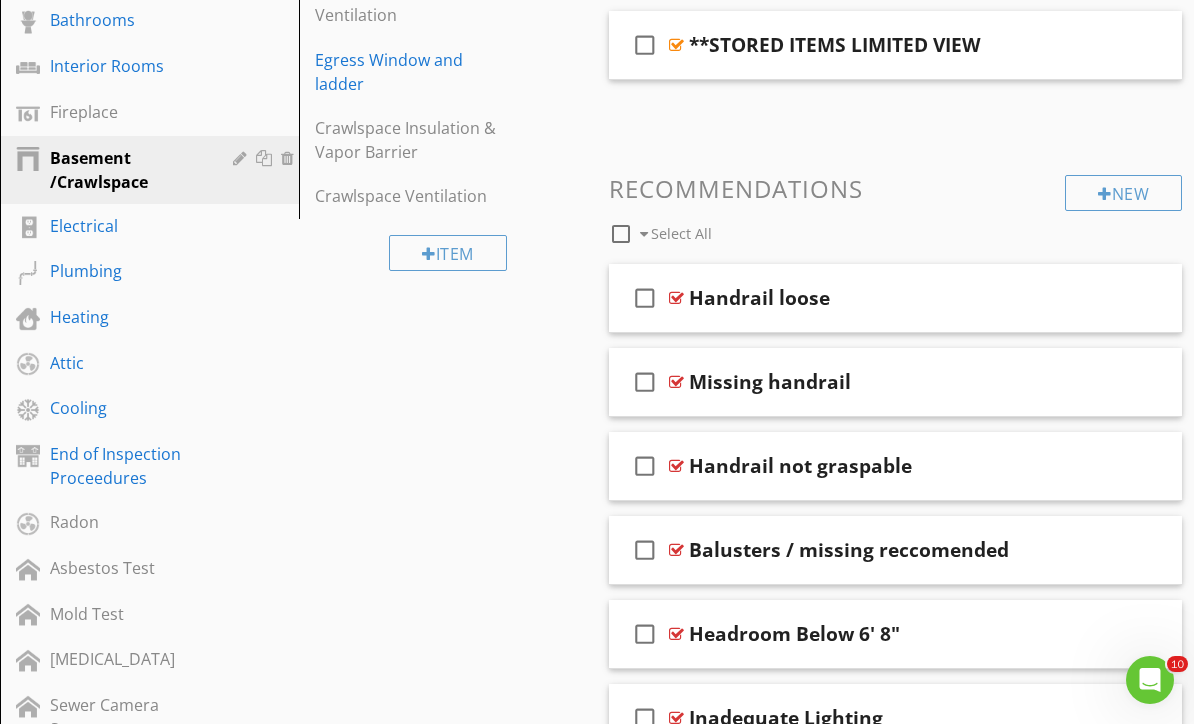 click on "Electrical" at bounding box center (127, 226) 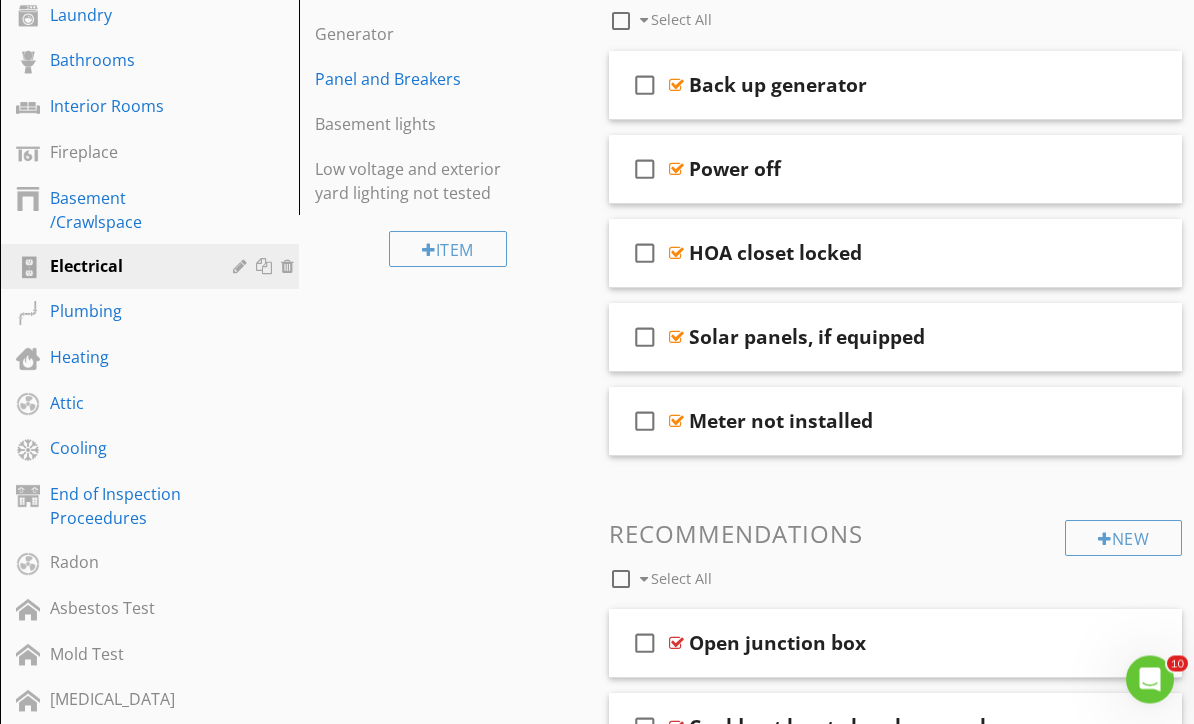 scroll, scrollTop: 563, scrollLeft: 0, axis: vertical 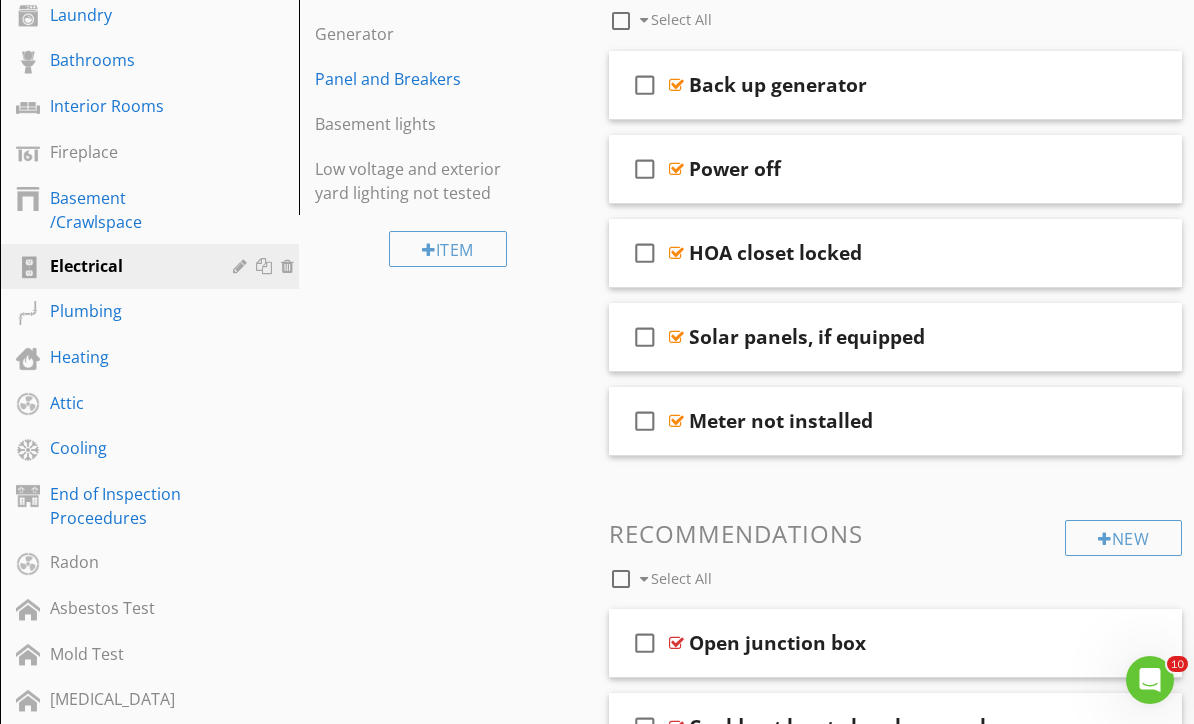 click on "Panel and Breakers" at bounding box center (414, 79) 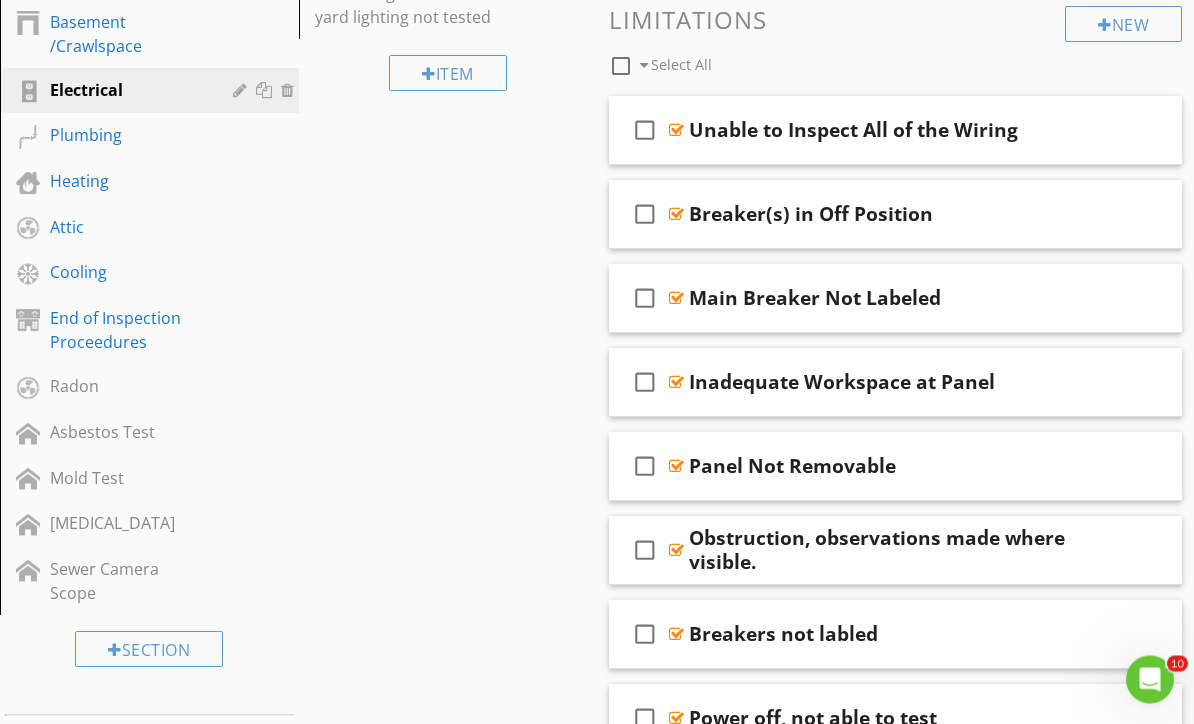 scroll, scrollTop: 739, scrollLeft: 0, axis: vertical 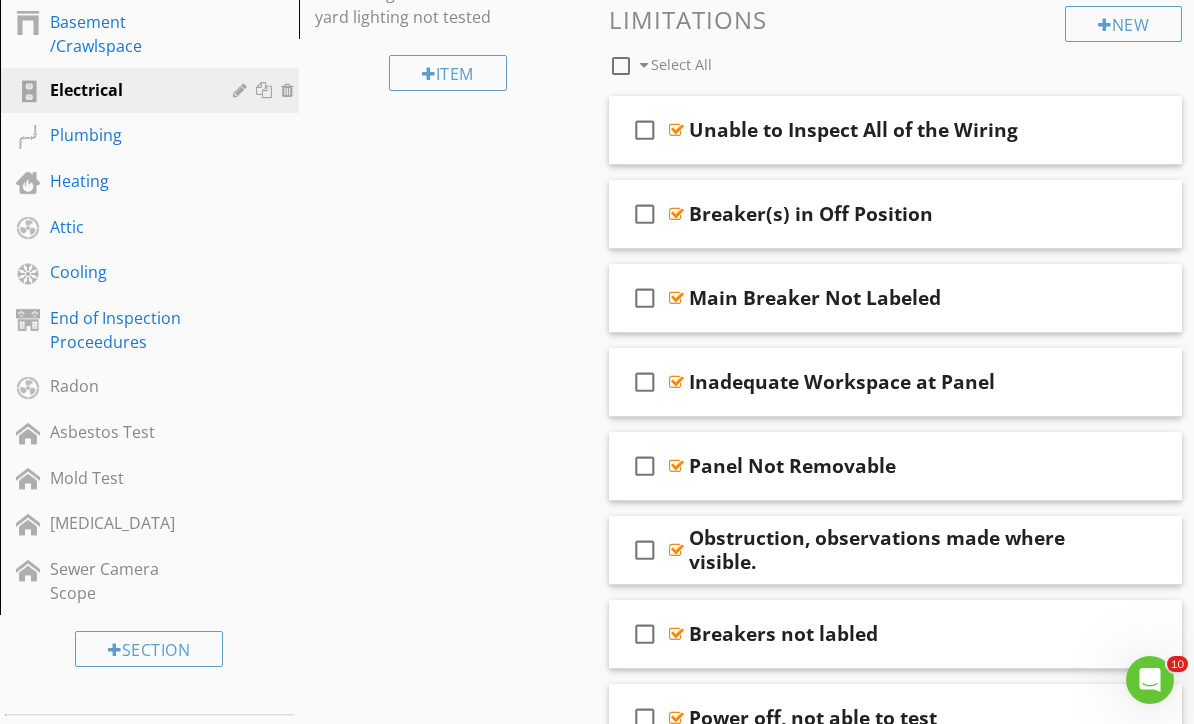 click on "Plumbing" at bounding box center [127, 135] 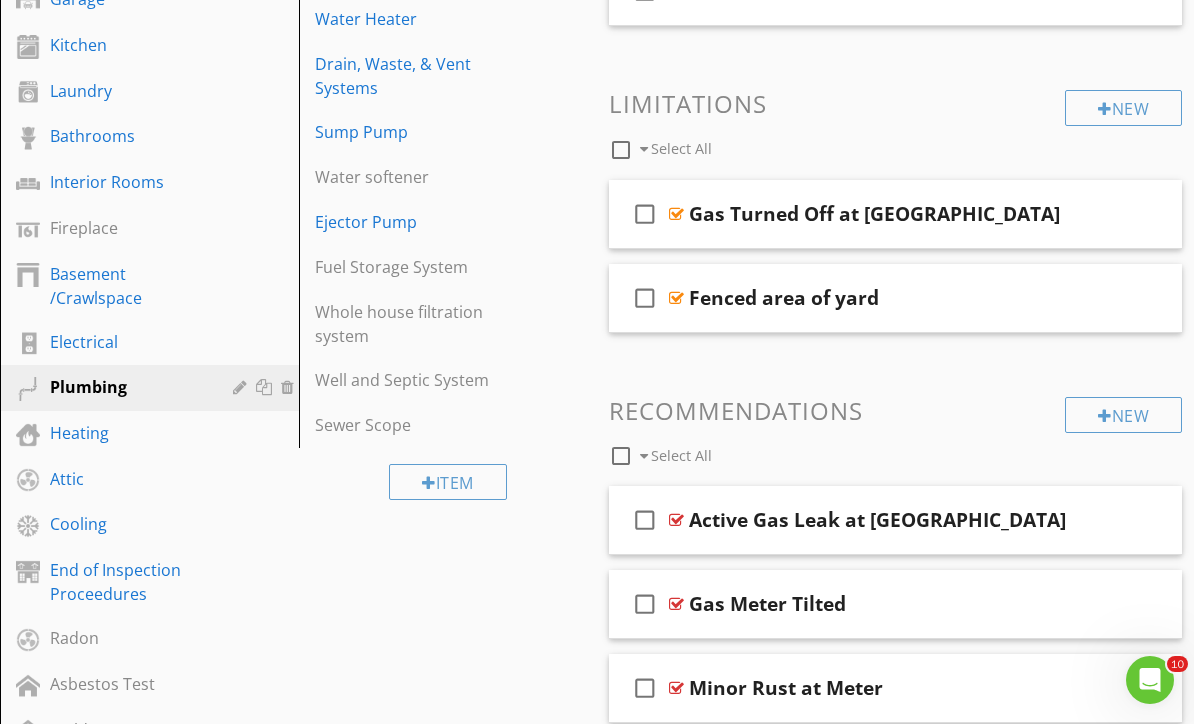 scroll, scrollTop: 486, scrollLeft: 0, axis: vertical 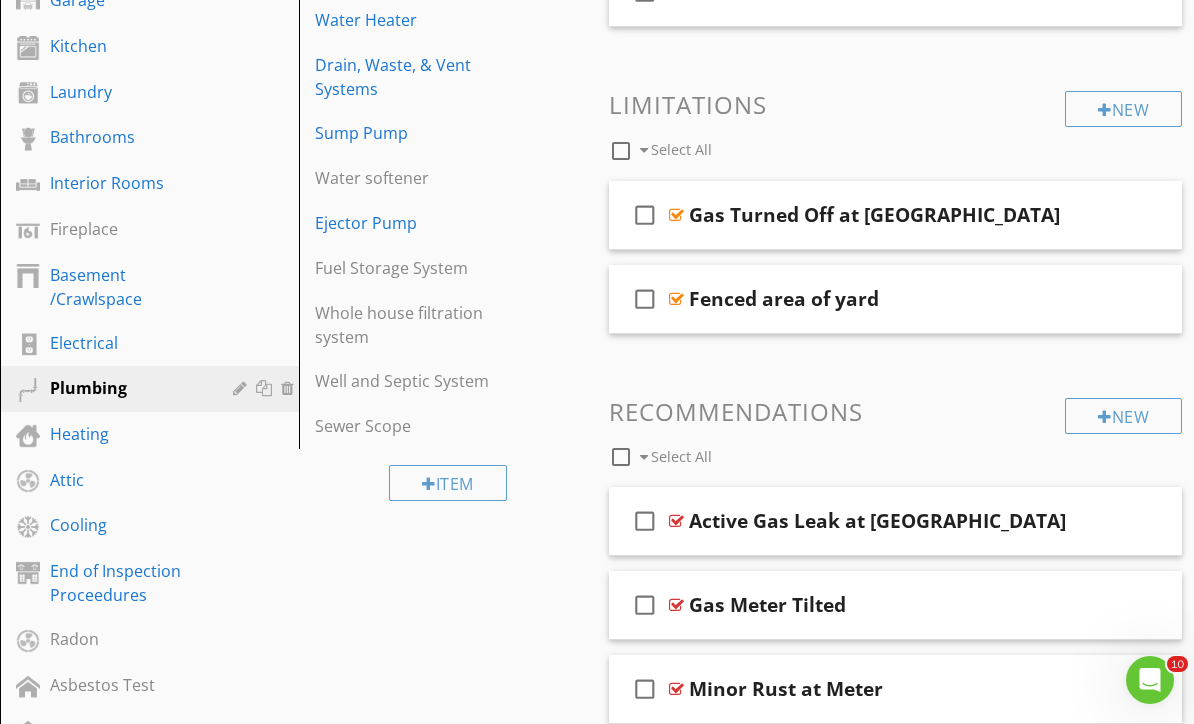 click on "Water Heater" at bounding box center (414, 20) 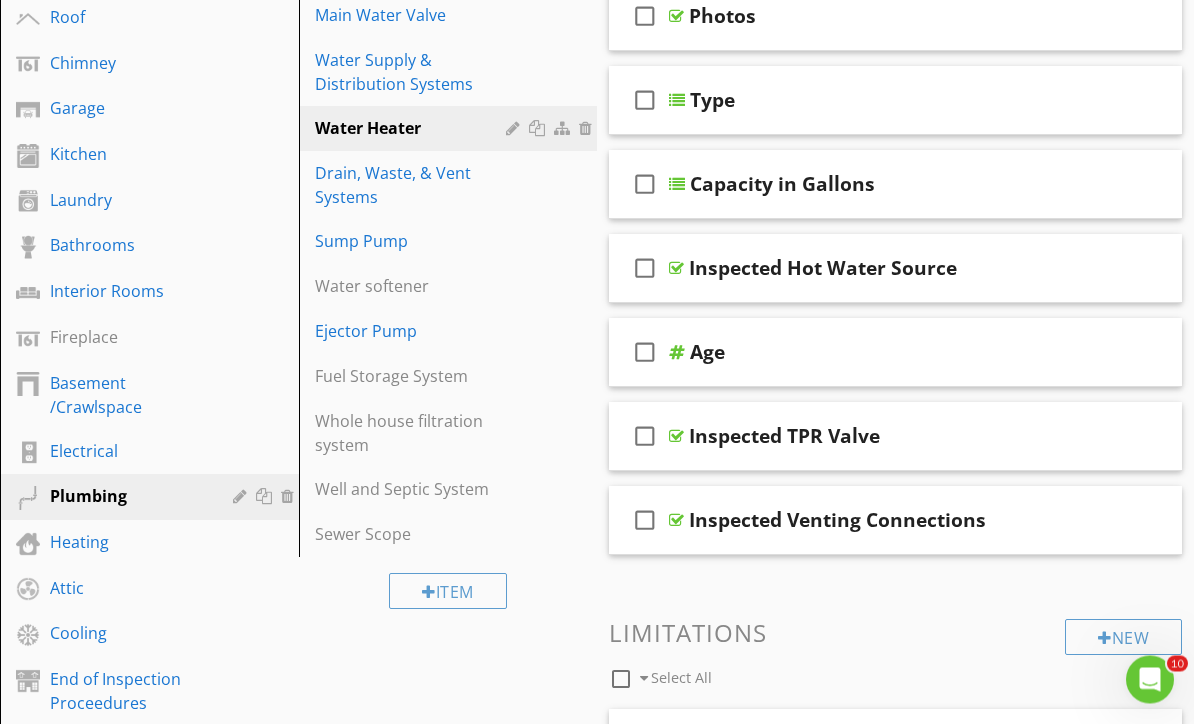 scroll, scrollTop: 372, scrollLeft: 0, axis: vertical 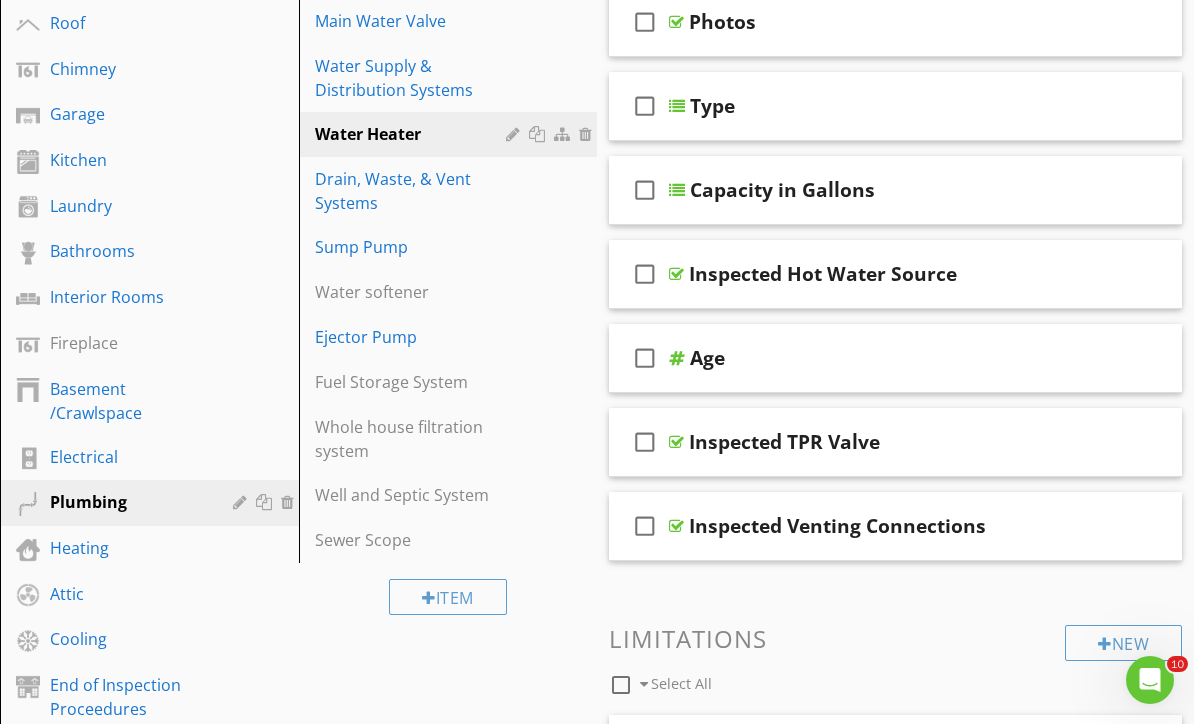 click on "Water Supply & Distribution Systems" at bounding box center [414, 78] 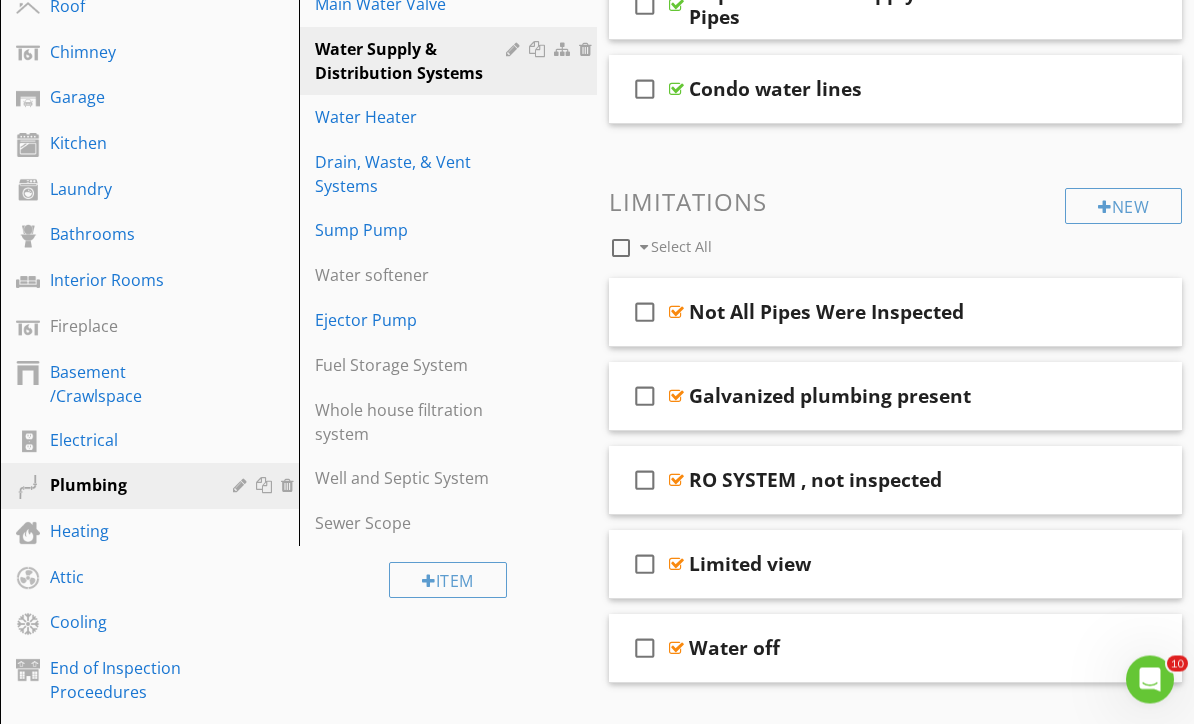 scroll, scrollTop: 389, scrollLeft: 0, axis: vertical 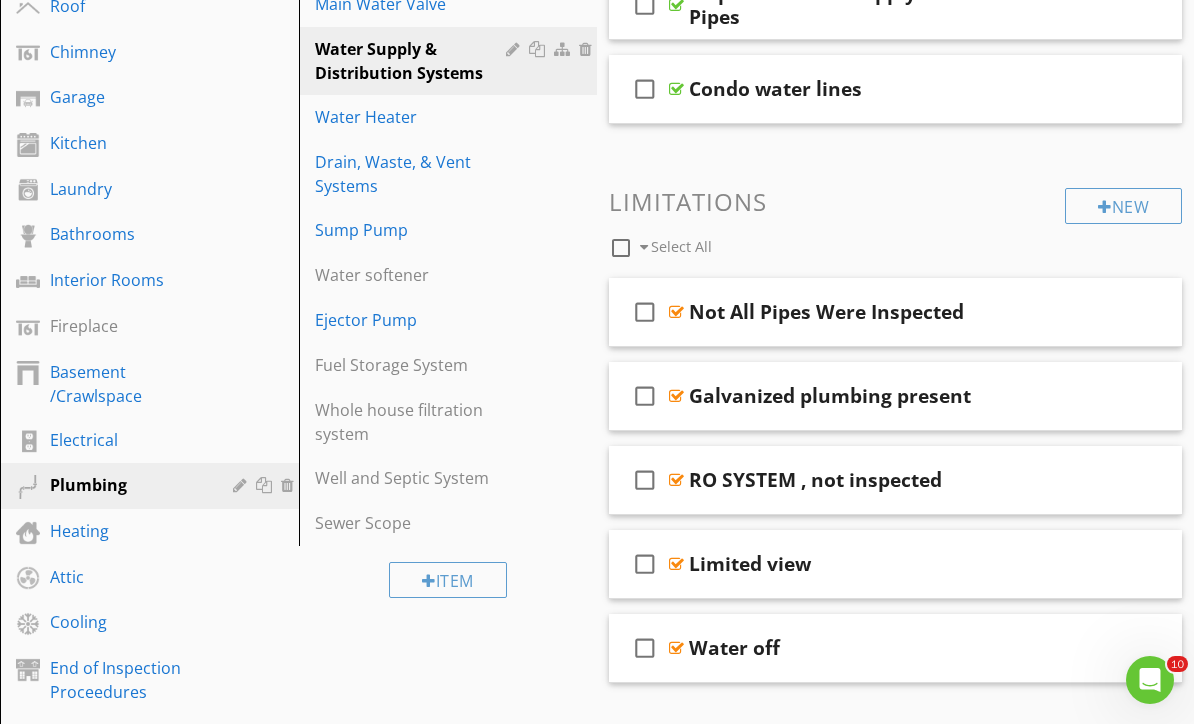 click on "Water Heater" at bounding box center (414, 117) 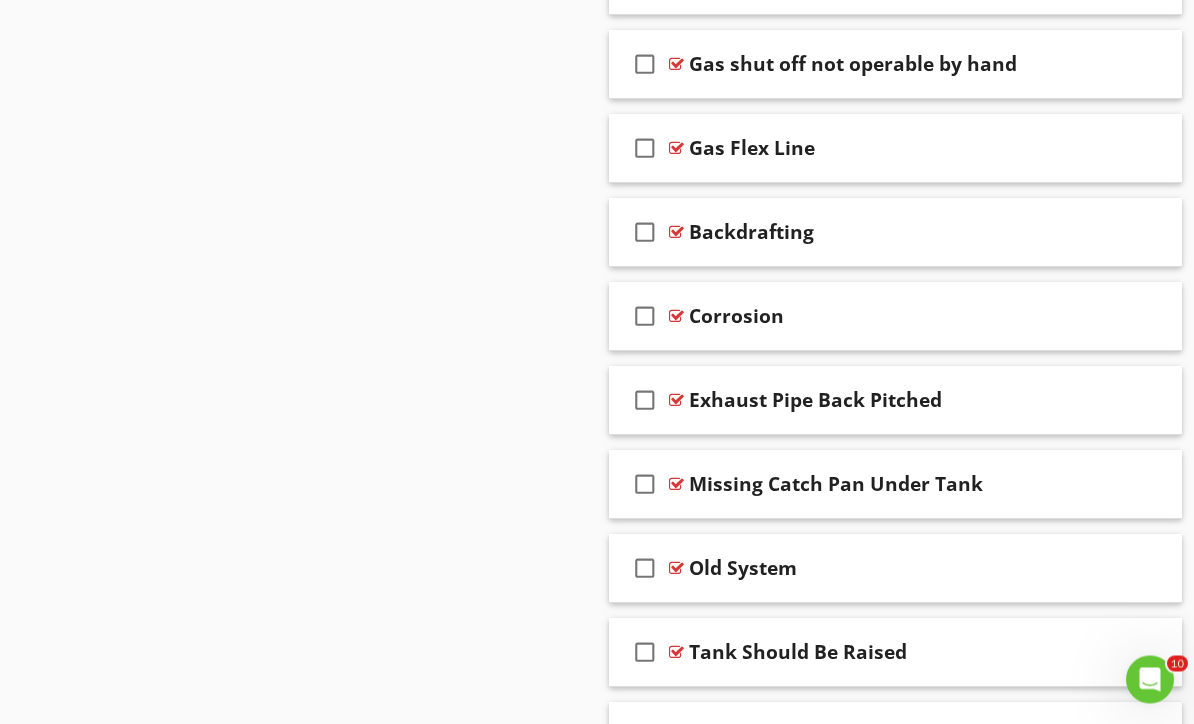 scroll, scrollTop: 2119, scrollLeft: 0, axis: vertical 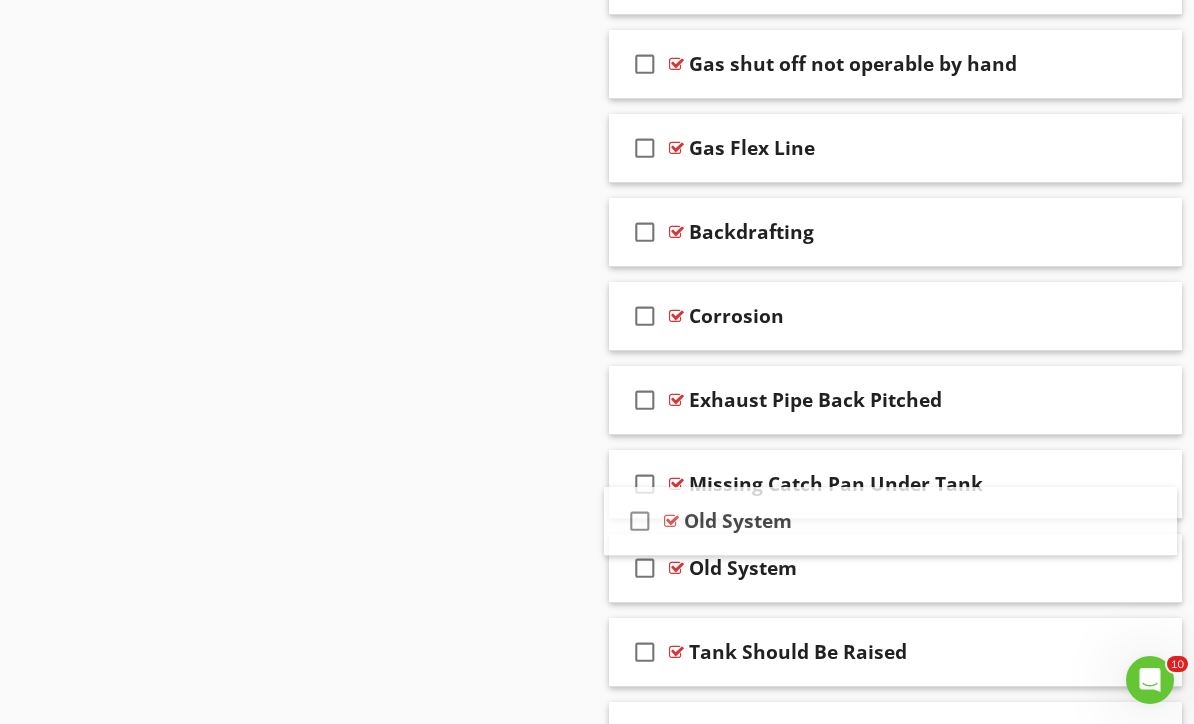 type 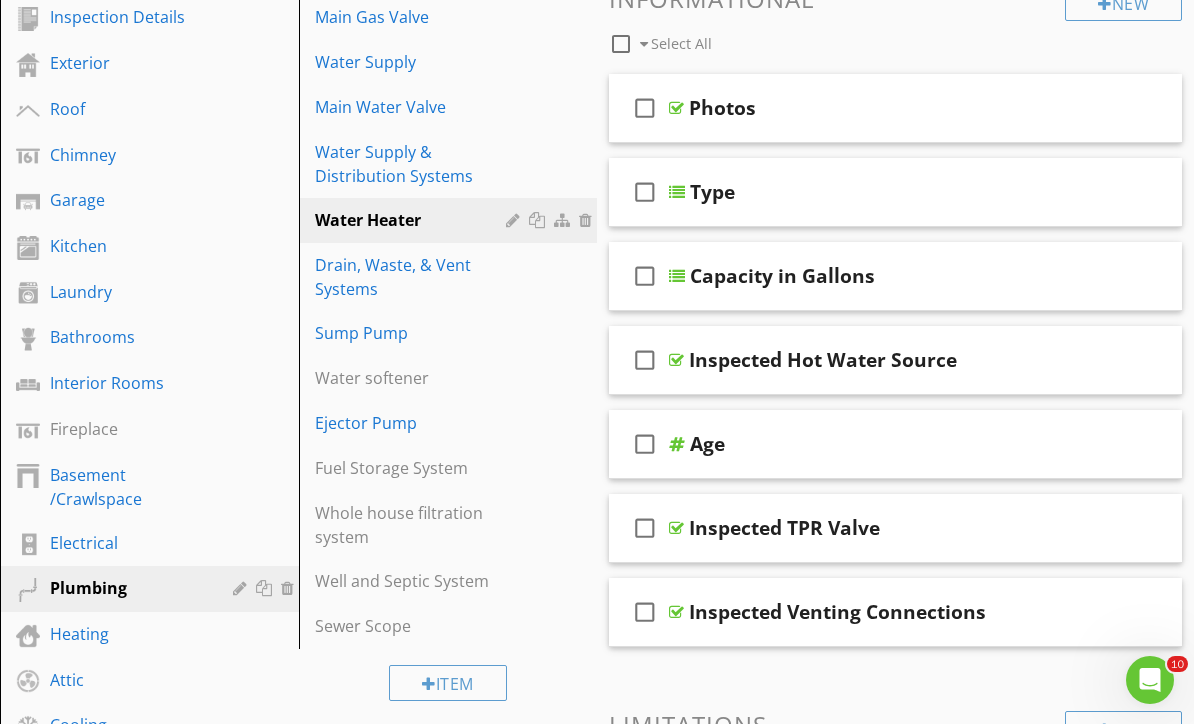 scroll, scrollTop: 283, scrollLeft: 0, axis: vertical 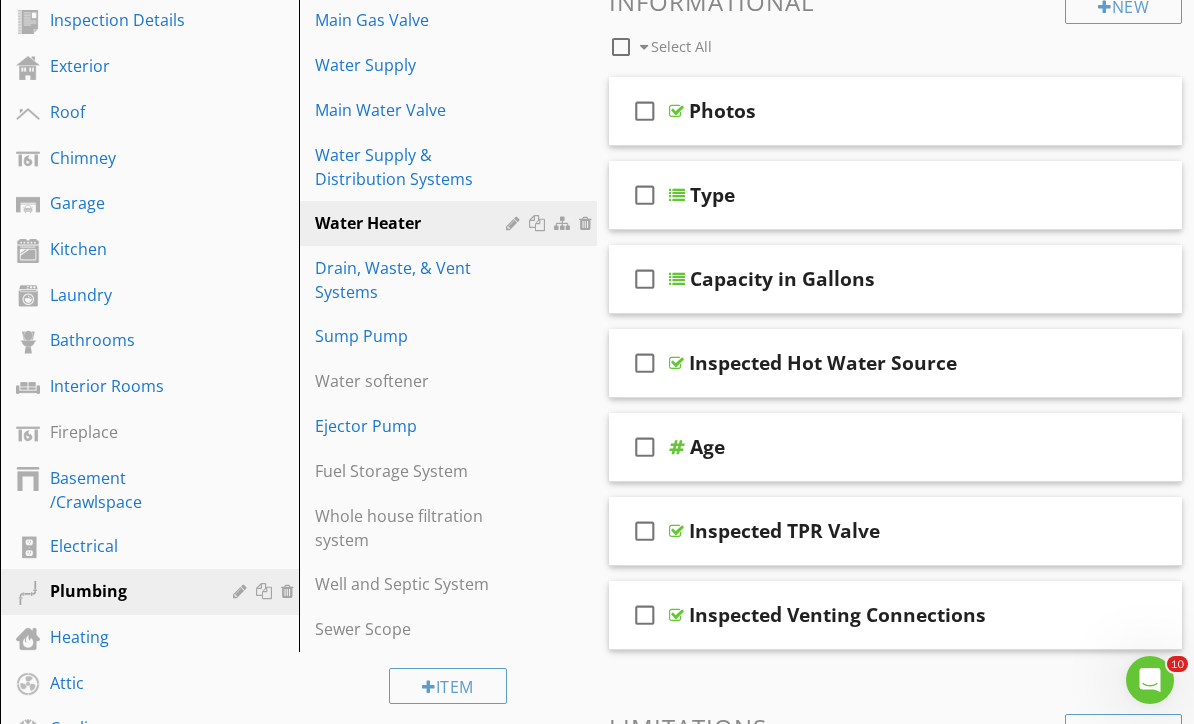 click on "Water softener" at bounding box center [414, 381] 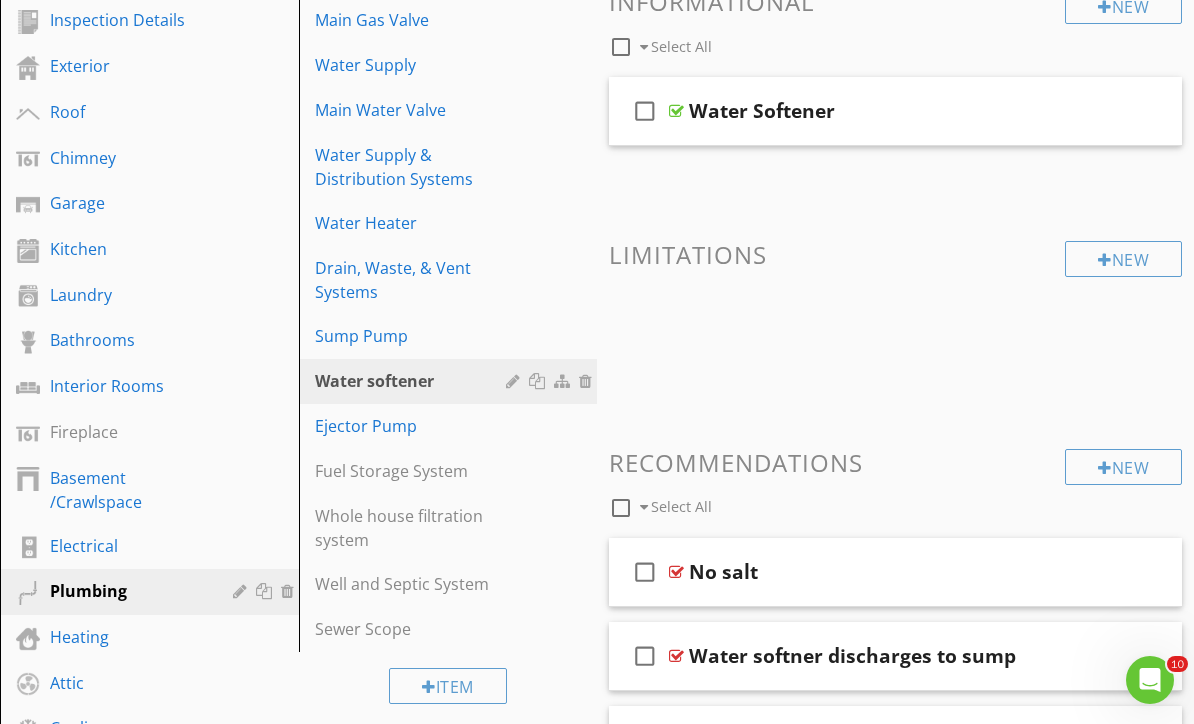 click on "No salt" at bounding box center [889, 572] 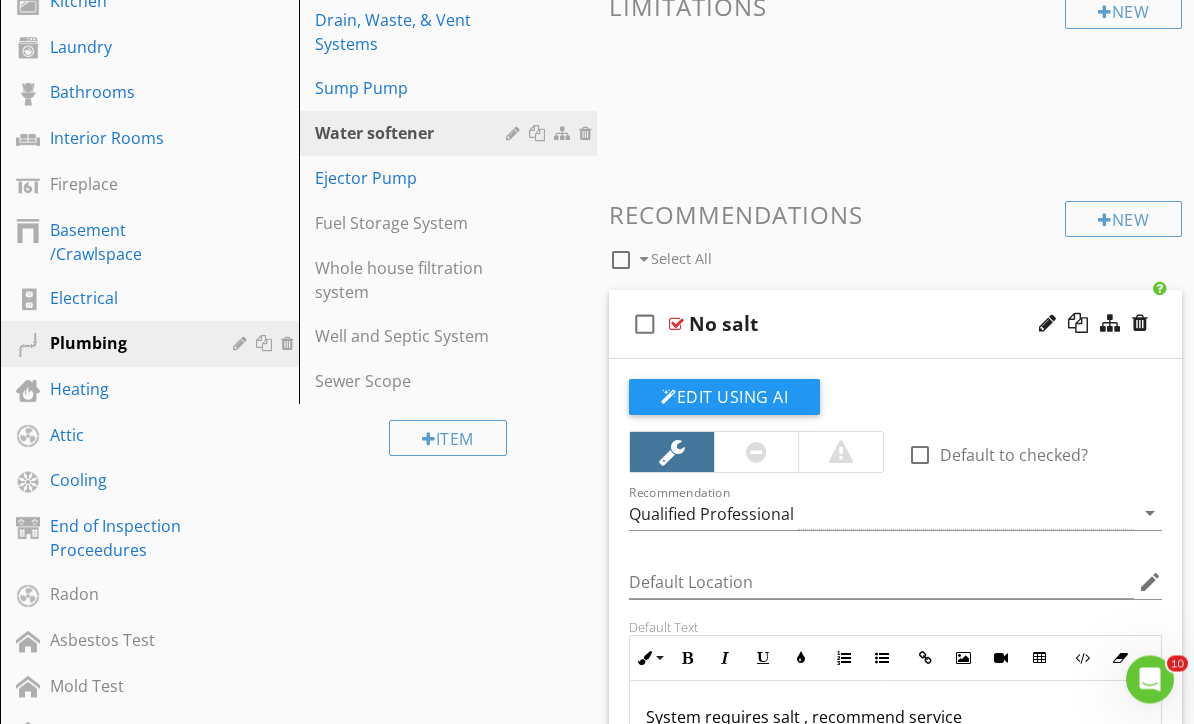 scroll, scrollTop: 534, scrollLeft: 0, axis: vertical 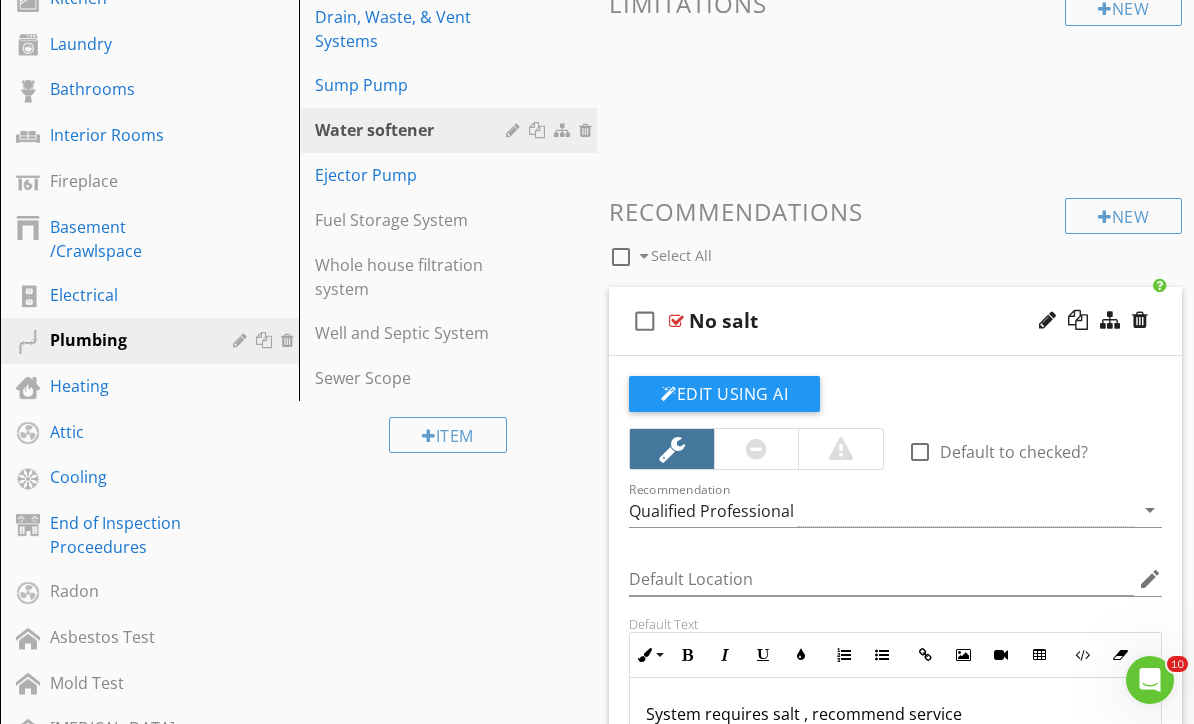 click on "Heating" at bounding box center [127, 386] 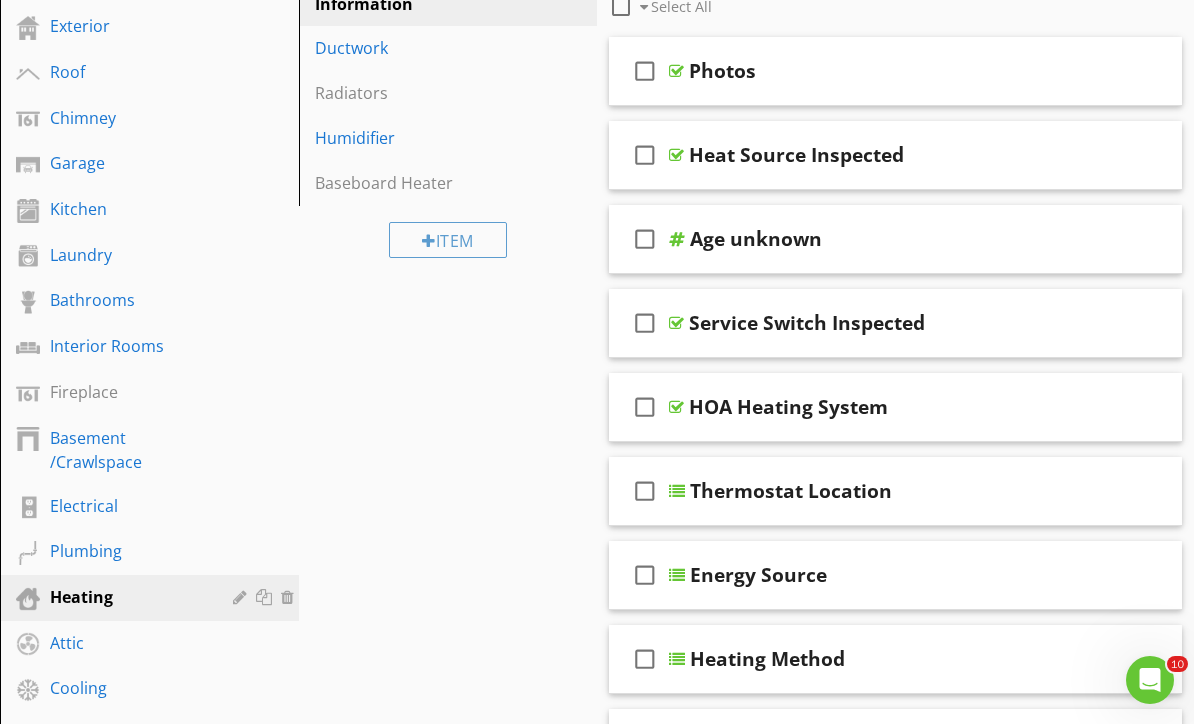 scroll, scrollTop: 0, scrollLeft: 0, axis: both 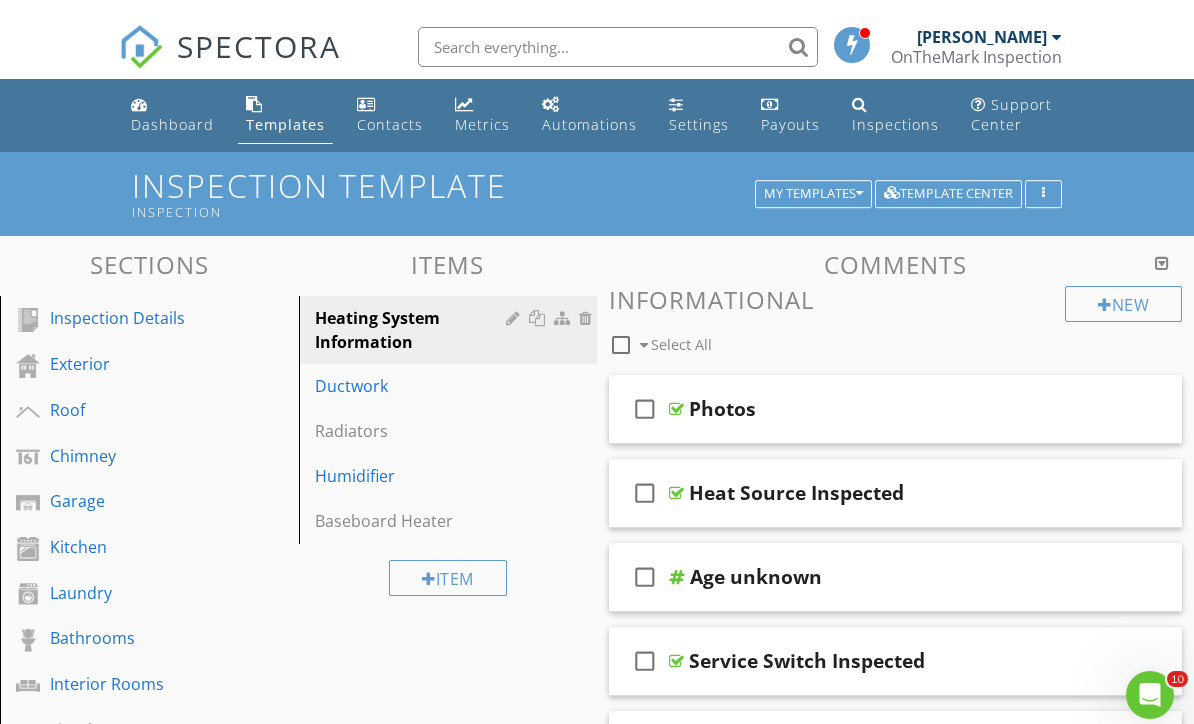 type 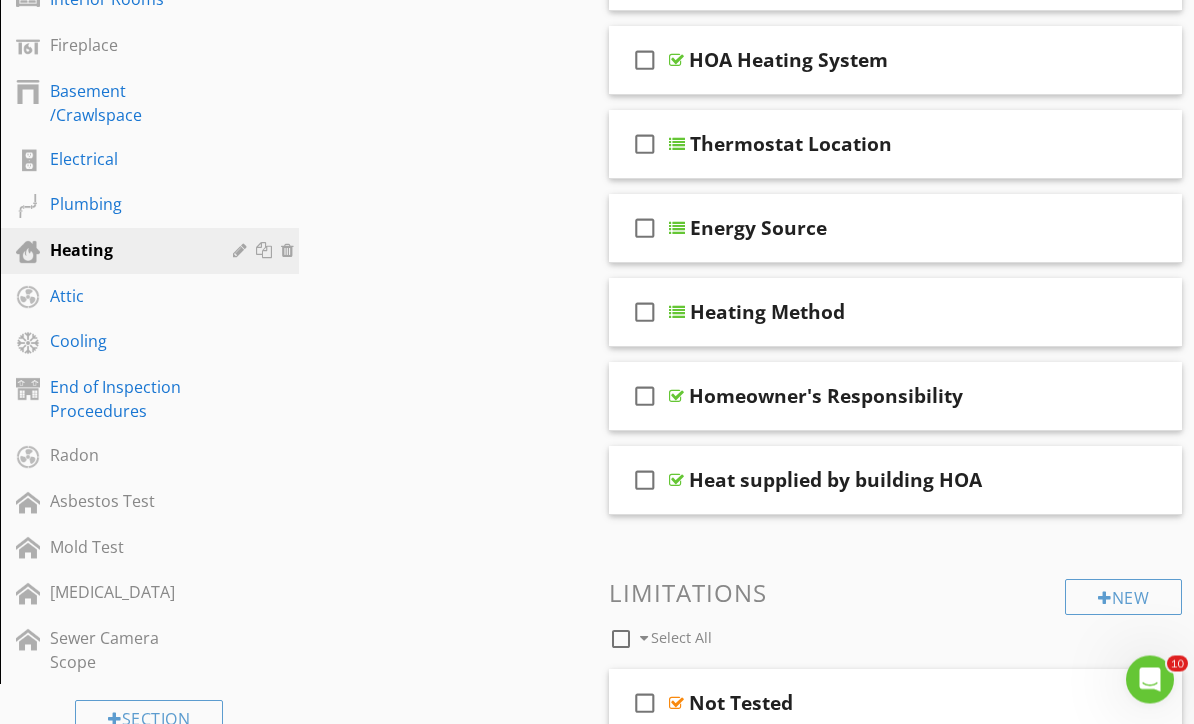 scroll, scrollTop: 670, scrollLeft: 0, axis: vertical 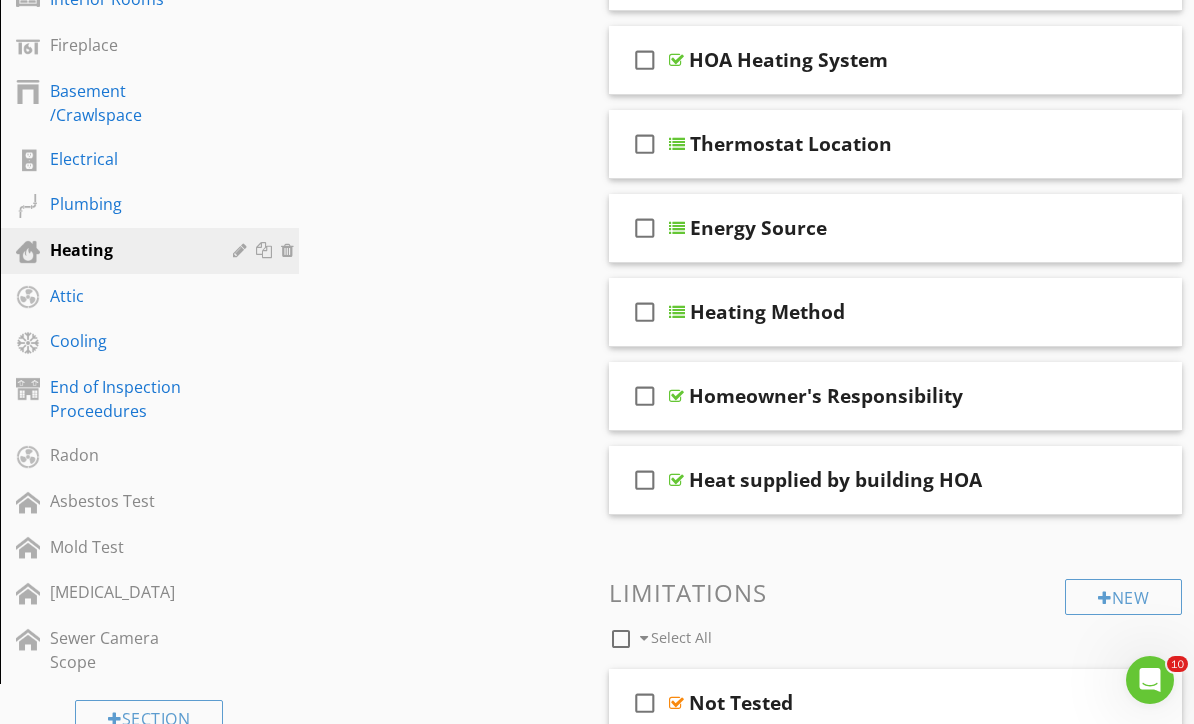 click on "Attic" at bounding box center [127, 296] 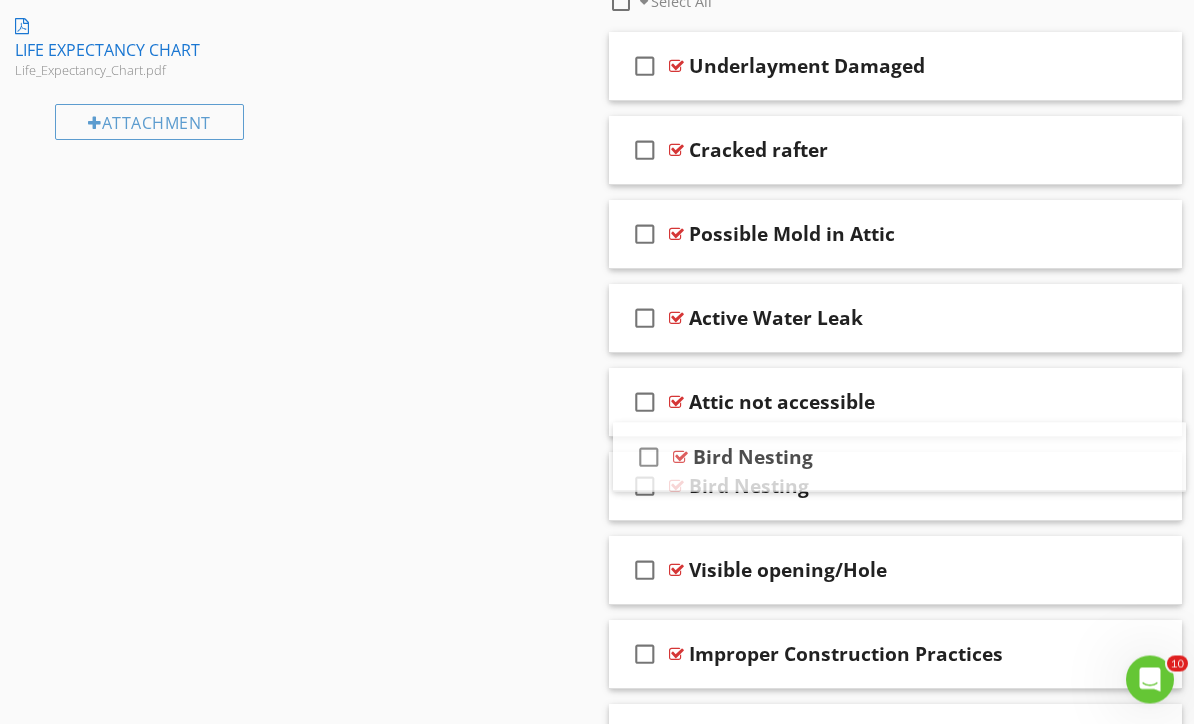 scroll, scrollTop: 1529, scrollLeft: 0, axis: vertical 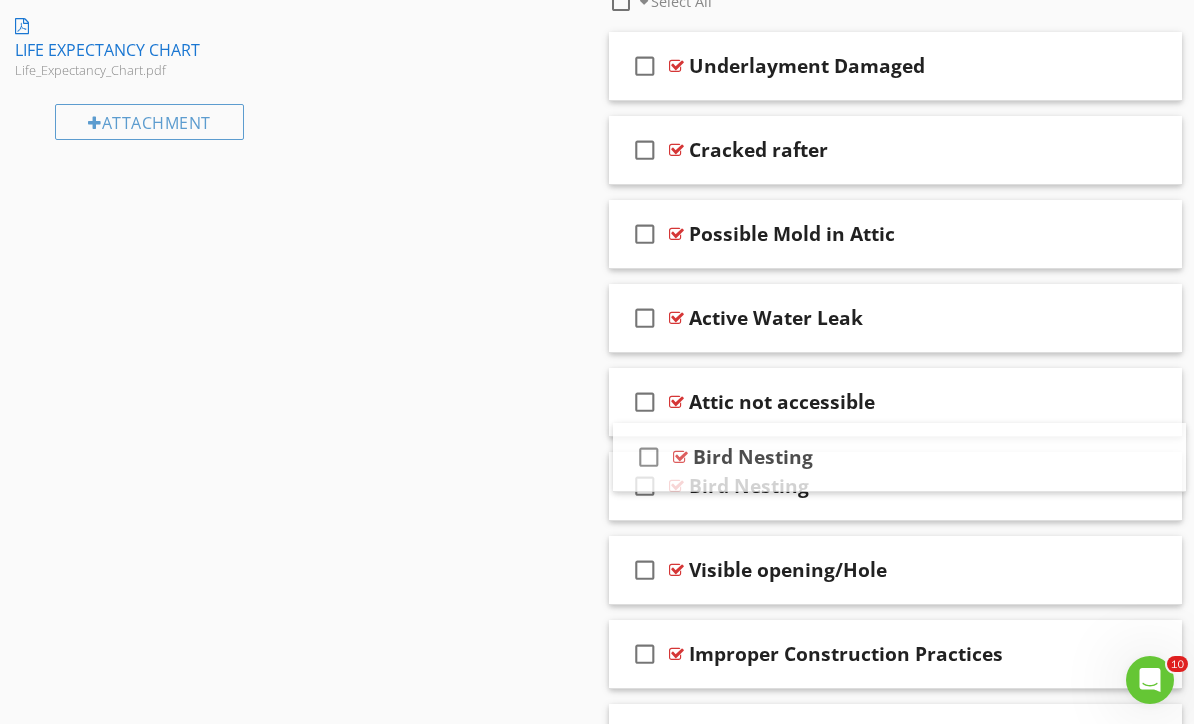 type 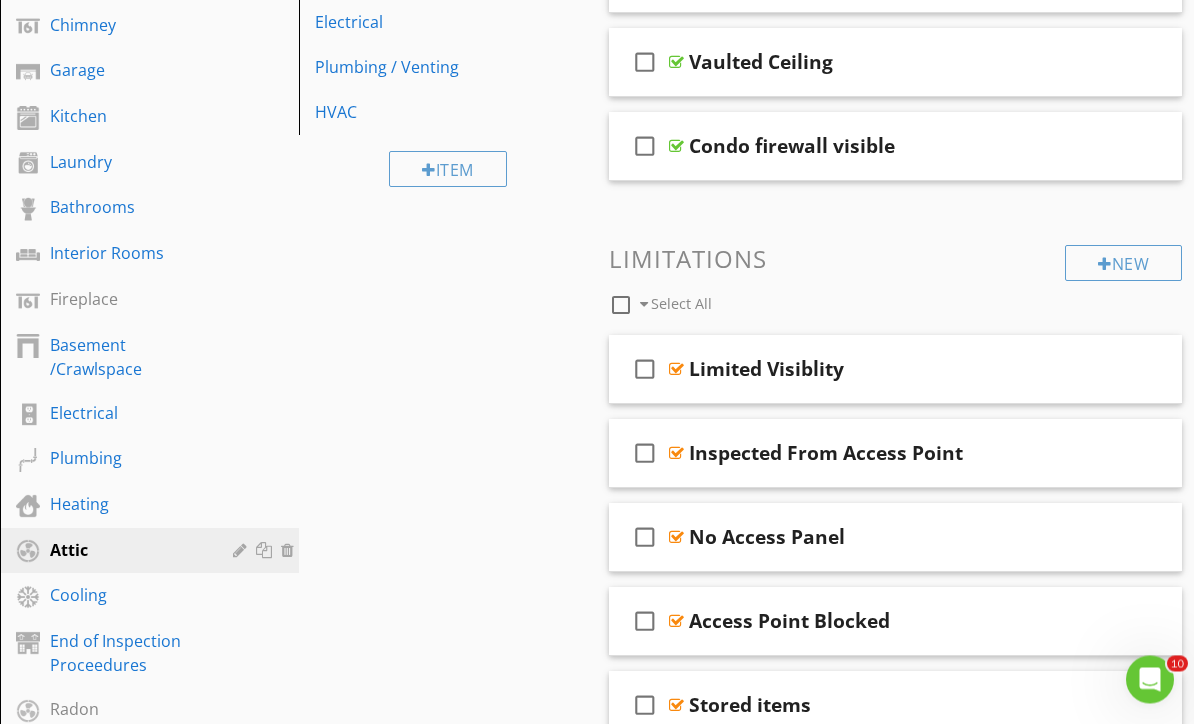 scroll, scrollTop: 416, scrollLeft: 0, axis: vertical 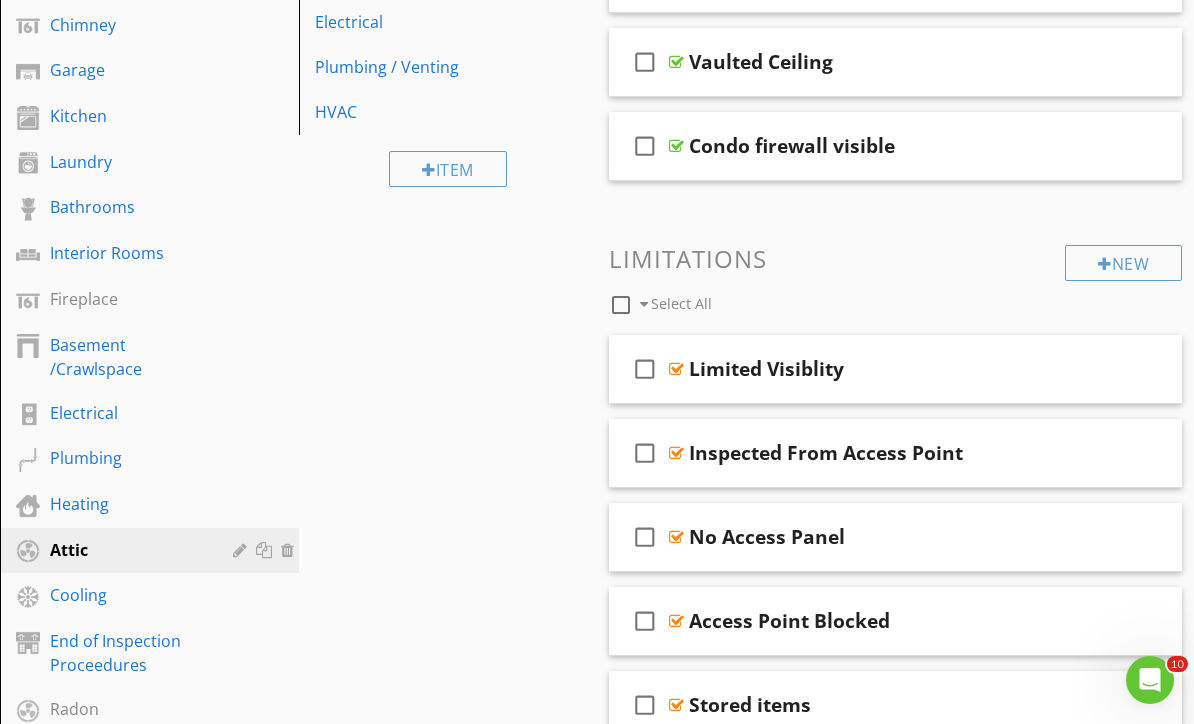 click on "Plumbing / Venting" at bounding box center [414, 67] 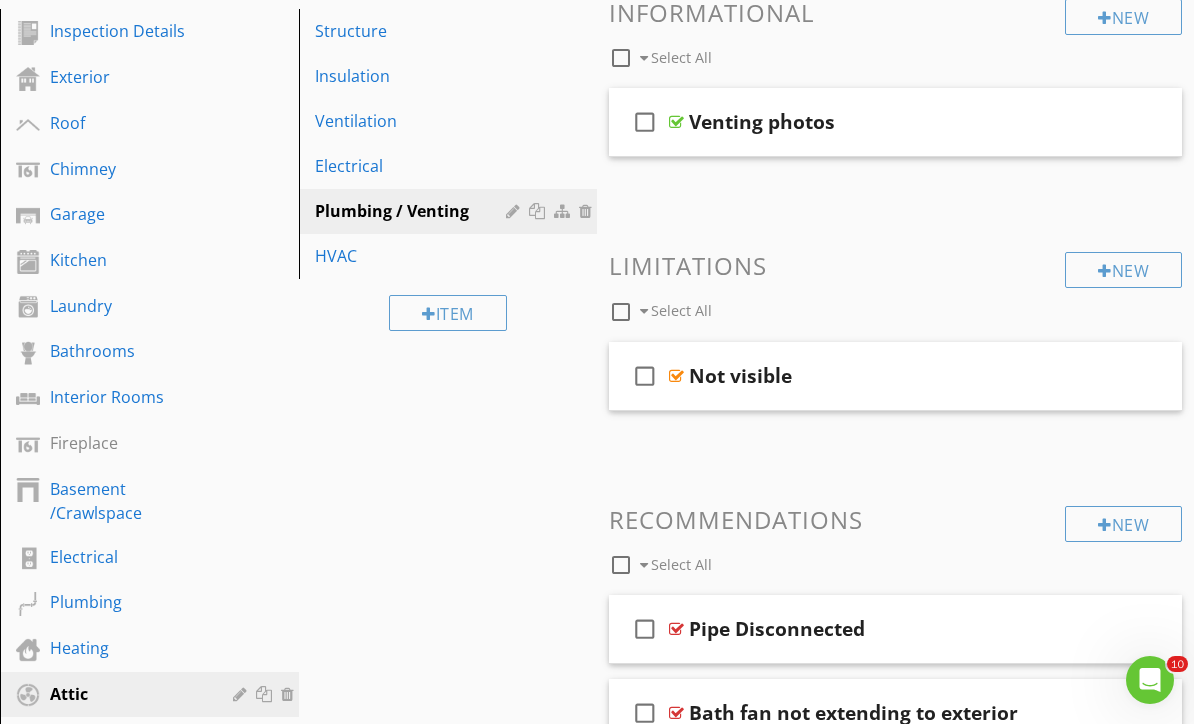 scroll, scrollTop: 260, scrollLeft: 0, axis: vertical 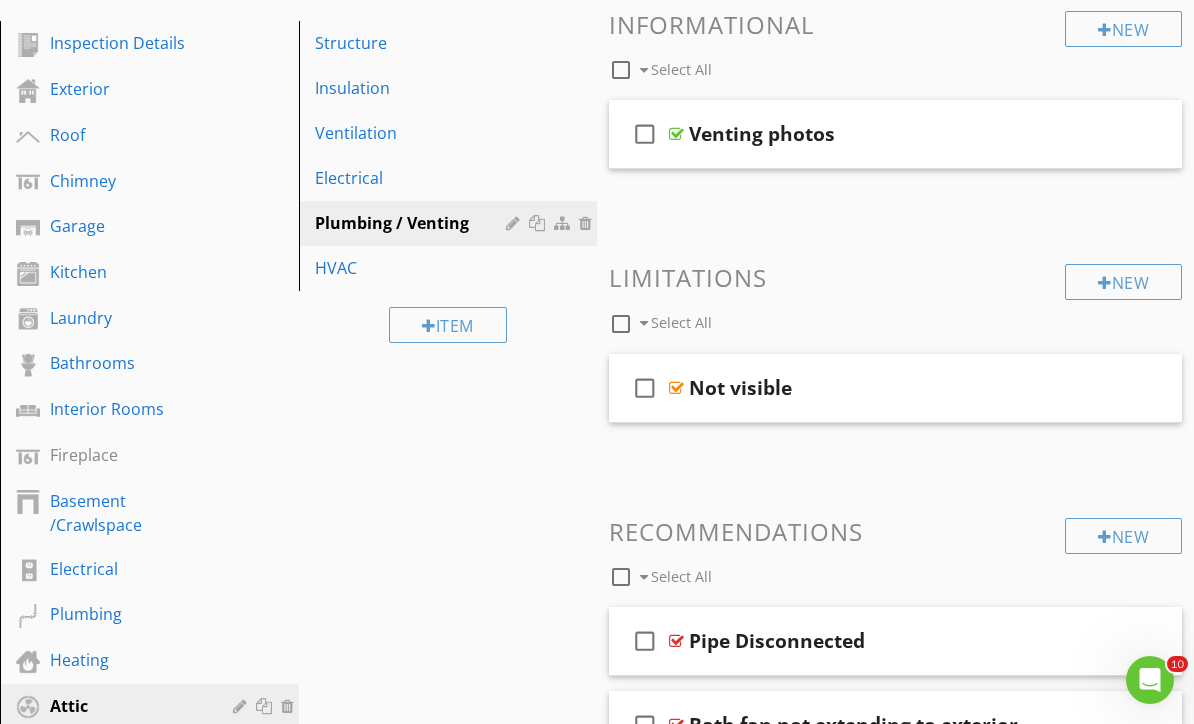click on "Ventilation" at bounding box center (414, 133) 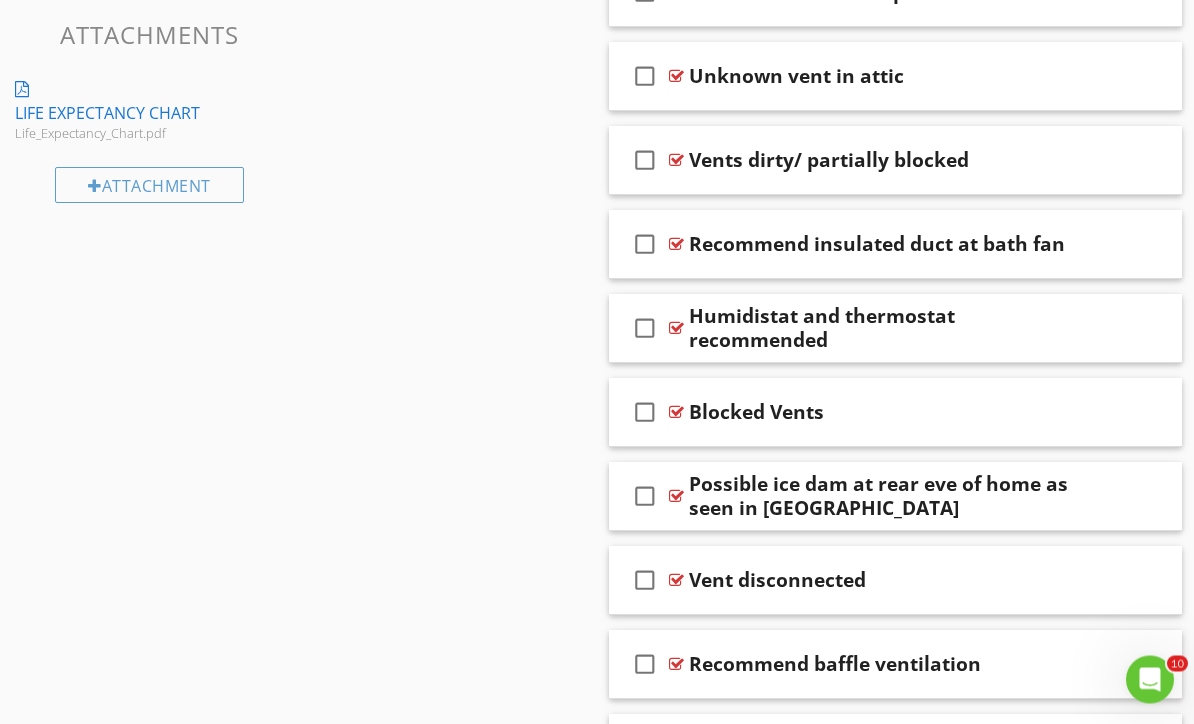 scroll, scrollTop: 1466, scrollLeft: 0, axis: vertical 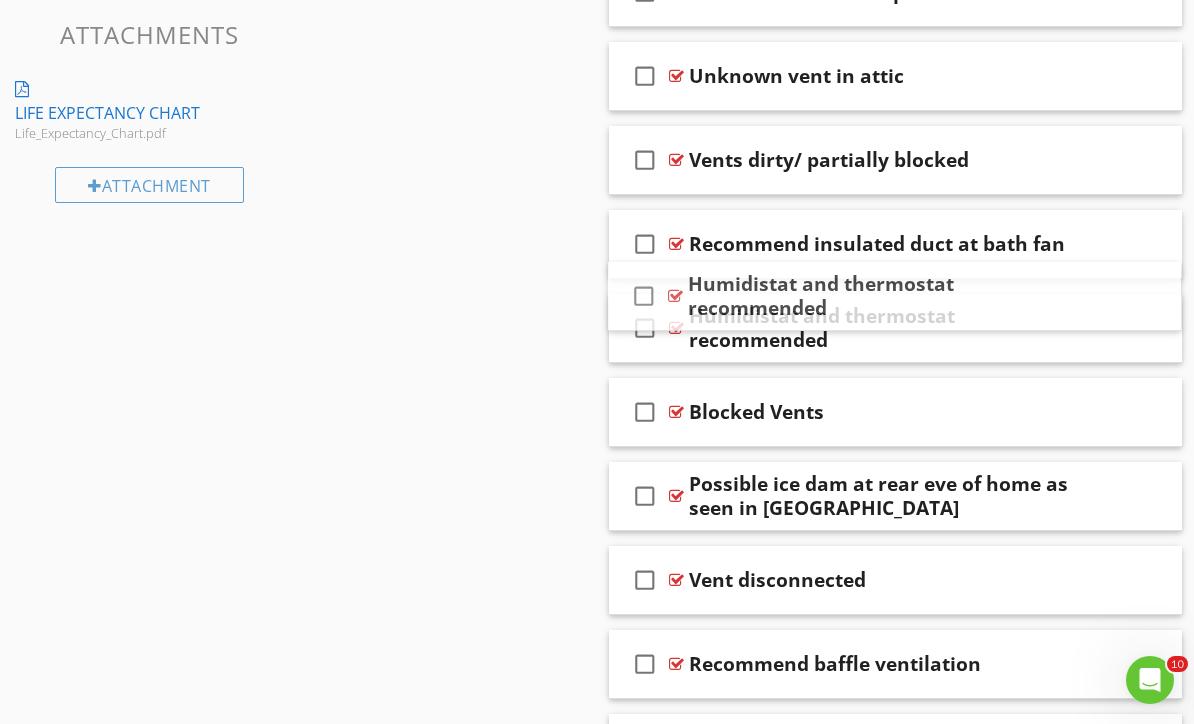 type 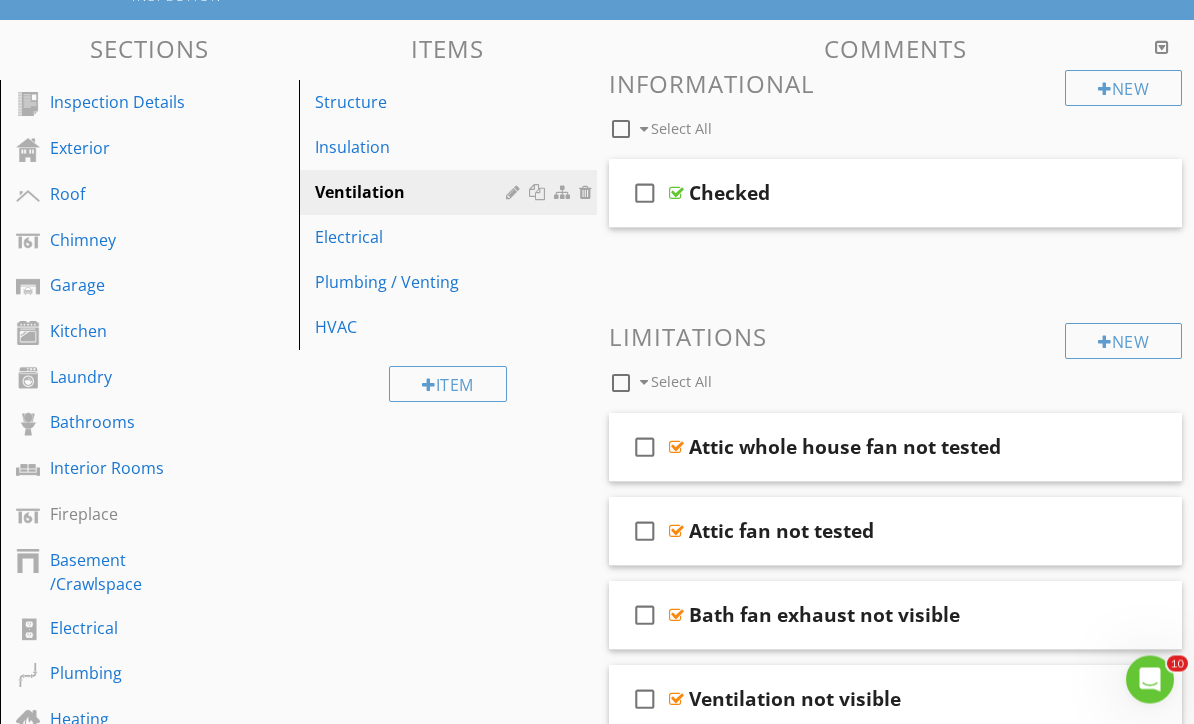 scroll, scrollTop: 201, scrollLeft: 0, axis: vertical 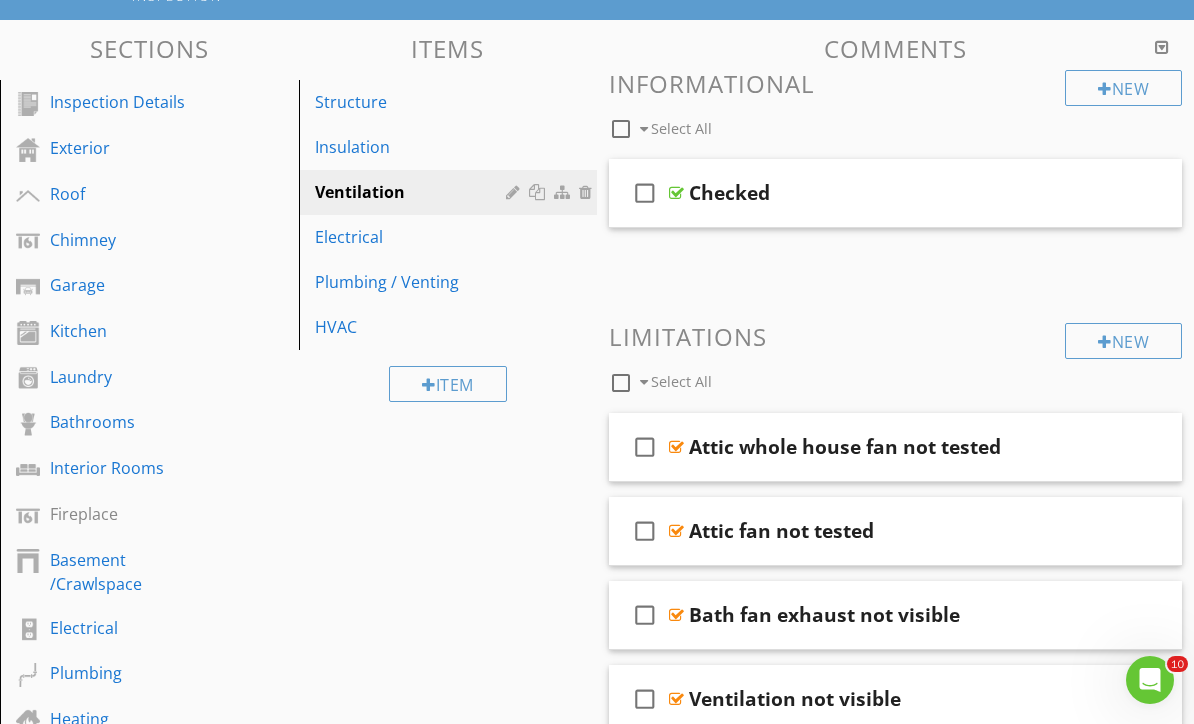 click on "HVAC" at bounding box center [414, 327] 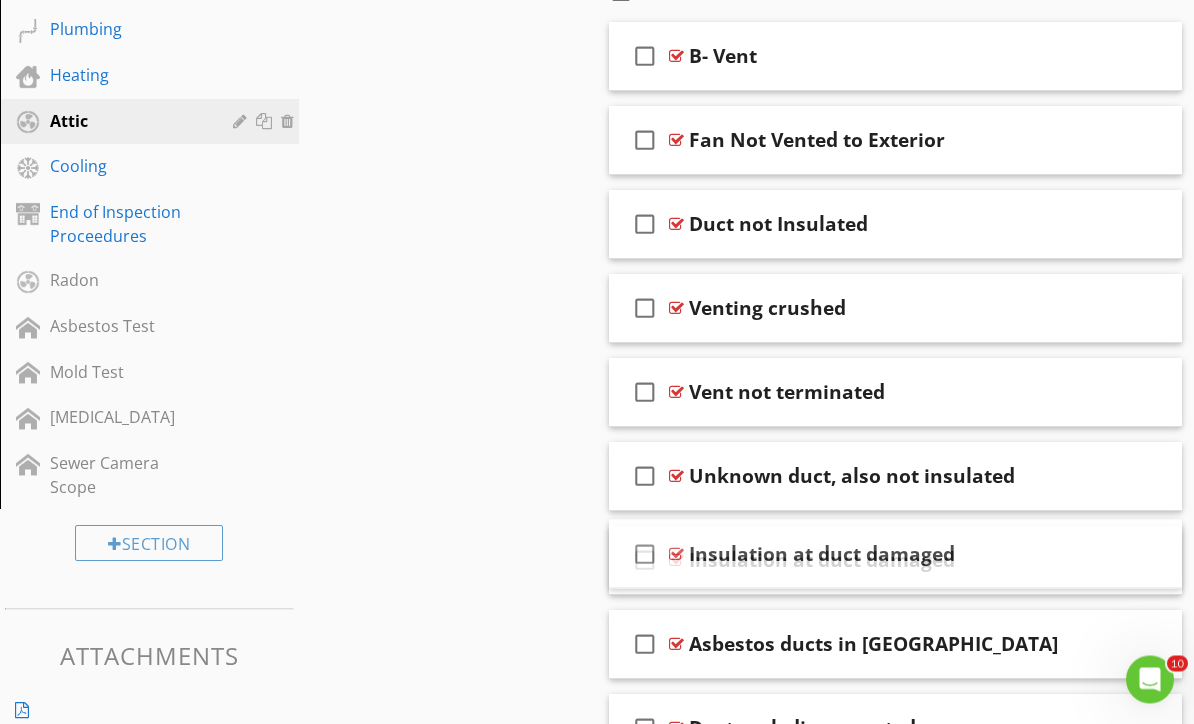 scroll, scrollTop: 845, scrollLeft: 0, axis: vertical 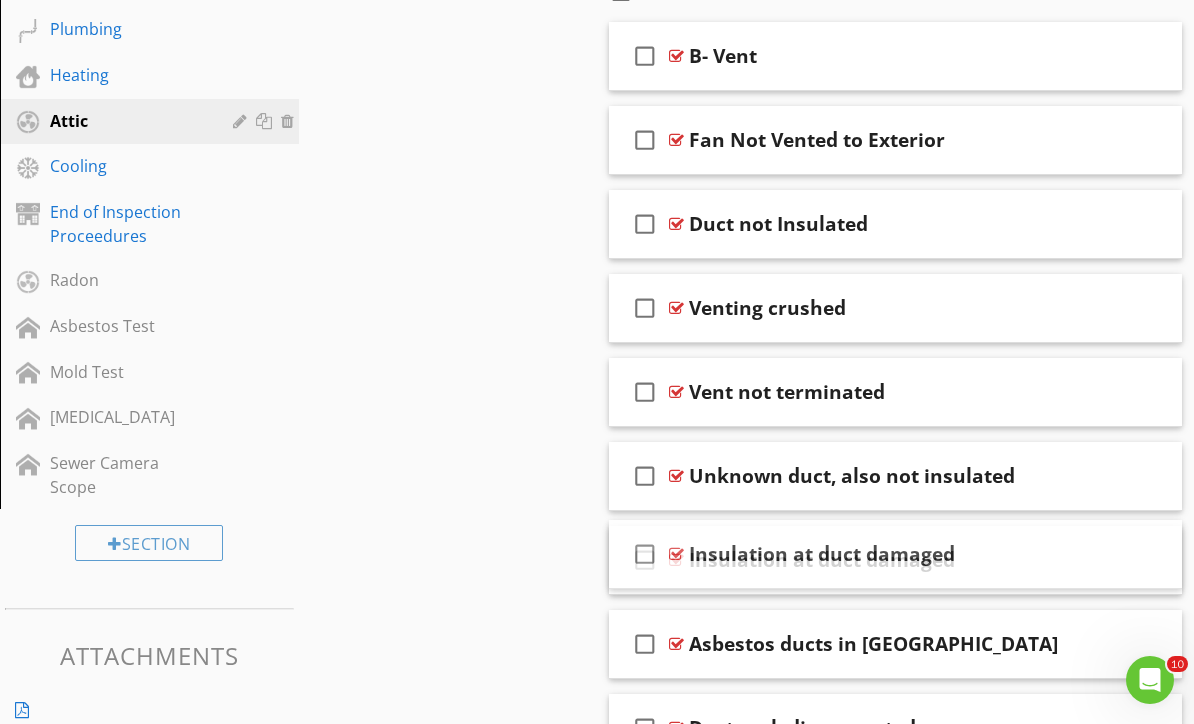 type 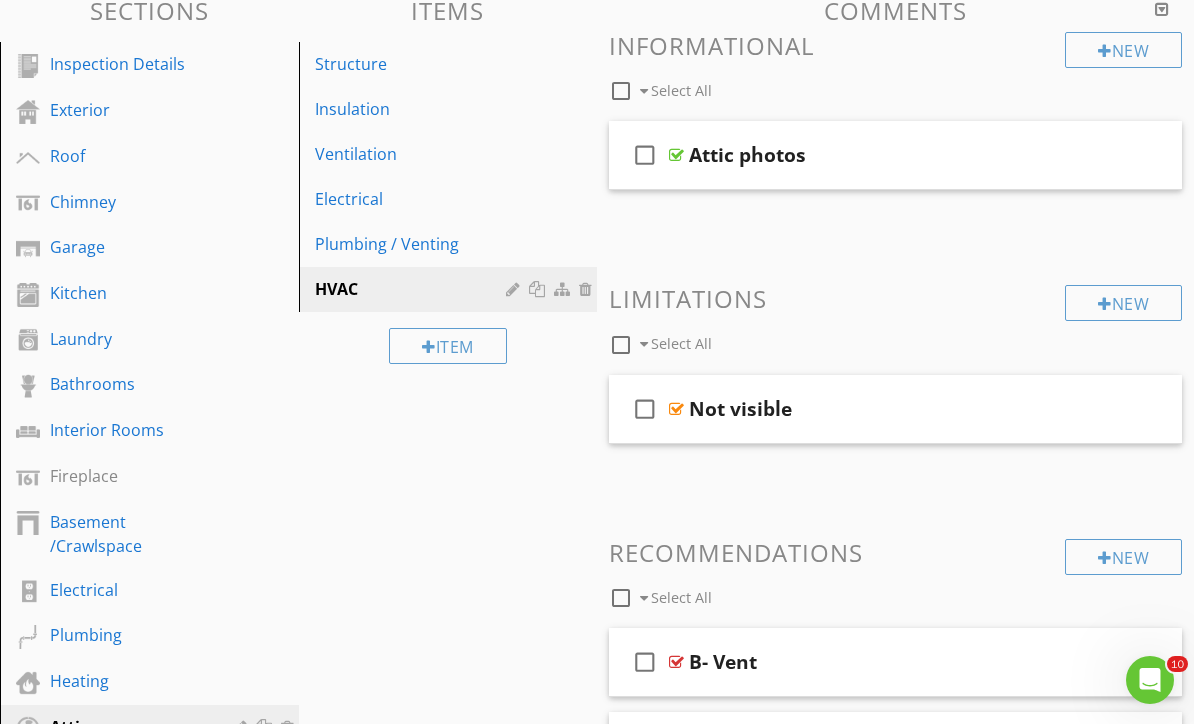 scroll, scrollTop: 0, scrollLeft: 0, axis: both 